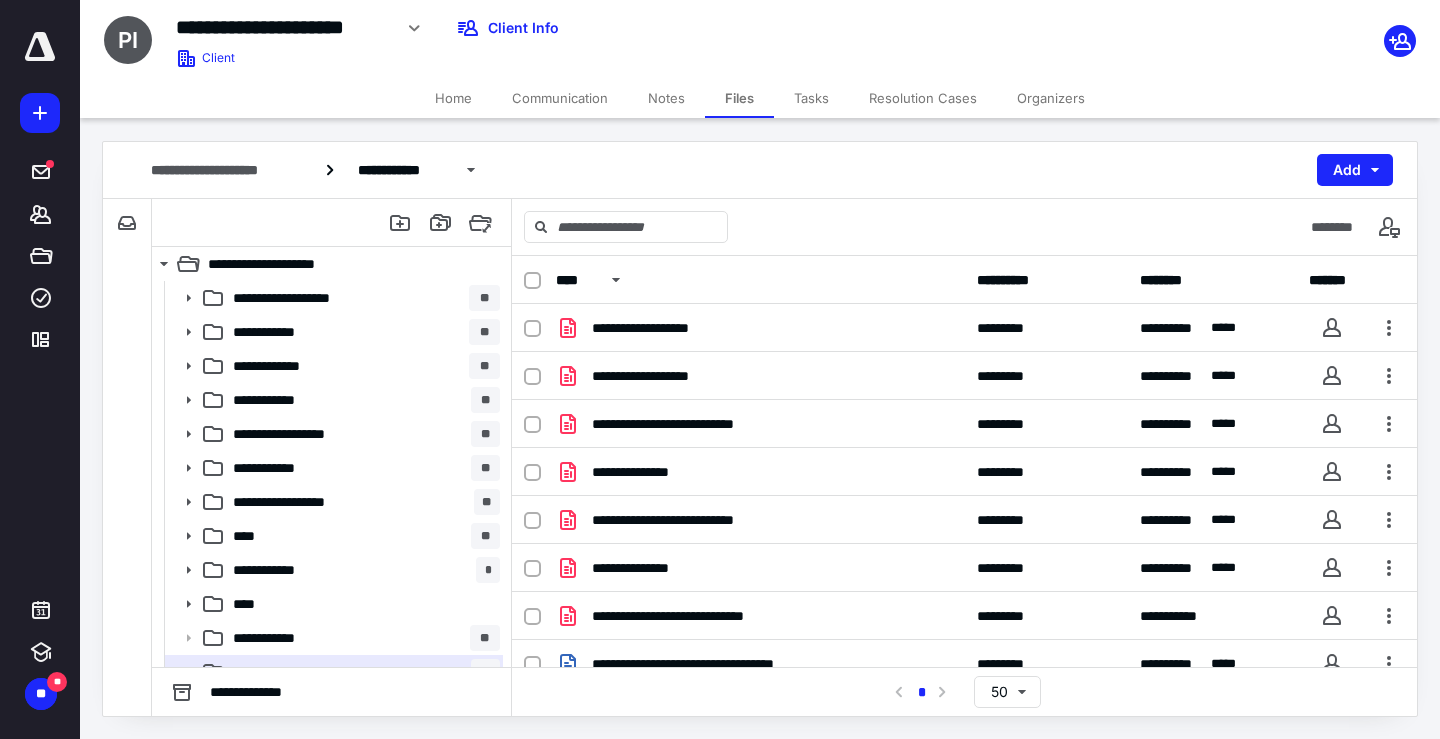 scroll, scrollTop: 0, scrollLeft: 0, axis: both 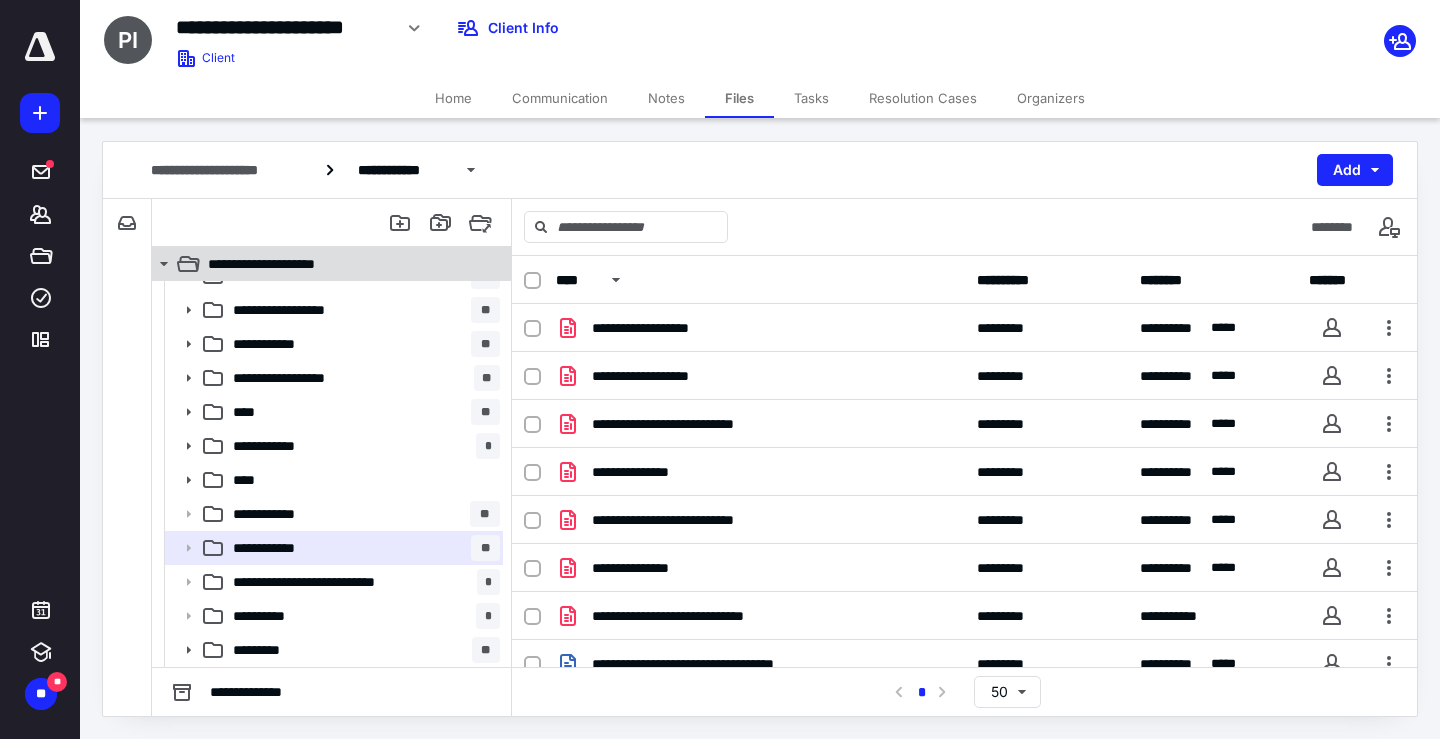 click 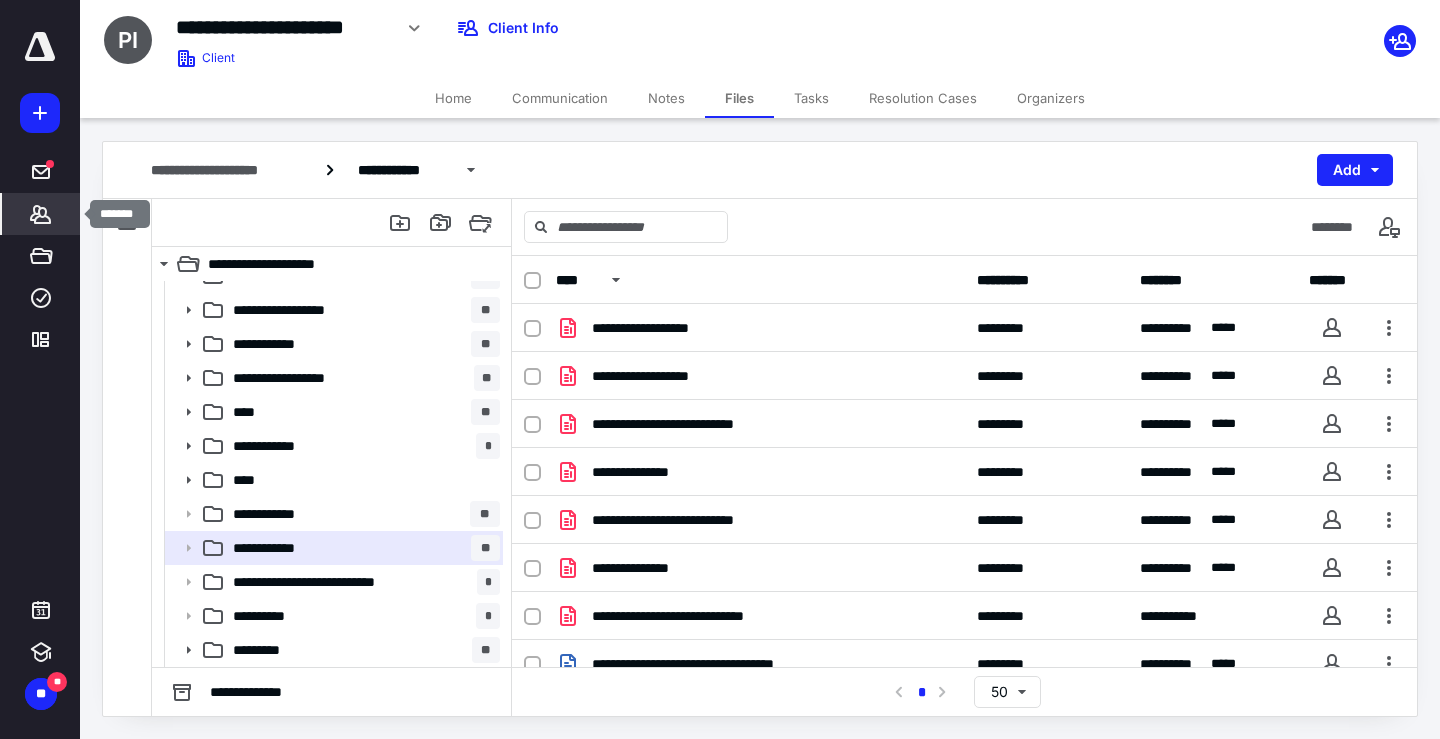 click 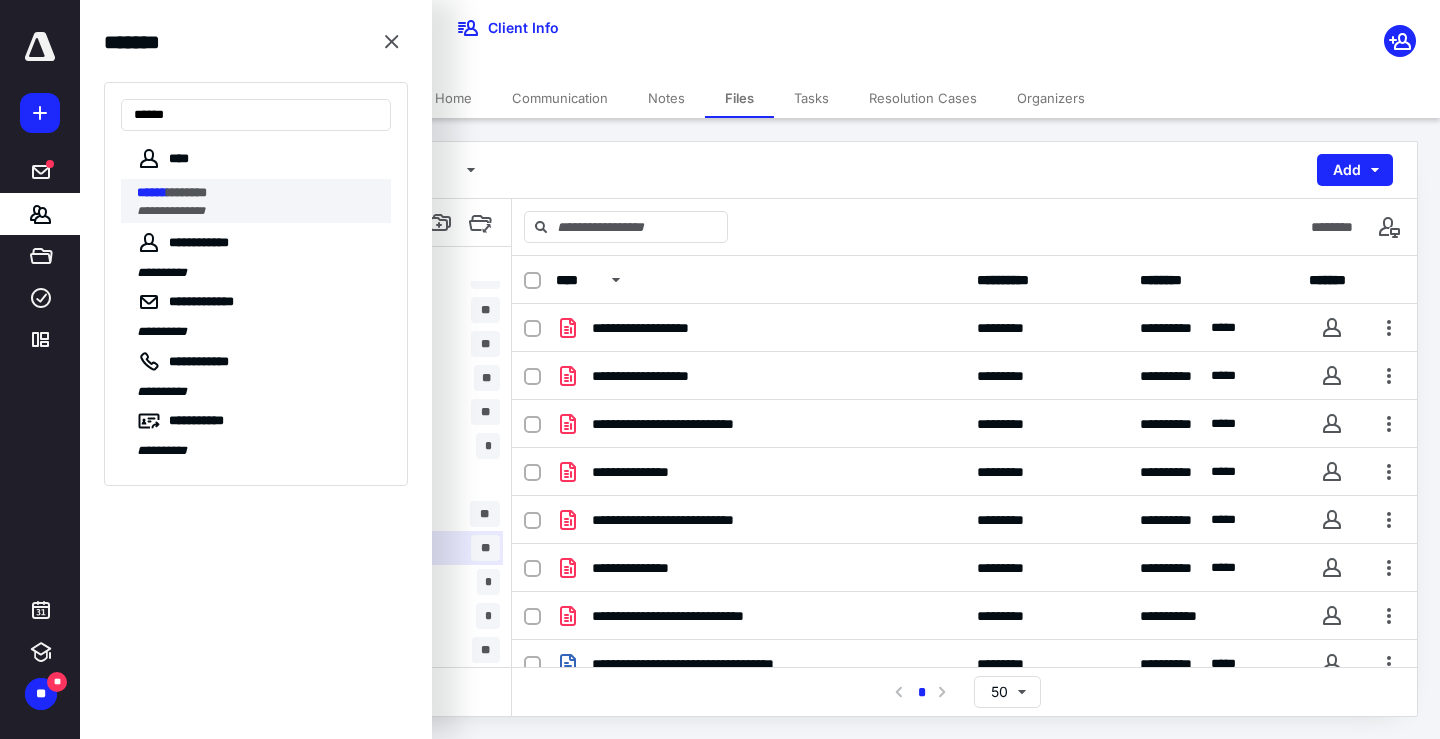 type on "******" 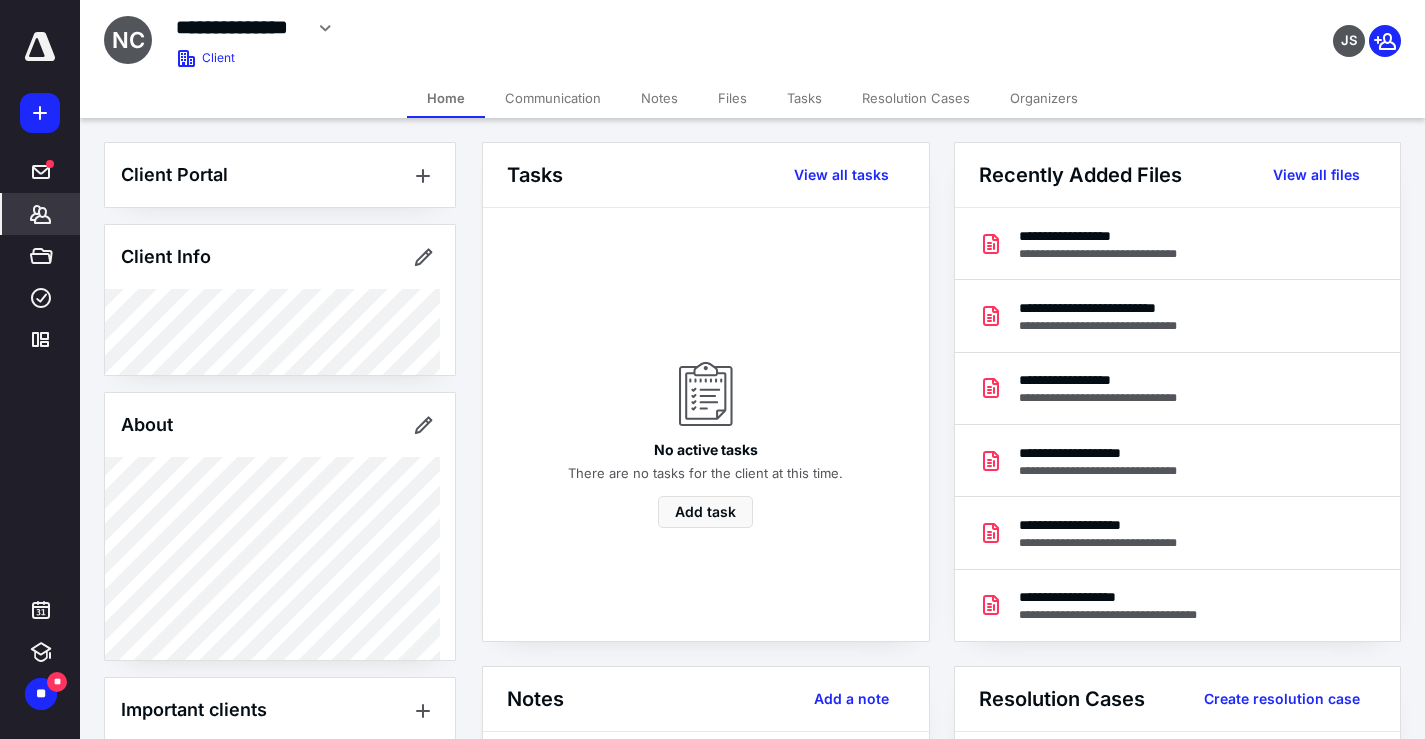 click on "Files" at bounding box center (732, 98) 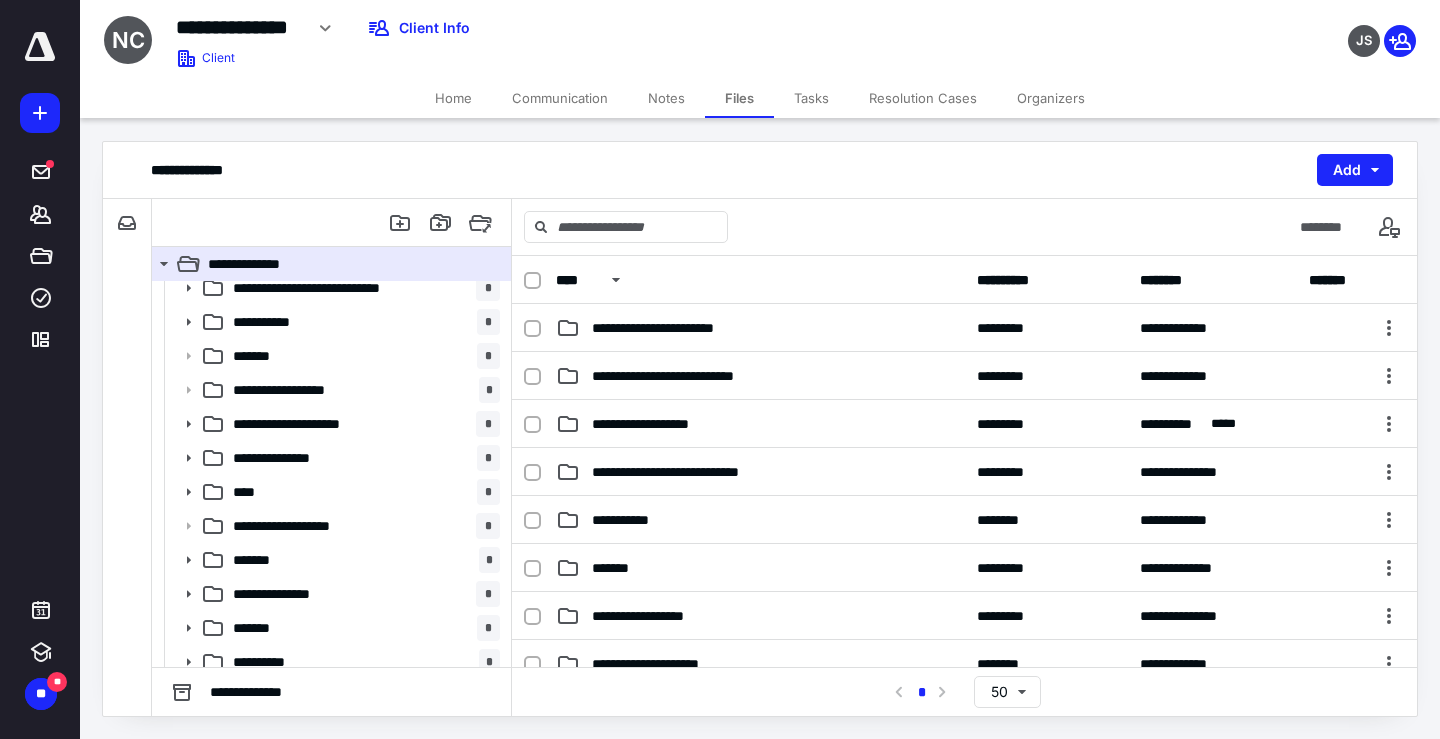 scroll, scrollTop: 124, scrollLeft: 0, axis: vertical 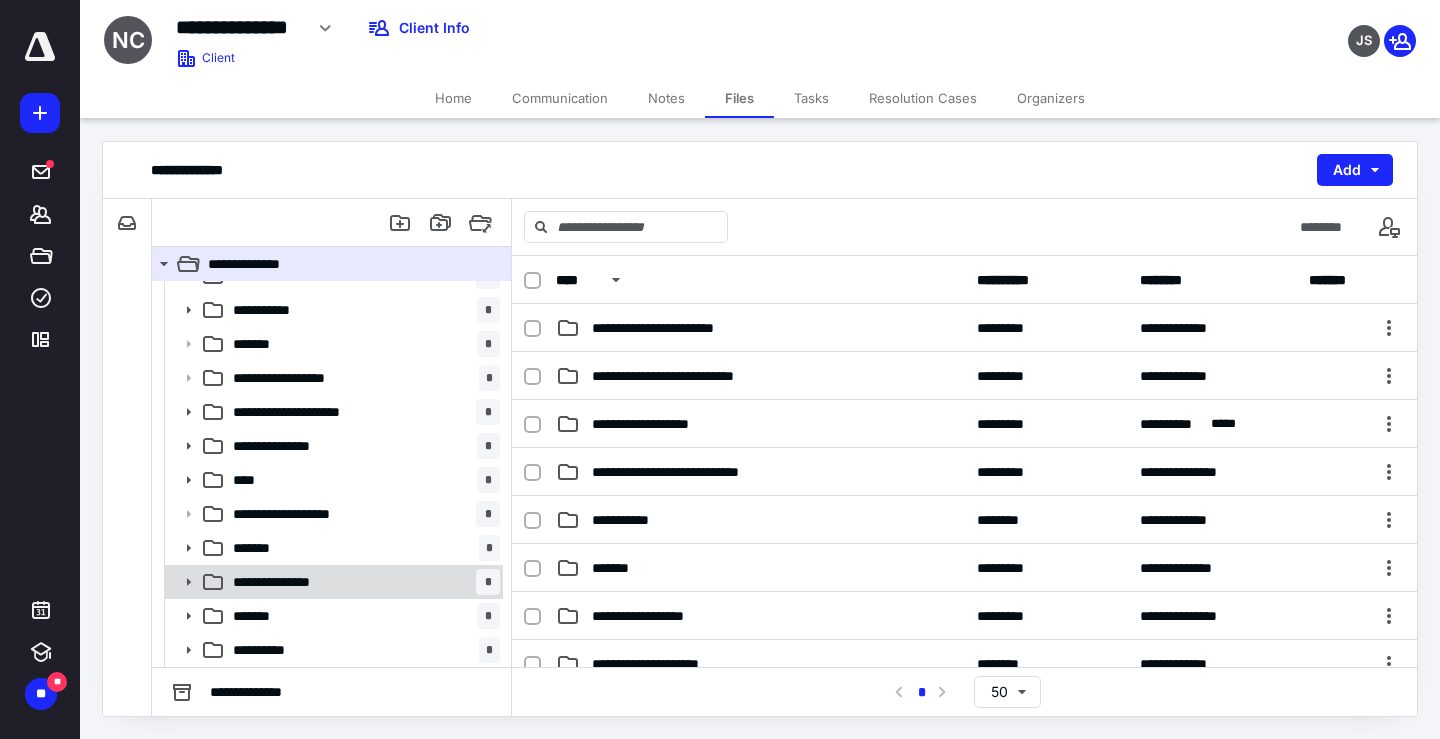 click 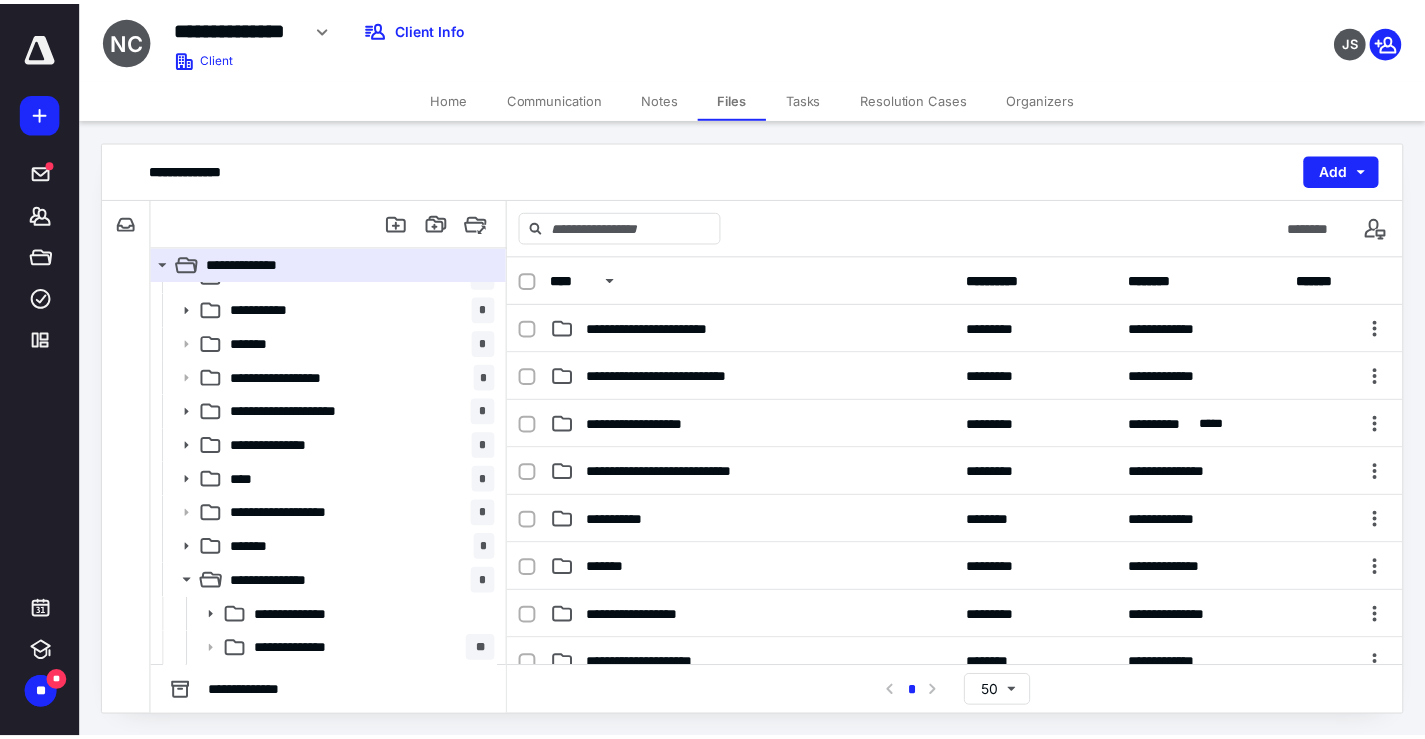scroll, scrollTop: 226, scrollLeft: 0, axis: vertical 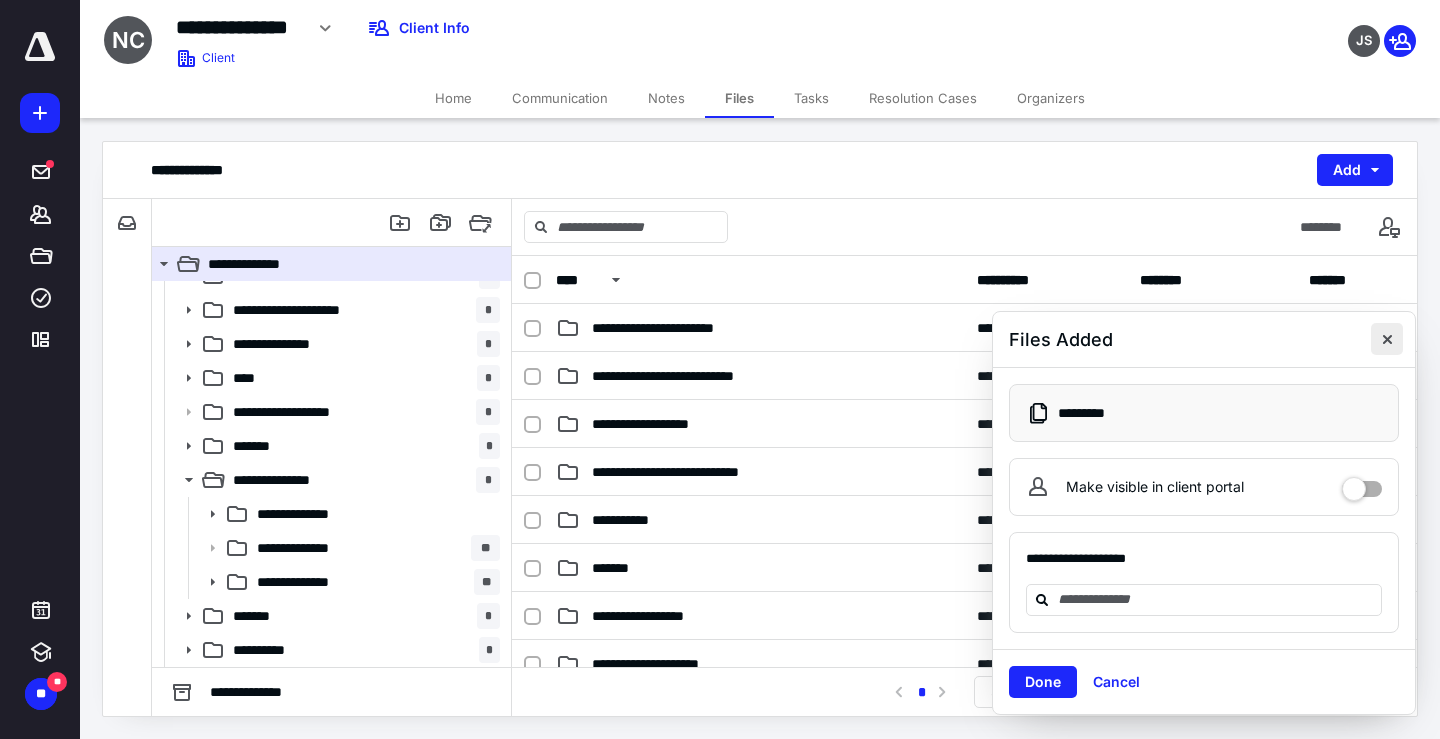 click at bounding box center [1387, 339] 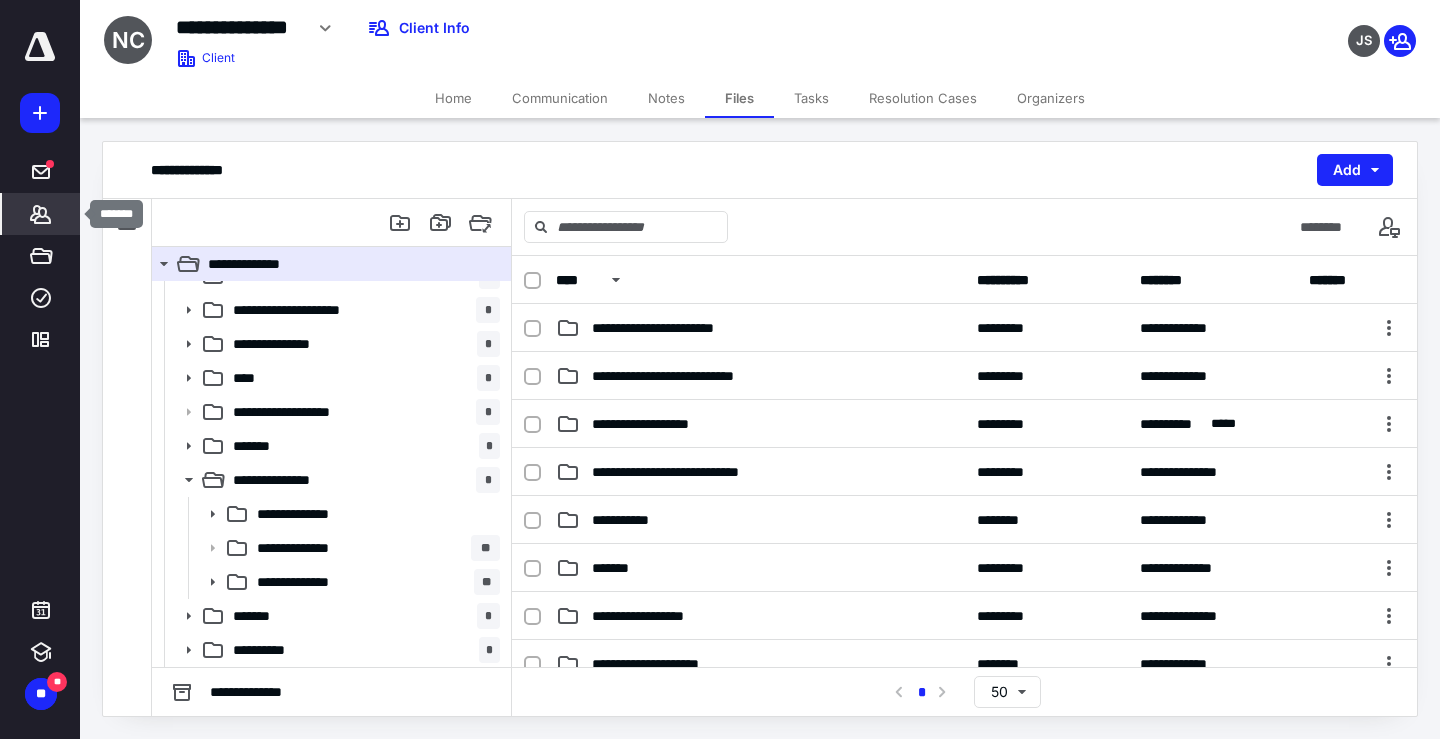 click on "*******" at bounding box center [41, 214] 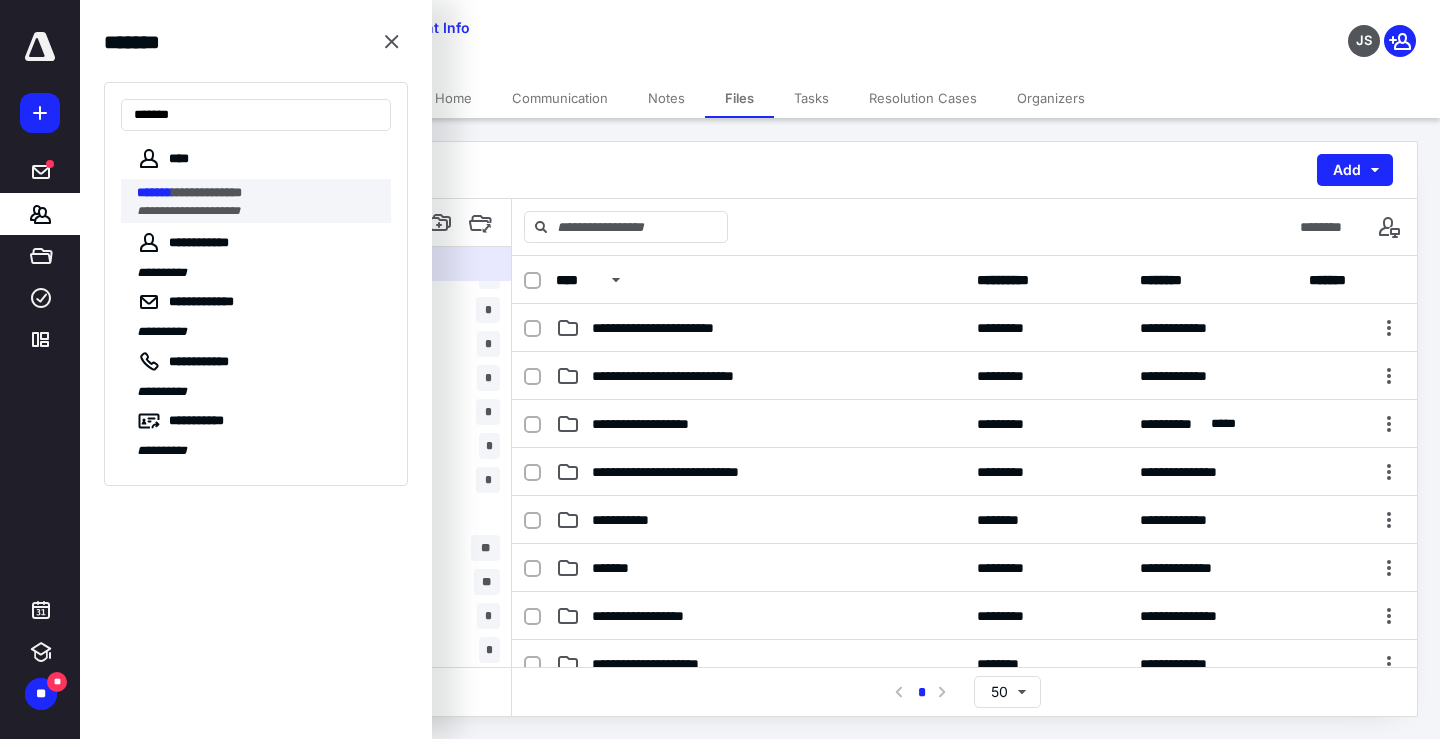 type on "*******" 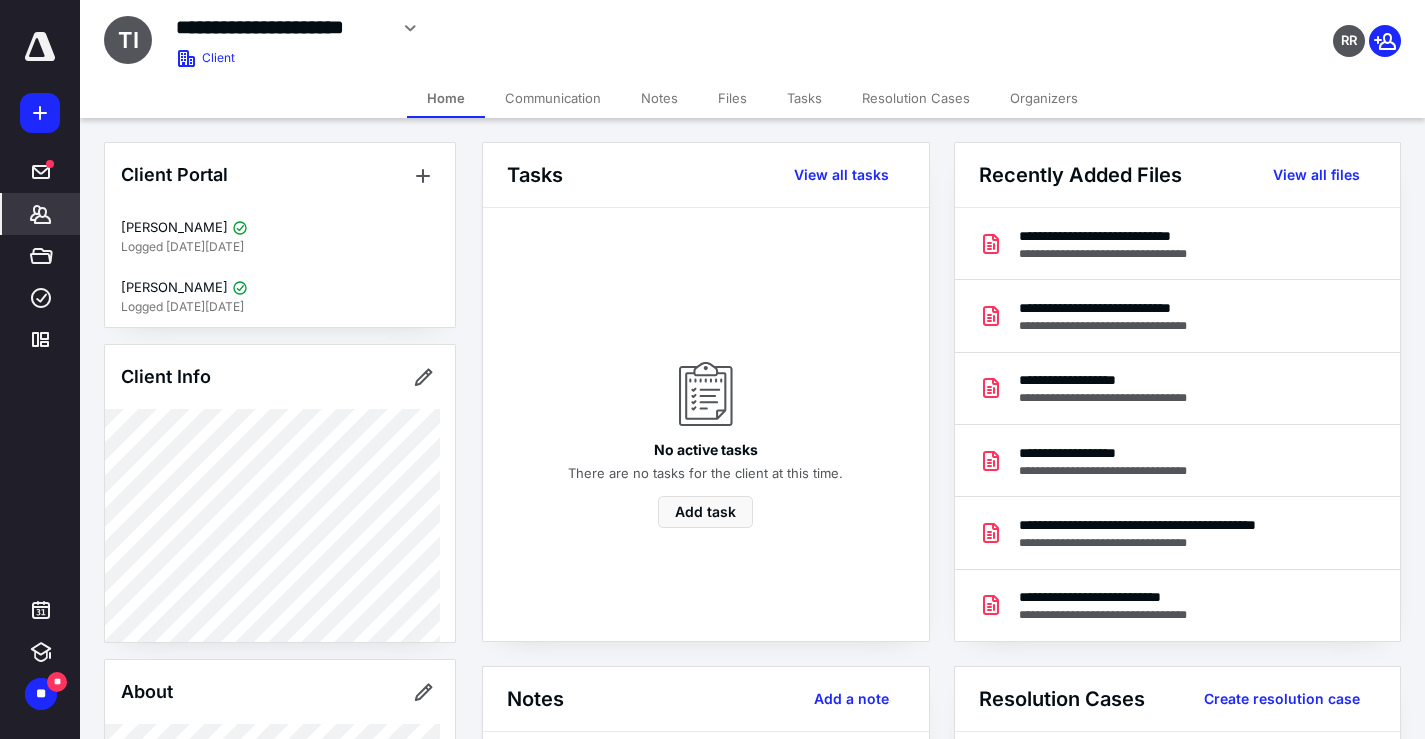 click on "Files" at bounding box center (732, 98) 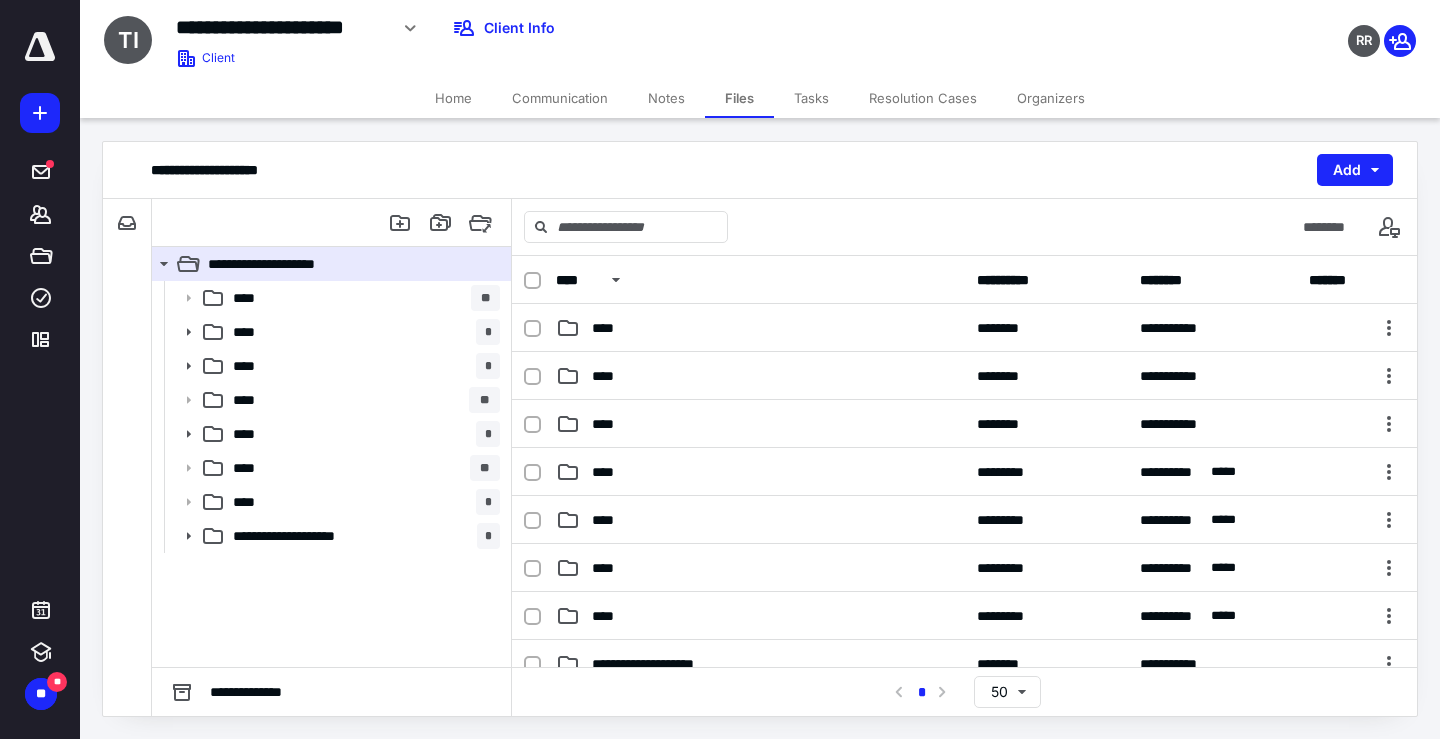 click on "Home" at bounding box center (453, 98) 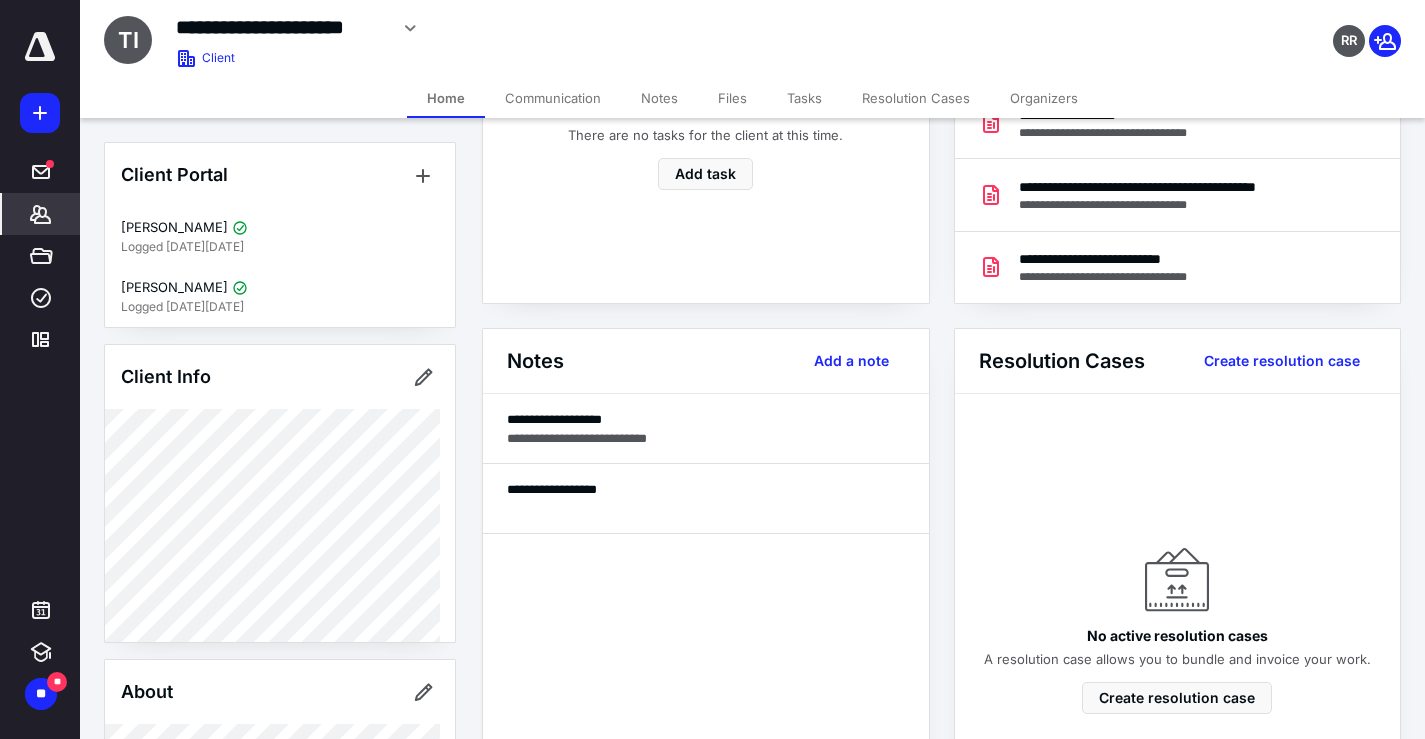 scroll, scrollTop: 340, scrollLeft: 0, axis: vertical 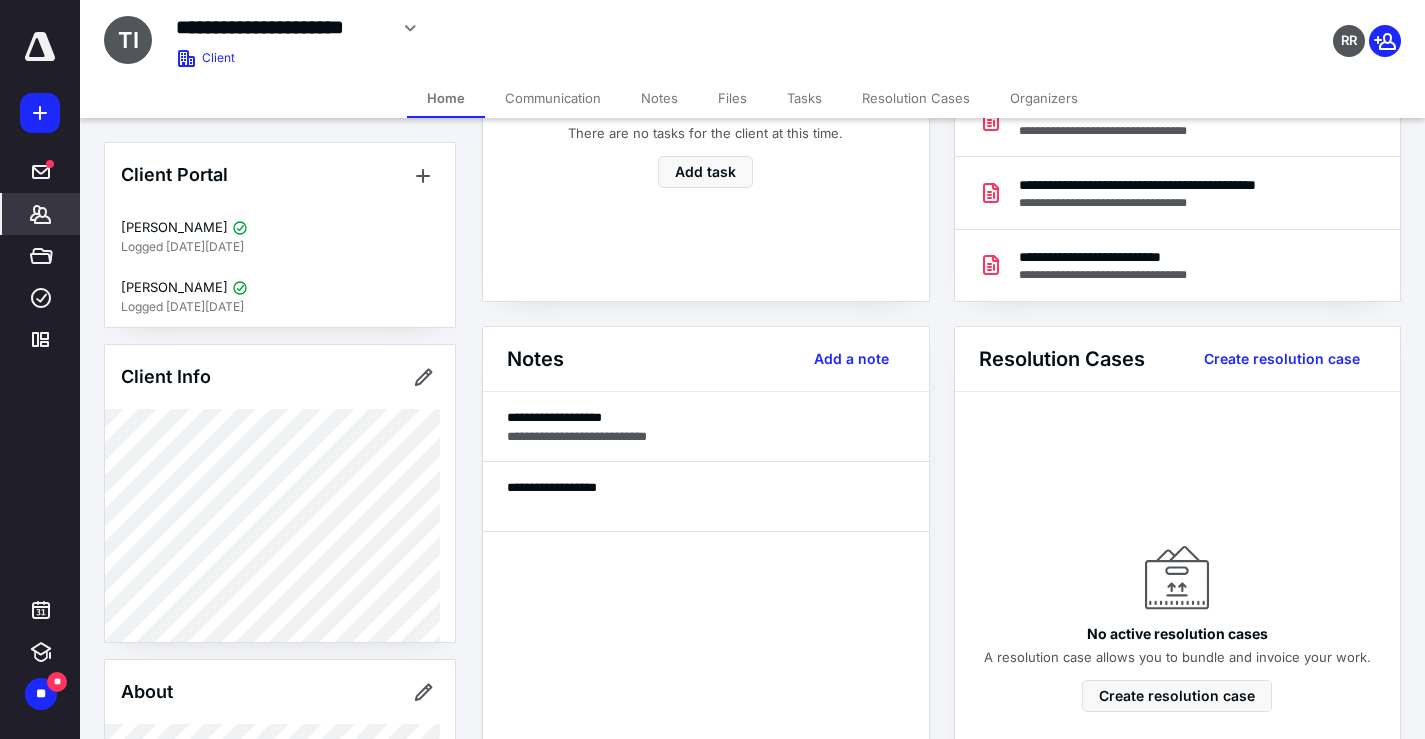 click on "Files" at bounding box center [732, 98] 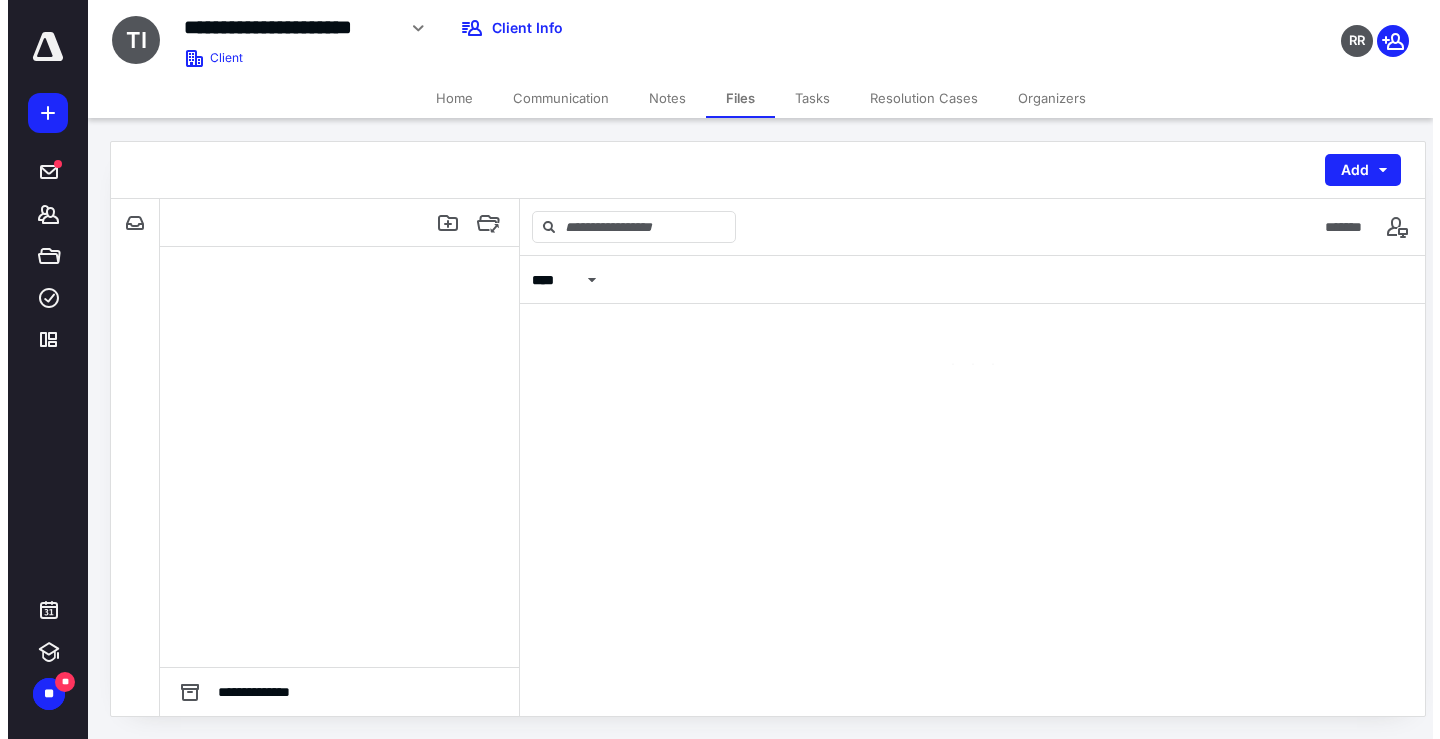 scroll, scrollTop: 0, scrollLeft: 0, axis: both 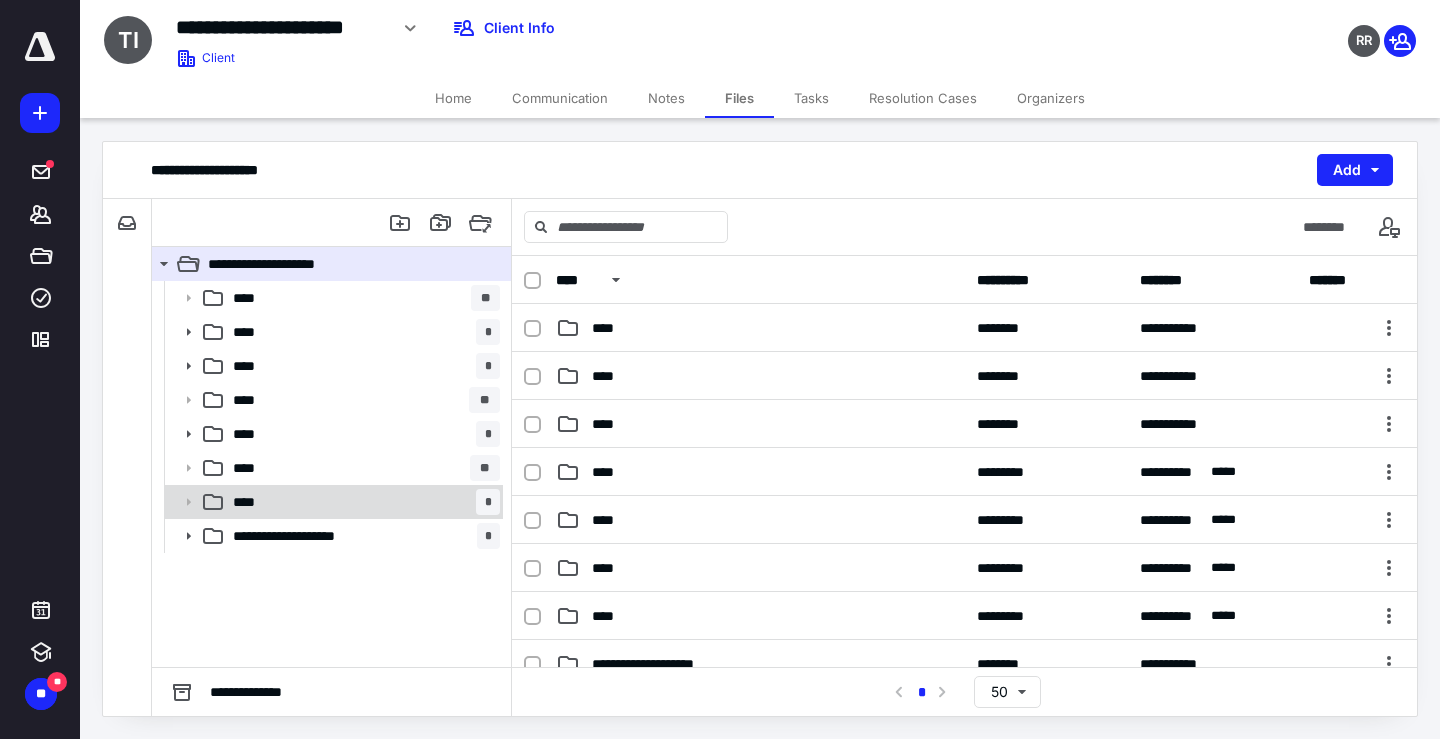 click 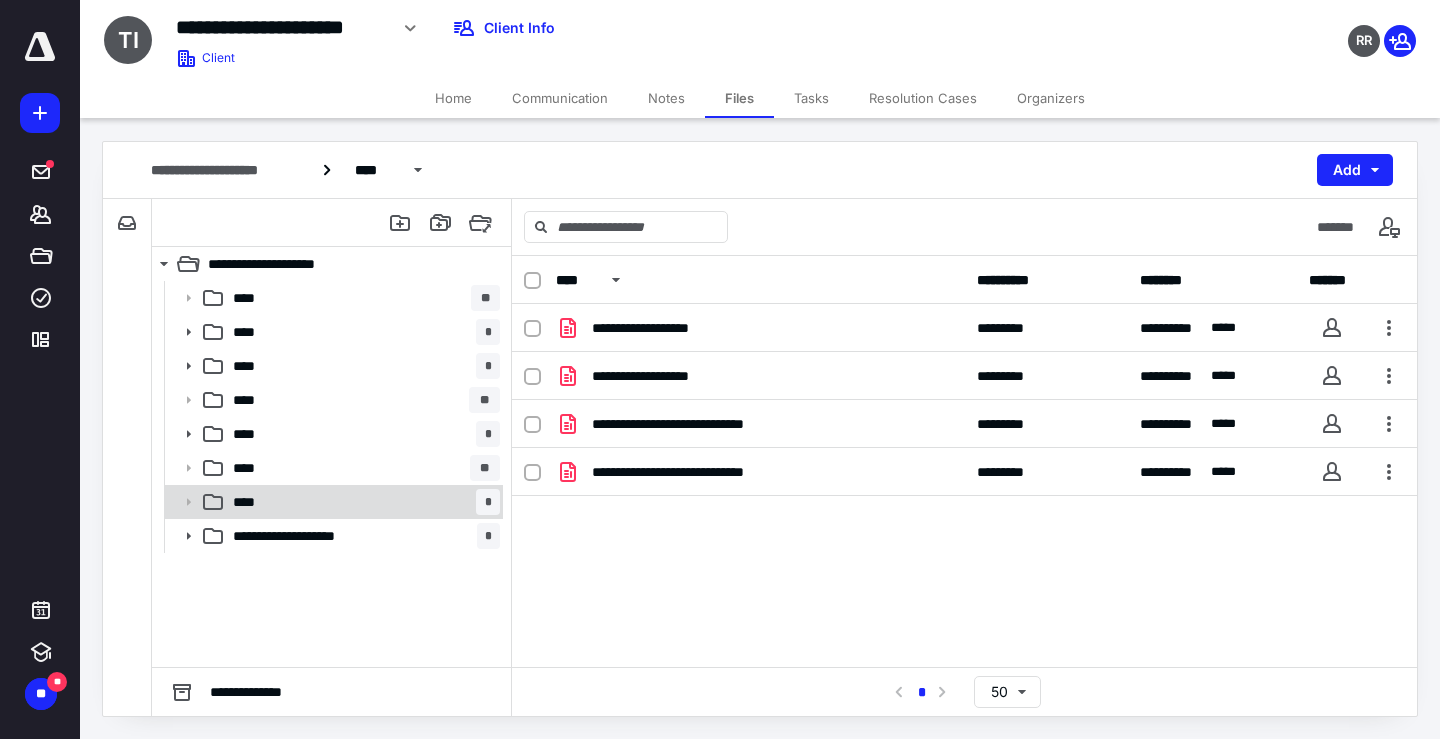 click 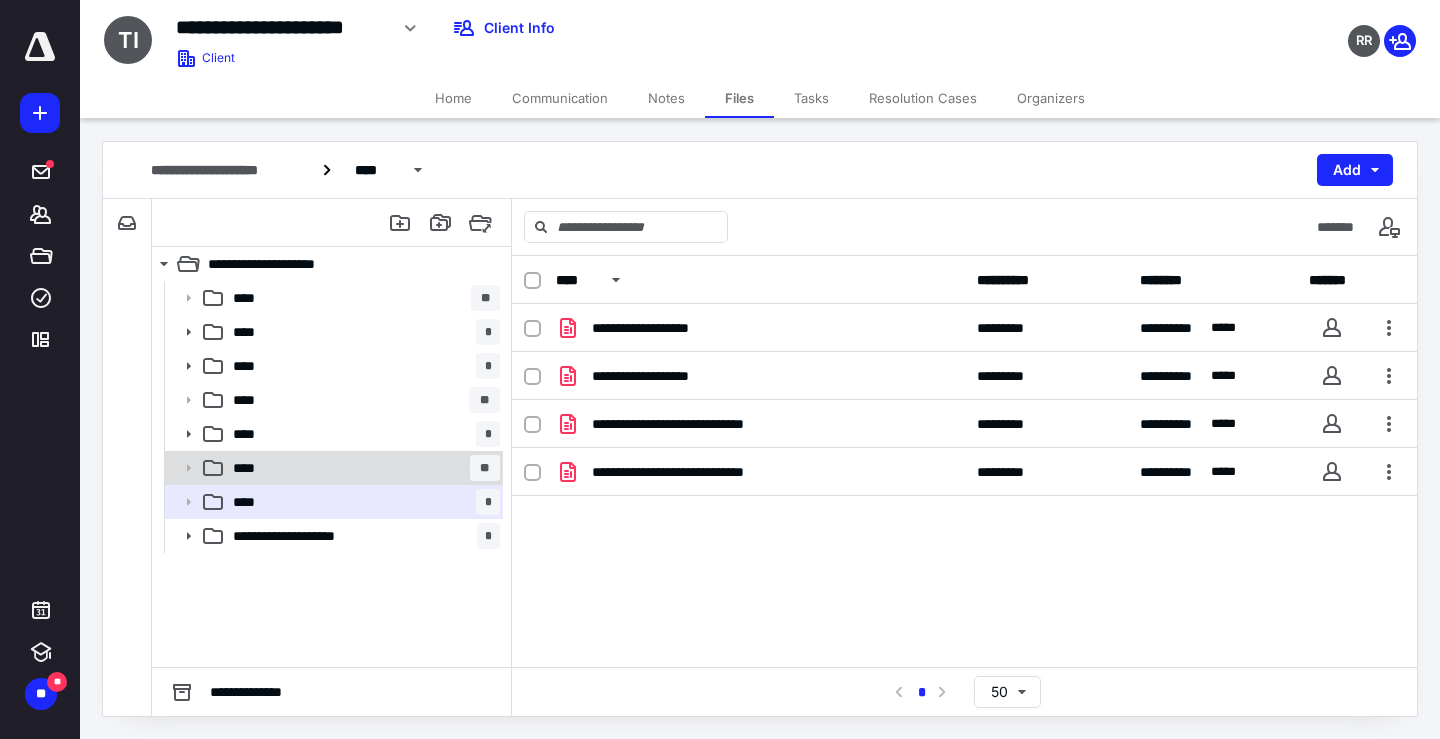 click on "****" at bounding box center [250, 468] 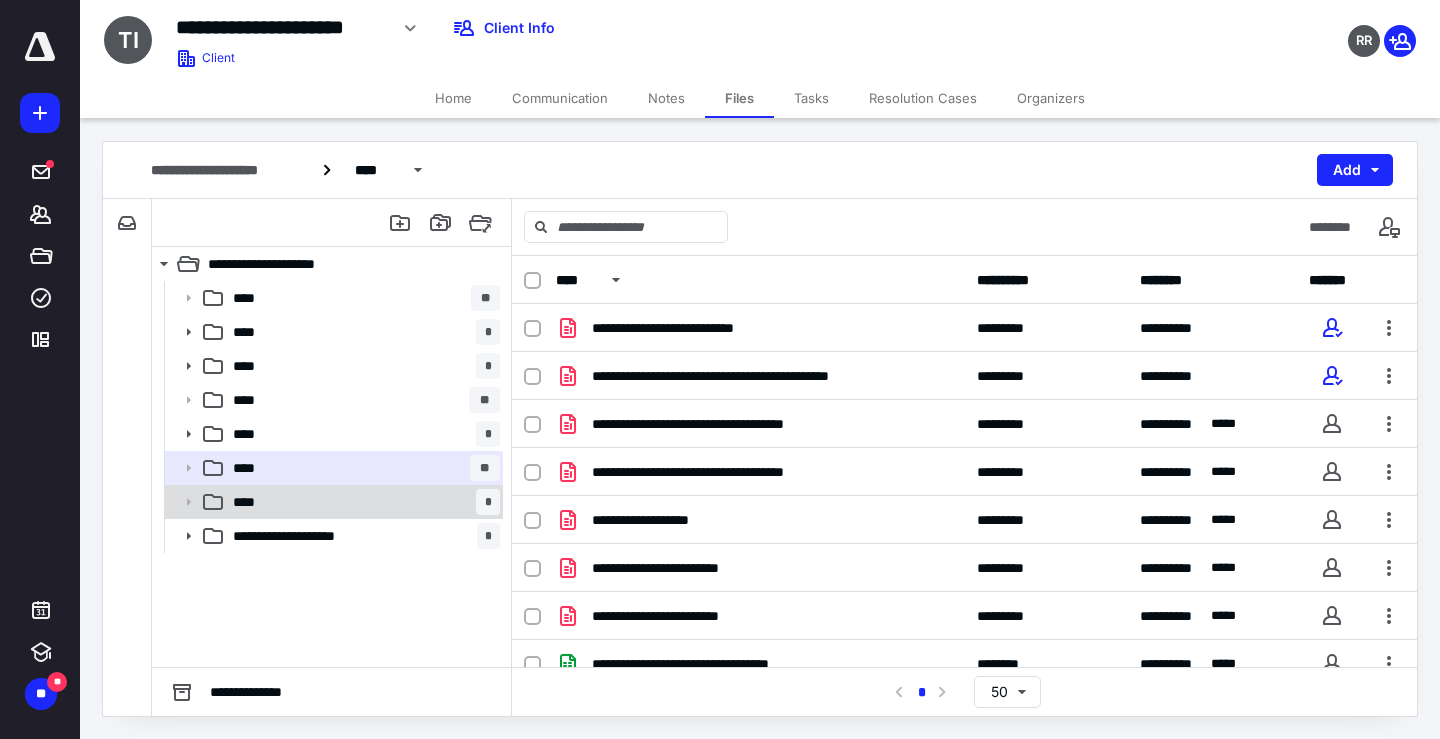 click 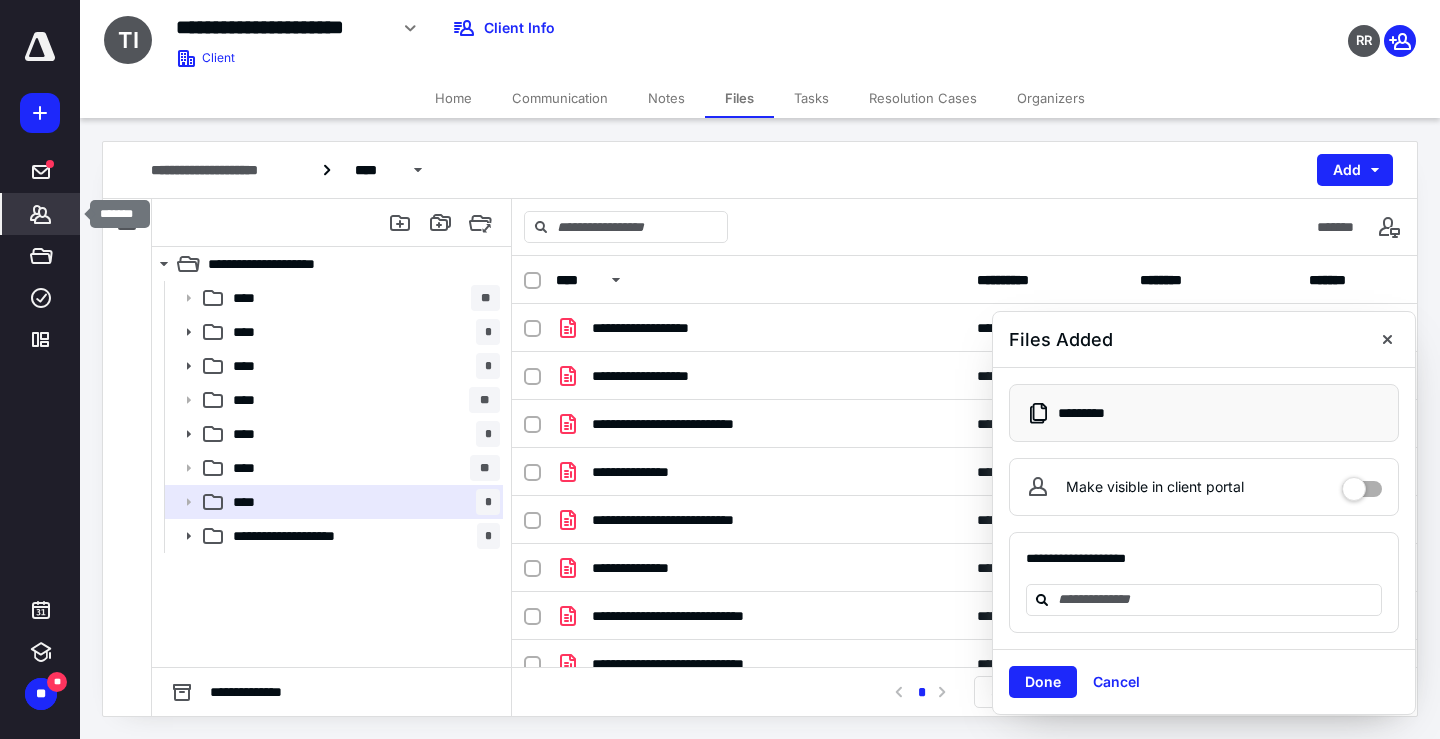 click 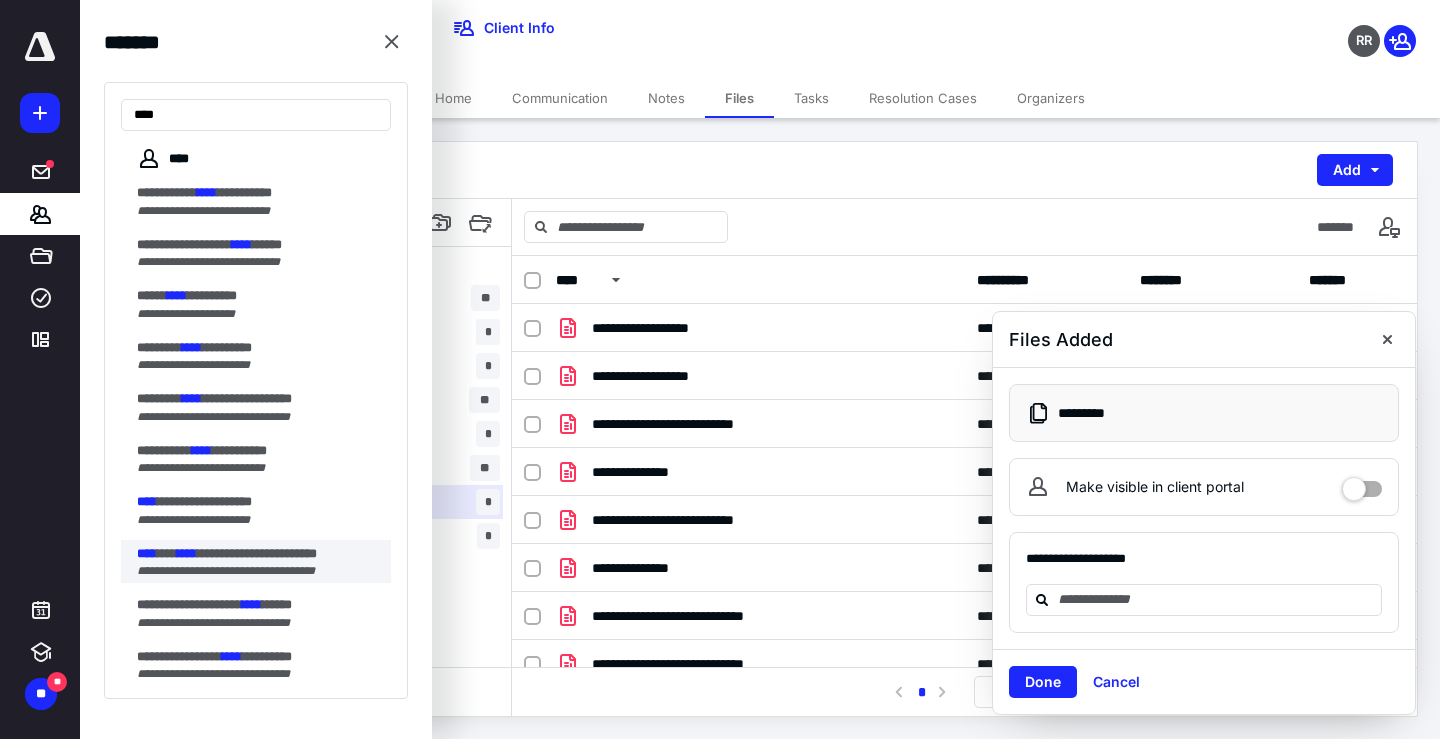 type on "****" 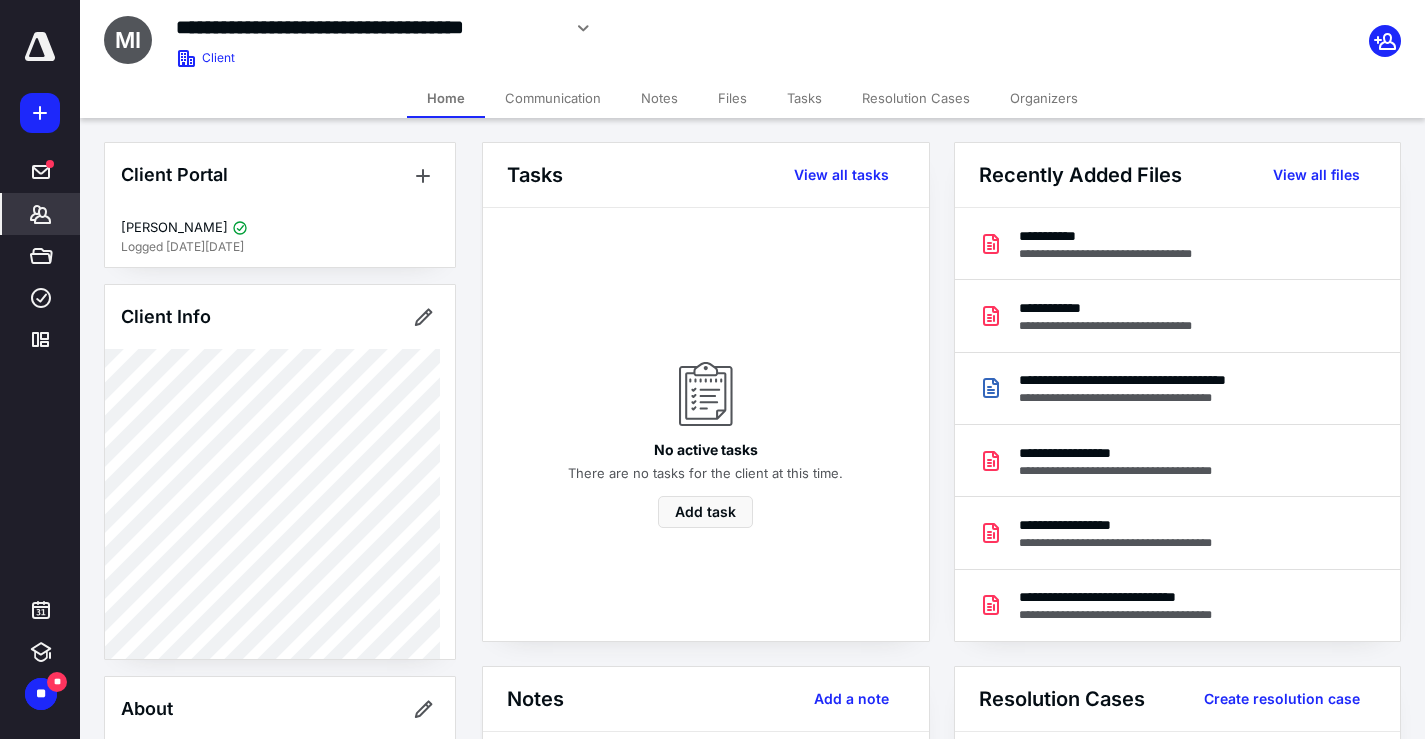 click on "Notes" at bounding box center [659, 98] 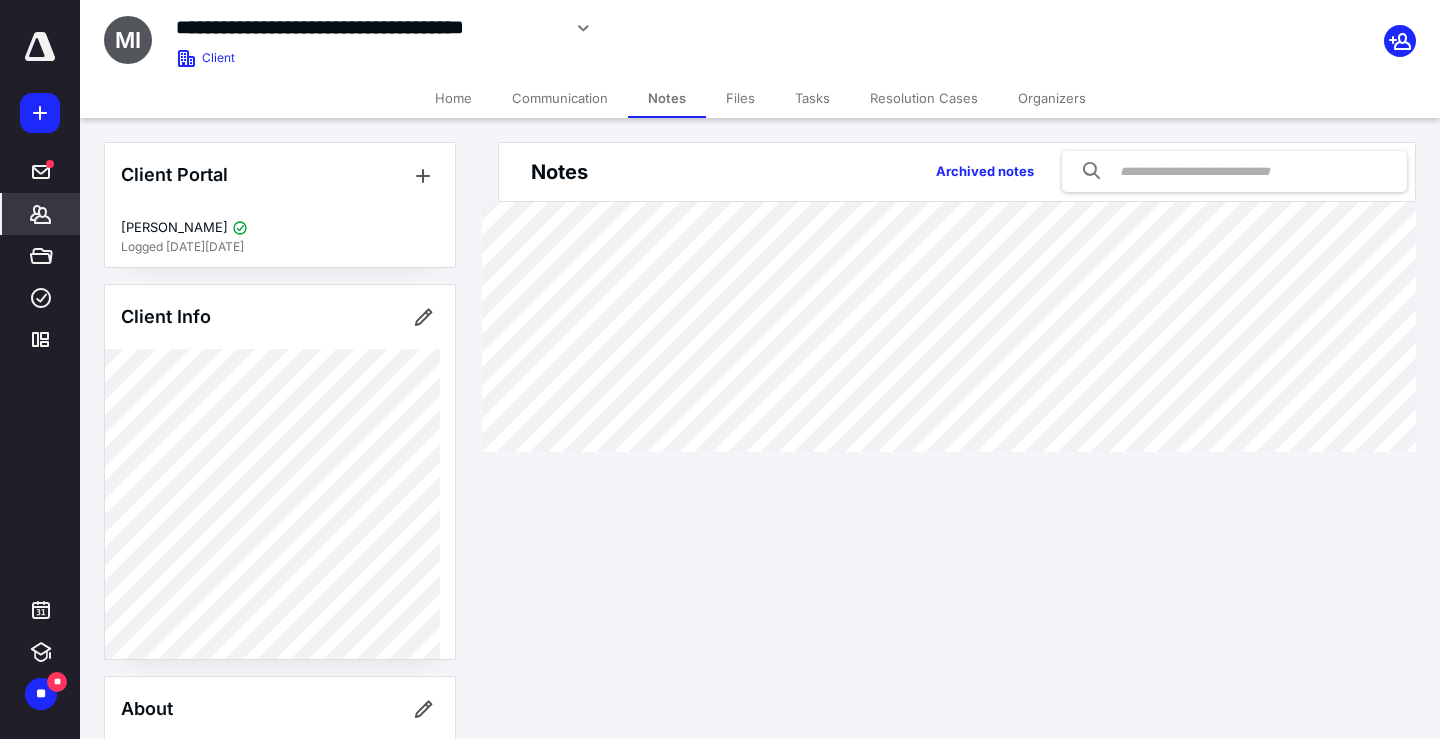 click on "Files" at bounding box center [740, 98] 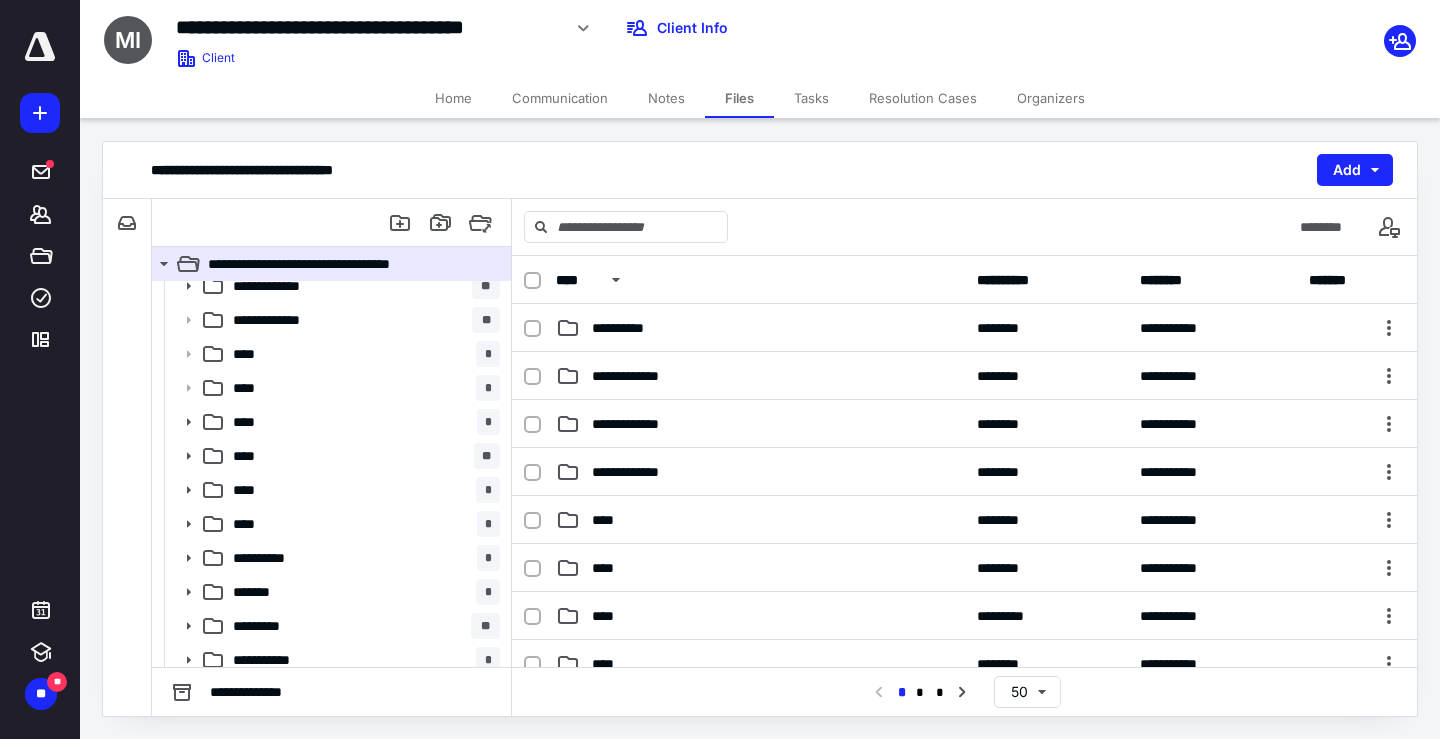scroll, scrollTop: 56, scrollLeft: 0, axis: vertical 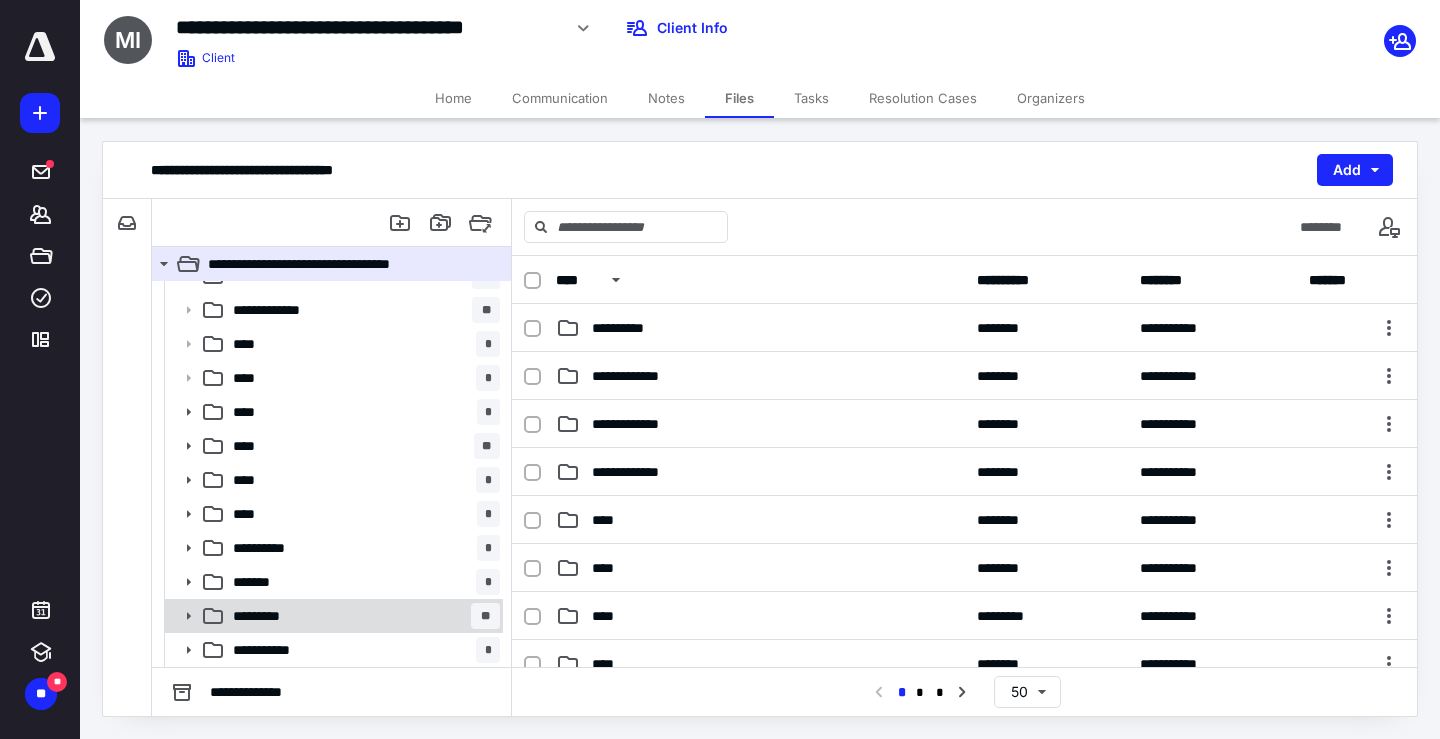 click on "********* **" at bounding box center [362, 616] 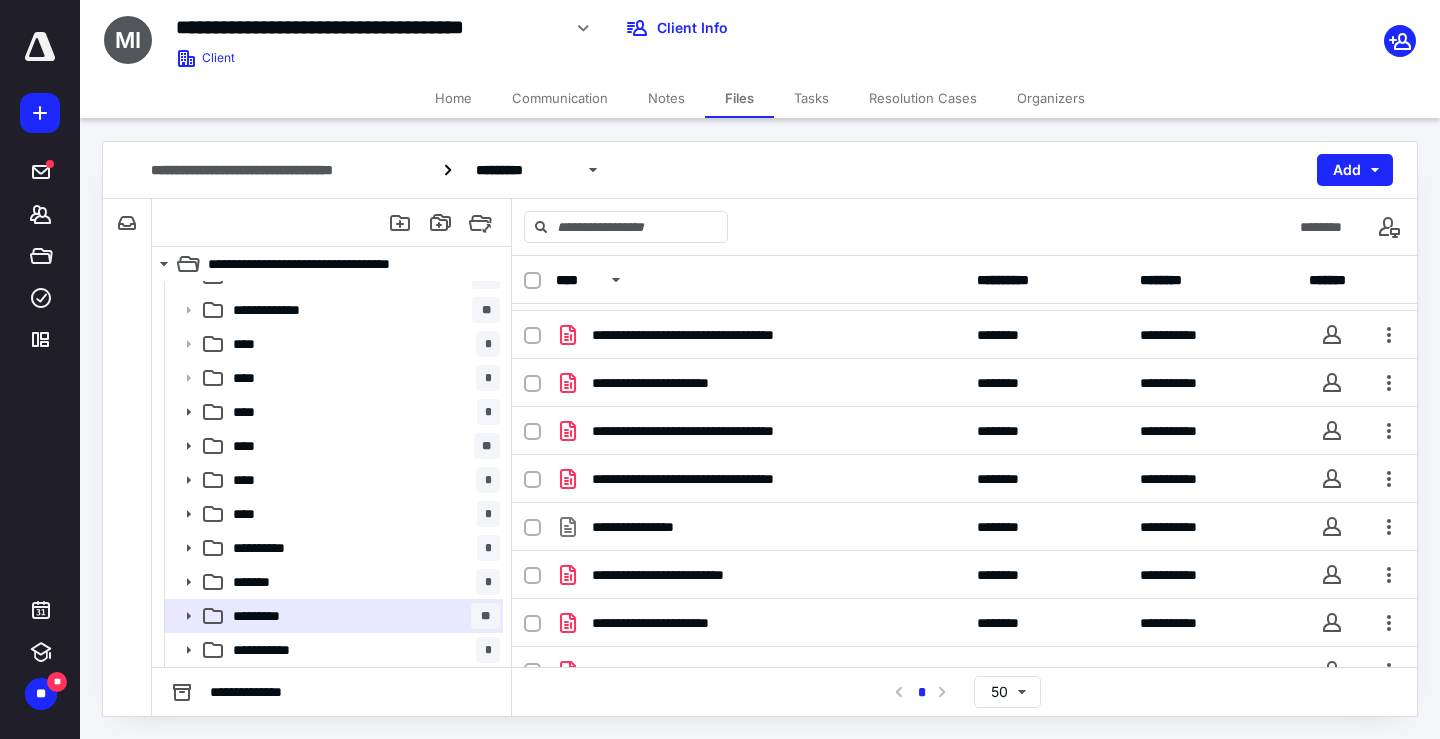 scroll, scrollTop: 565, scrollLeft: 0, axis: vertical 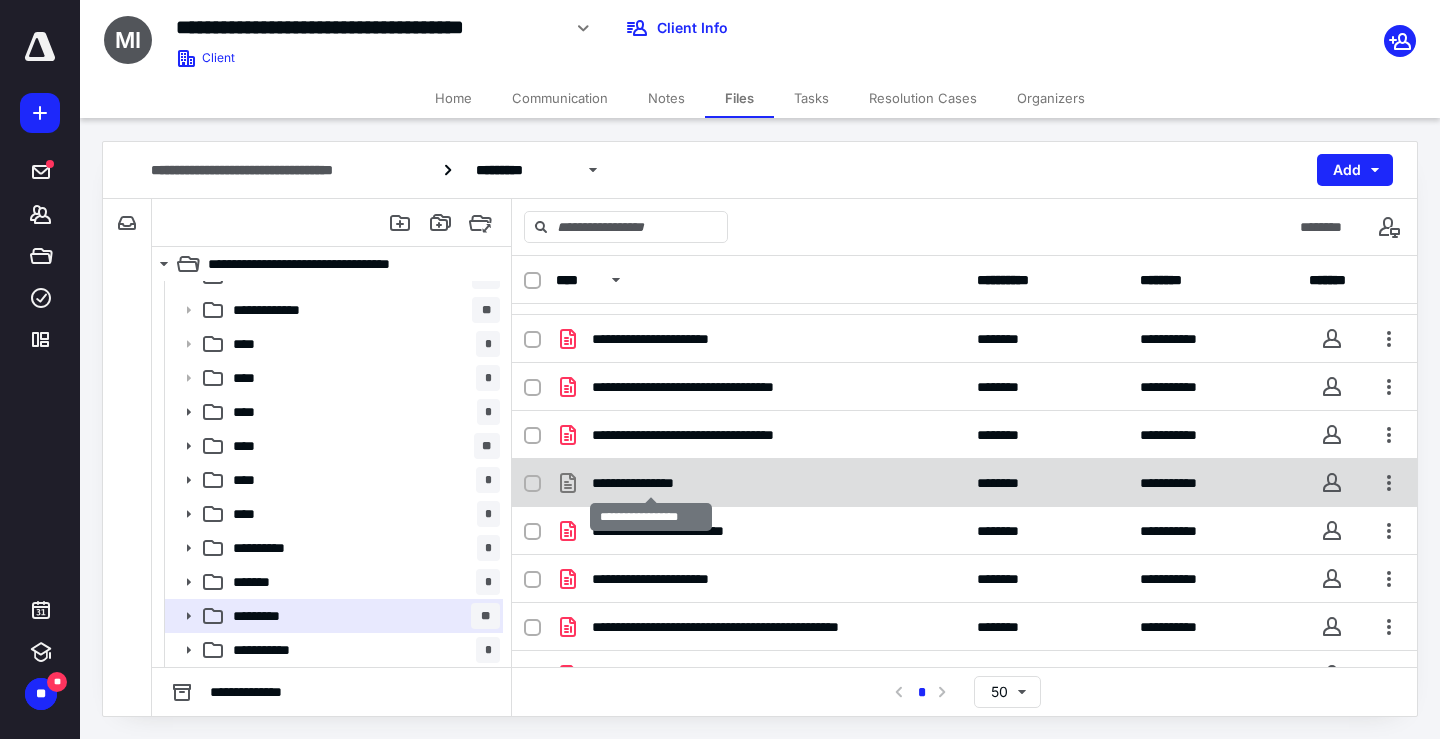 click on "**********" at bounding box center (650, 483) 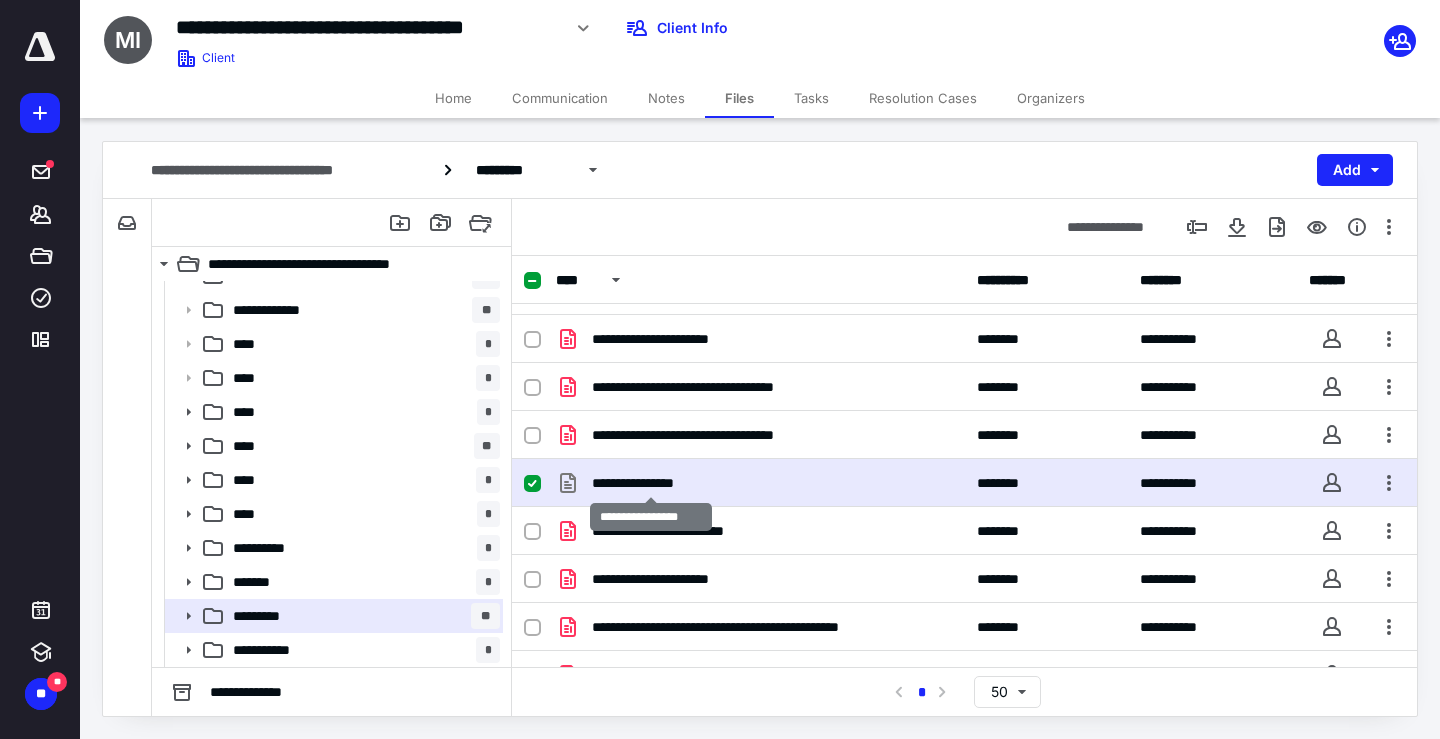 click on "**********" at bounding box center (650, 483) 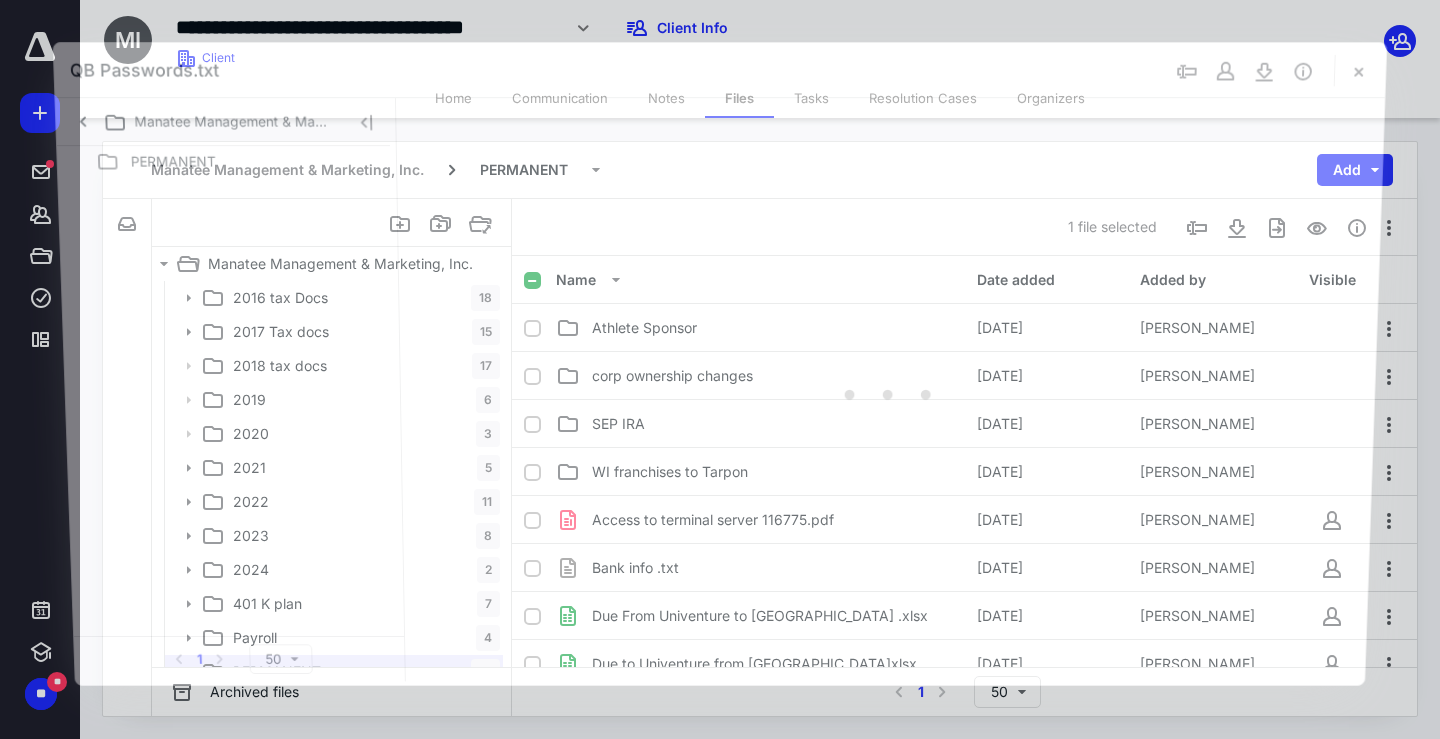 scroll, scrollTop: 56, scrollLeft: 0, axis: vertical 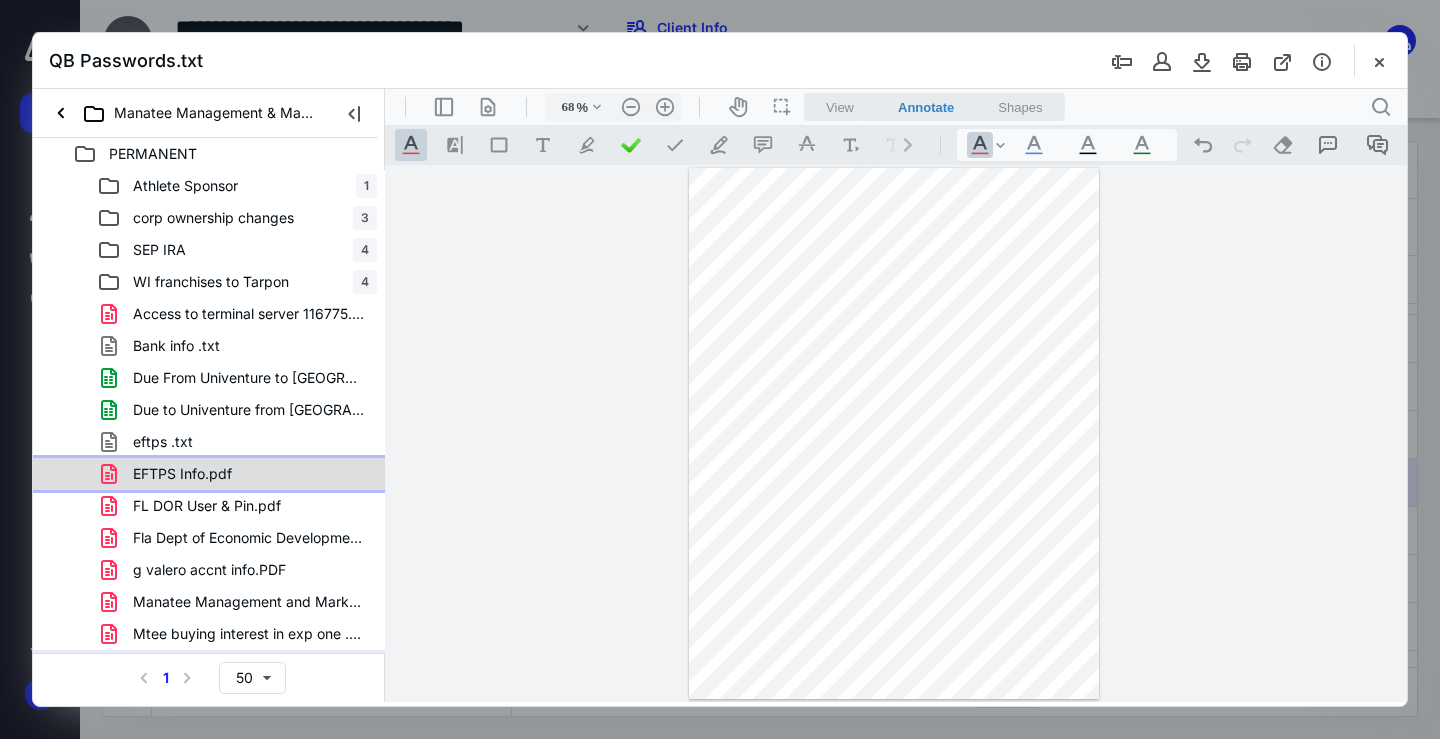 click on "EFTPS Info.pdf" at bounding box center [182, 474] 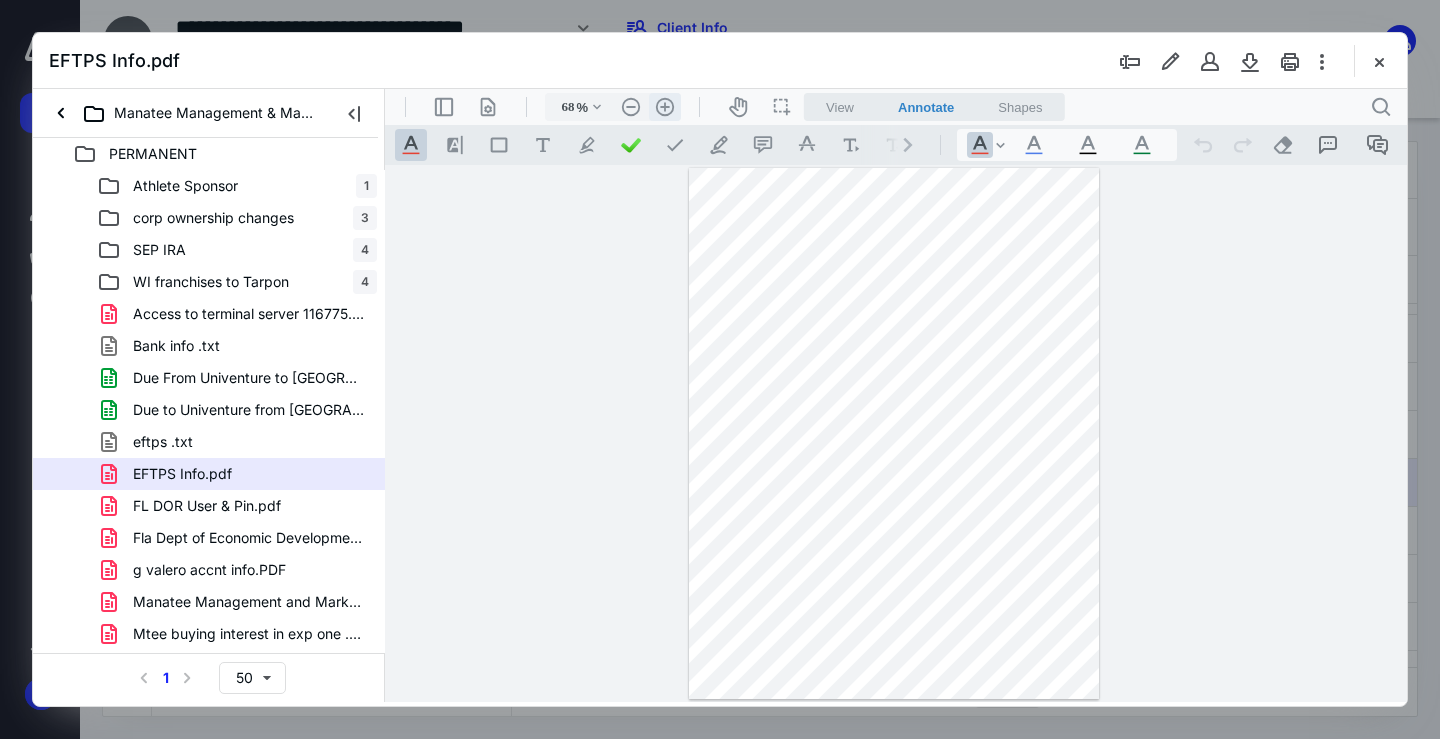 click on ".cls-1{fill:#abb0c4;} icon - header - zoom - in - line" at bounding box center [665, 107] 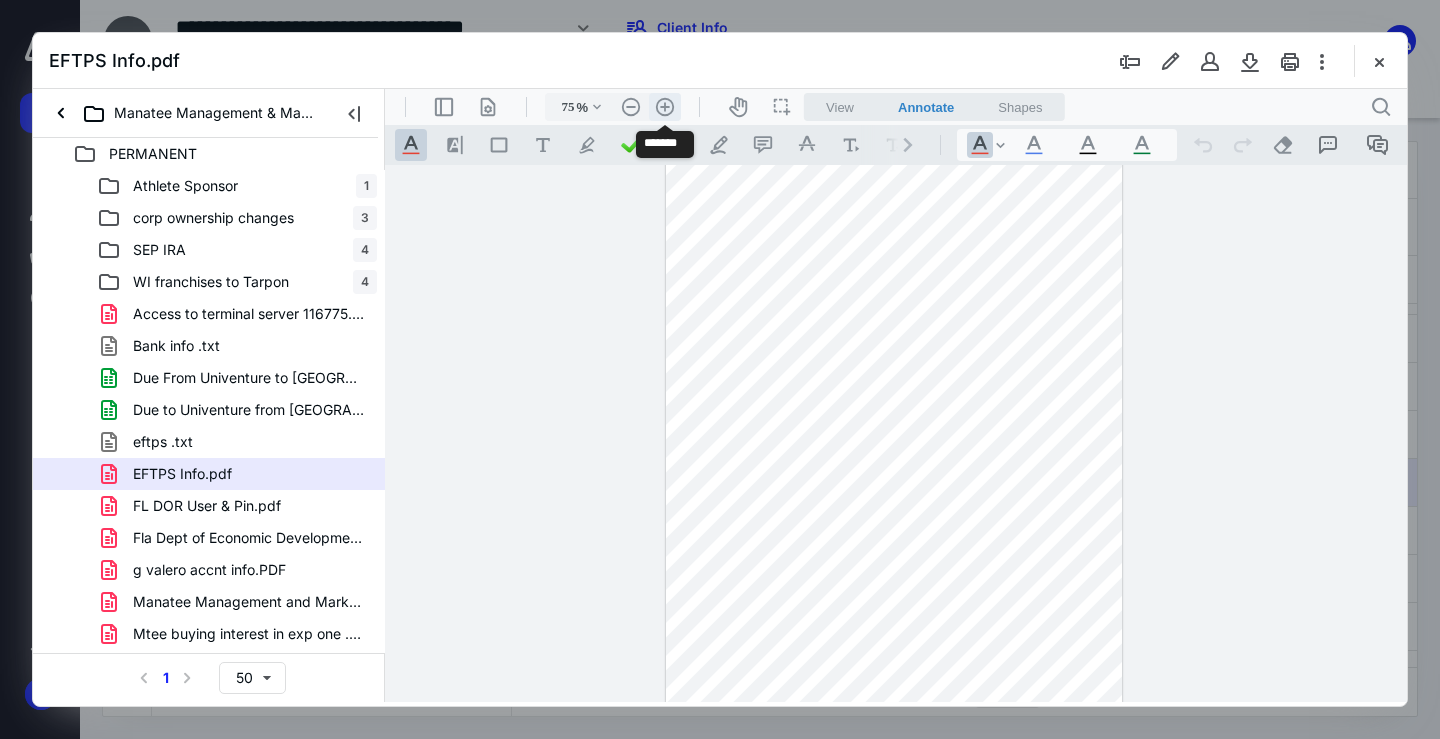 click on ".cls-1{fill:#abb0c4;} icon - header - zoom - in - line" at bounding box center (665, 107) 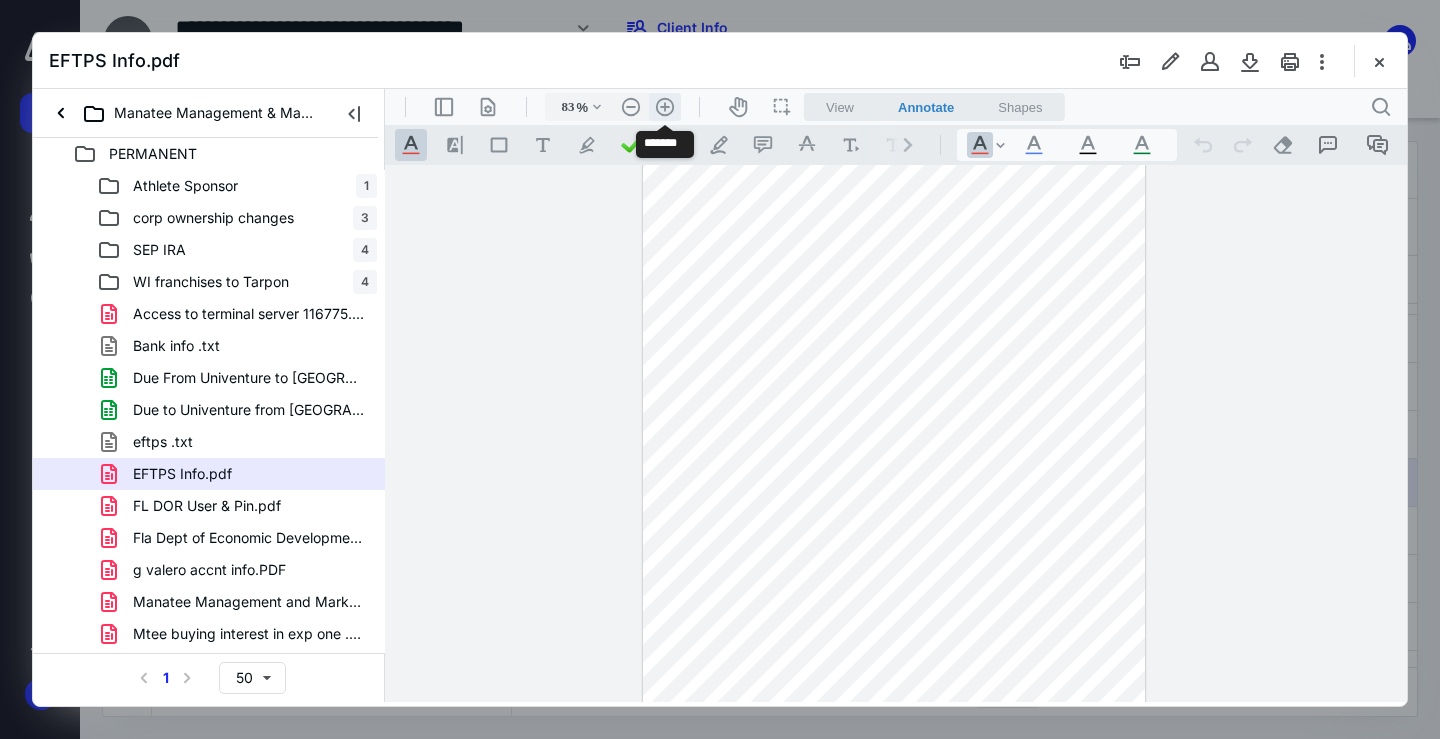 click on ".cls-1{fill:#abb0c4;} icon - header - zoom - in - line" at bounding box center (665, 107) 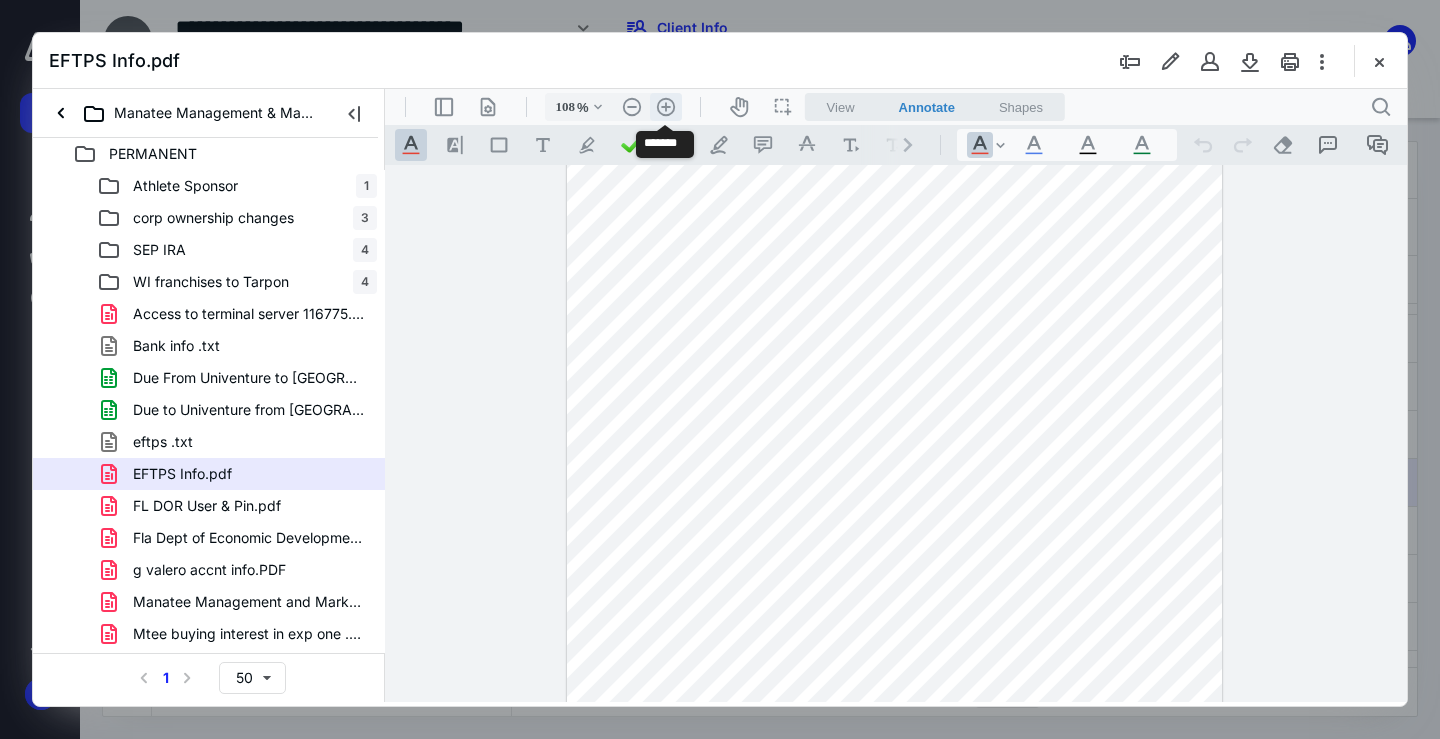 scroll, scrollTop: 138, scrollLeft: 0, axis: vertical 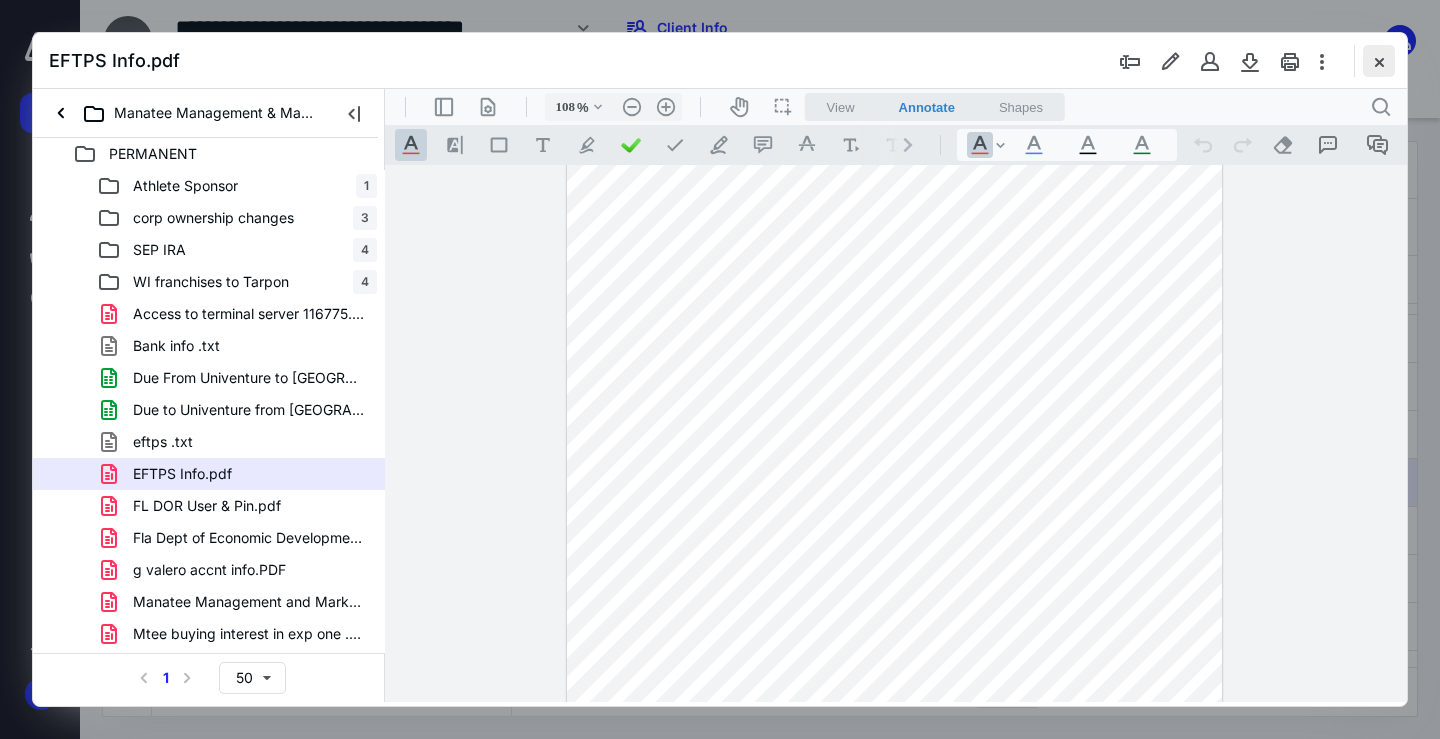 click at bounding box center (1379, 61) 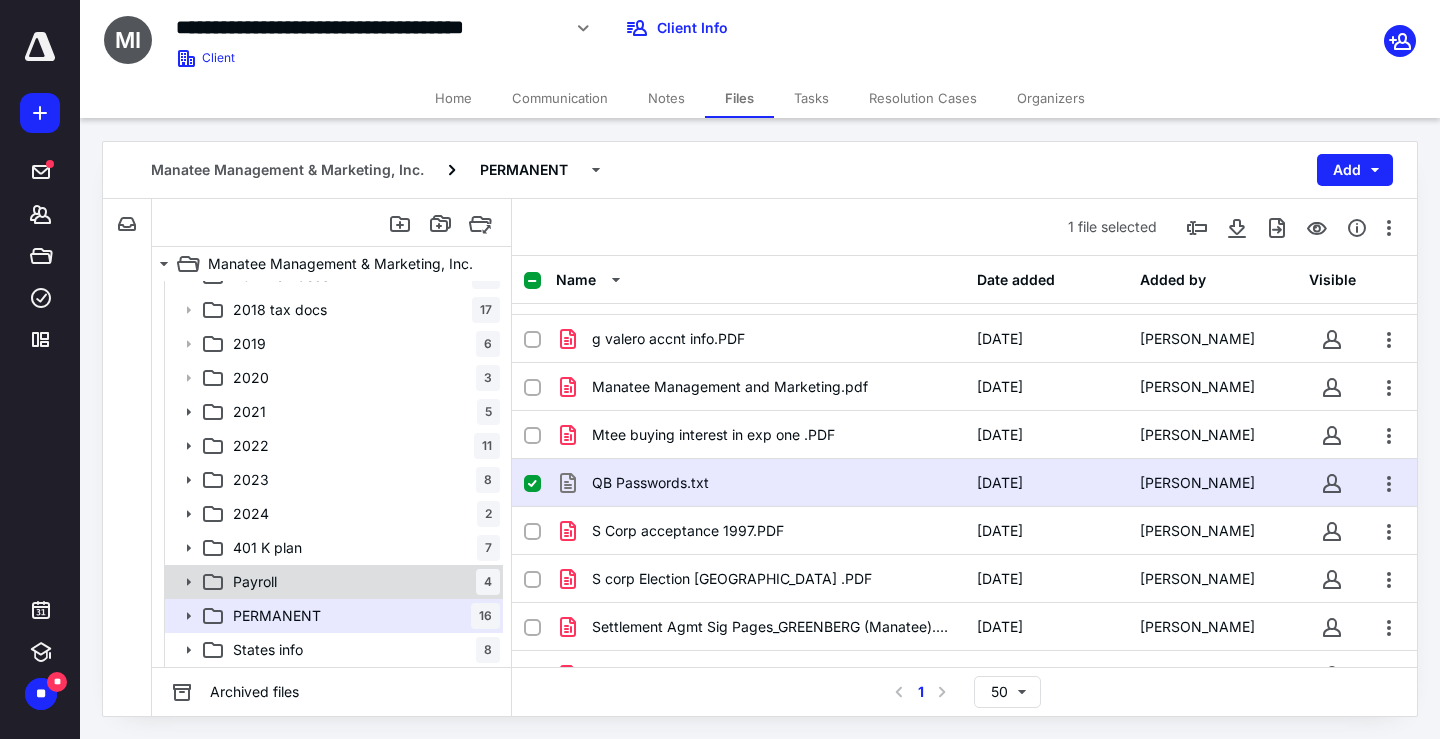click 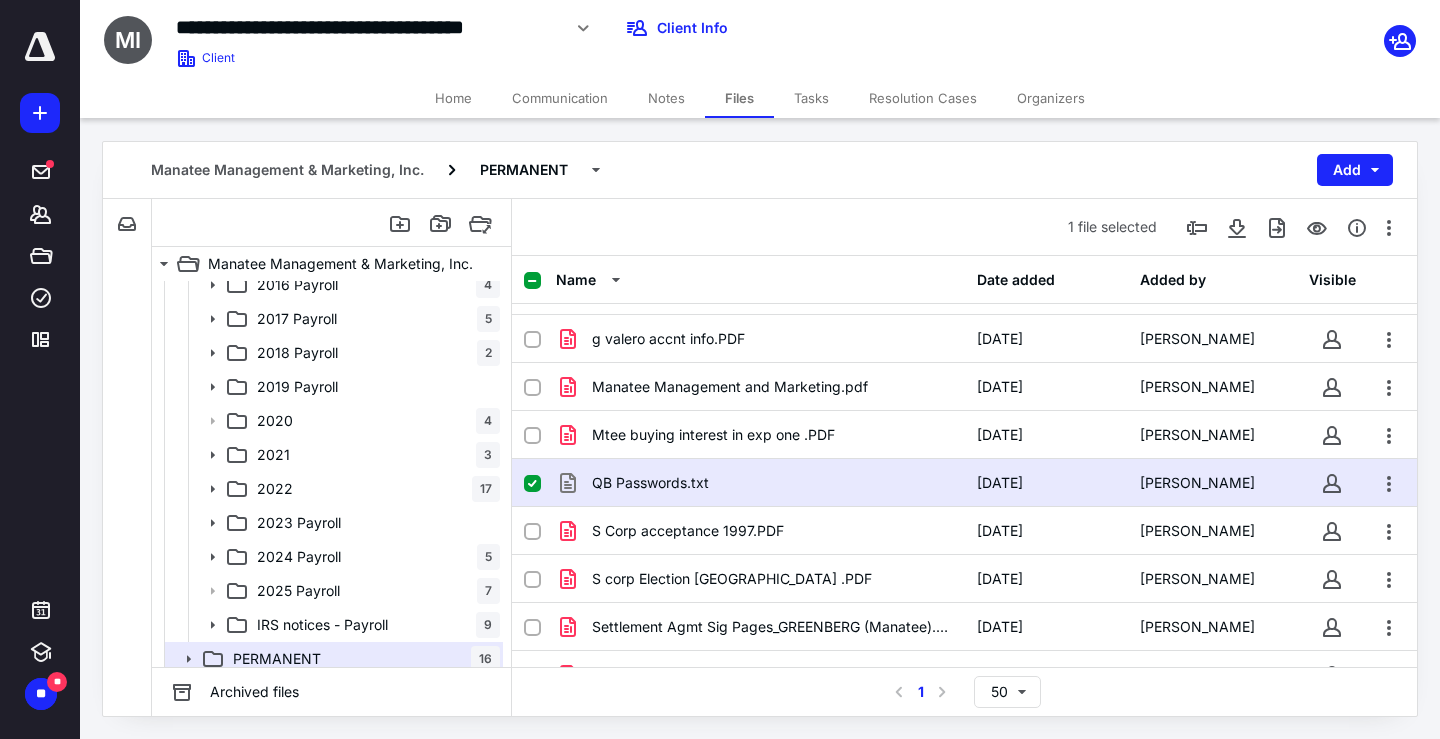 scroll, scrollTop: 602, scrollLeft: 0, axis: vertical 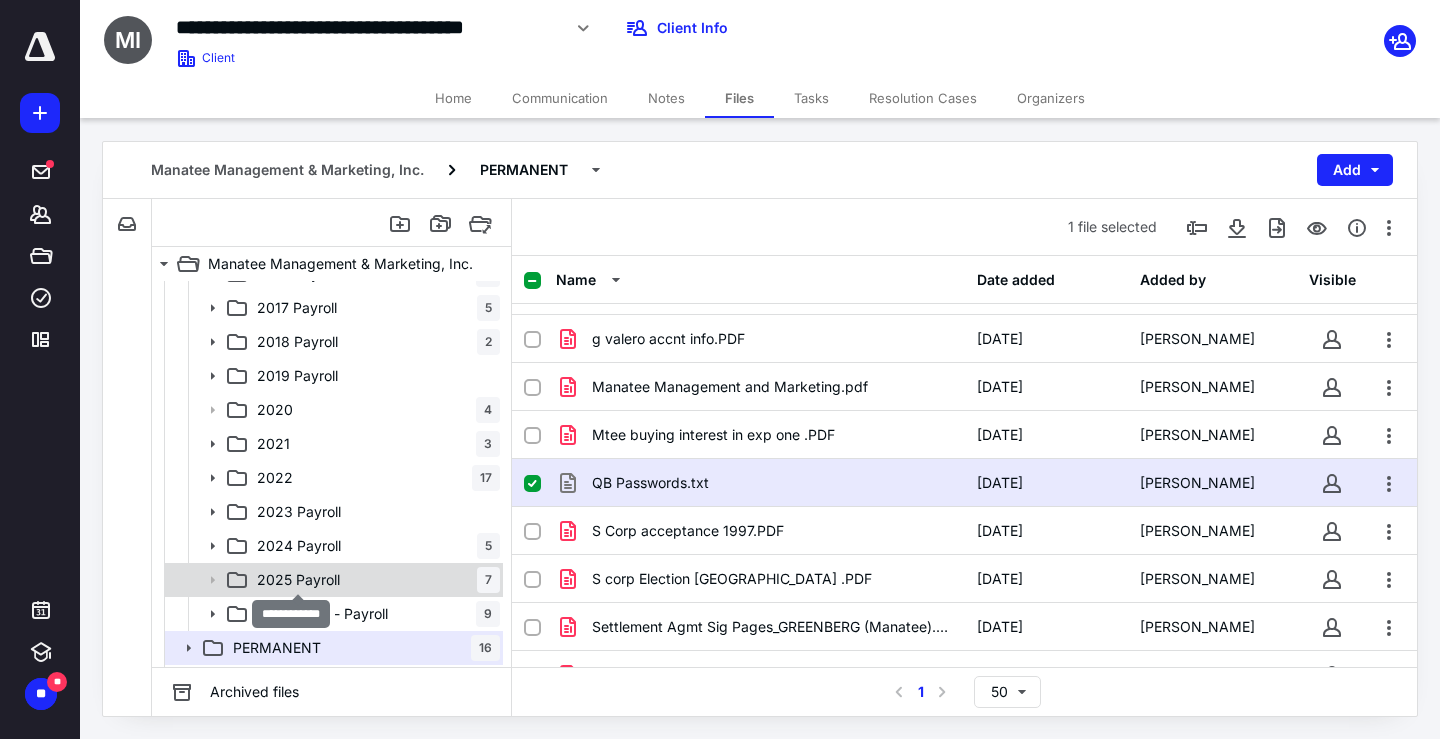 click on "2025 Payroll" at bounding box center (298, 580) 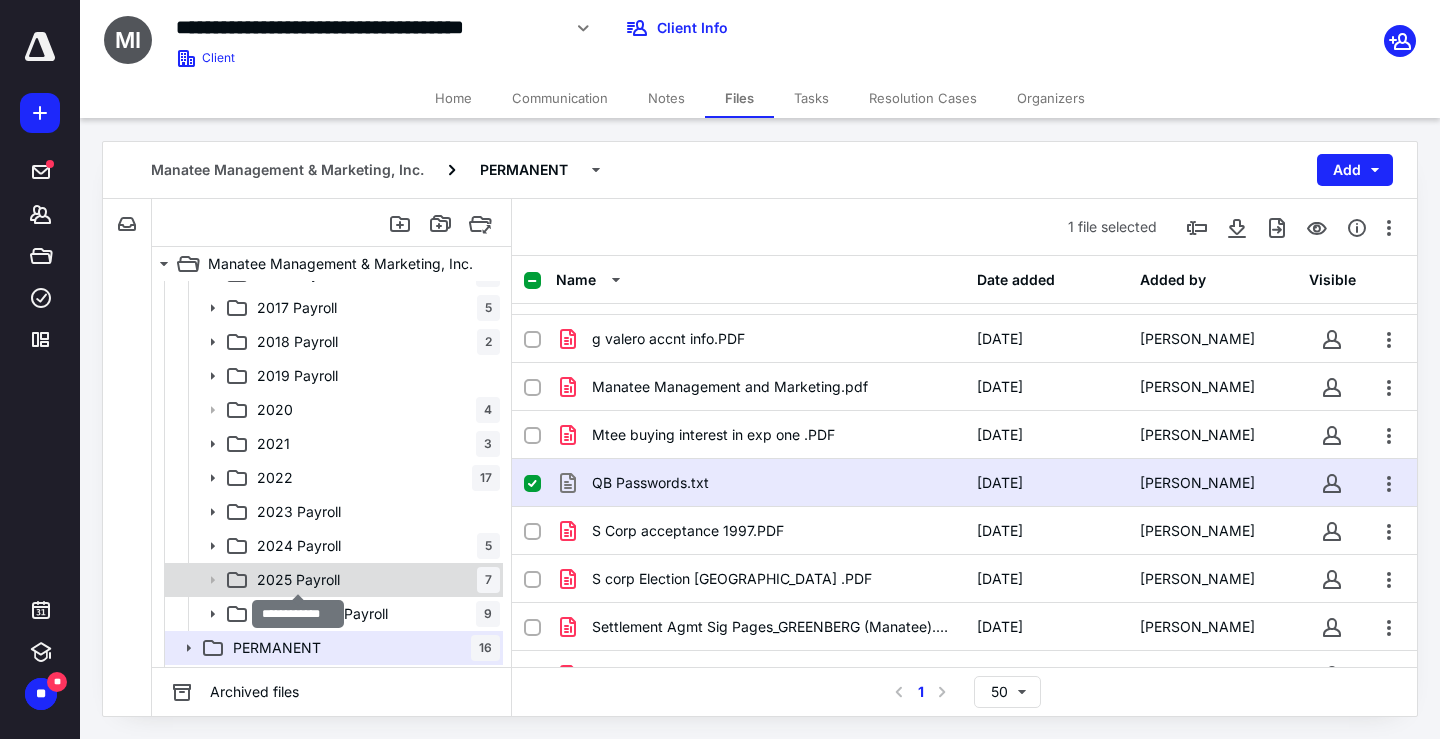 scroll, scrollTop: 0, scrollLeft: 0, axis: both 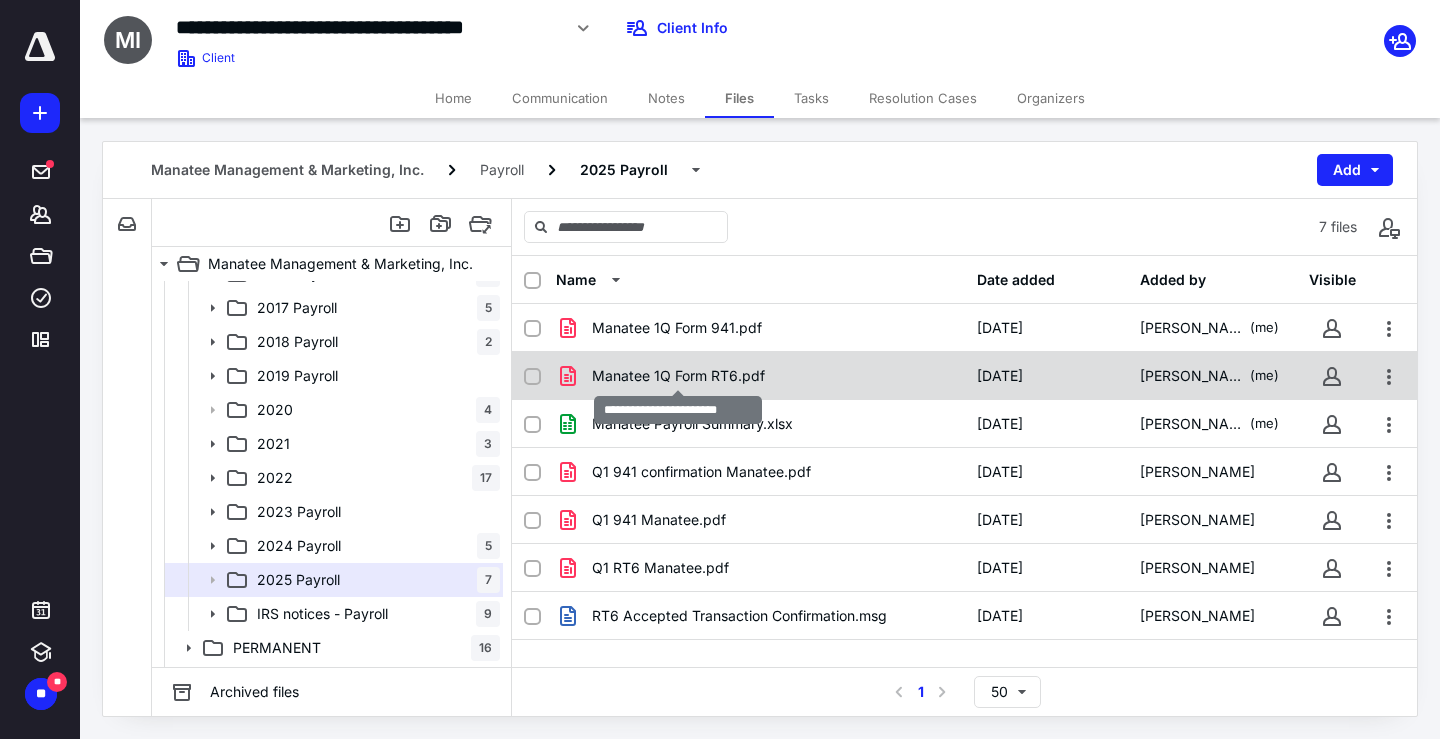 click on "Manatee 1Q Form RT6.pdf" at bounding box center [678, 376] 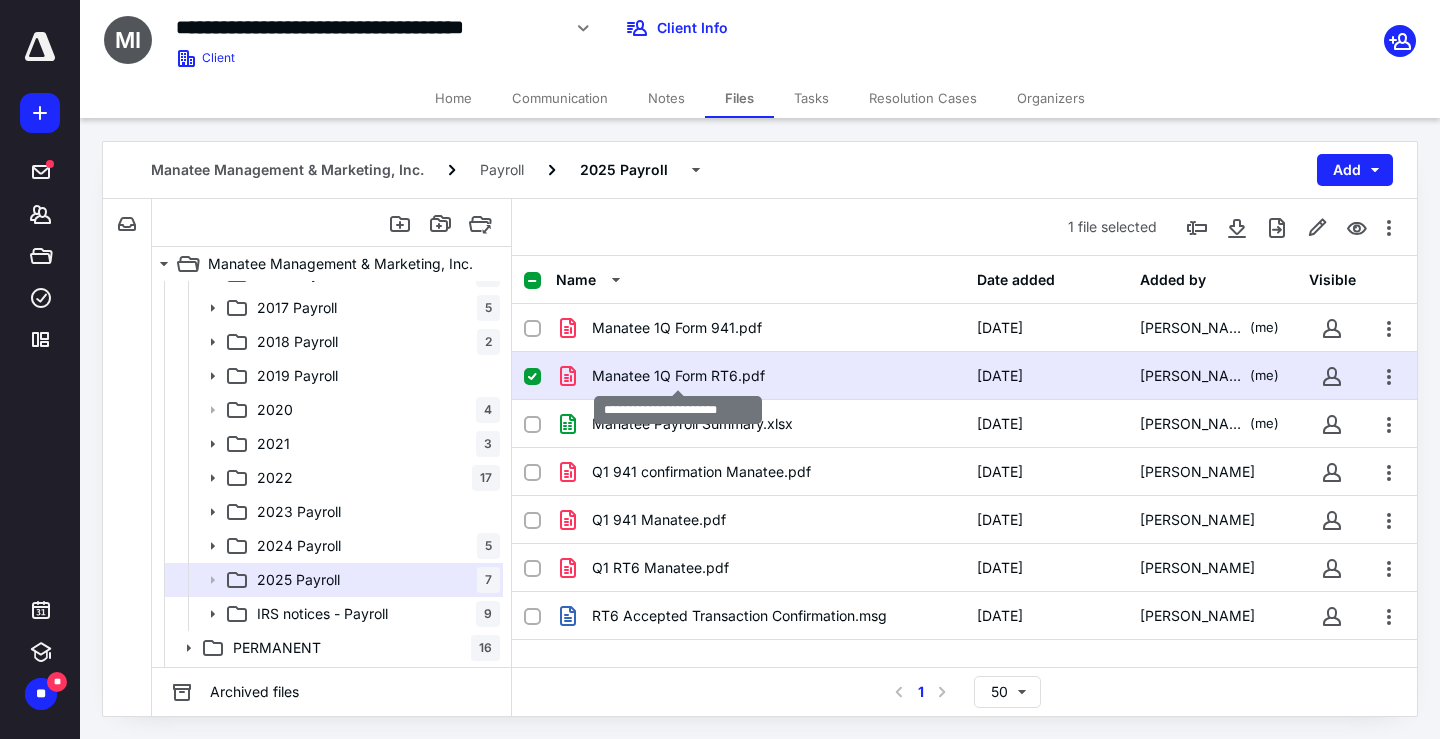 click on "Manatee 1Q Form RT6.pdf" at bounding box center [678, 376] 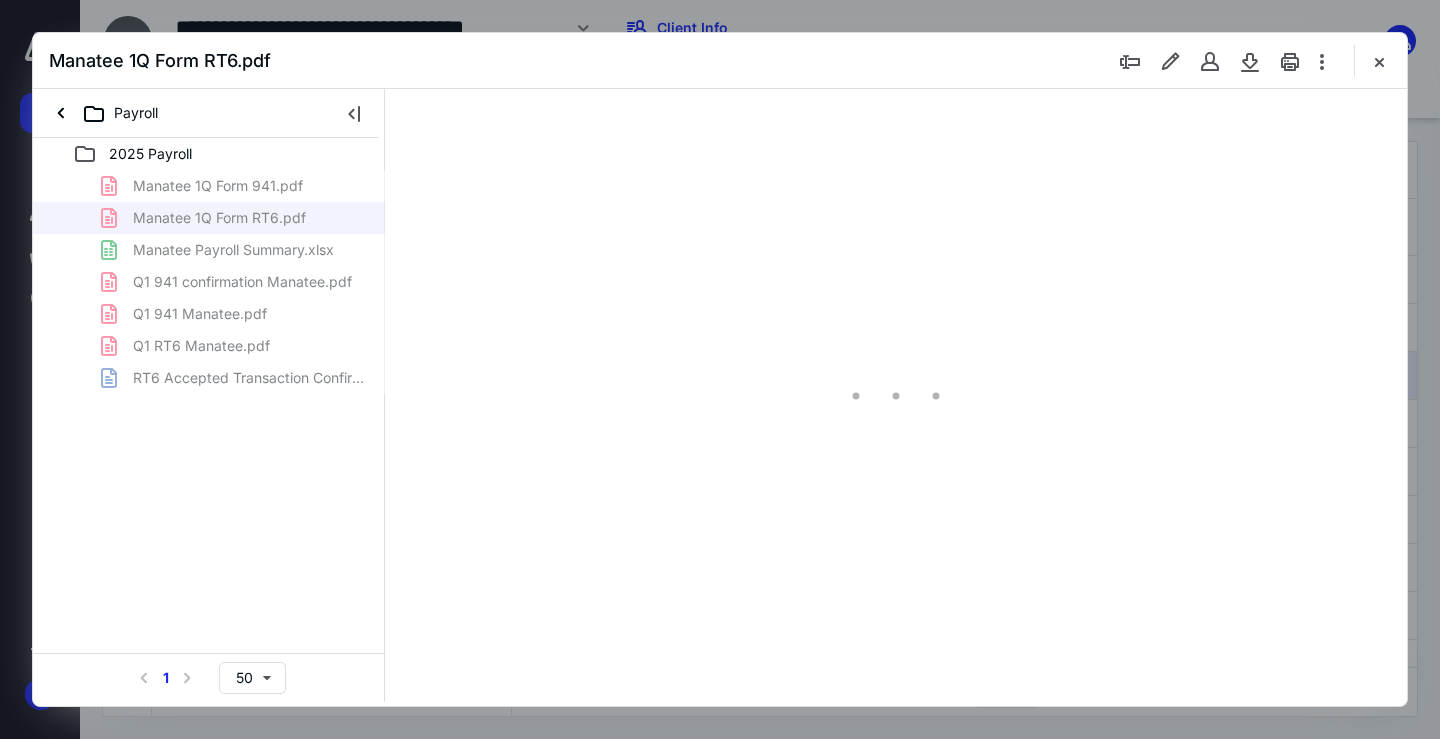 scroll, scrollTop: 0, scrollLeft: 0, axis: both 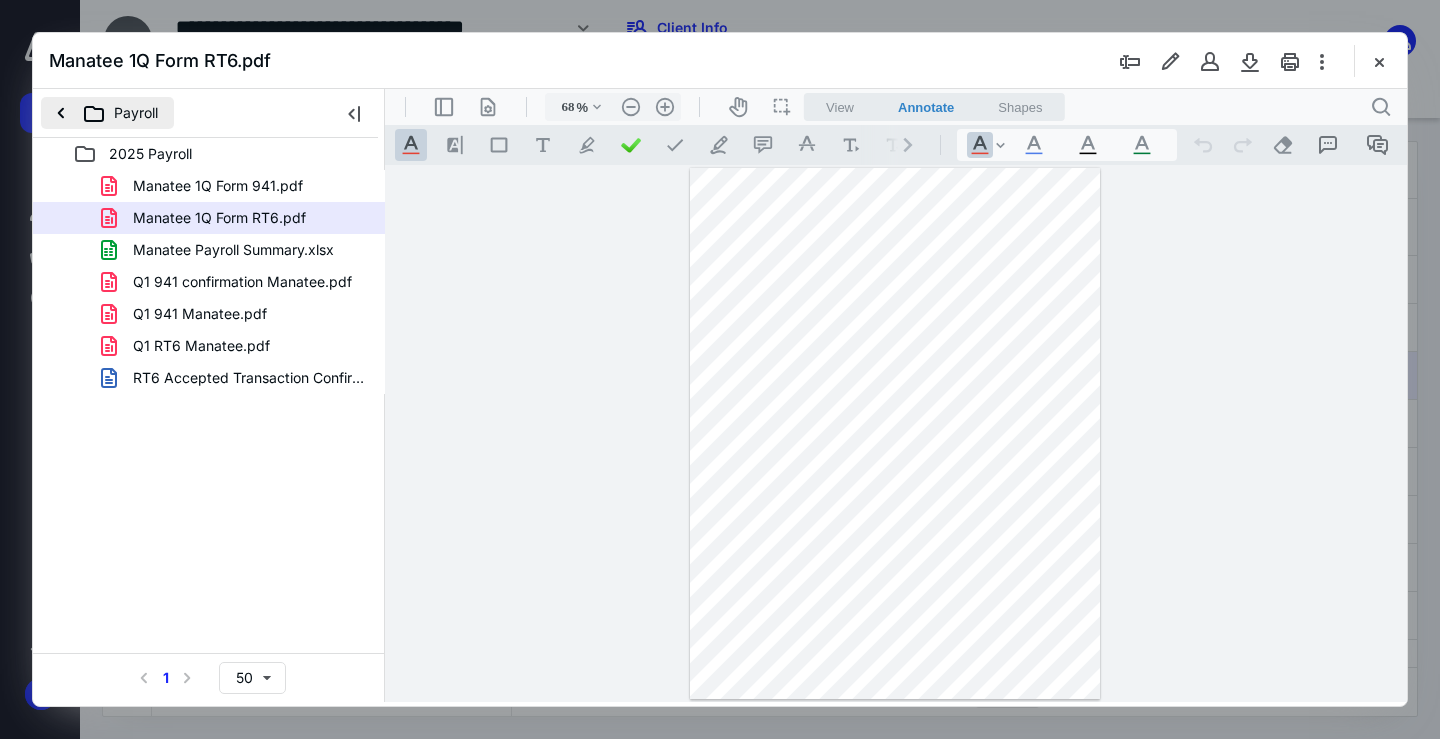 click on "Payroll" at bounding box center [107, 113] 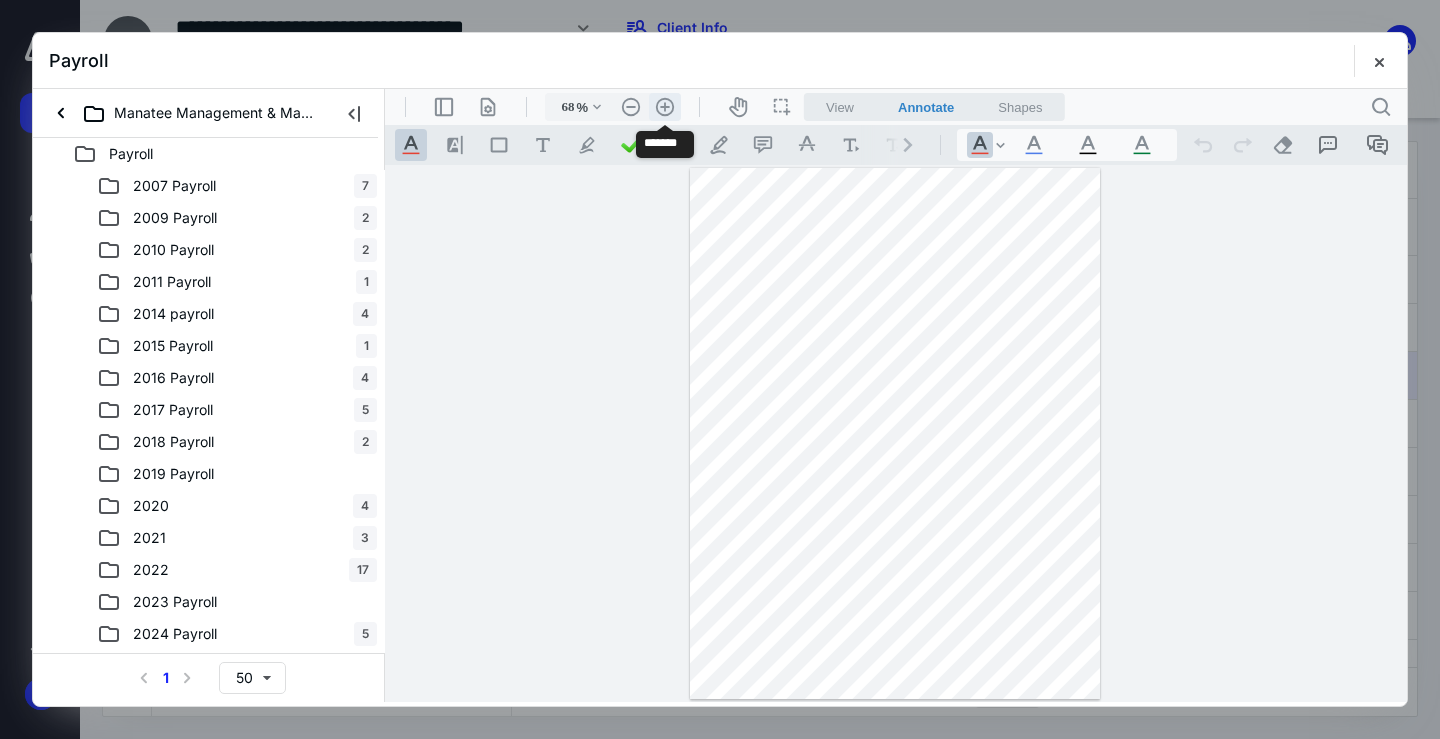 click on ".cls-1{fill:#abb0c4;} icon - header - zoom - in - line" at bounding box center [665, 107] 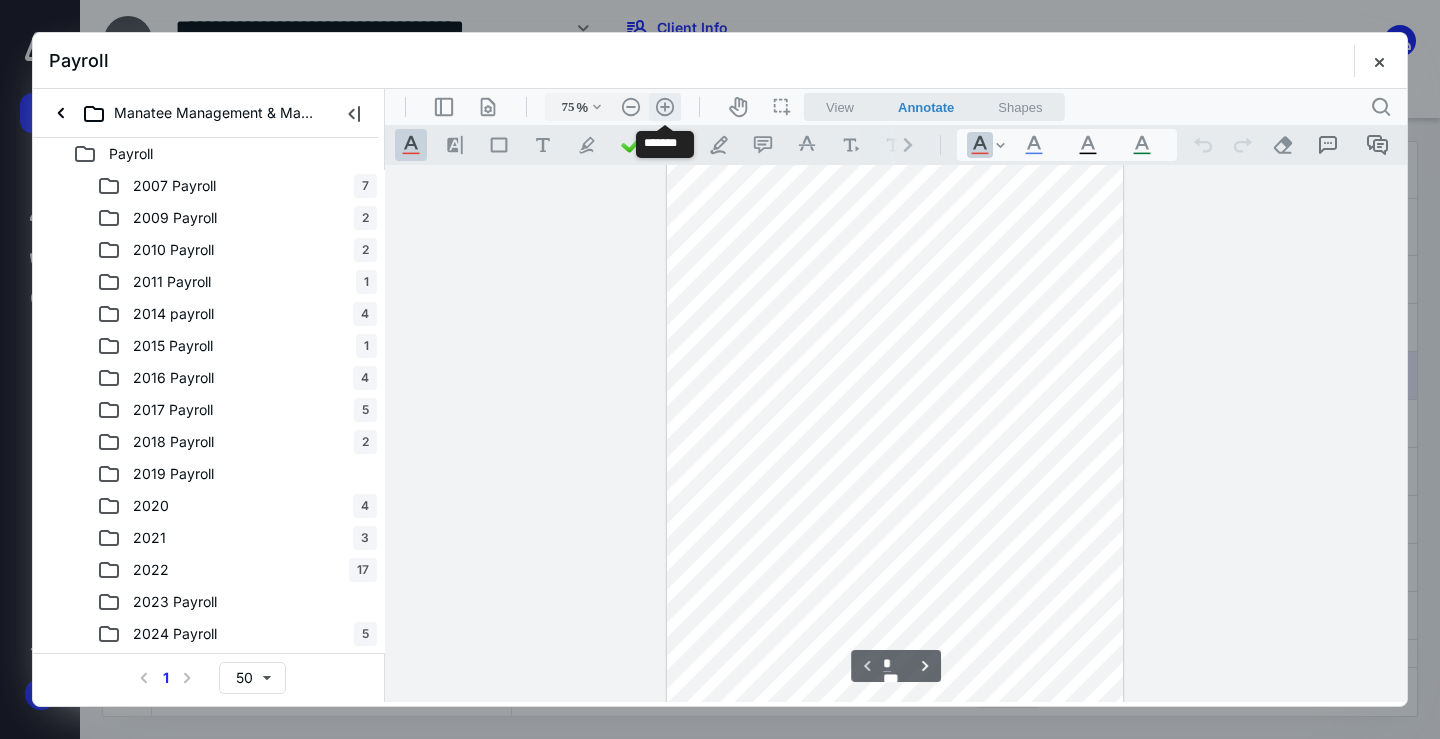 click on ".cls-1{fill:#abb0c4;} icon - header - zoom - in - line" at bounding box center (665, 107) 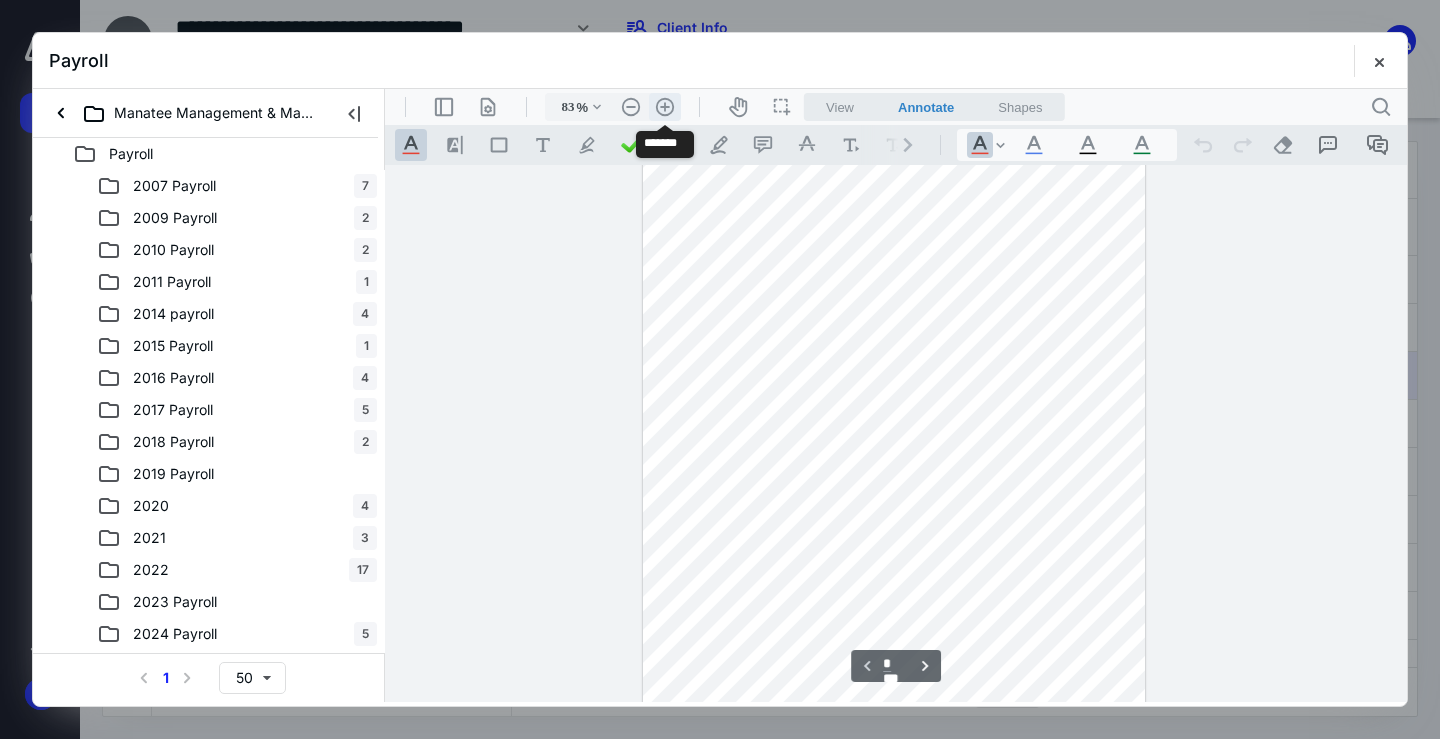 click on ".cls-1{fill:#abb0c4;} icon - header - zoom - in - line" at bounding box center [665, 107] 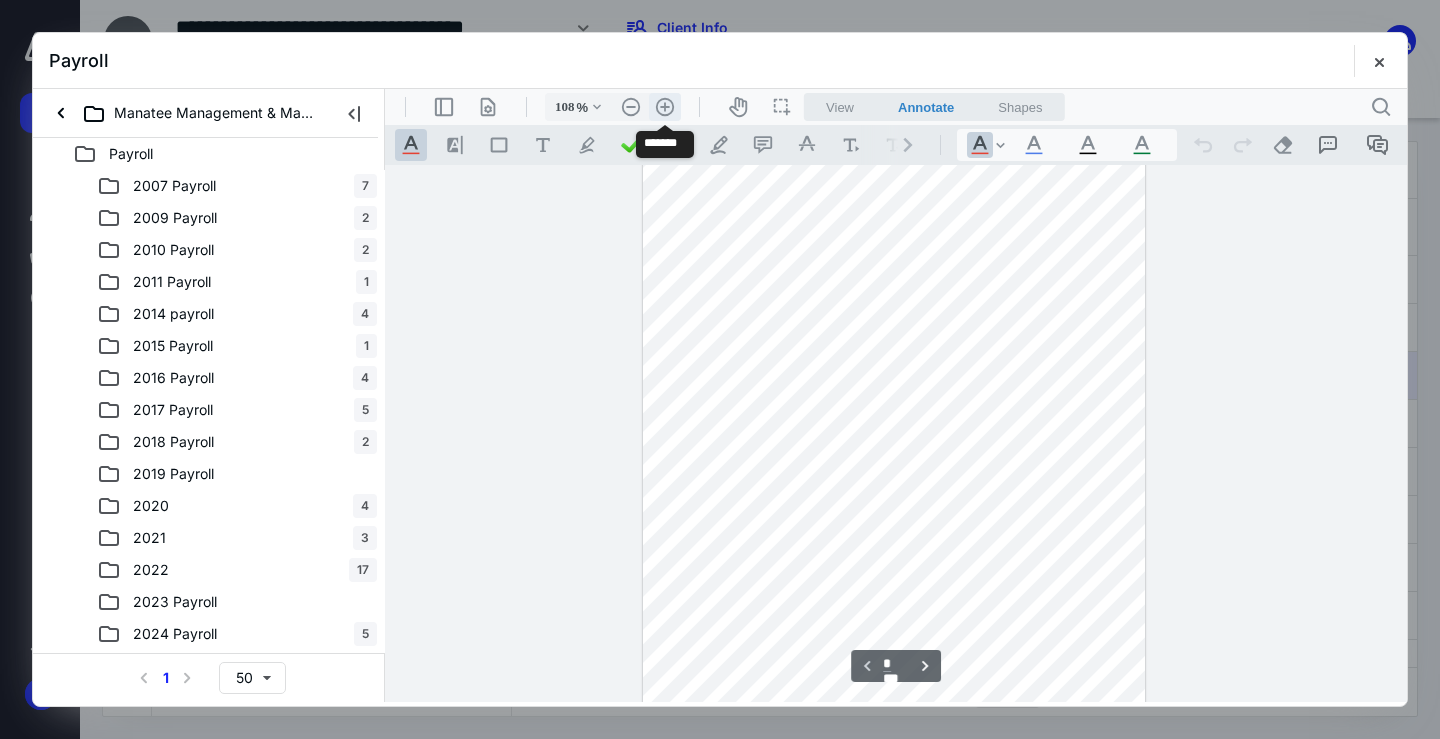 scroll, scrollTop: 138, scrollLeft: 0, axis: vertical 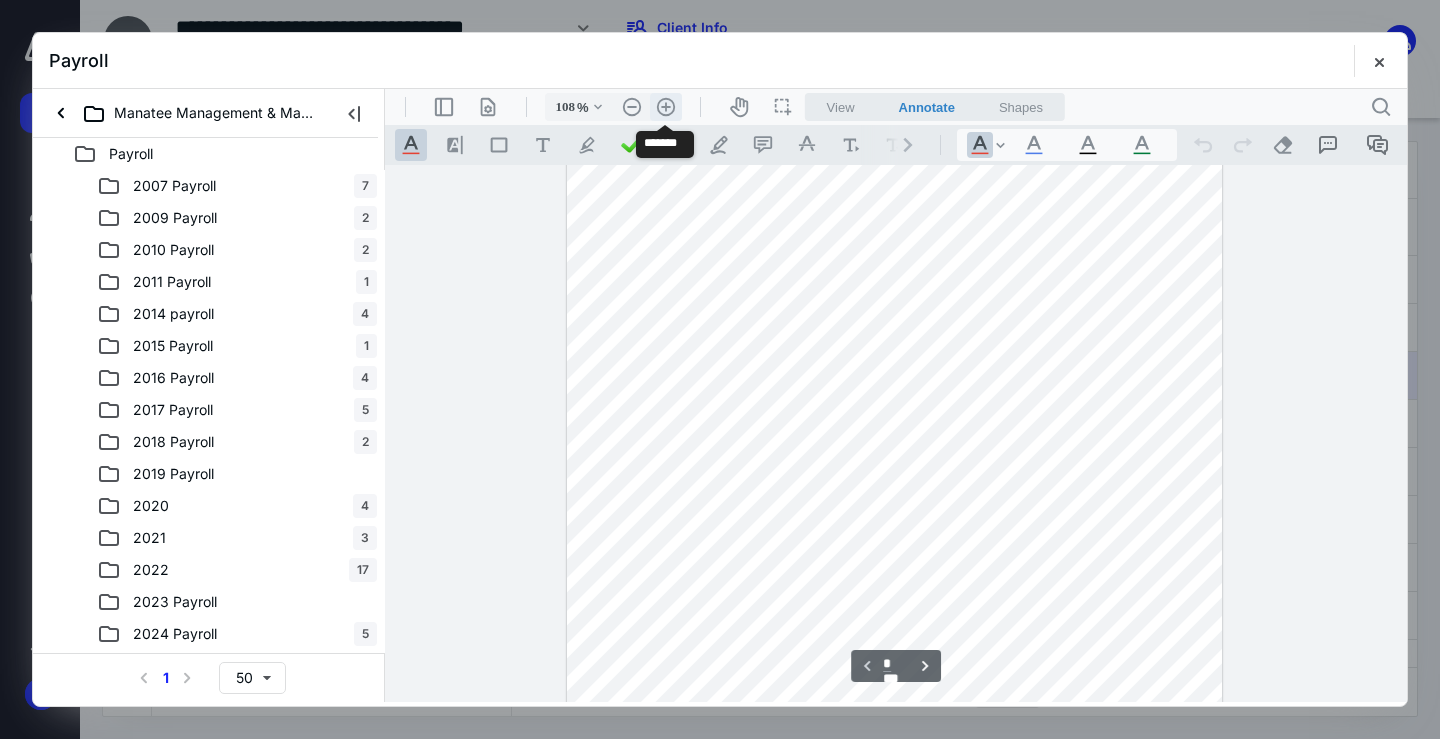 click on ".cls-1{fill:#abb0c4;} icon - header - zoom - in - line" at bounding box center (666, 107) 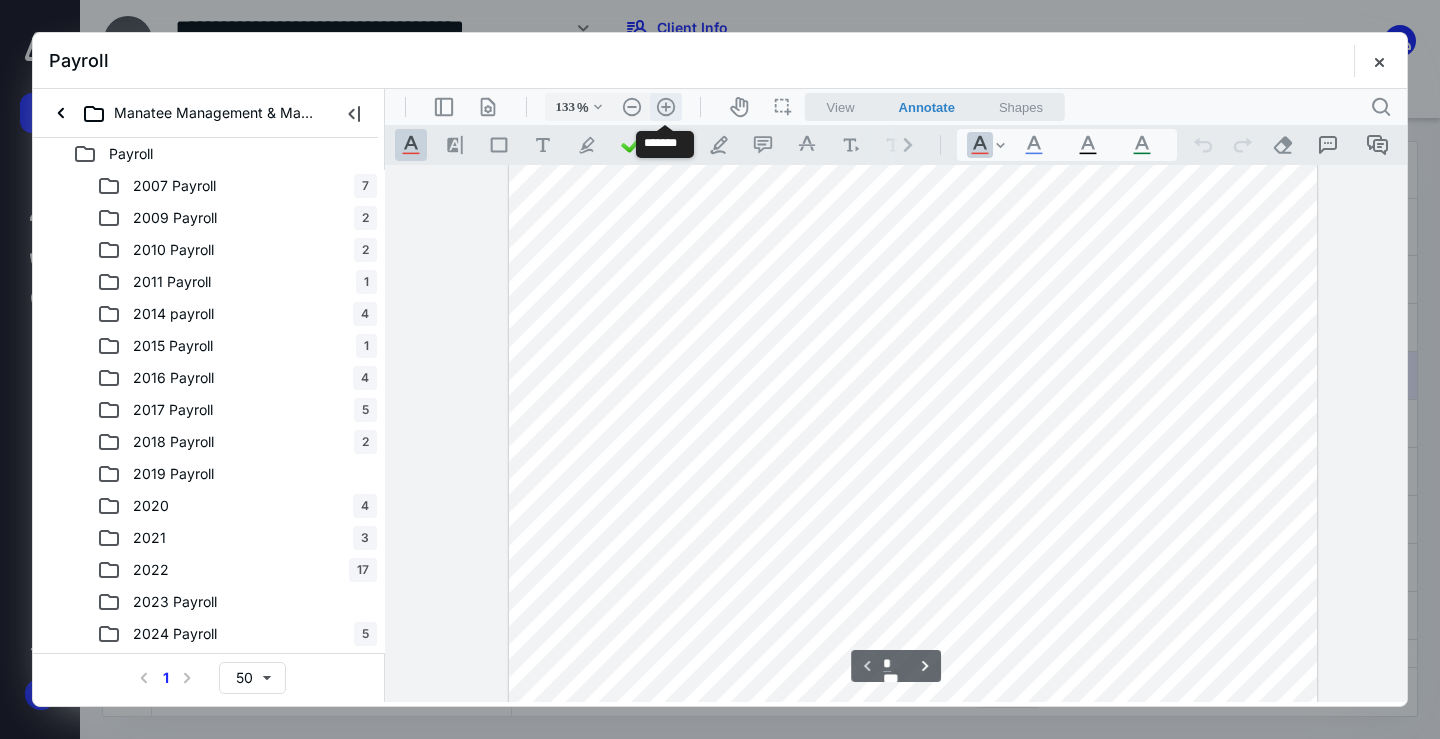 scroll, scrollTop: 224, scrollLeft: 23, axis: both 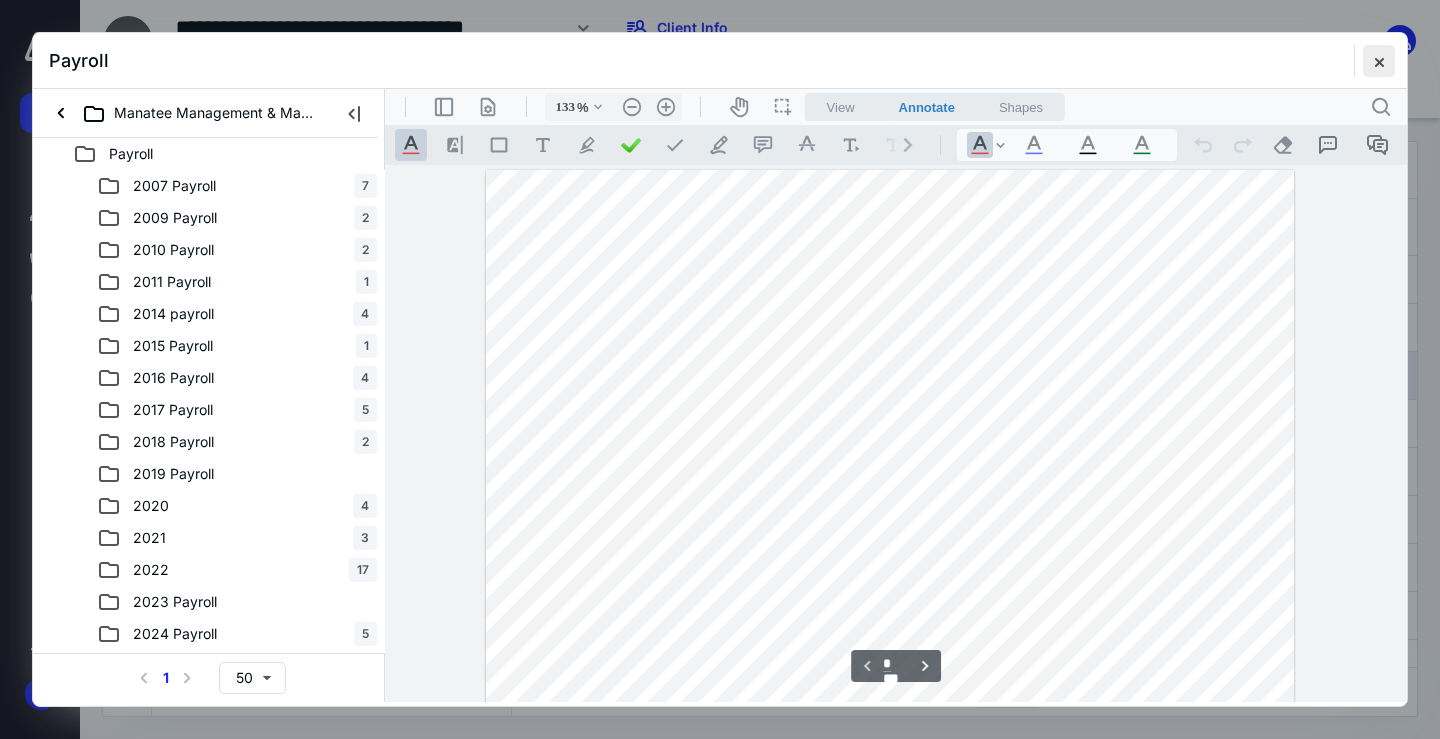 click at bounding box center [1379, 61] 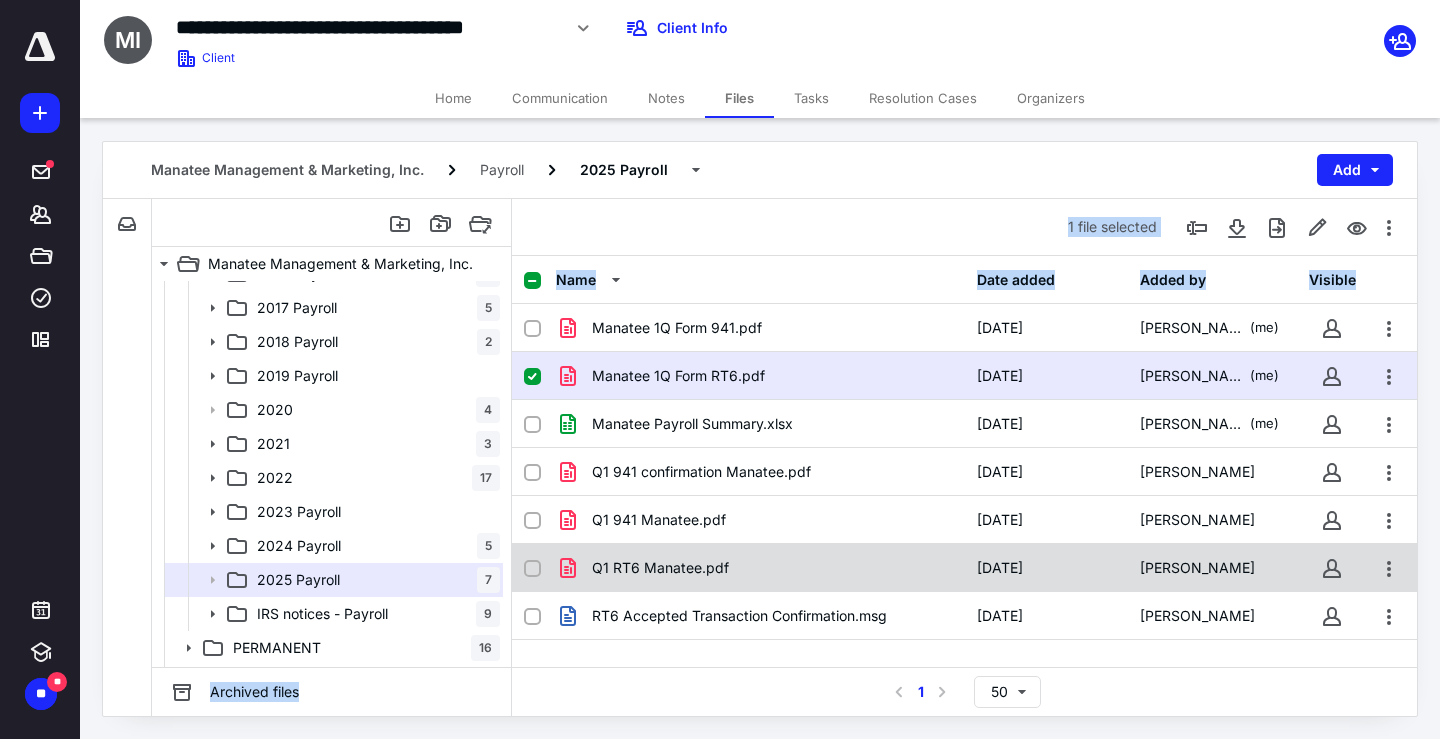 drag, startPoint x: 507, startPoint y: 558, endPoint x: 513, endPoint y: 587, distance: 29.614185 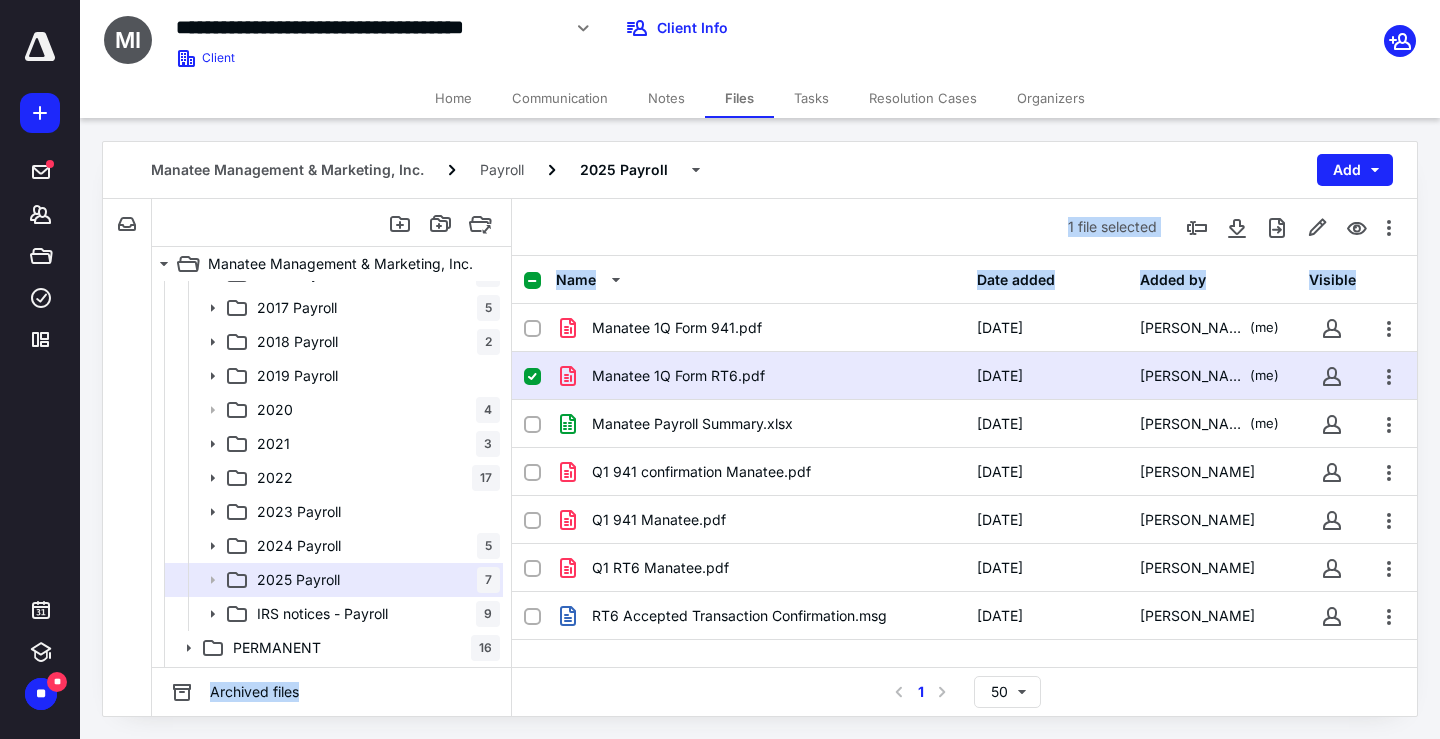 scroll, scrollTop: 634, scrollLeft: 0, axis: vertical 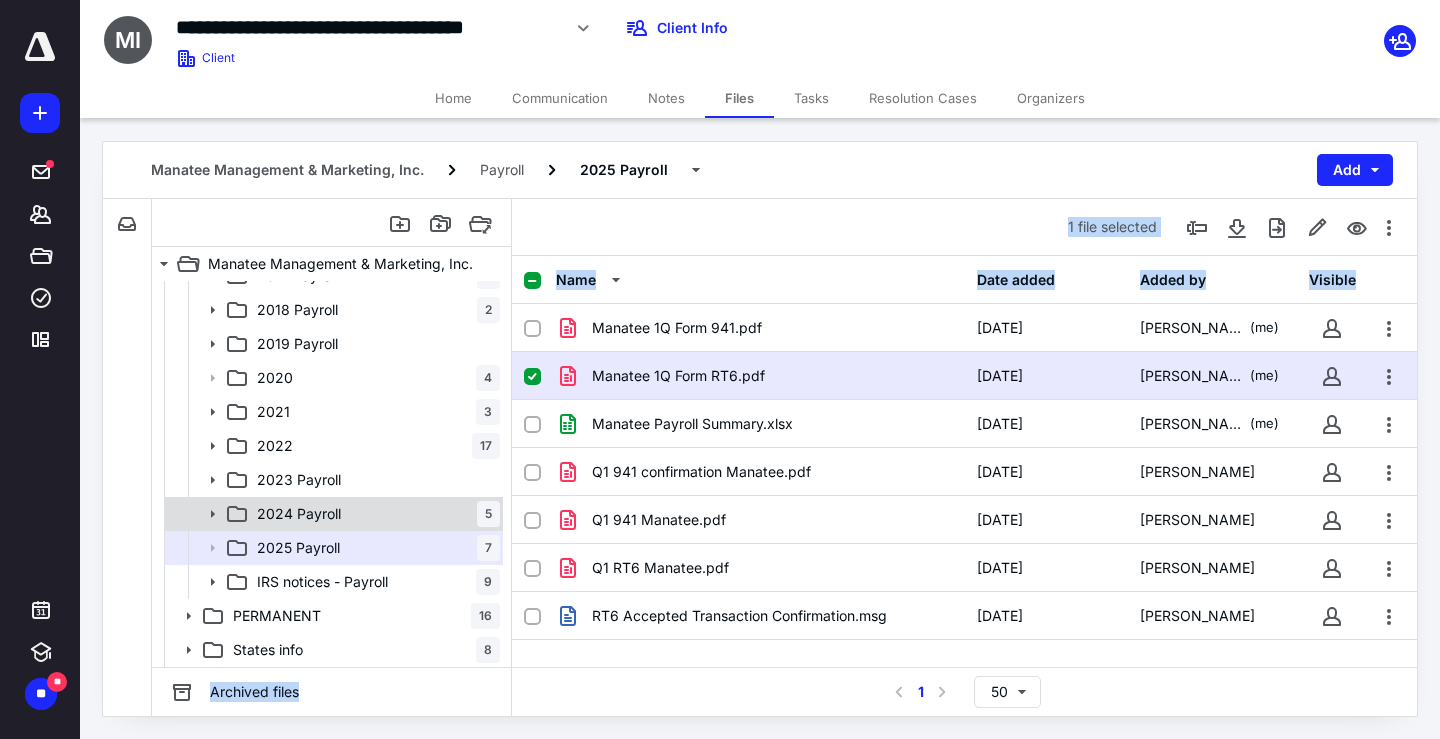 click on "2024 Payroll 5" at bounding box center (374, 514) 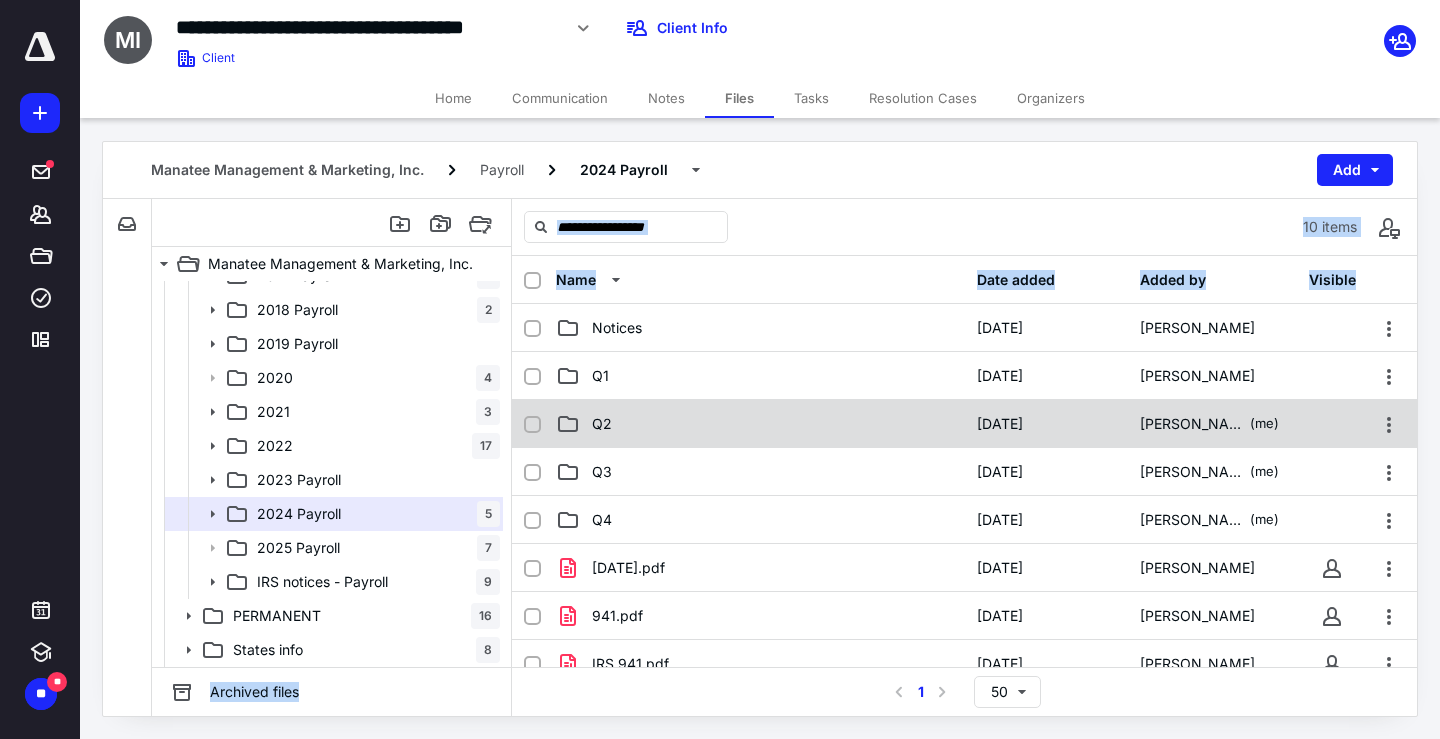 click on "Q2" at bounding box center [602, 424] 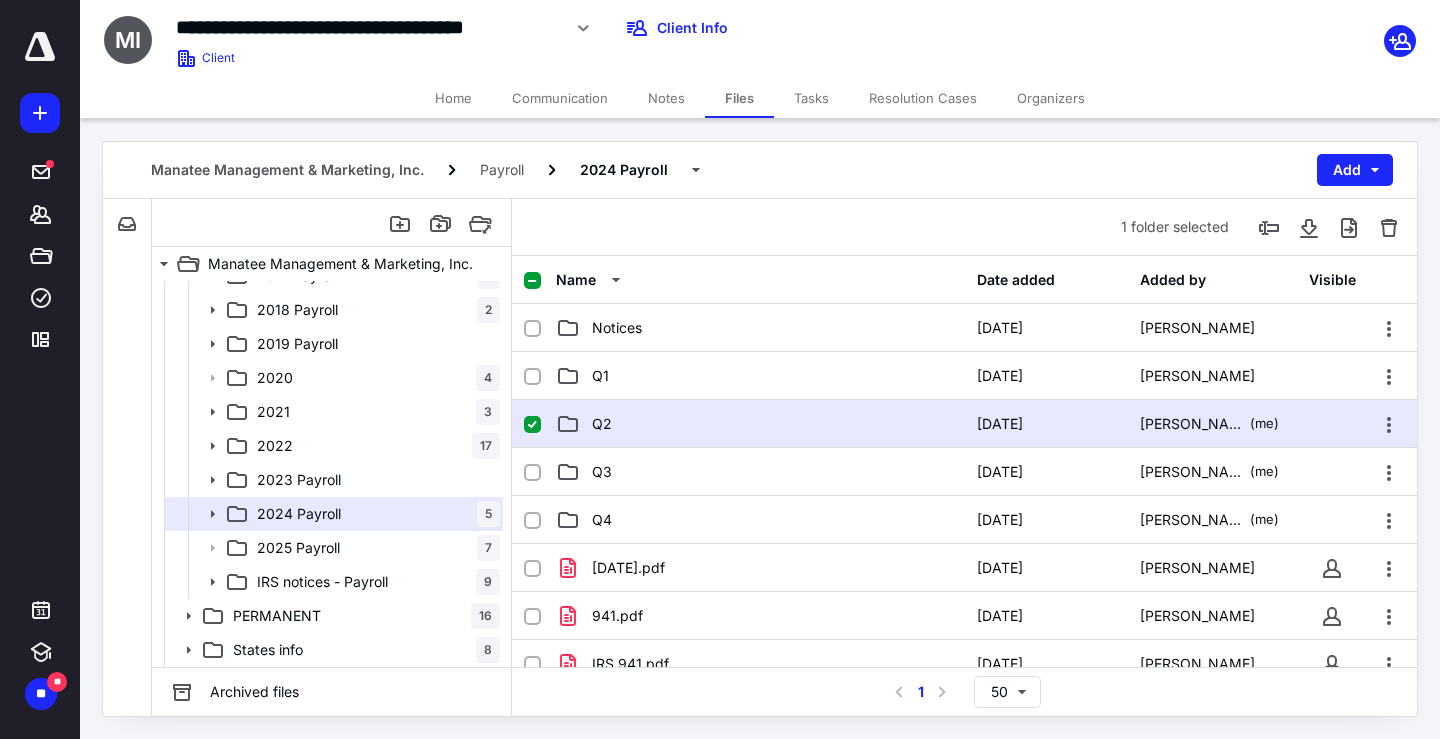 click on "Q2" at bounding box center [602, 424] 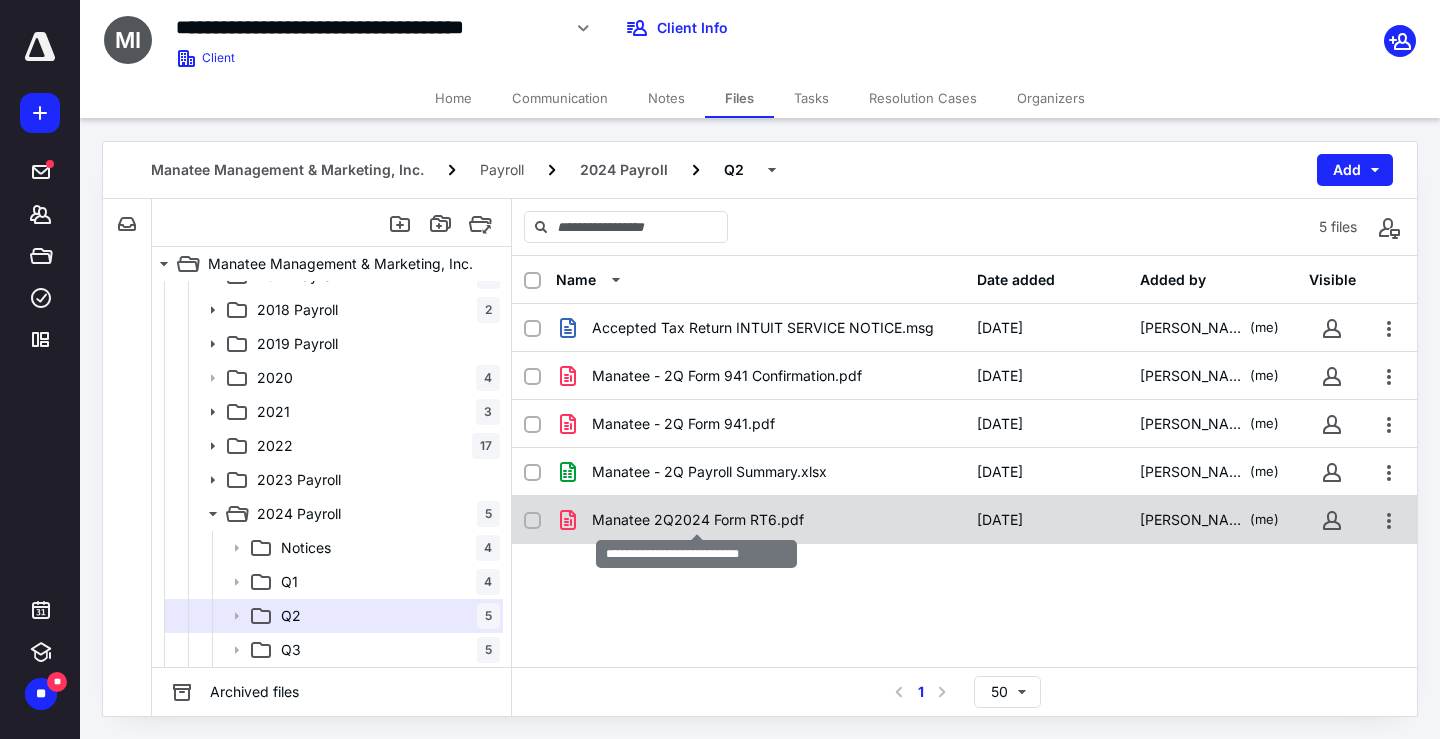 click on "Manatee 2Q2024 Form RT6.pdf" at bounding box center (698, 520) 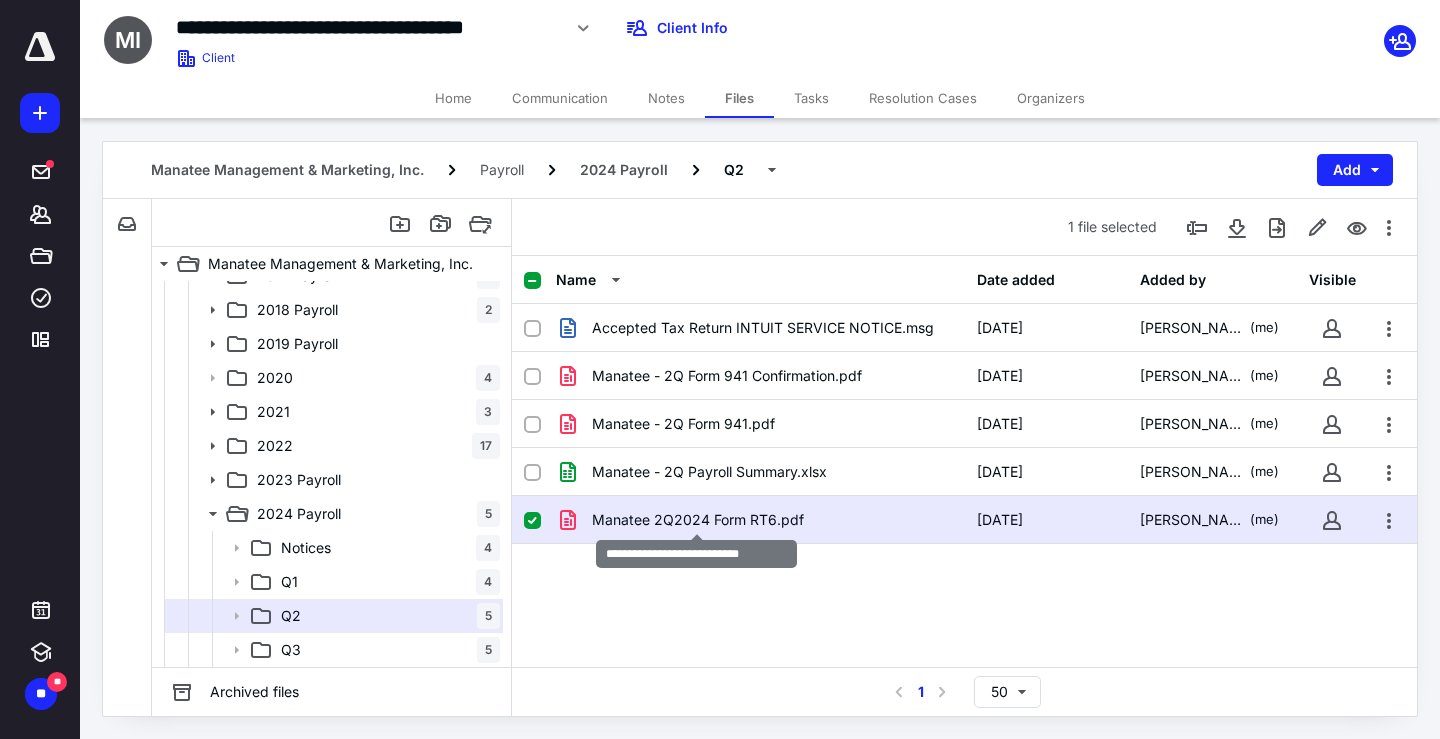 click on "Manatee 2Q2024 Form RT6.pdf" at bounding box center (698, 520) 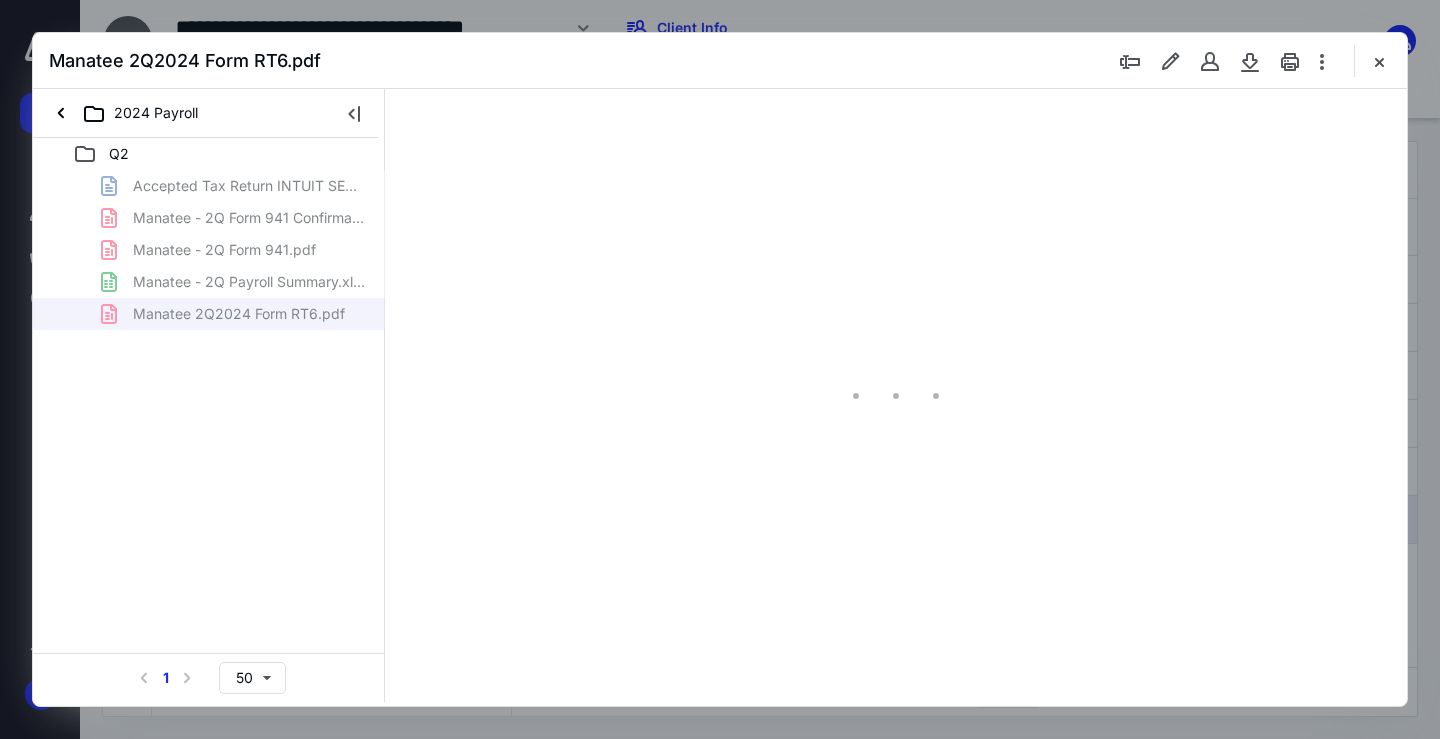 scroll, scrollTop: 0, scrollLeft: 0, axis: both 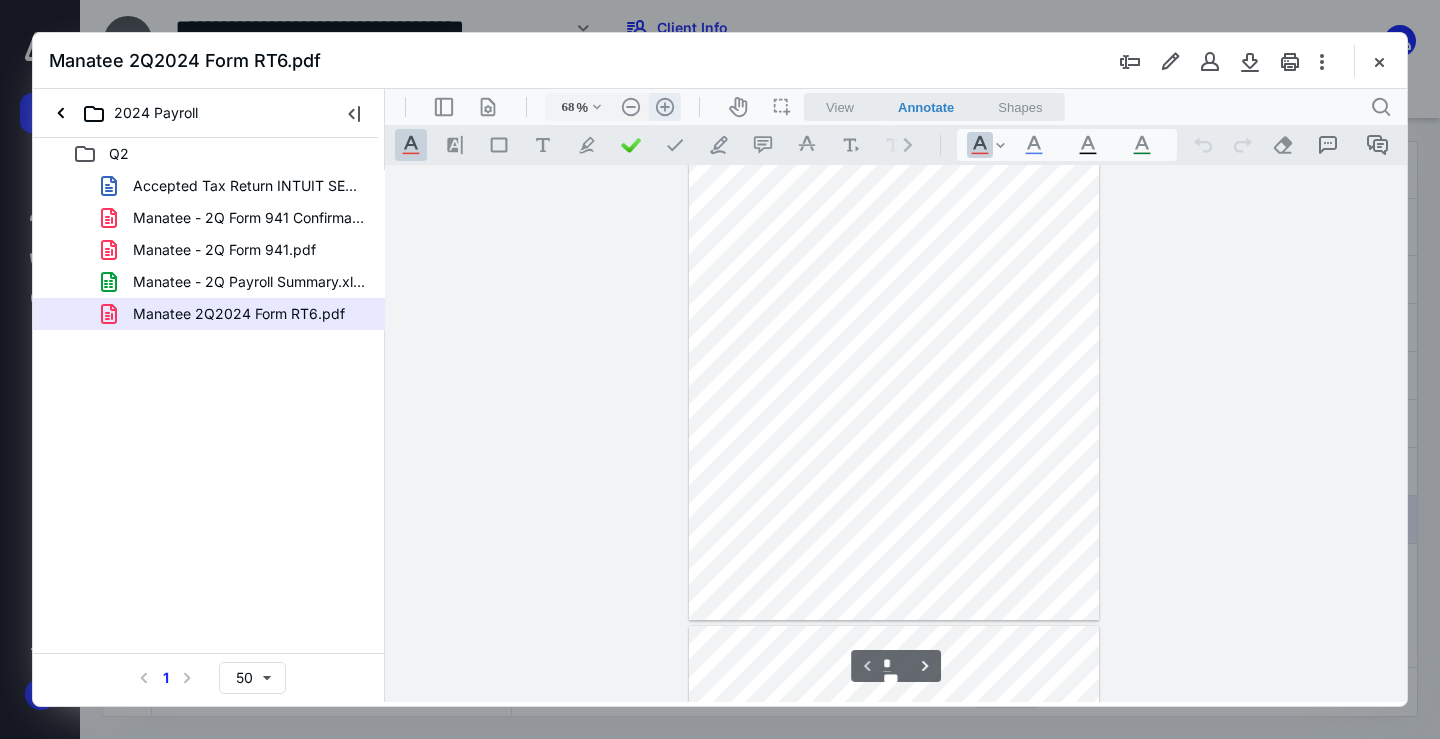 click on ".cls-1{fill:#abb0c4;} icon - header - zoom - in - line" at bounding box center [665, 107] 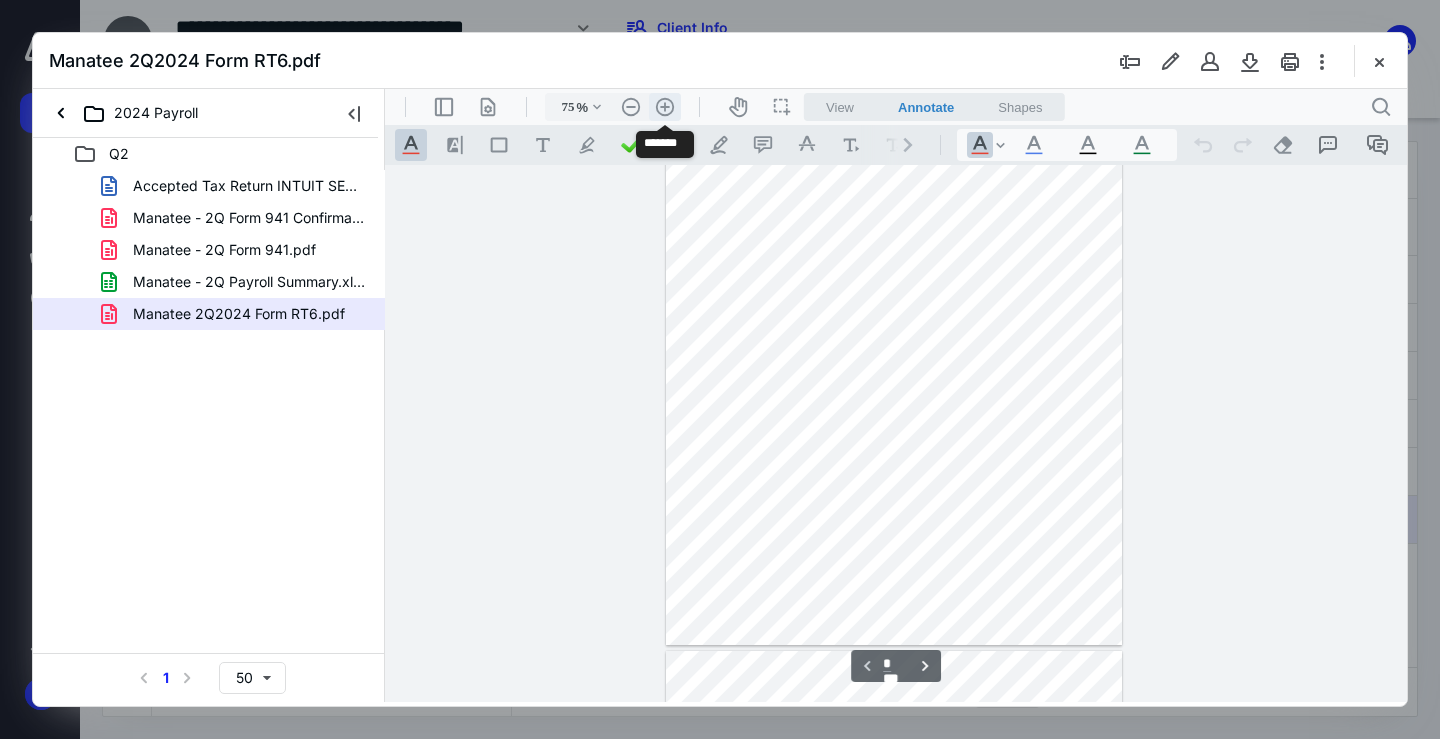 click on ".cls-1{fill:#abb0c4;} icon - header - zoom - in - line" at bounding box center (665, 107) 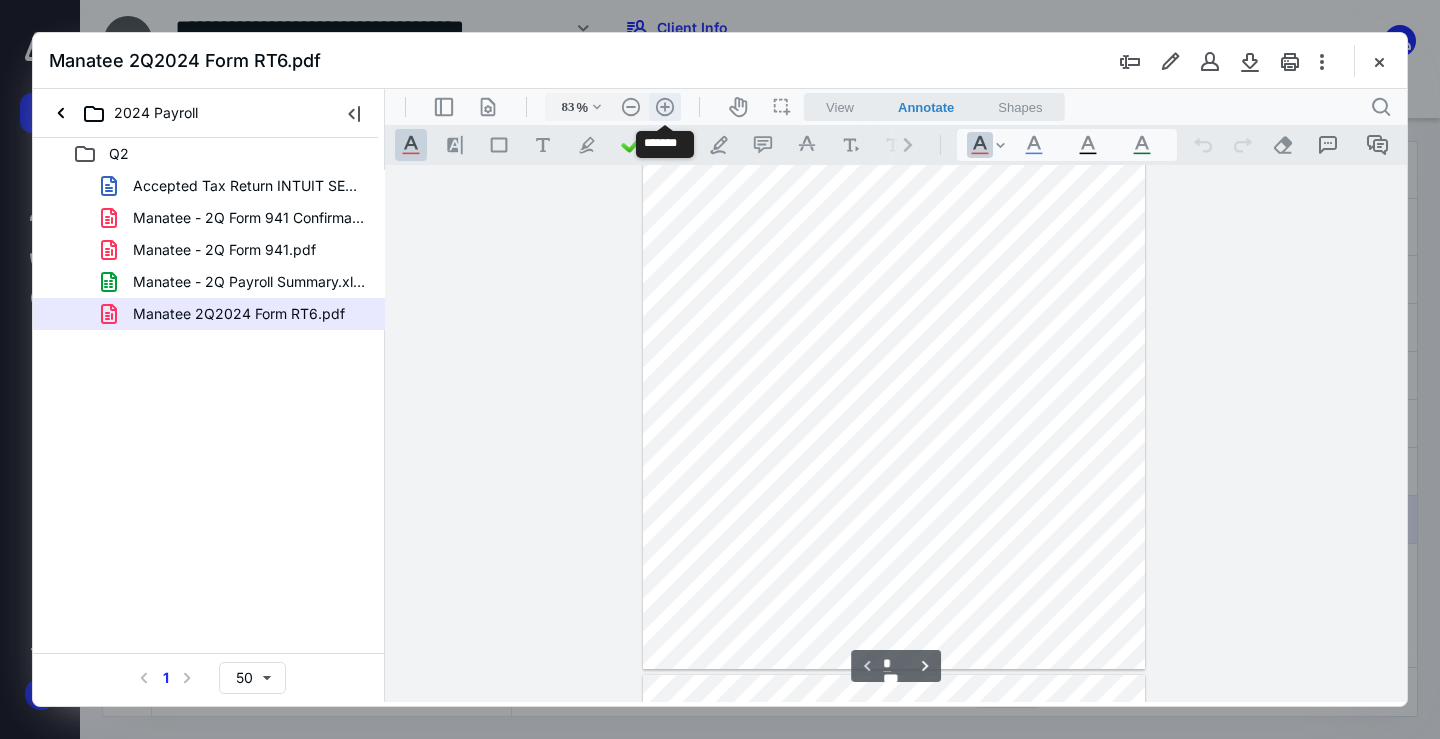 click on ".cls-1{fill:#abb0c4;} icon - header - zoom - in - line" at bounding box center [665, 107] 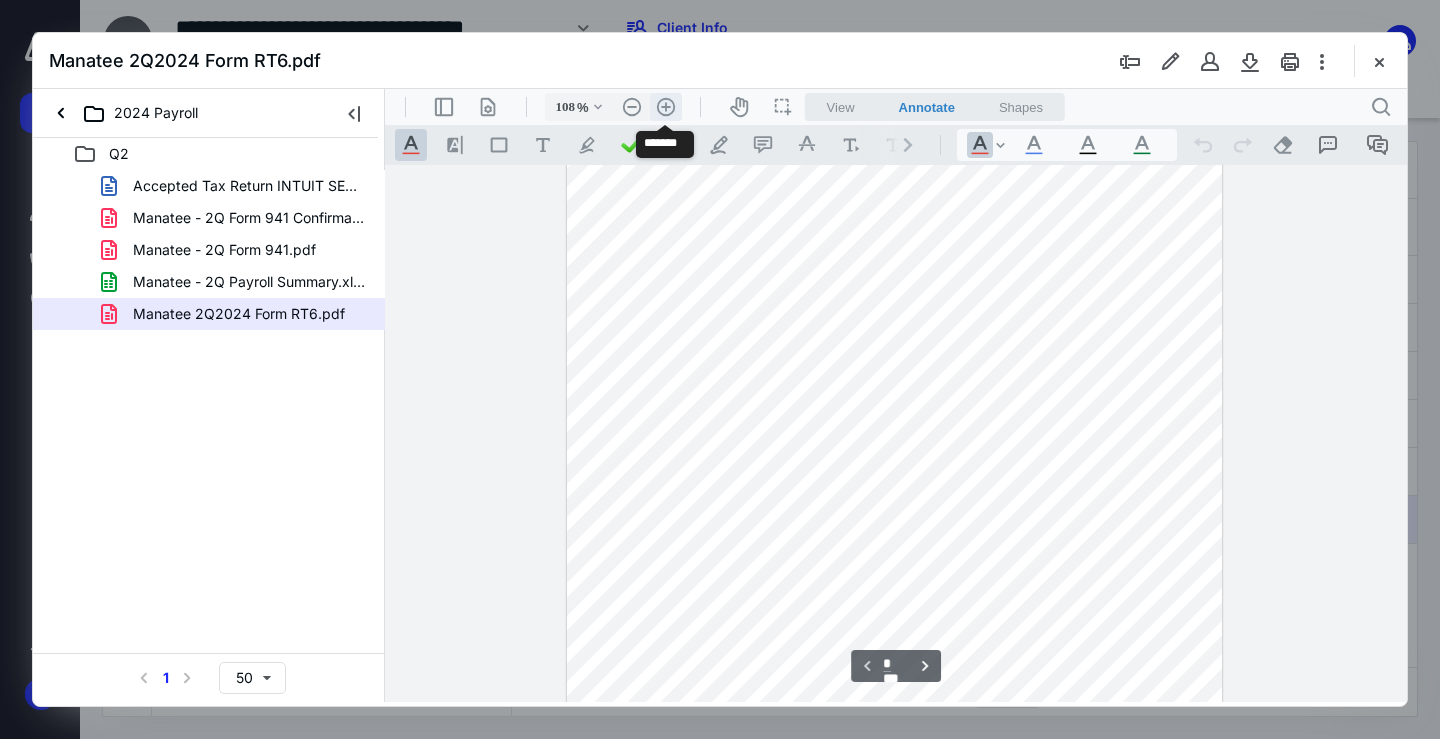 click on ".cls-1{fill:#abb0c4;} icon - header - zoom - in - line" at bounding box center (666, 107) 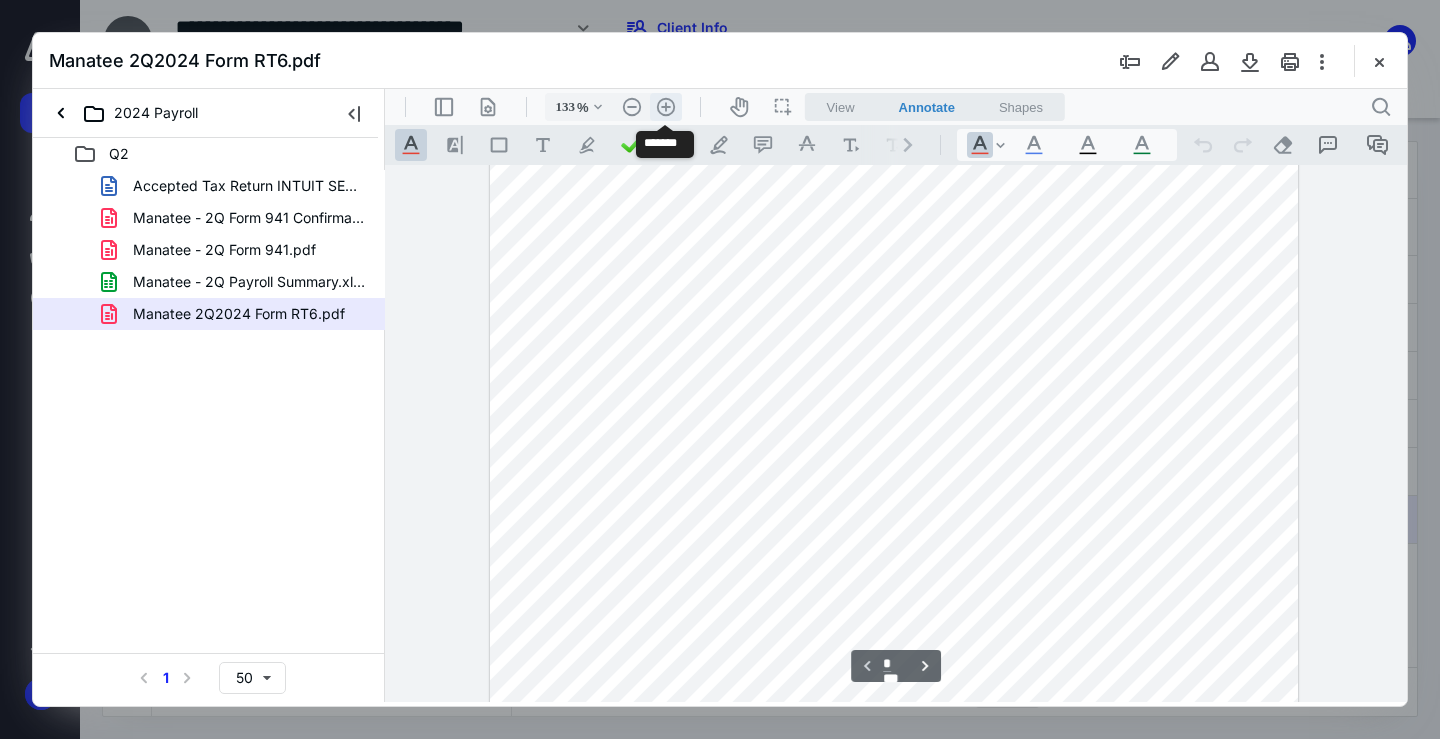 click on ".cls-1{fill:#abb0c4;} icon - header - zoom - in - line" at bounding box center (666, 107) 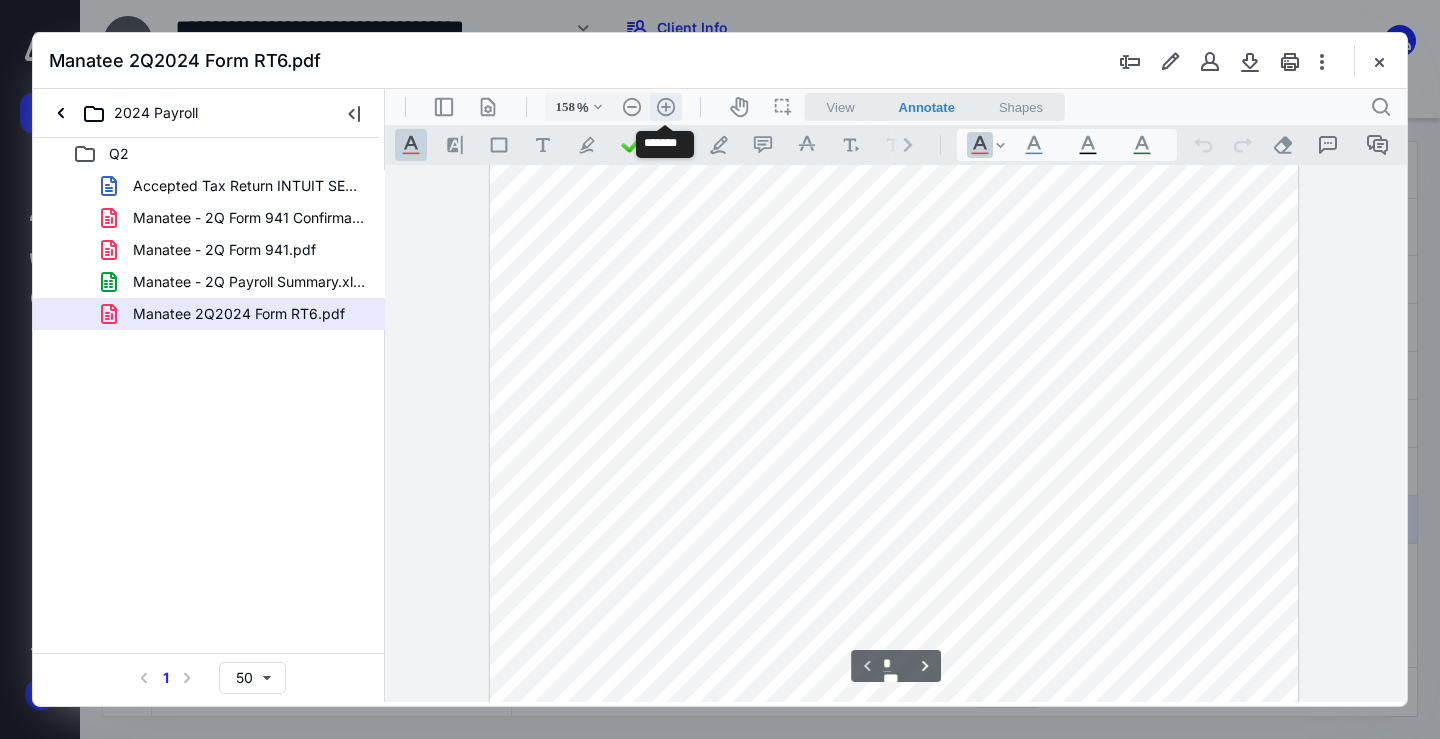 scroll, scrollTop: 497, scrollLeft: 0, axis: vertical 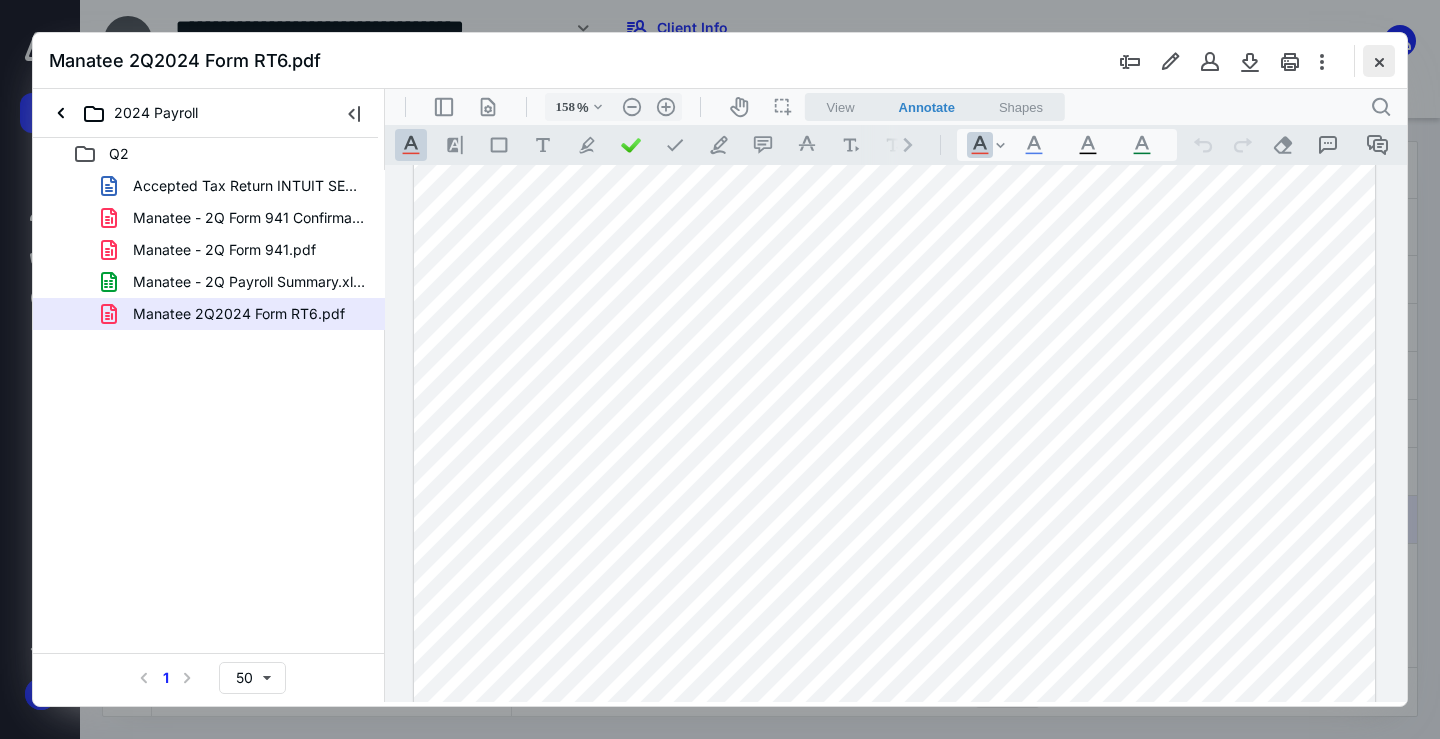click at bounding box center (1379, 61) 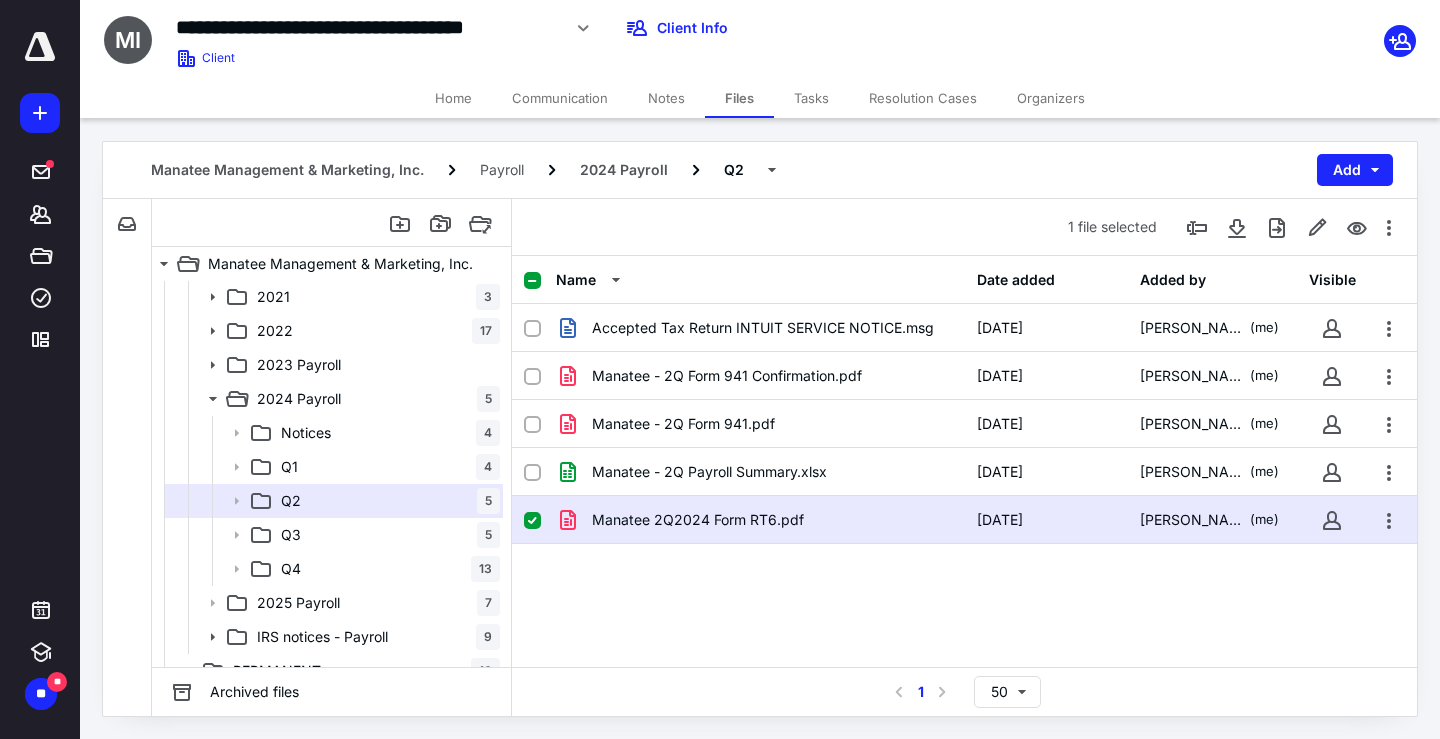 scroll, scrollTop: 804, scrollLeft: 0, axis: vertical 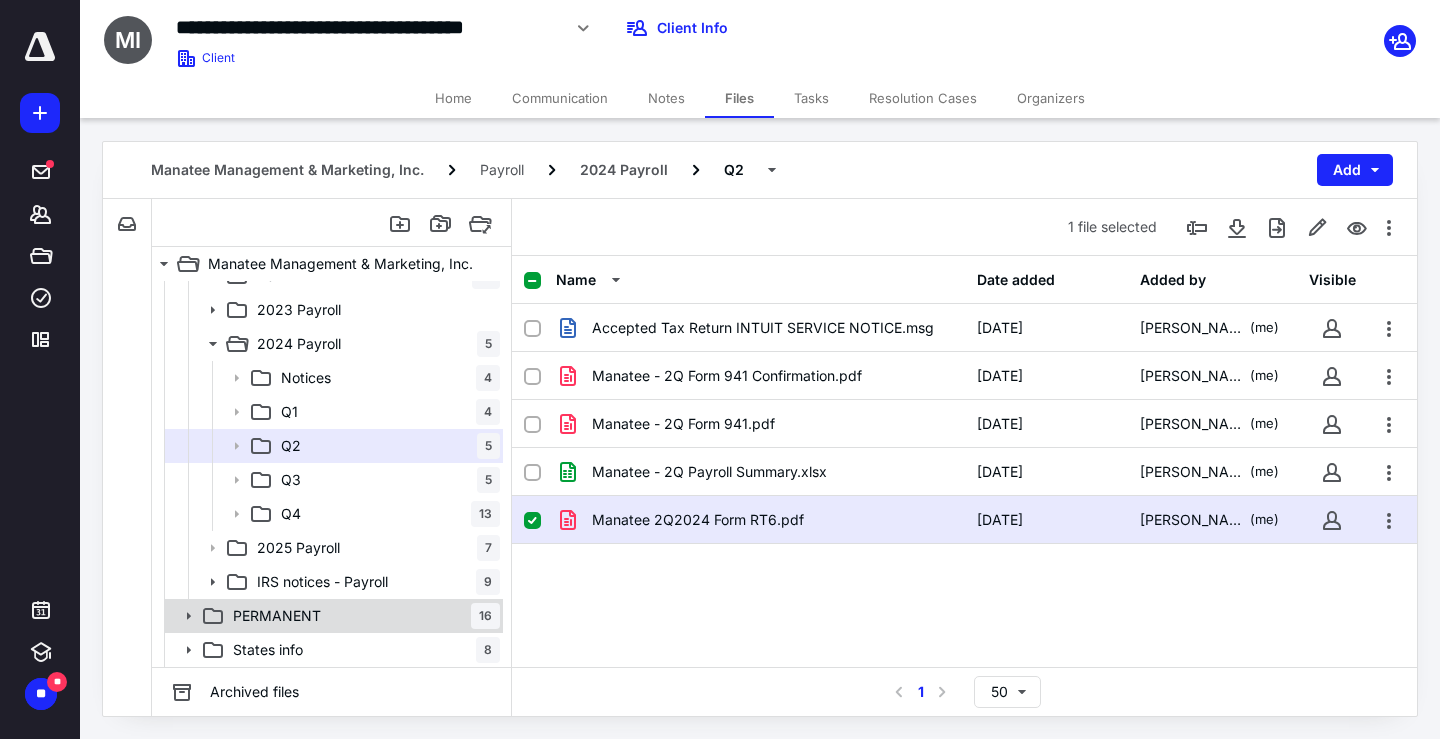 drag, startPoint x: 185, startPoint y: 622, endPoint x: 314, endPoint y: 615, distance: 129.18979 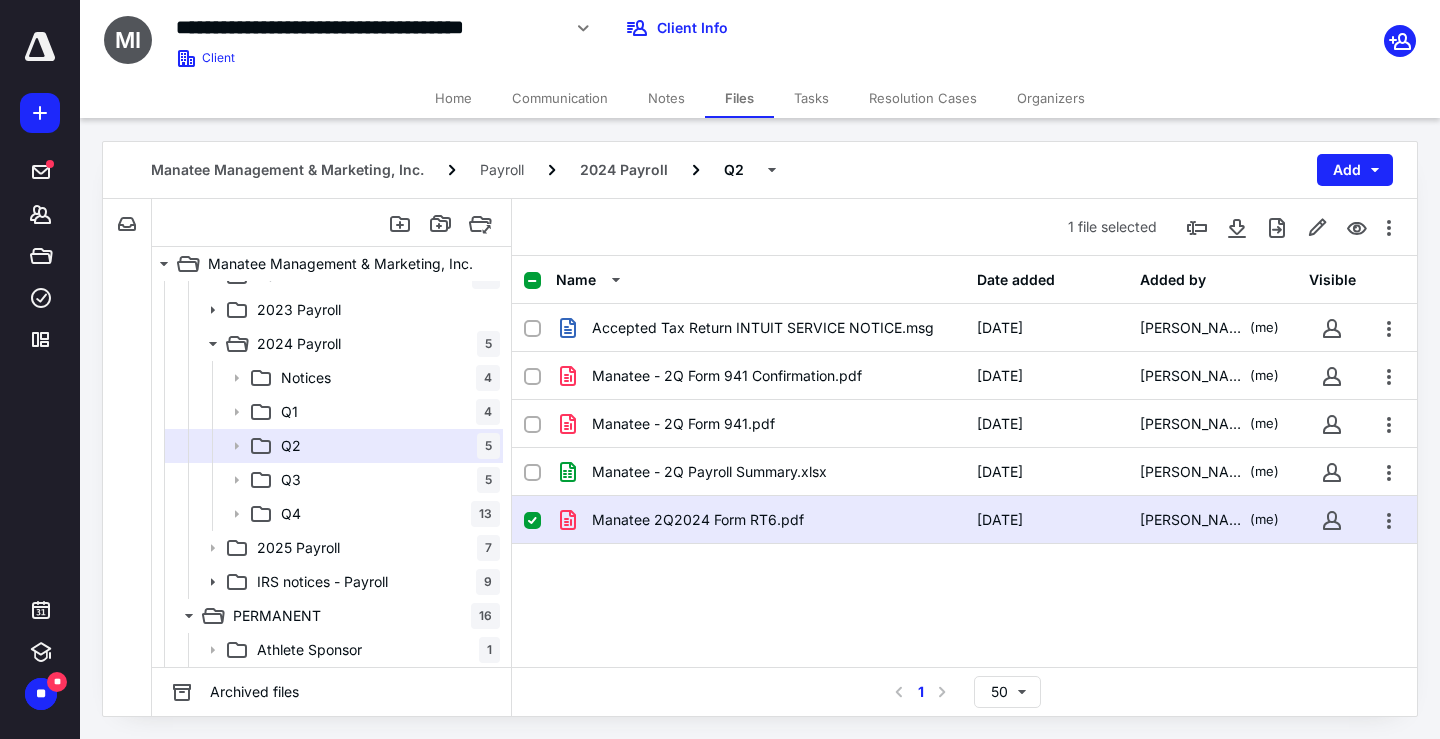 scroll, scrollTop: 940, scrollLeft: 0, axis: vertical 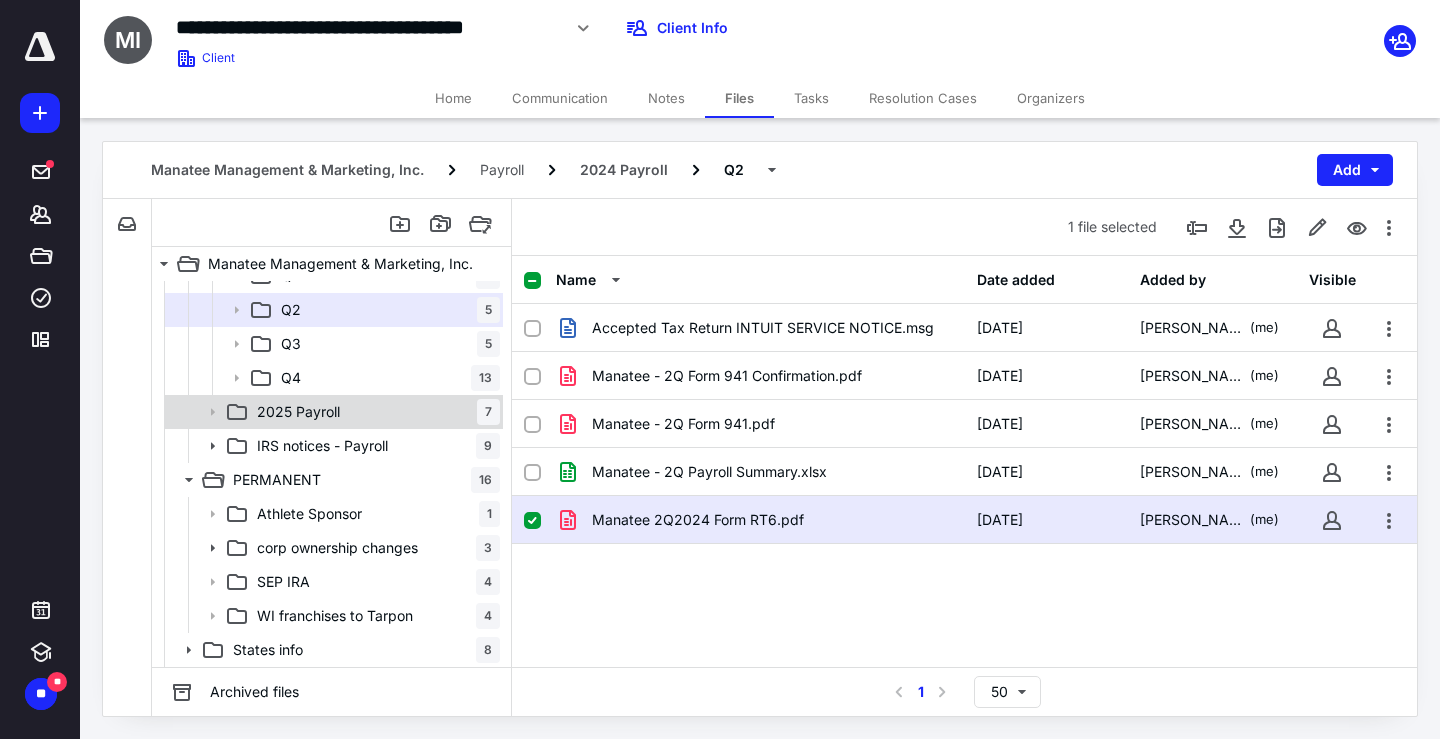 click 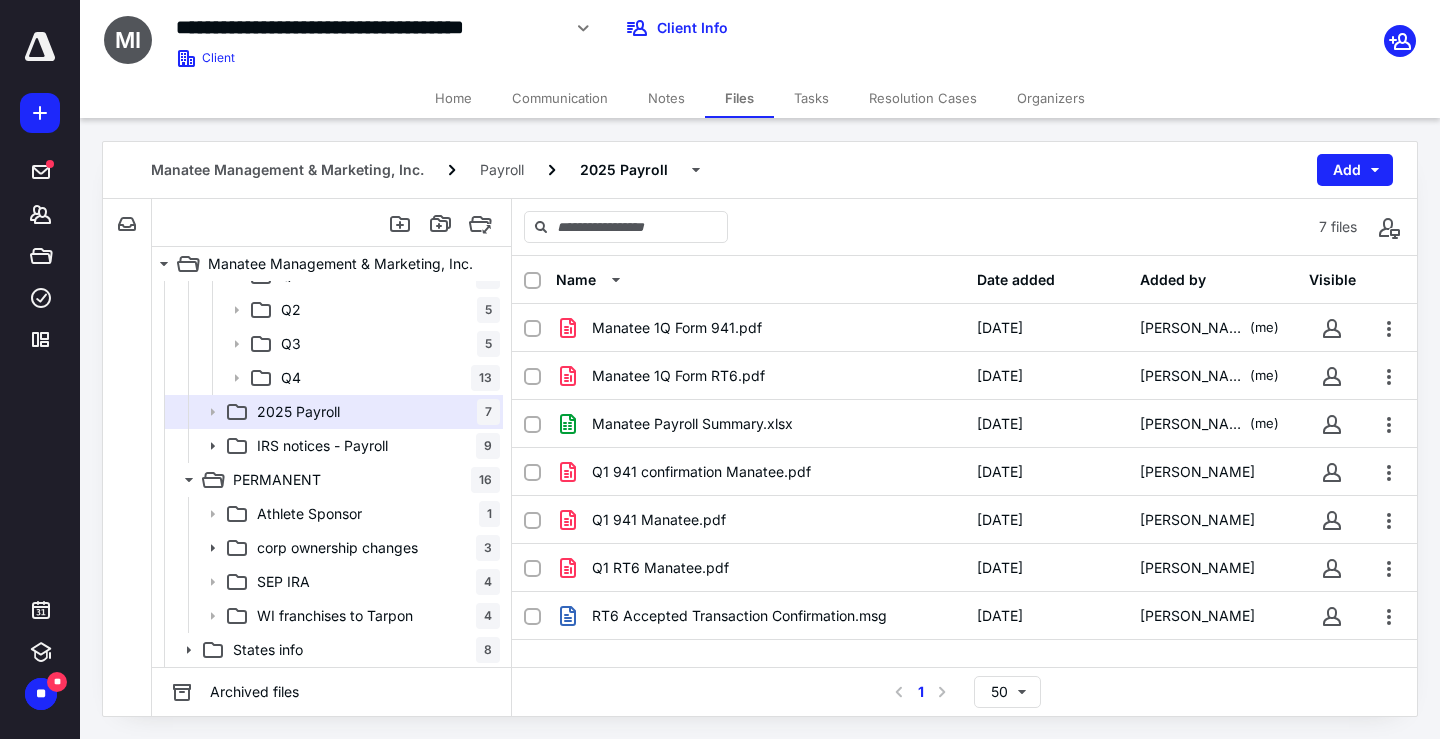drag, startPoint x: 495, startPoint y: 556, endPoint x: 495, endPoint y: 501, distance: 55 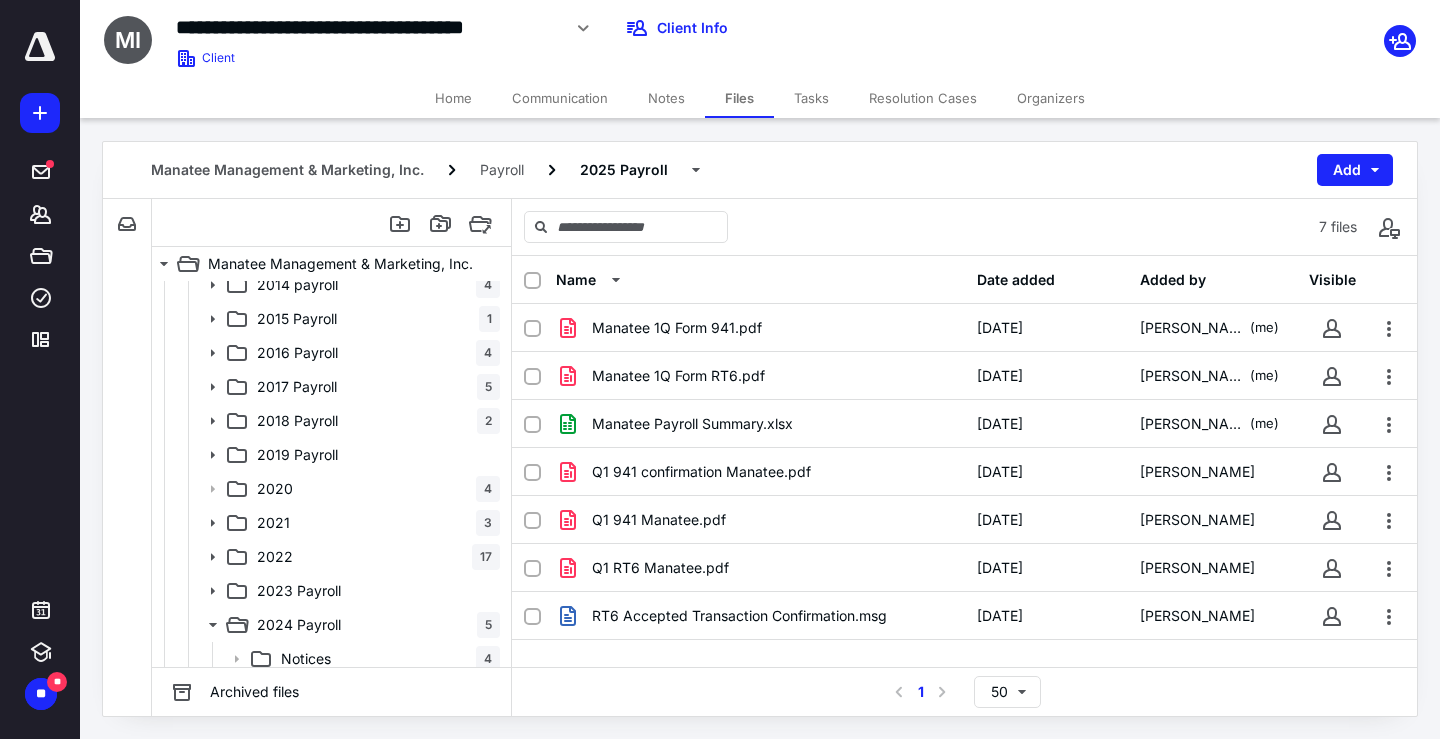 scroll, scrollTop: 515, scrollLeft: 0, axis: vertical 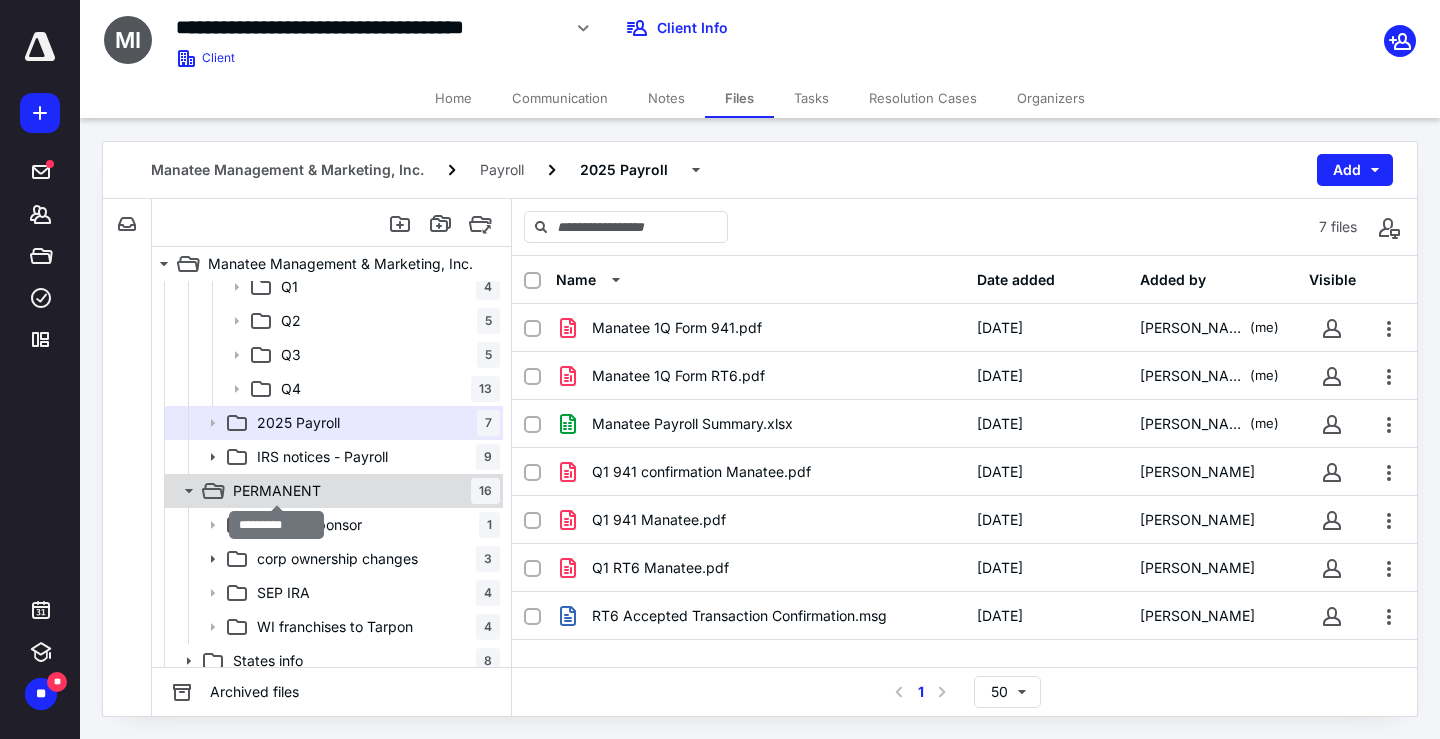 click on "PERMANENT" at bounding box center [277, 491] 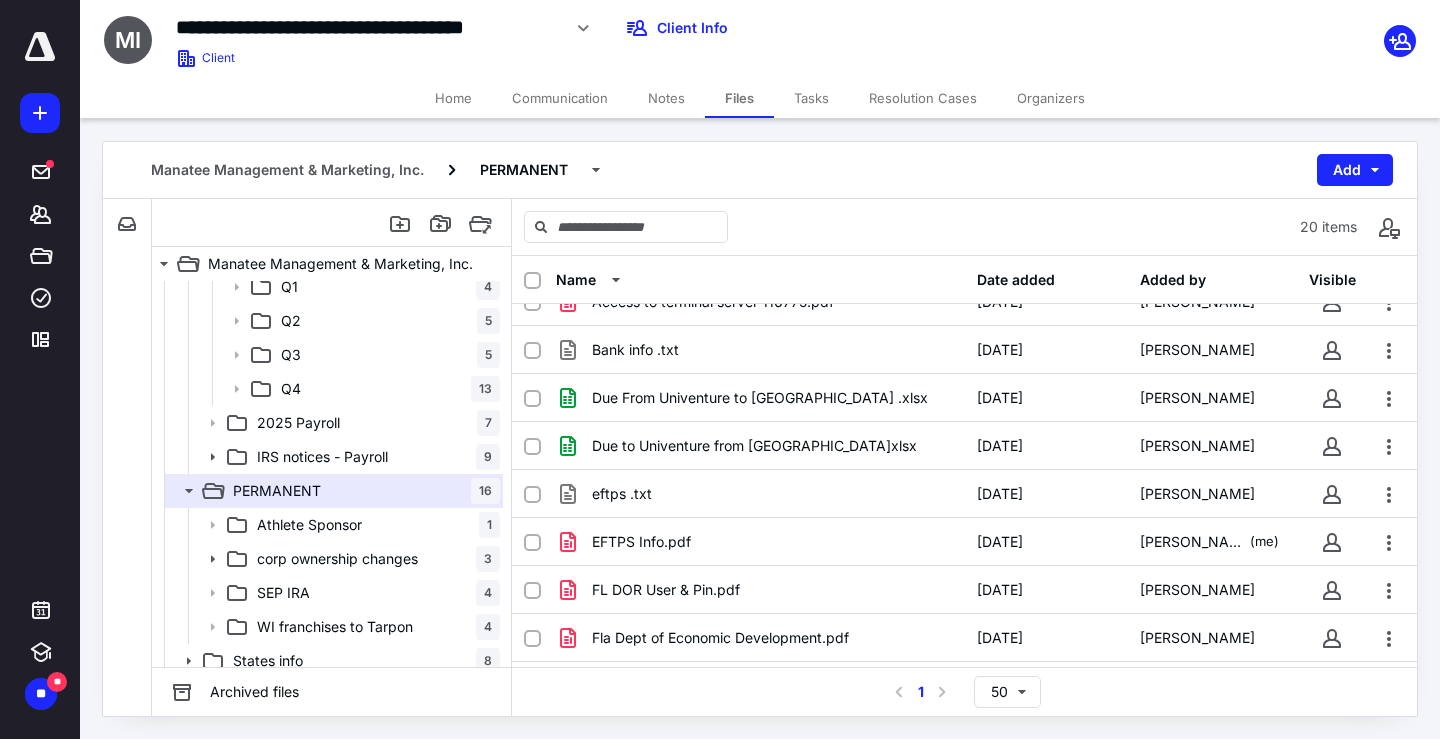 scroll, scrollTop: 268, scrollLeft: 0, axis: vertical 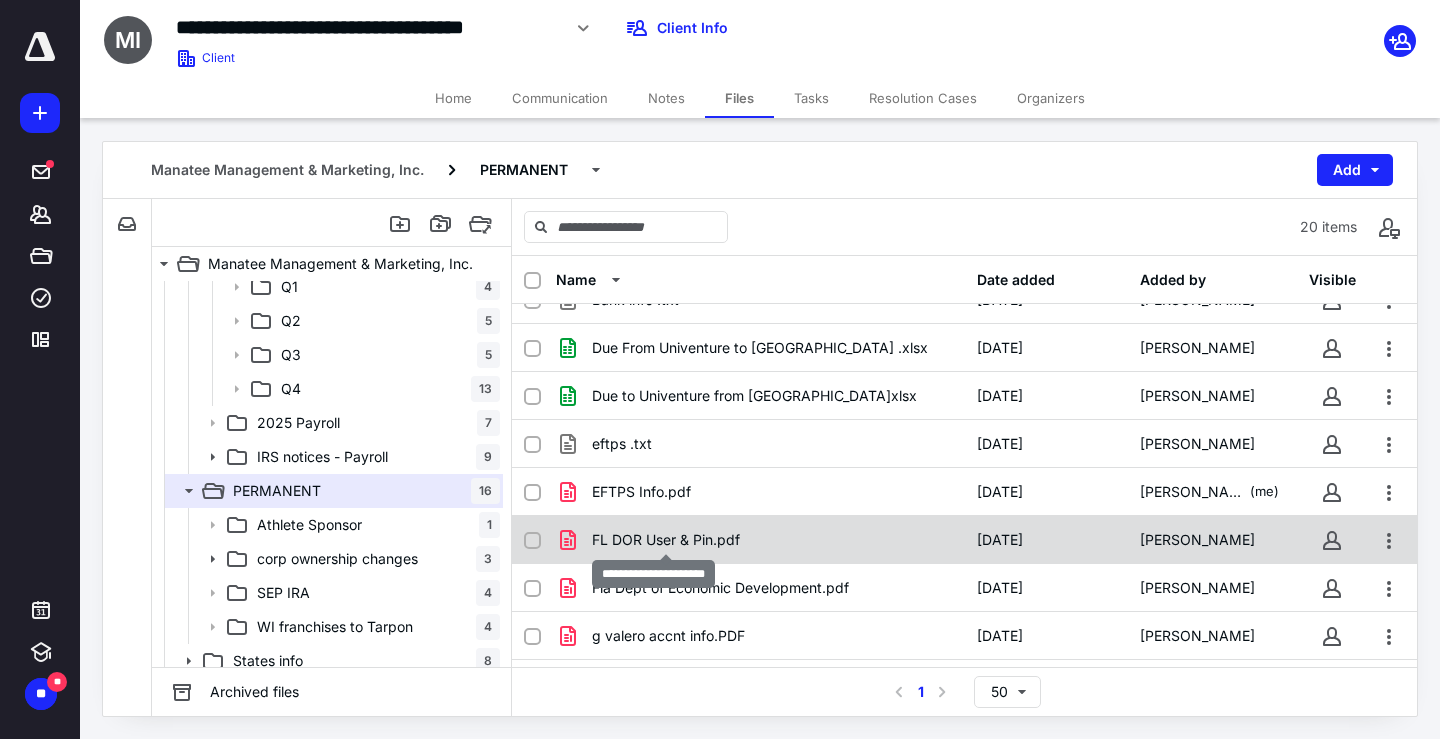 click on "FL DOR User & Pin.pdf" at bounding box center (666, 540) 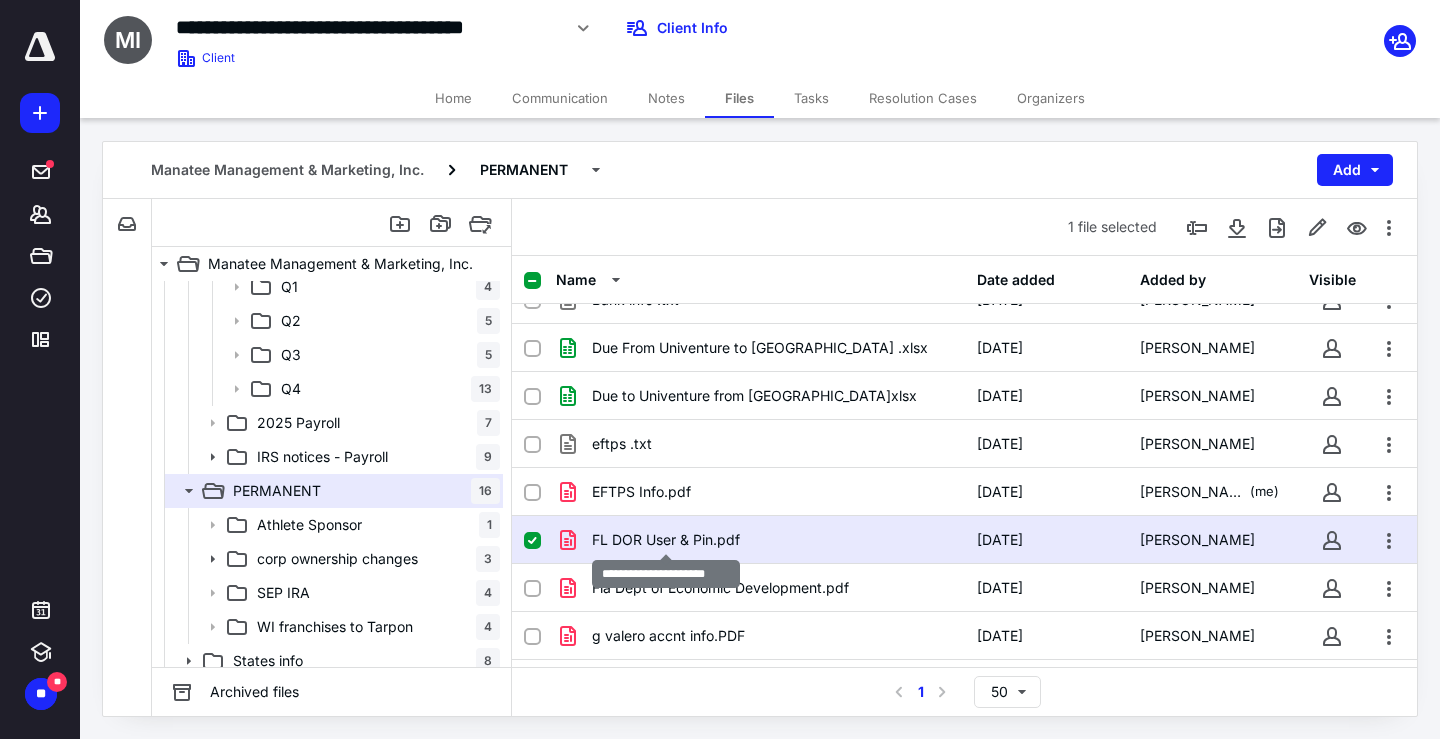 click on "FL DOR User & Pin.pdf" at bounding box center [666, 540] 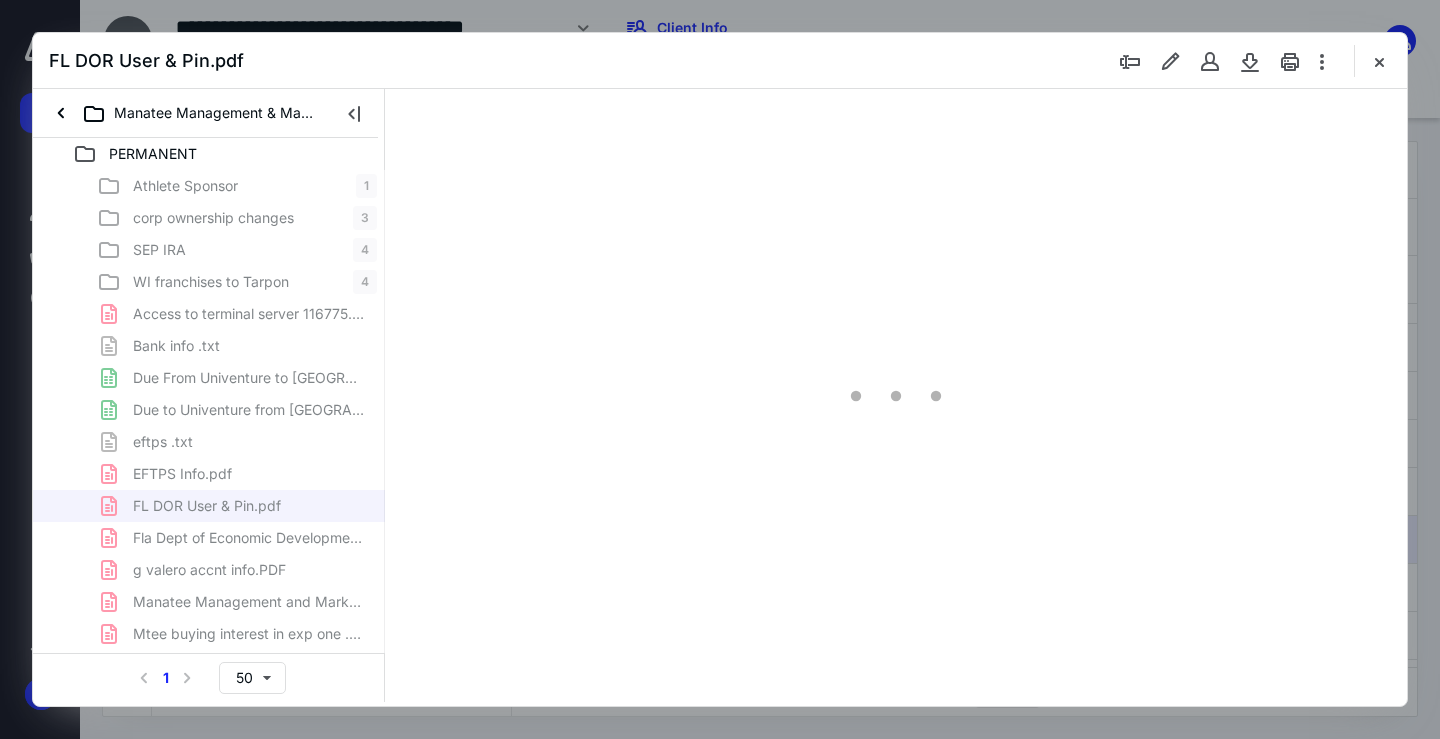 scroll, scrollTop: 0, scrollLeft: 0, axis: both 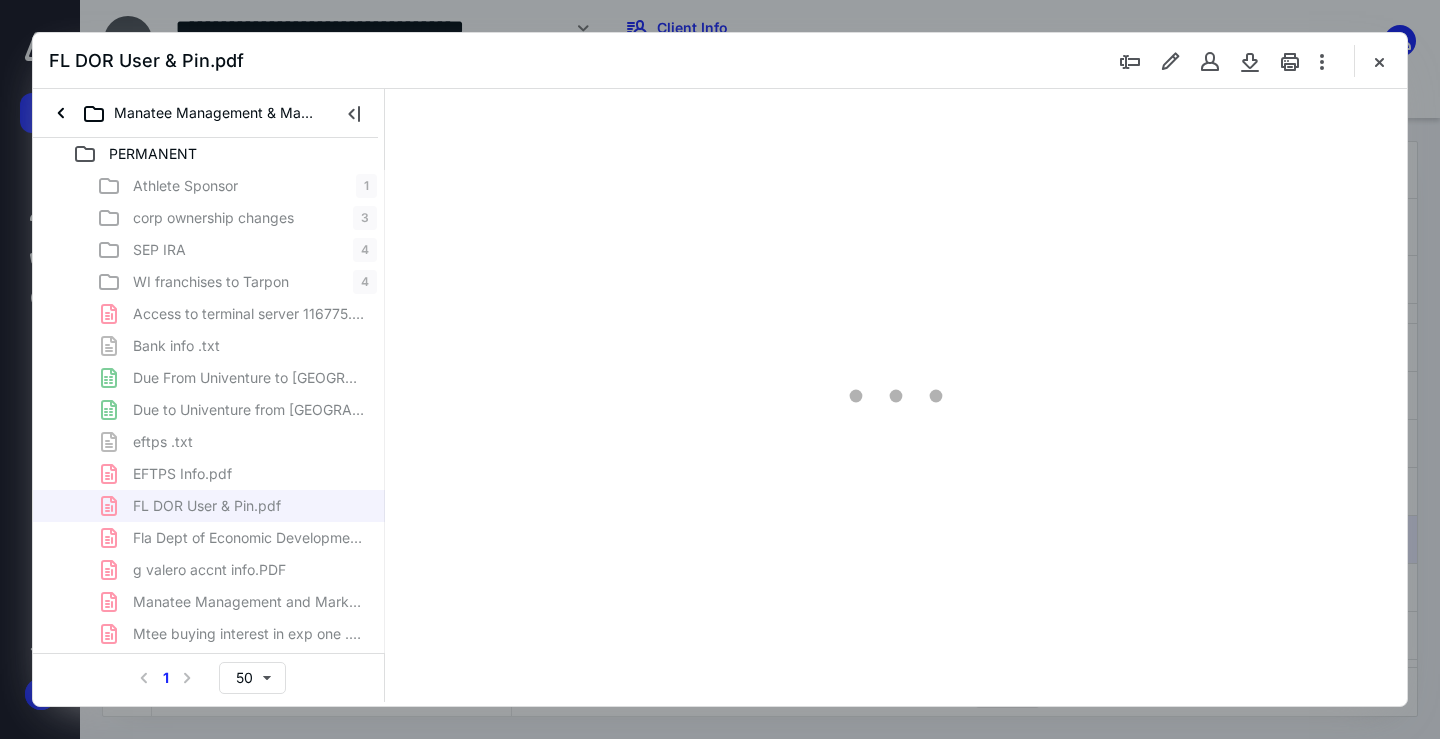 type on "87" 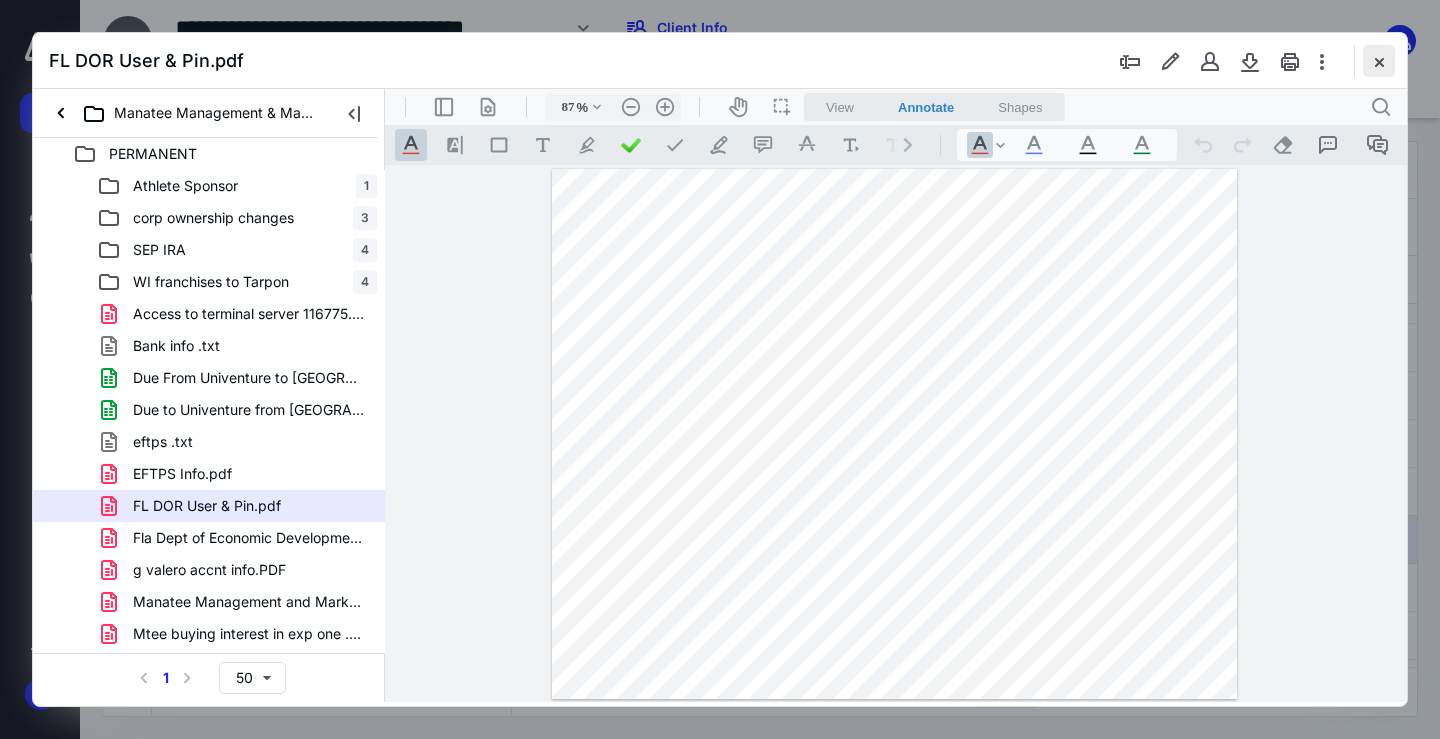 click at bounding box center (1379, 61) 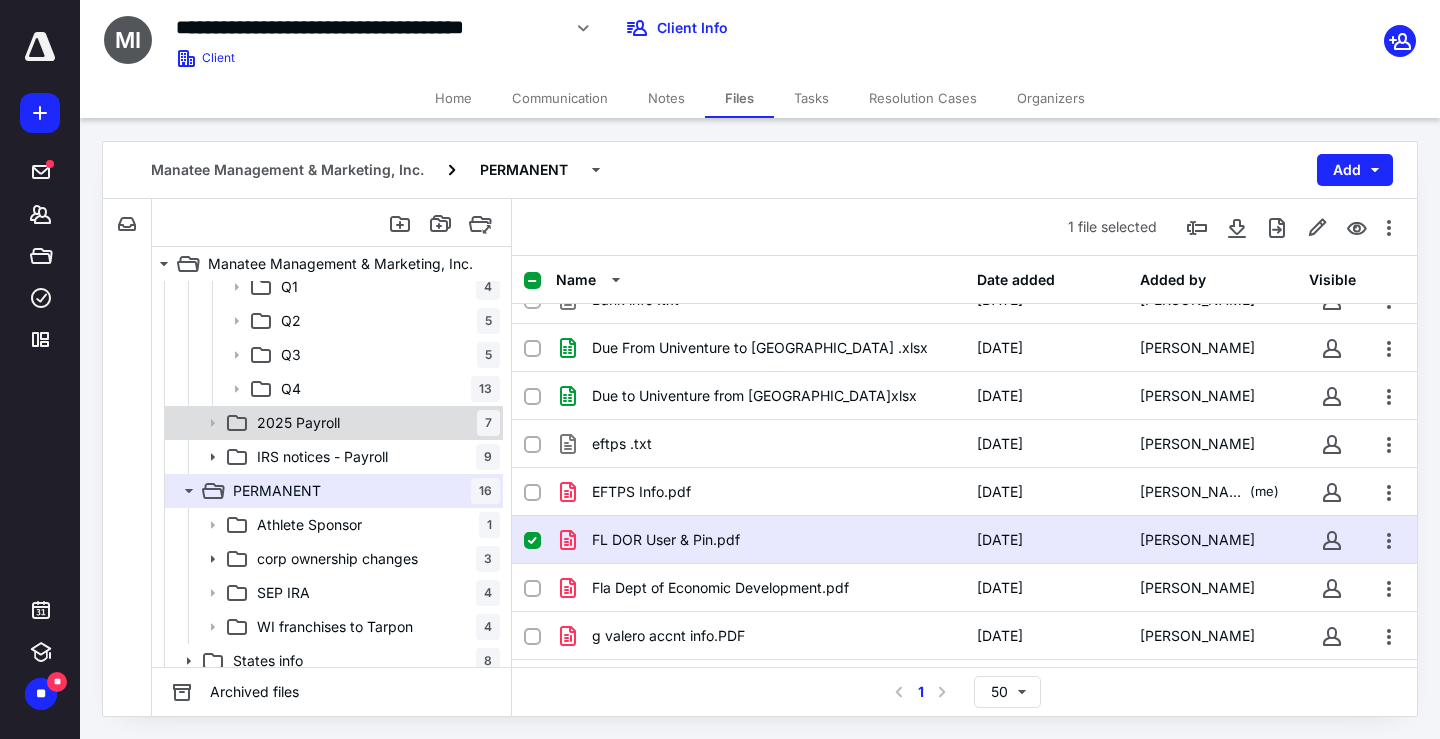 click 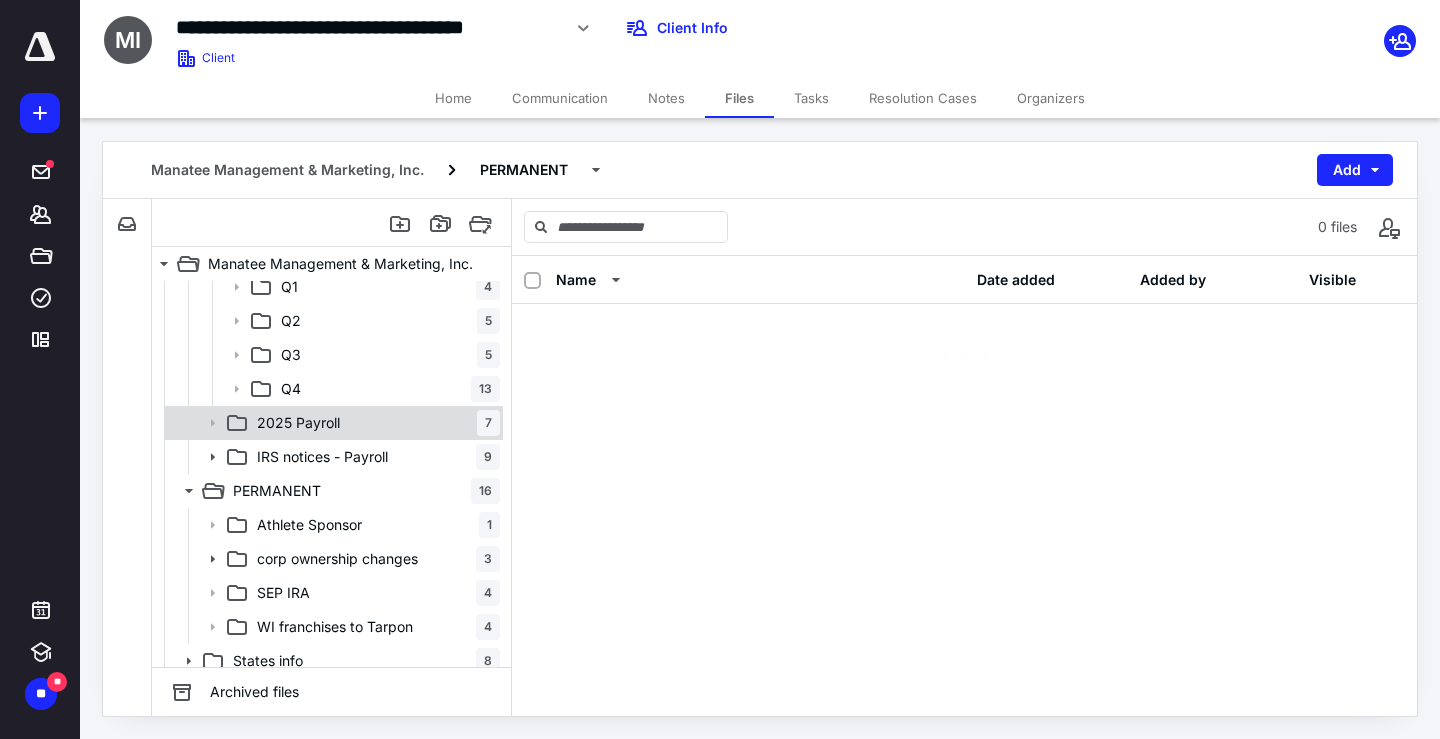 scroll, scrollTop: 0, scrollLeft: 0, axis: both 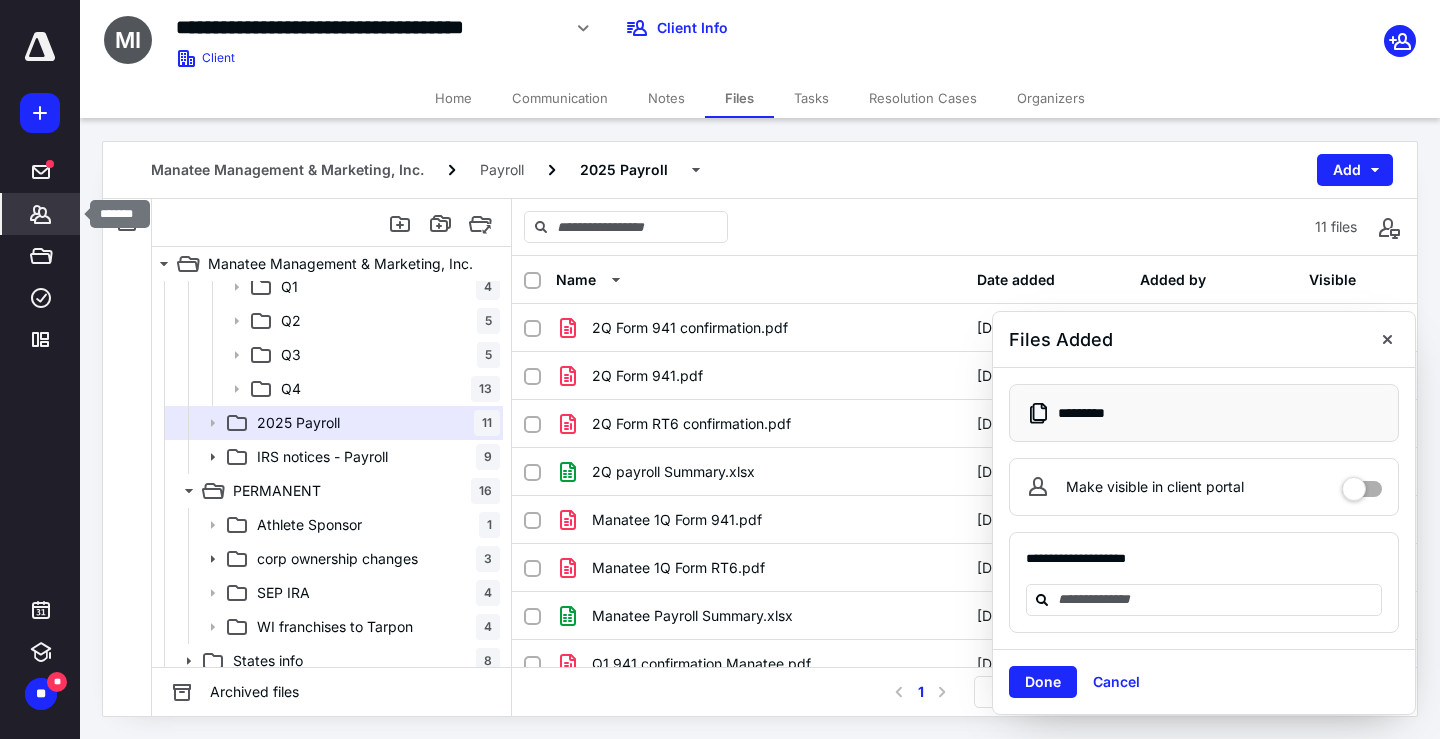 click 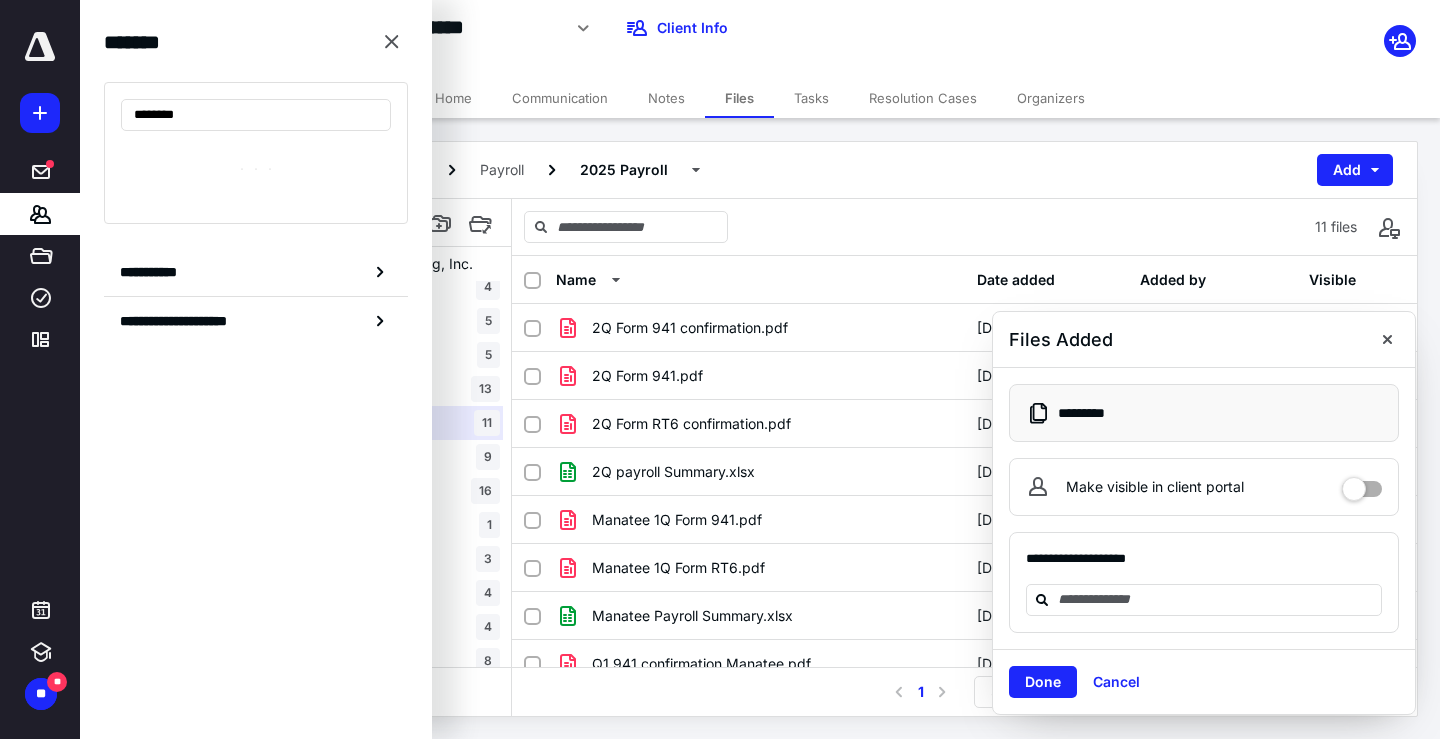 type on "********" 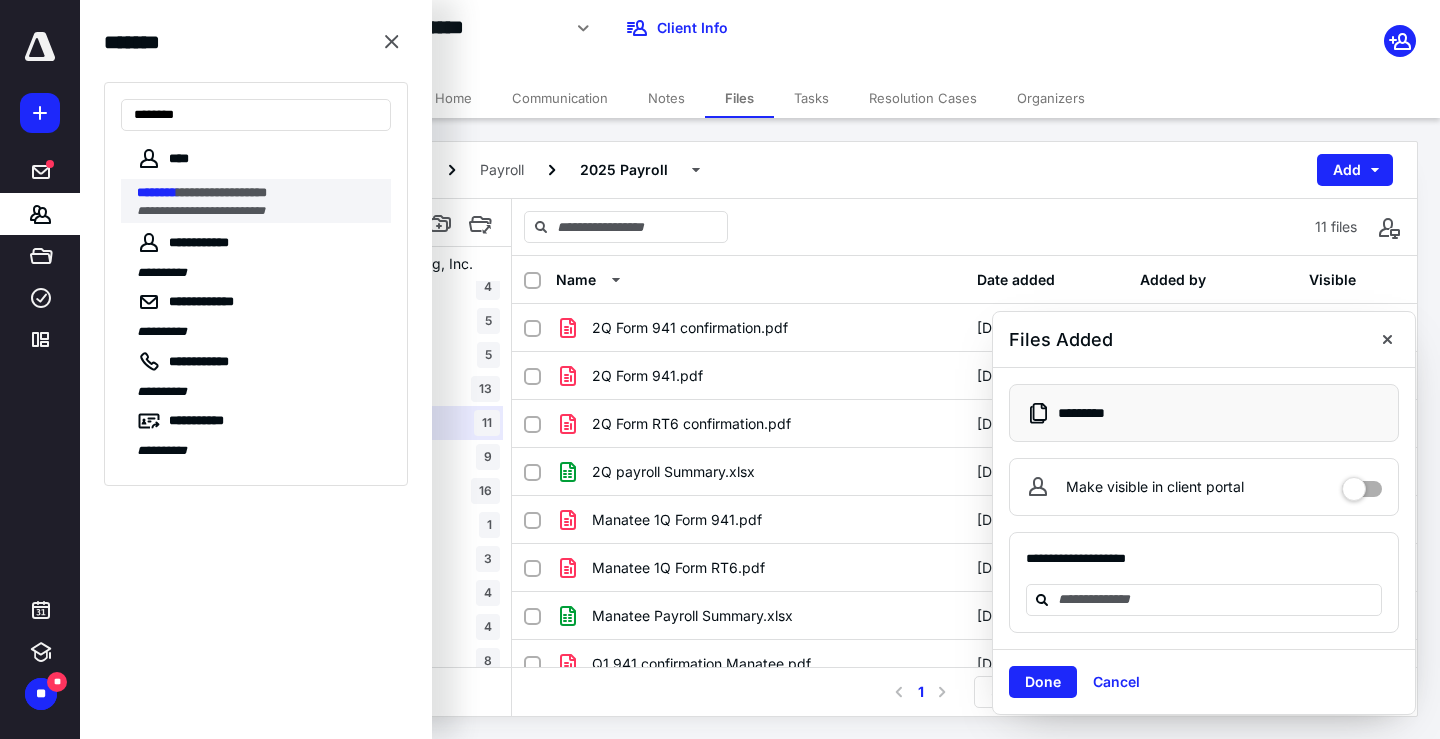 click on "**********" at bounding box center [201, 211] 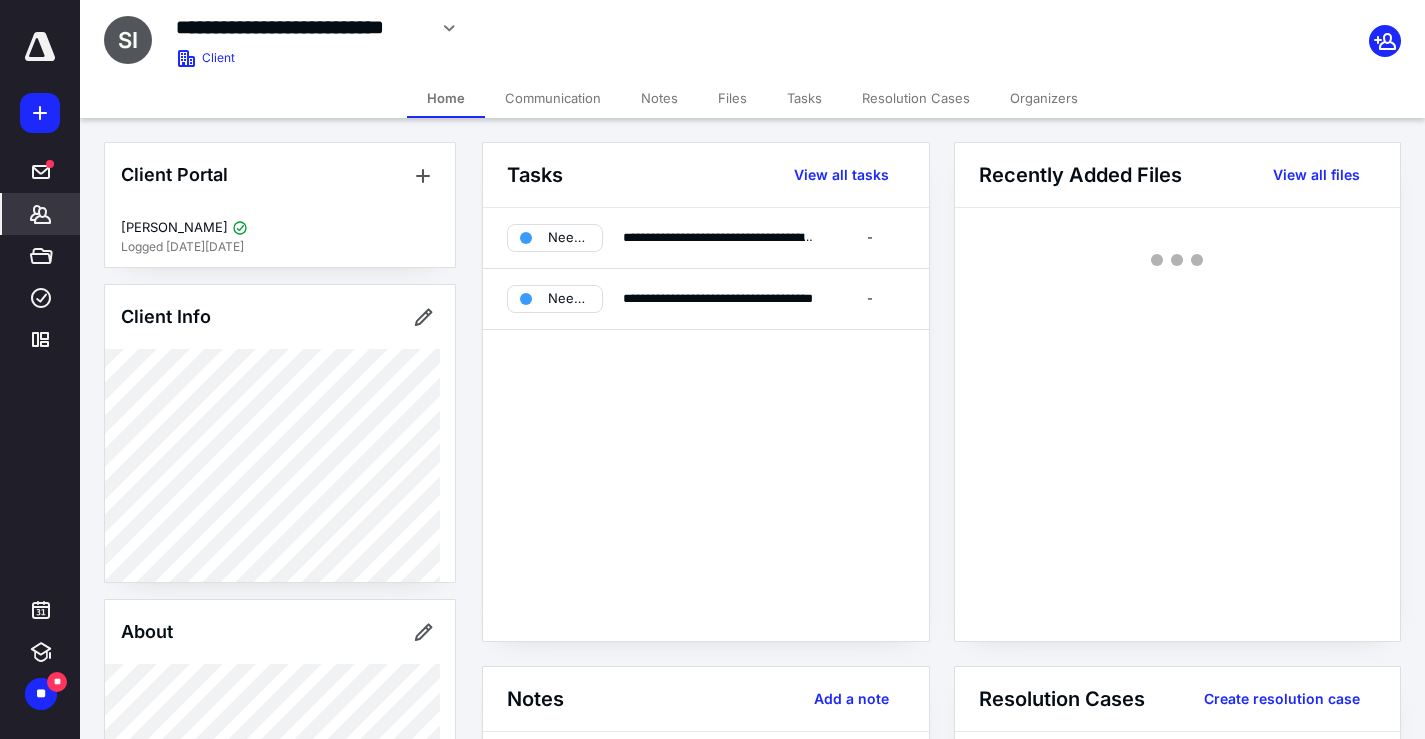 click on "Files" at bounding box center (732, 98) 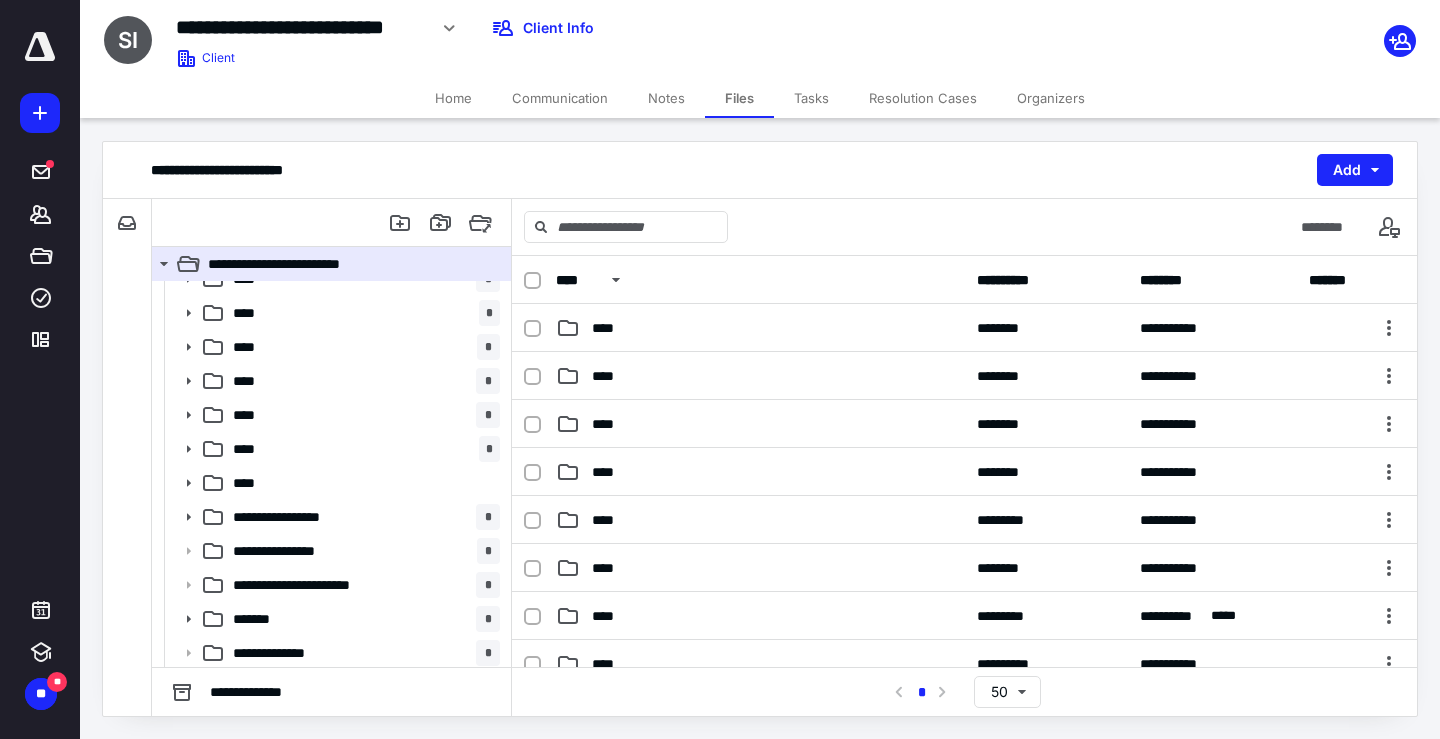 scroll, scrollTop: 90, scrollLeft: 0, axis: vertical 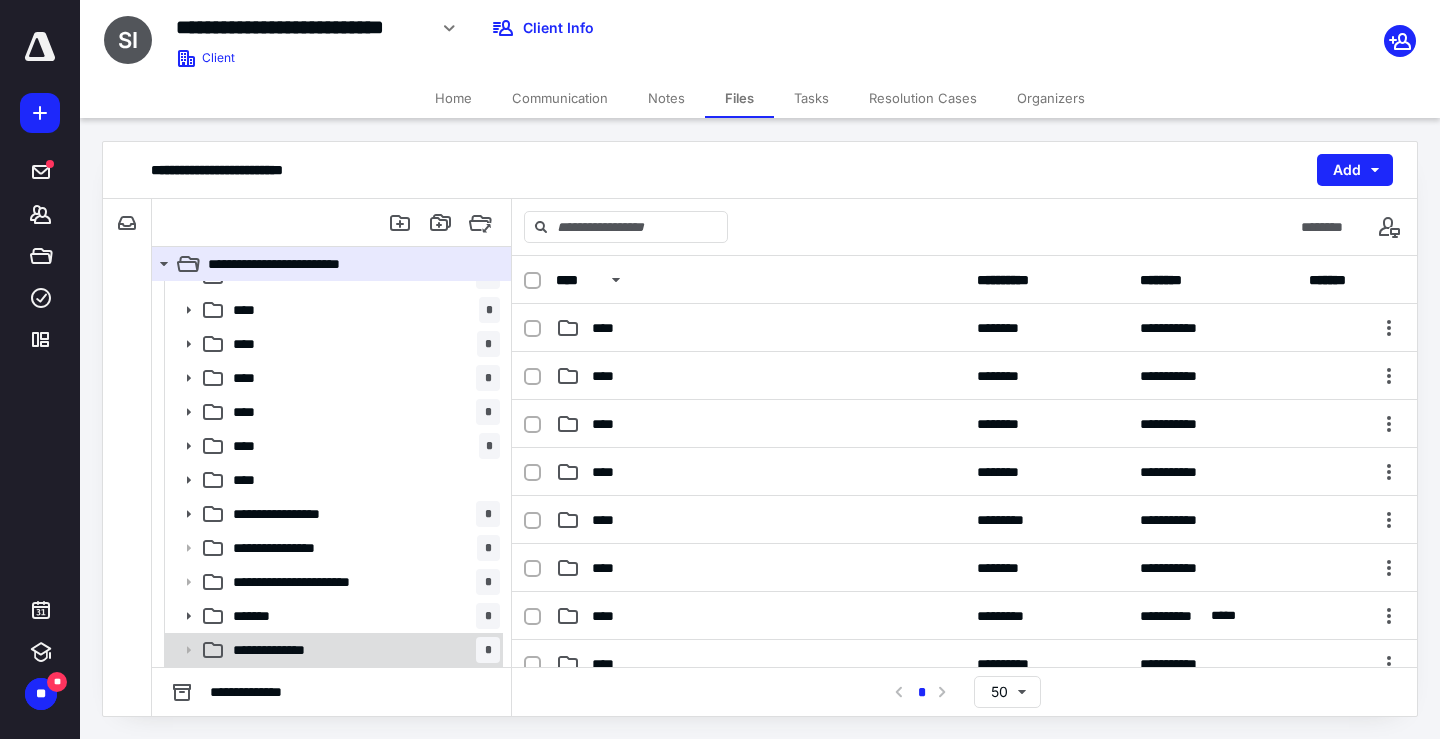 click on "**********" at bounding box center (332, 650) 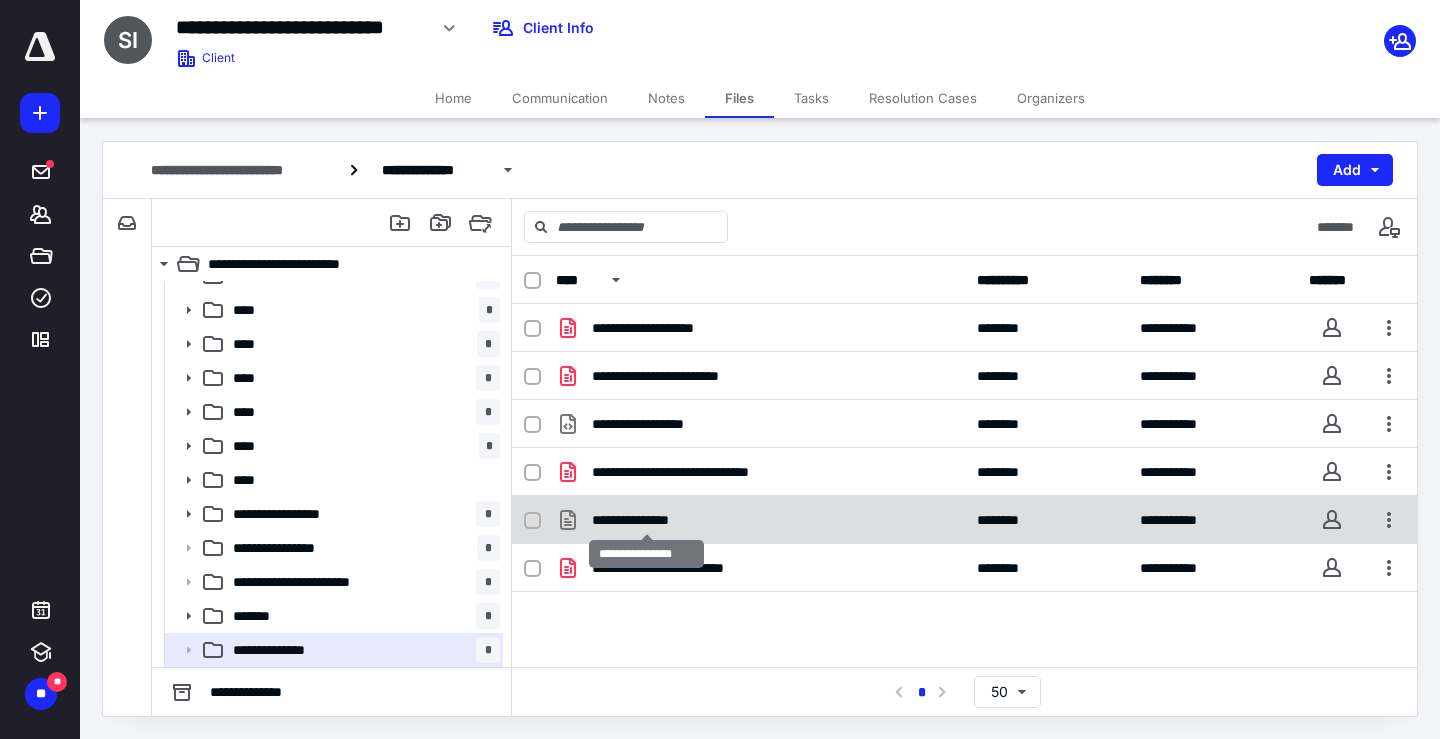 click on "**********" at bounding box center [647, 520] 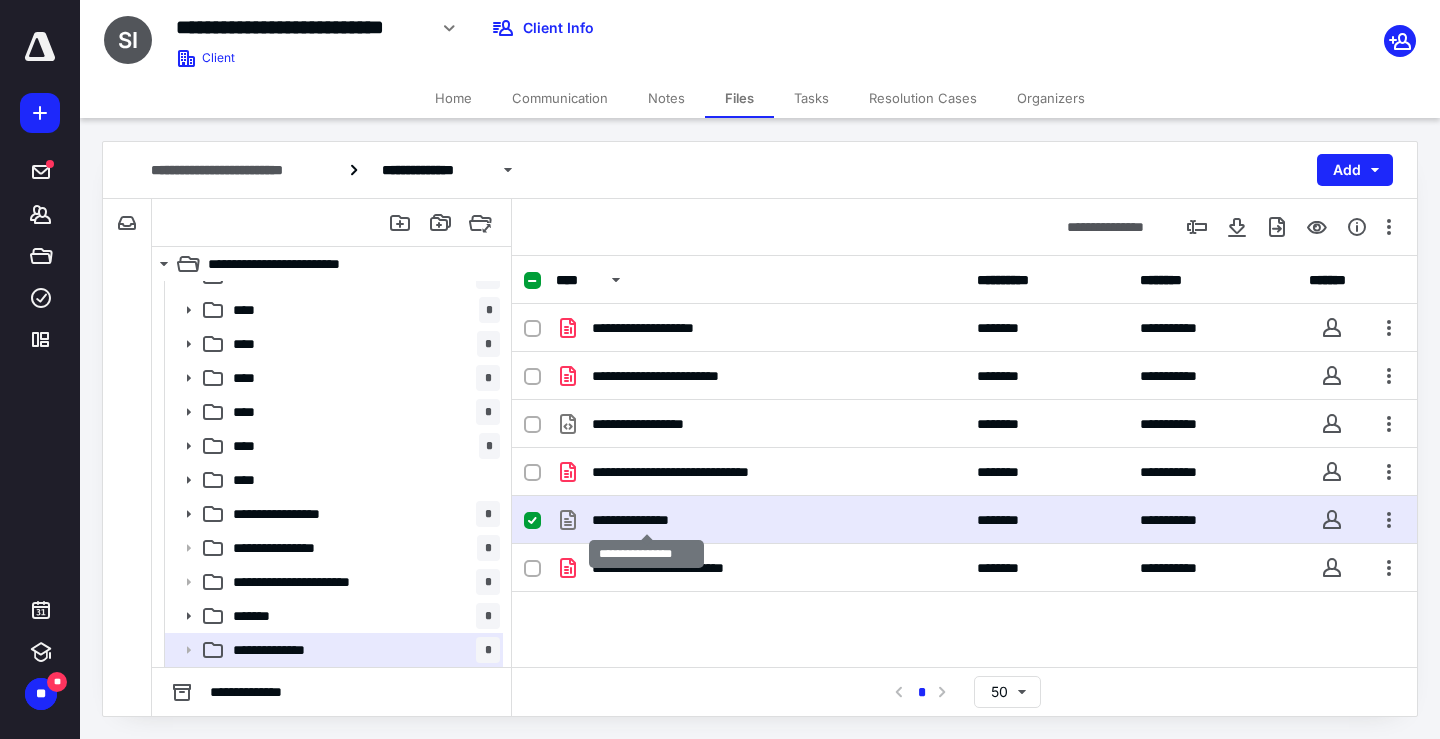 click on "**********" at bounding box center [647, 520] 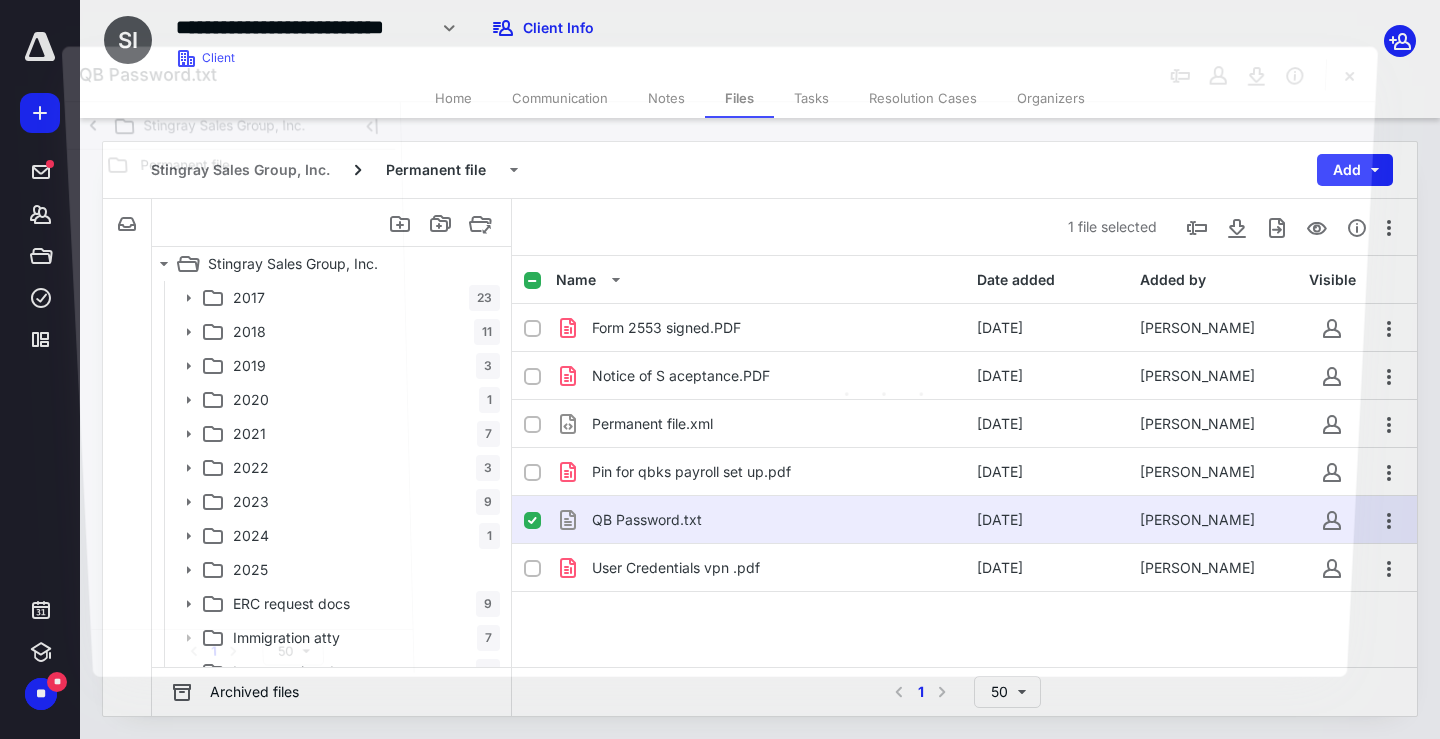 scroll, scrollTop: 90, scrollLeft: 0, axis: vertical 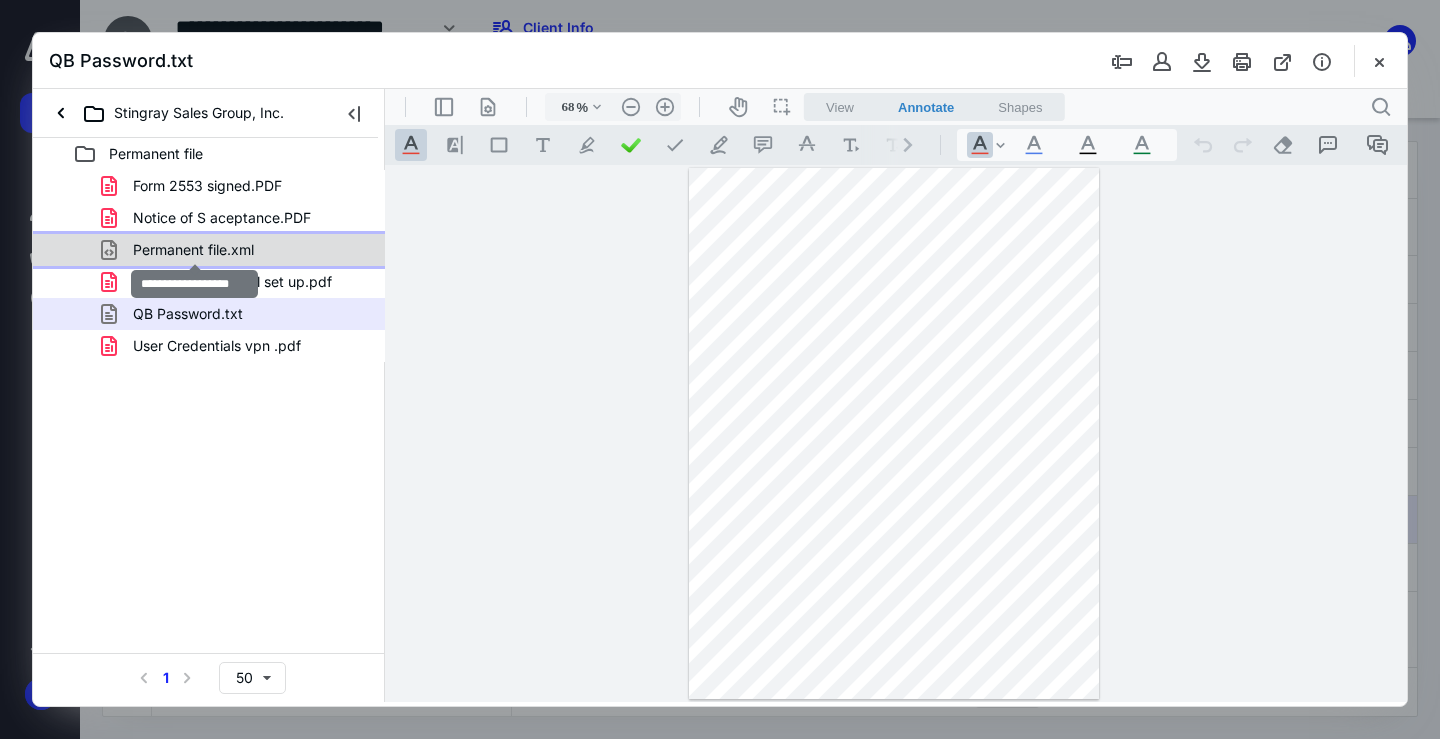click on "Permanent file.xml" at bounding box center [193, 250] 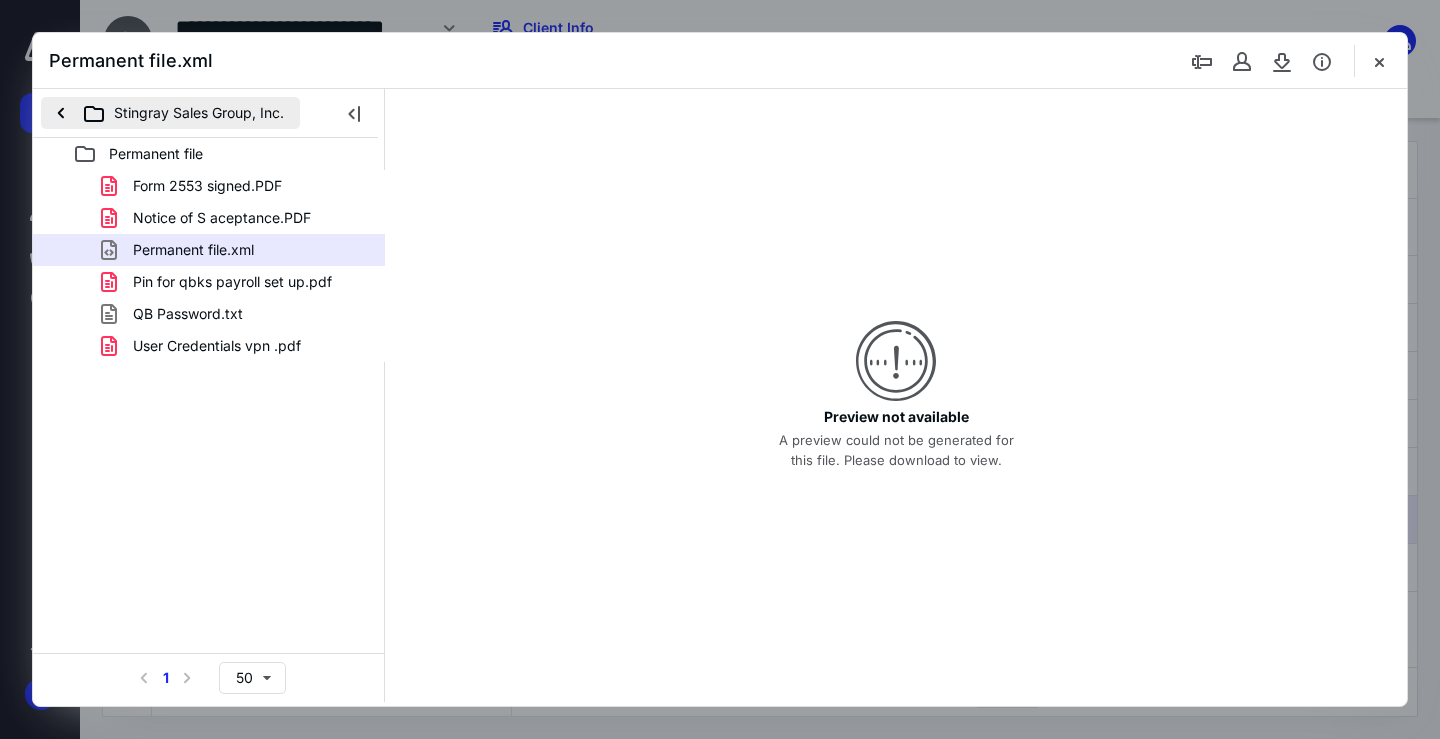 click on "Stingray Sales Group, Inc." at bounding box center (170, 113) 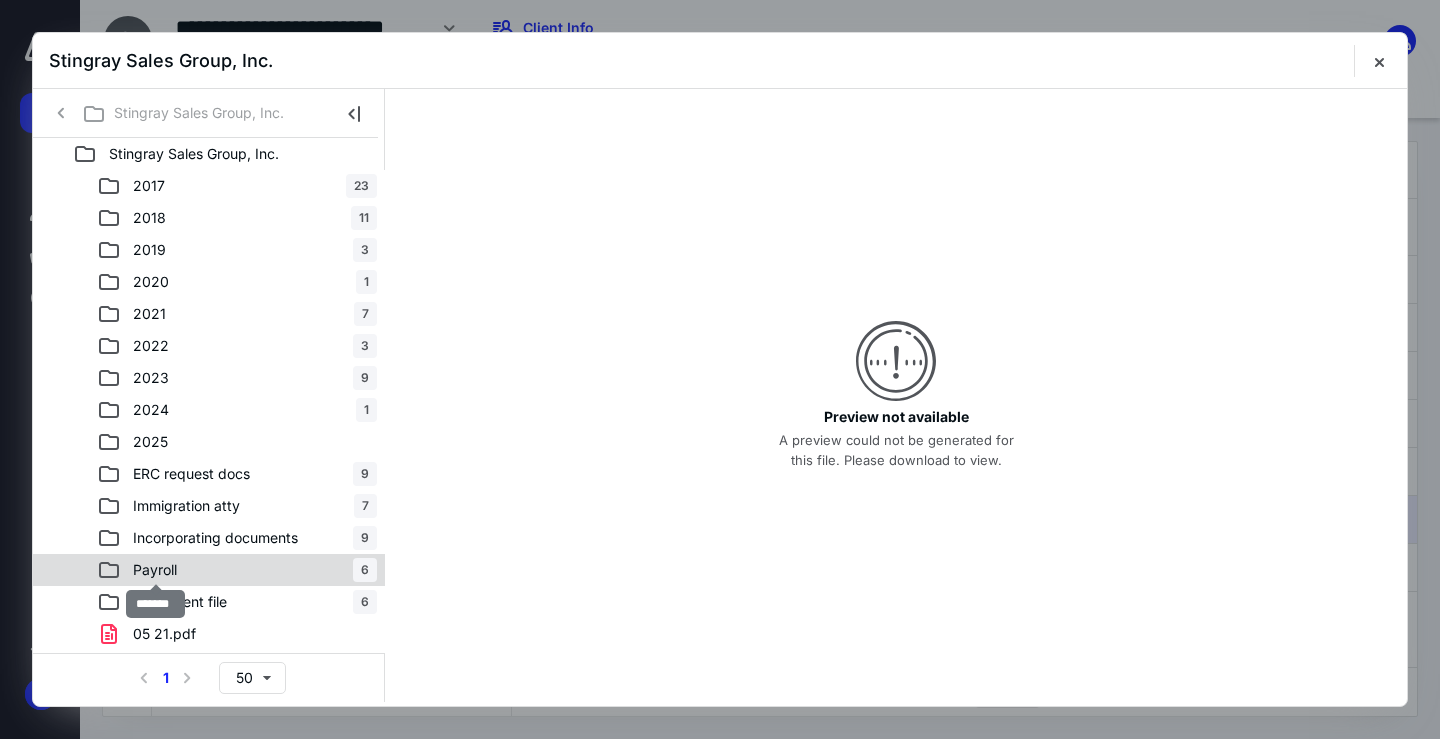 click on "Payroll" at bounding box center [155, 570] 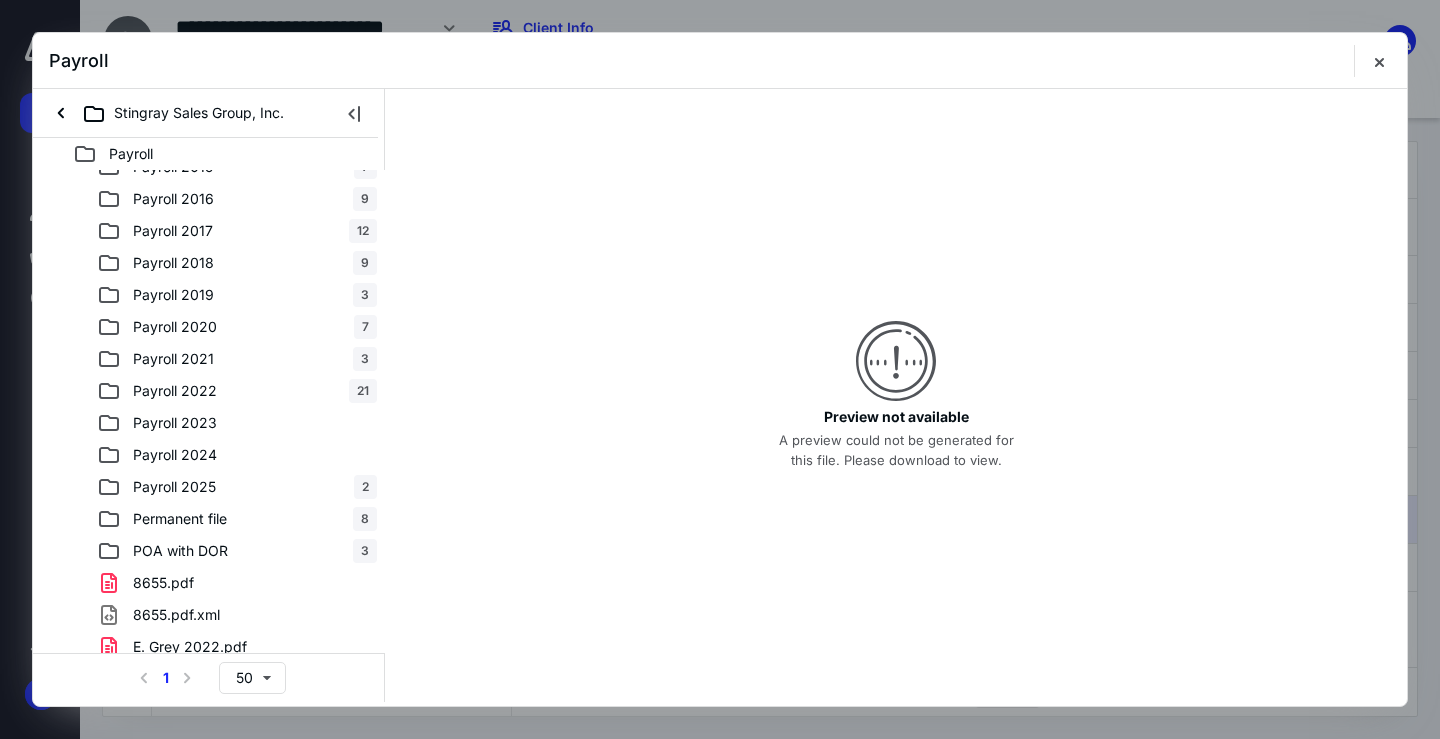 scroll, scrollTop: 227, scrollLeft: 0, axis: vertical 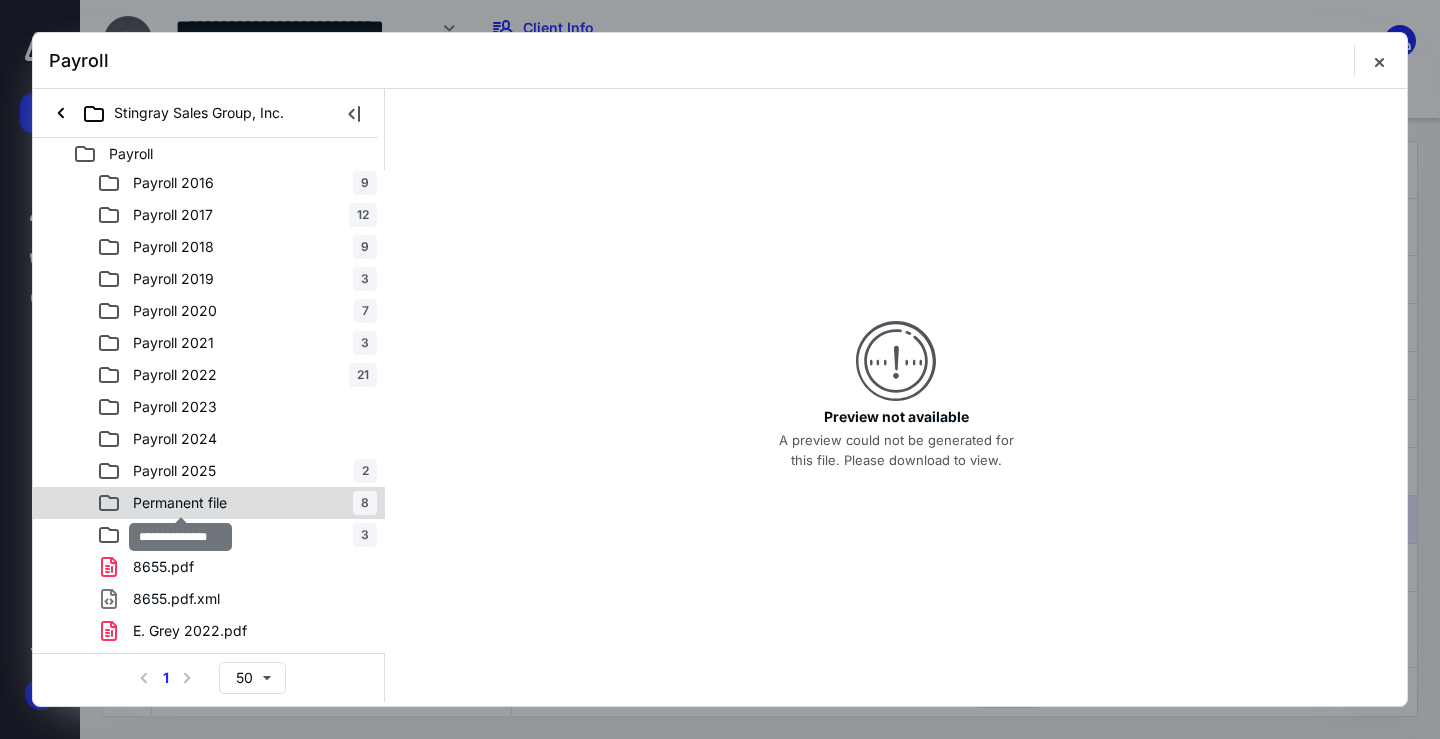 click on "Permanent file" at bounding box center [180, 503] 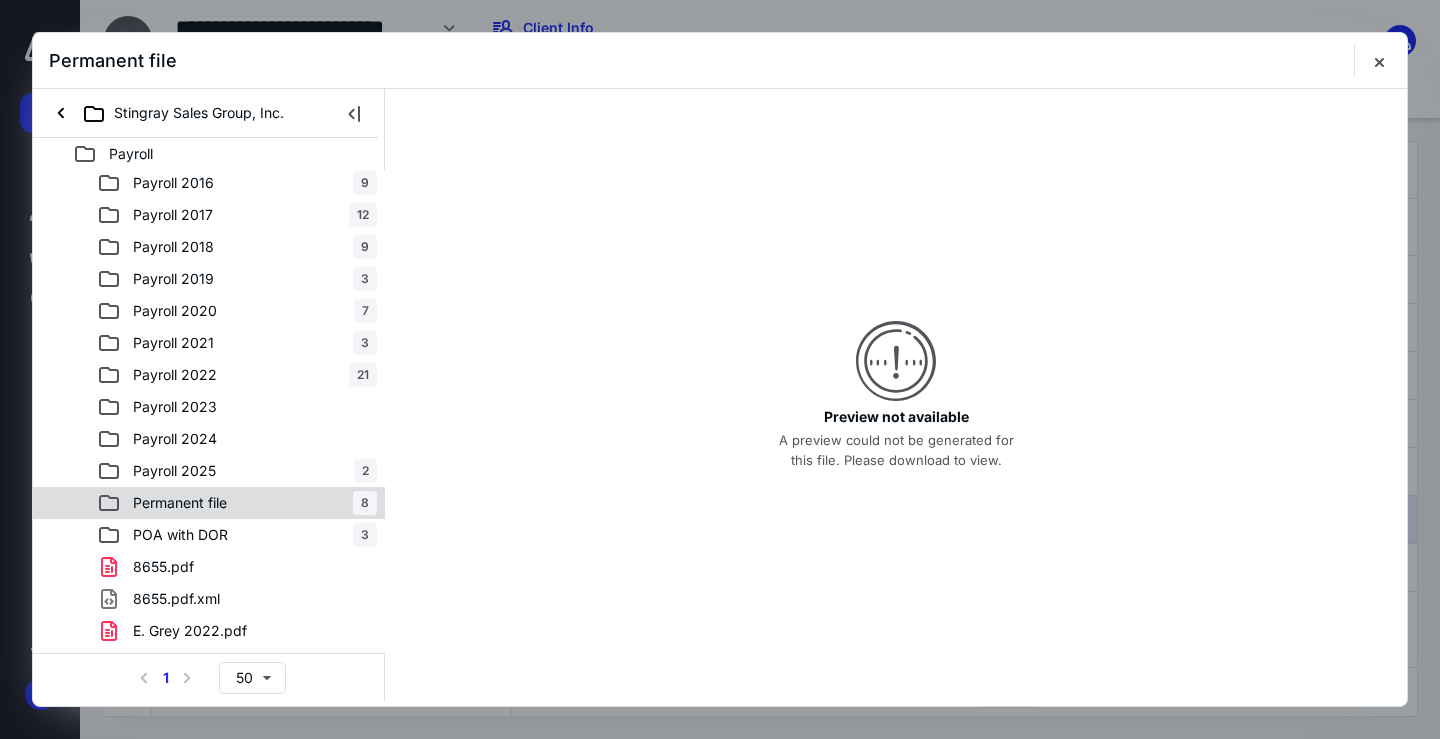 scroll, scrollTop: 0, scrollLeft: 0, axis: both 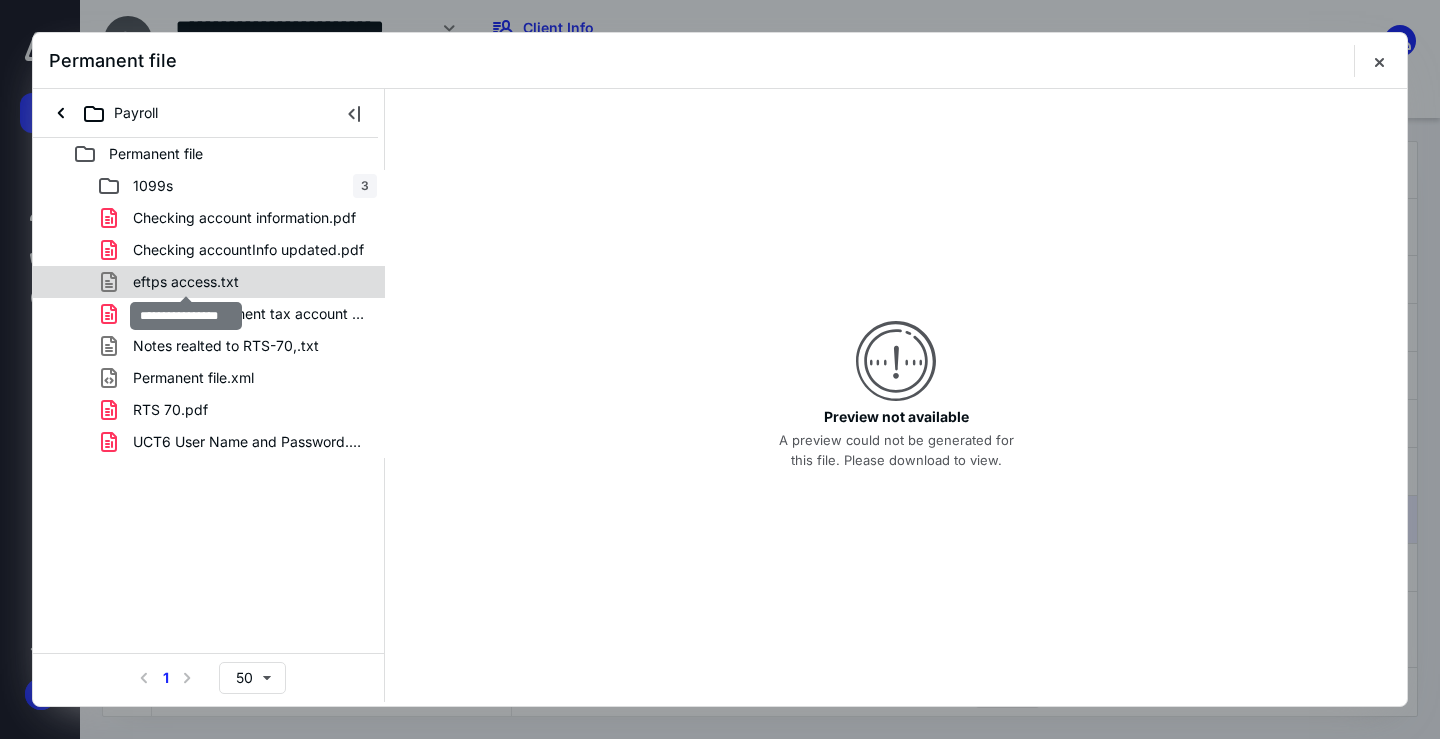 click on "eftps access.txt" at bounding box center (186, 282) 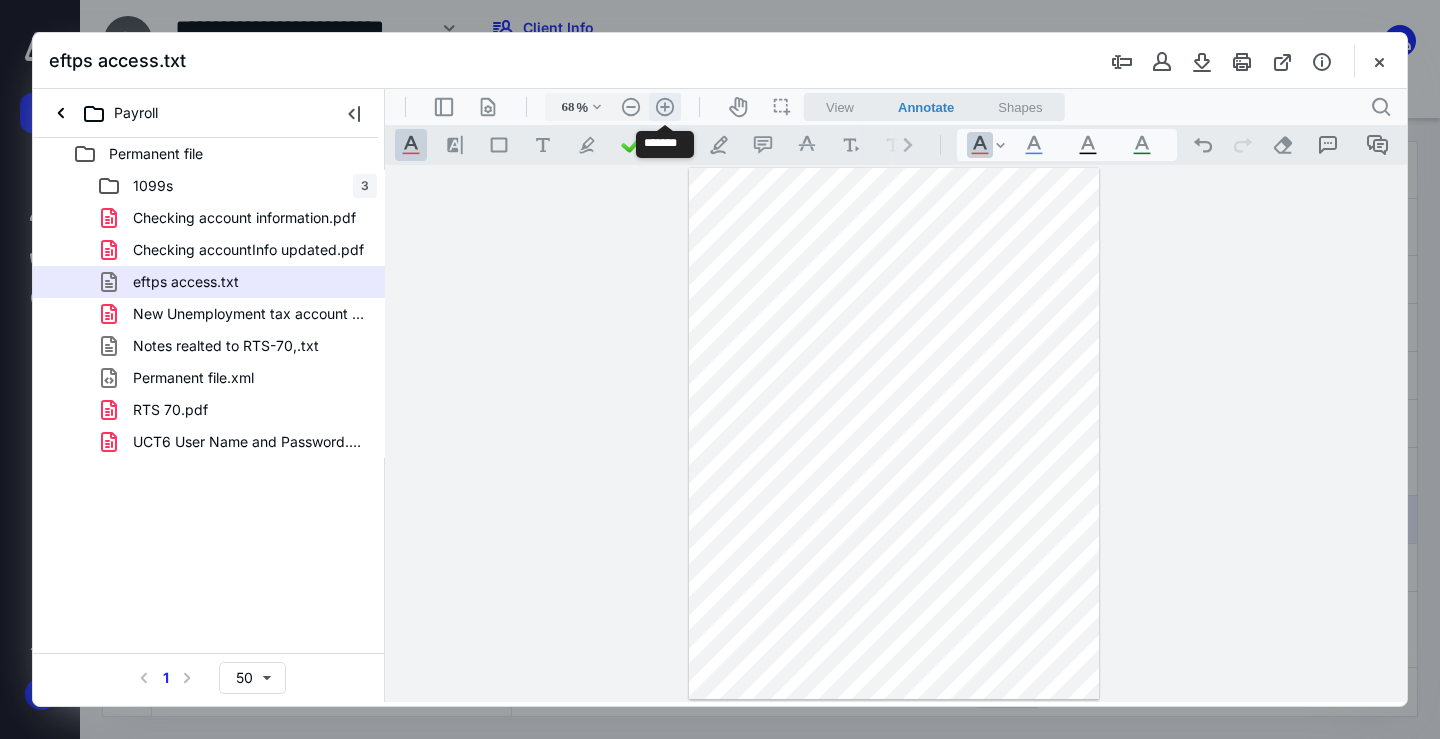 click on ".cls-1{fill:#abb0c4;} icon - header - zoom - in - line" at bounding box center (665, 107) 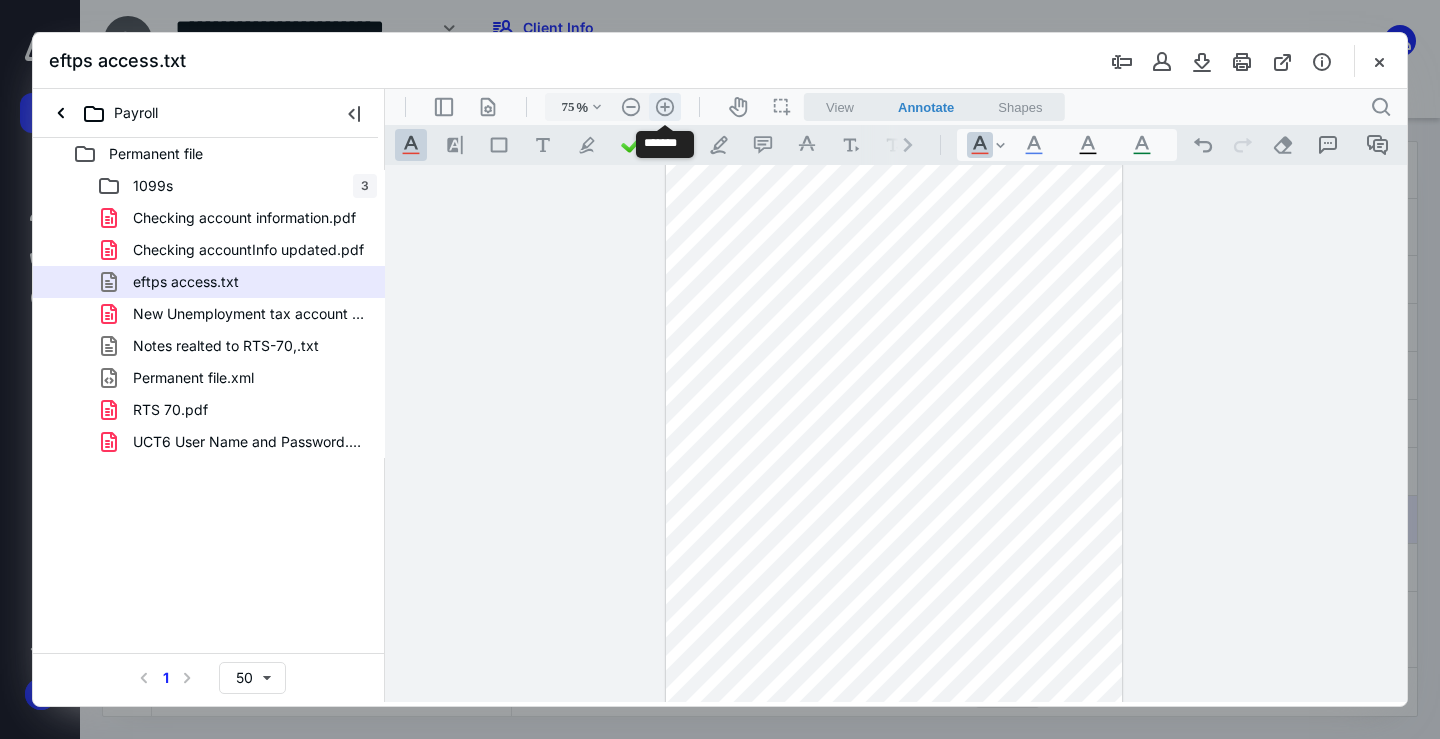 click on ".cls-1{fill:#abb0c4;} icon - header - zoom - in - line" at bounding box center (665, 107) 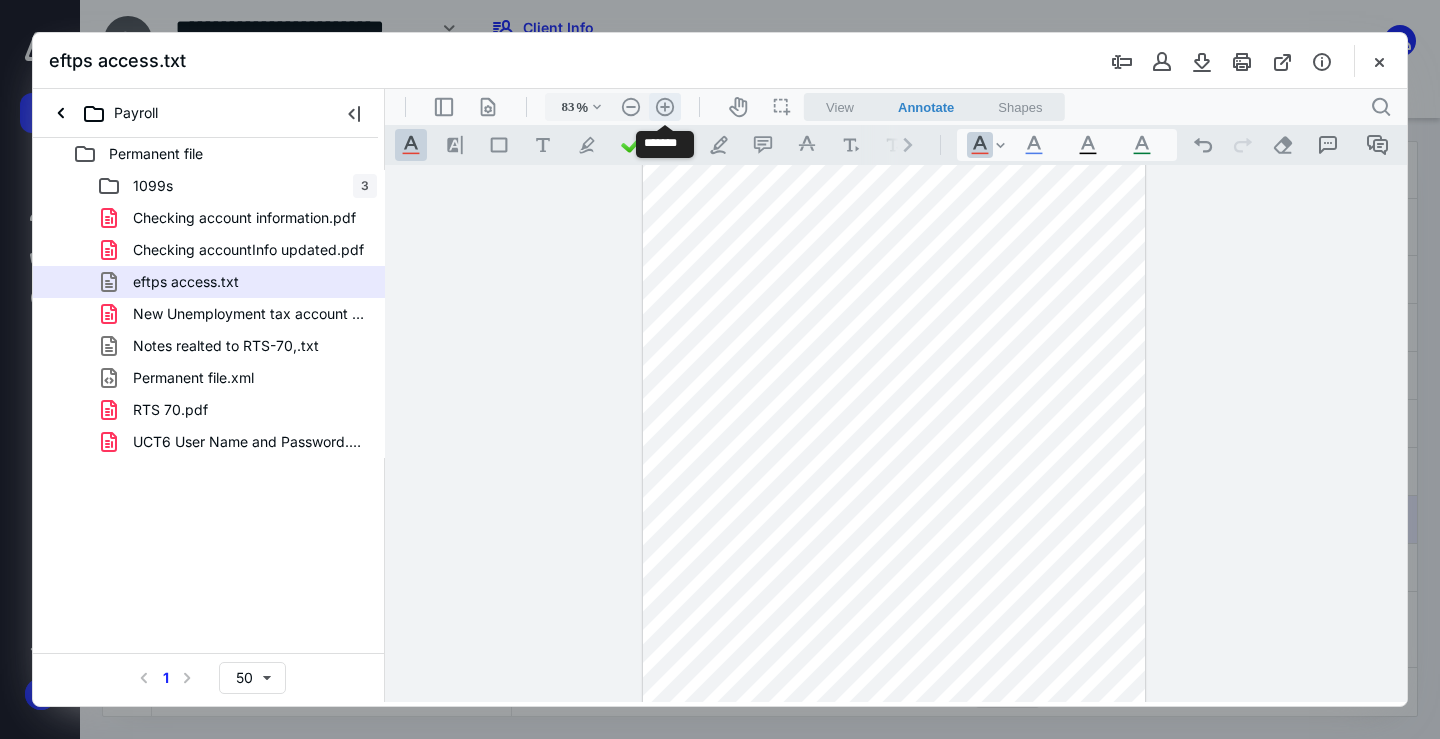 click on ".cls-1{fill:#abb0c4;} icon - header - zoom - in - line" at bounding box center (665, 107) 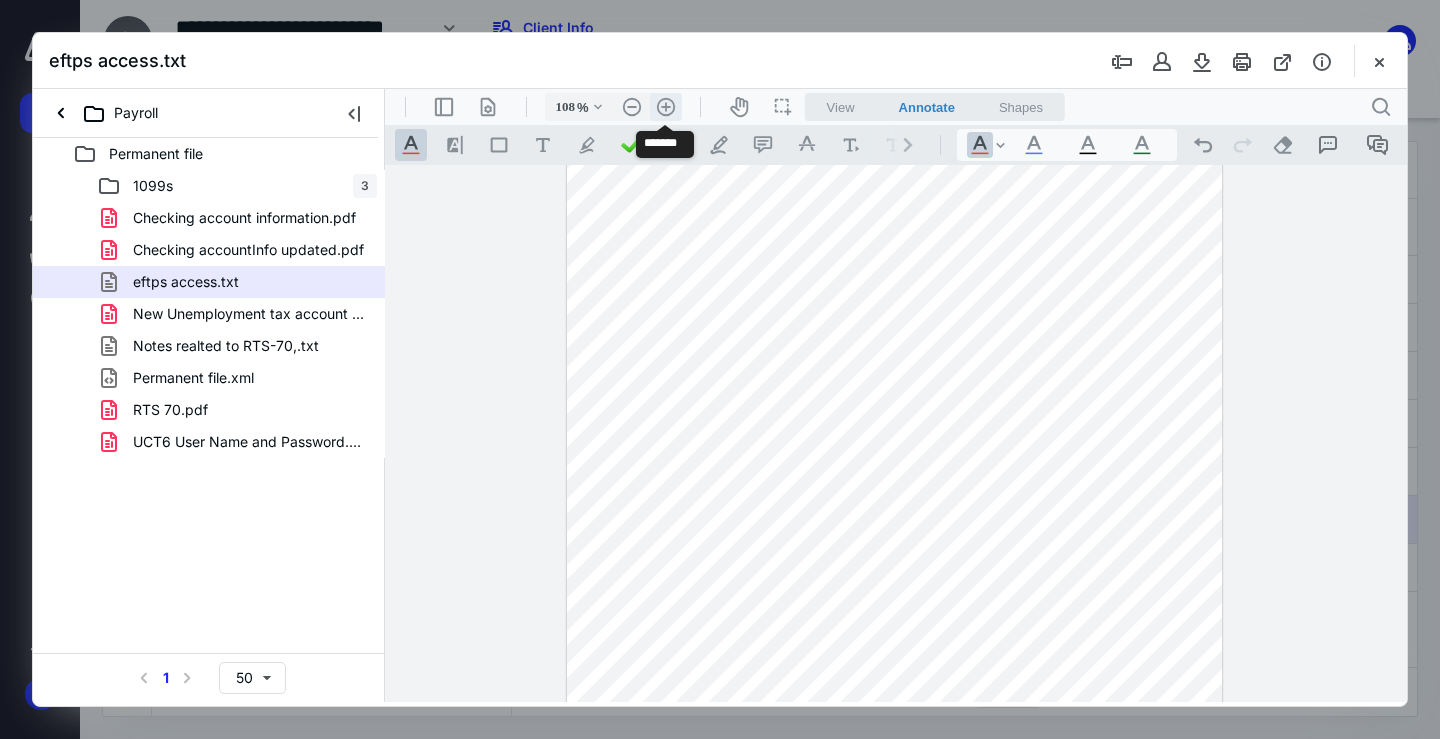 scroll, scrollTop: 138, scrollLeft: 0, axis: vertical 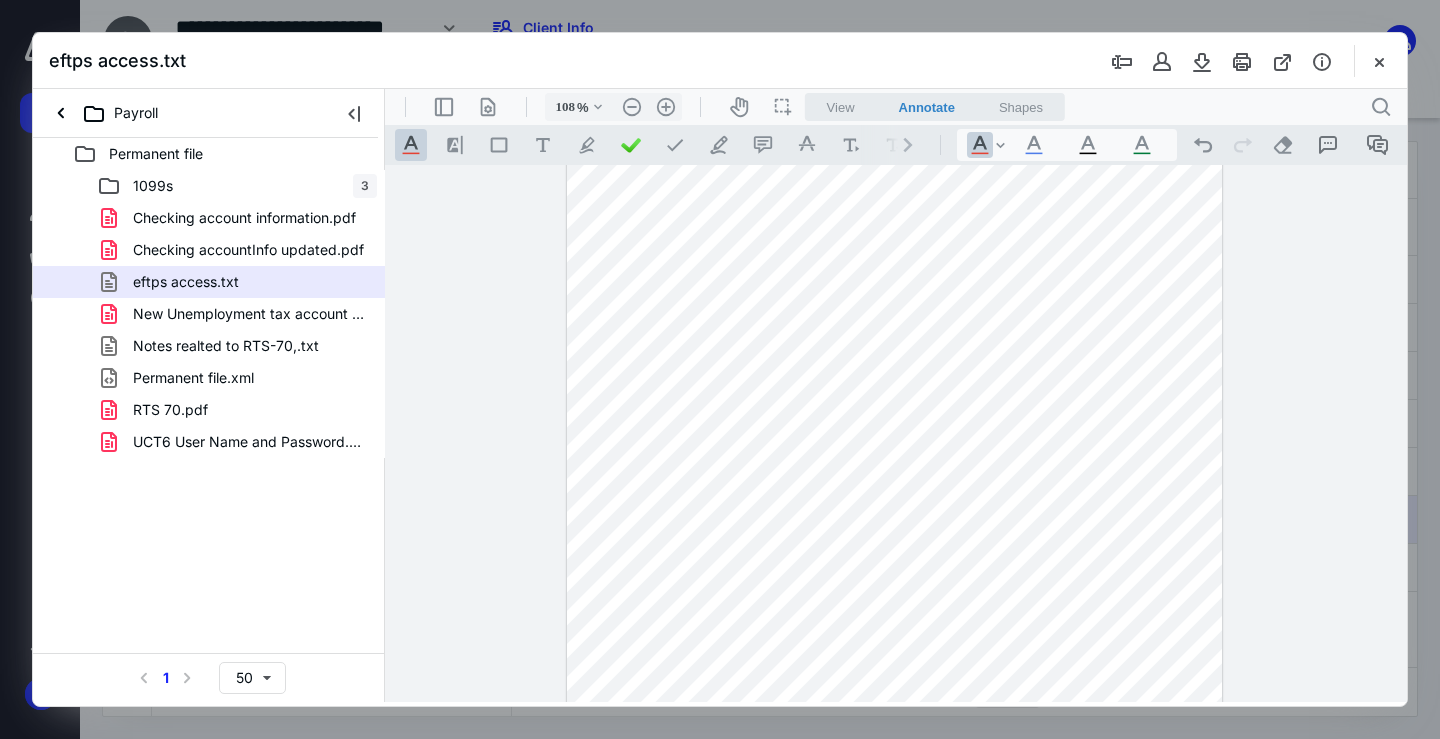drag, startPoint x: 1396, startPoint y: 256, endPoint x: 1377, endPoint y: 188, distance: 70.60453 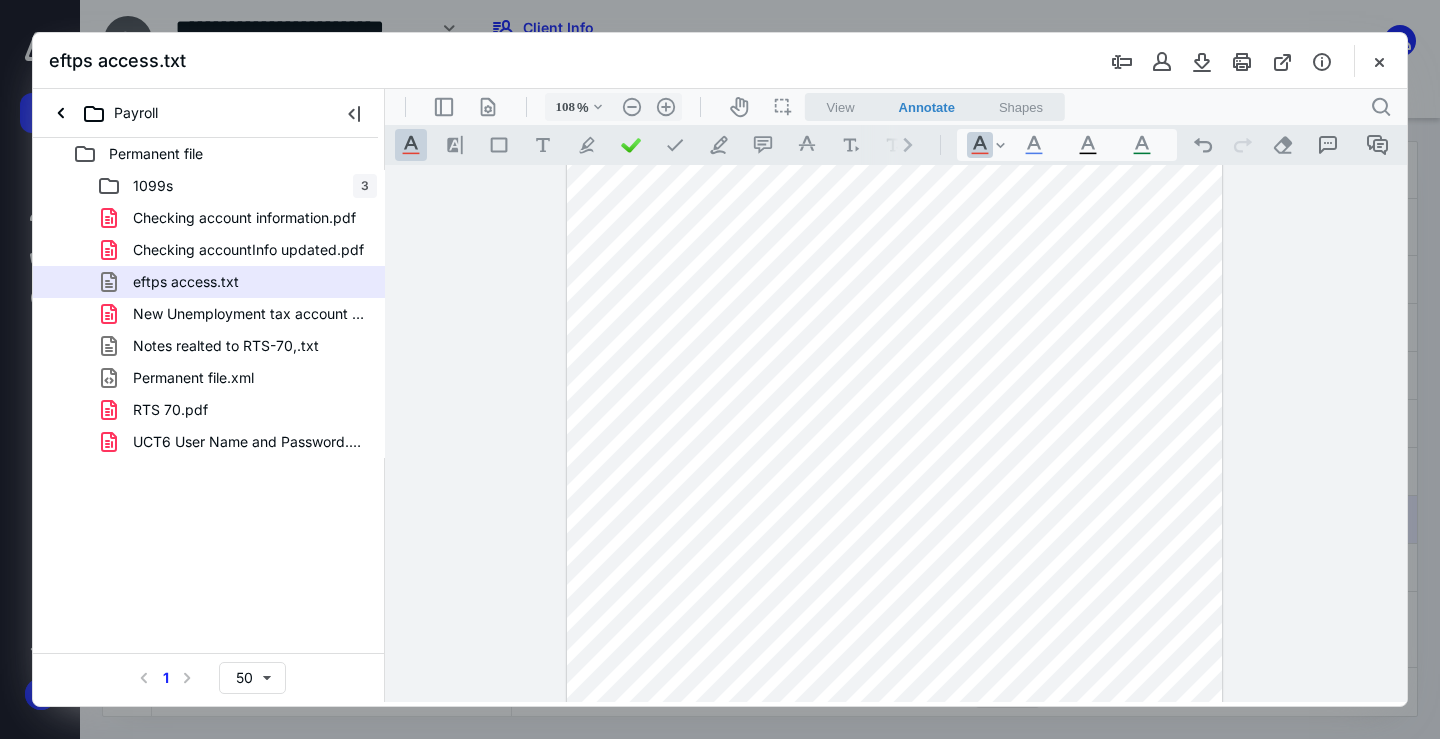 scroll, scrollTop: 51, scrollLeft: 0, axis: vertical 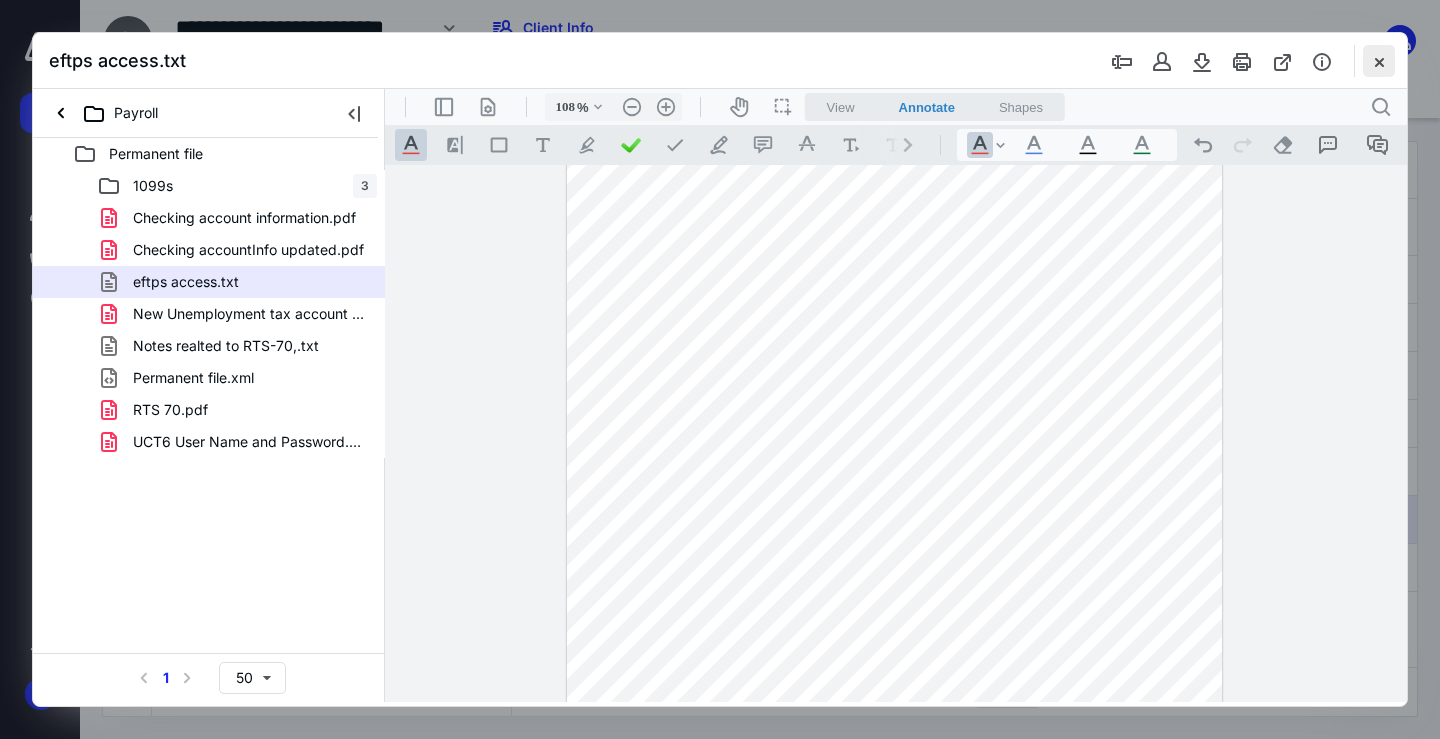 click at bounding box center (1379, 61) 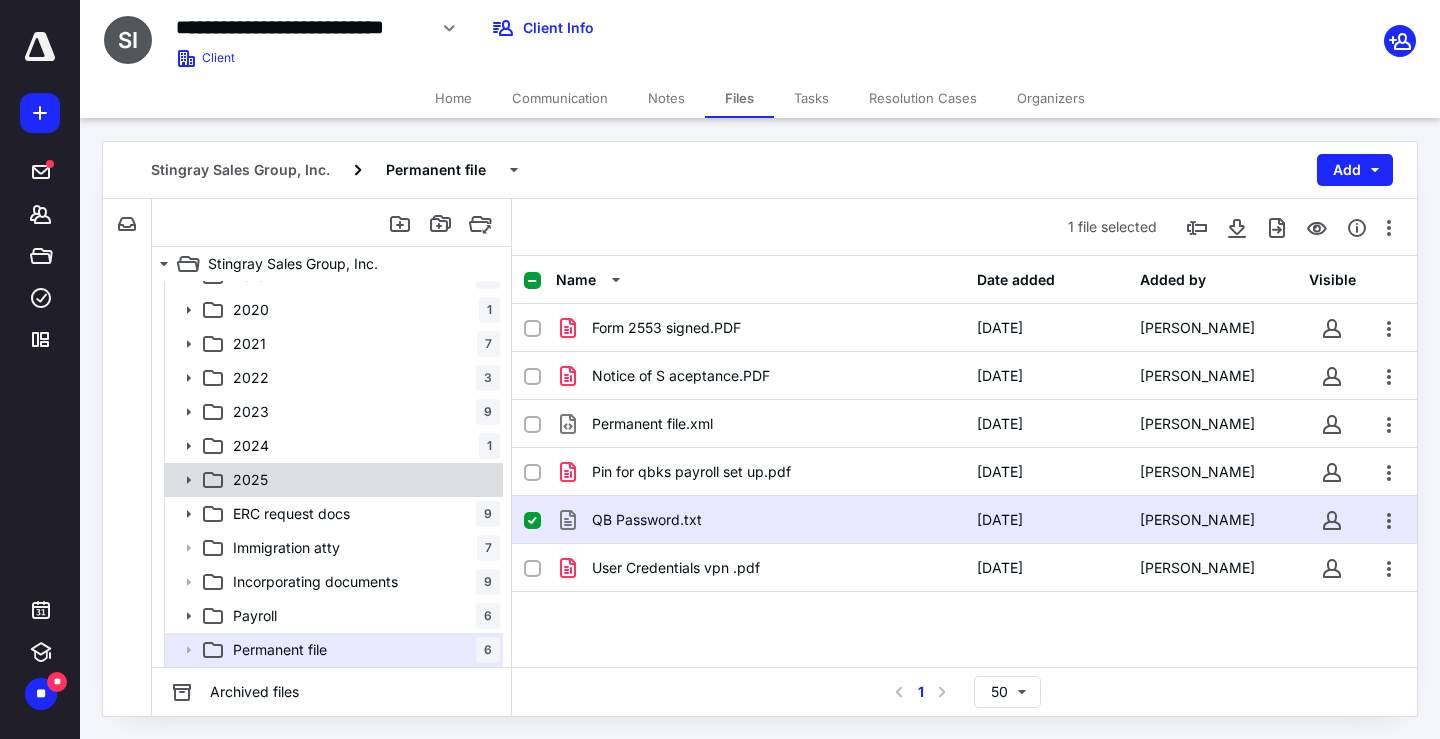 click 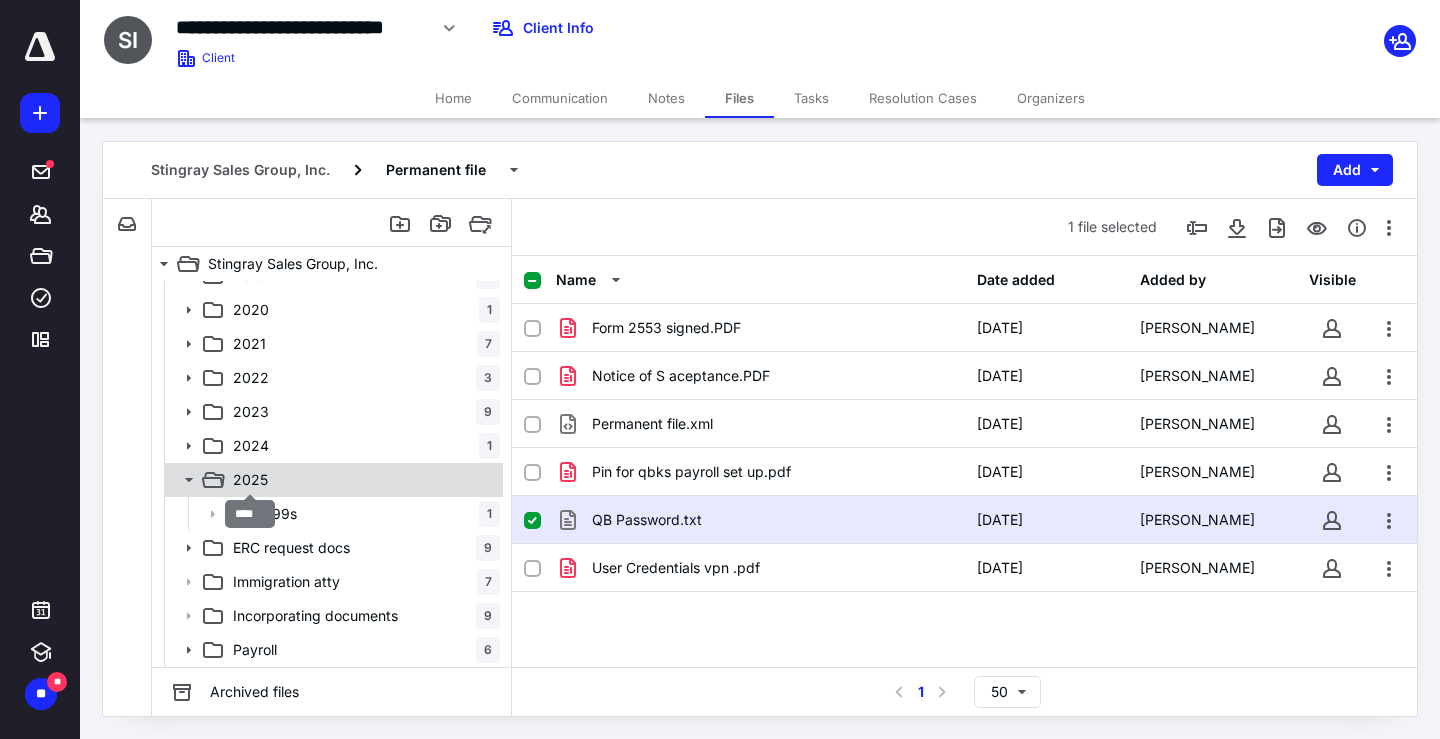 click on "2025" at bounding box center (250, 480) 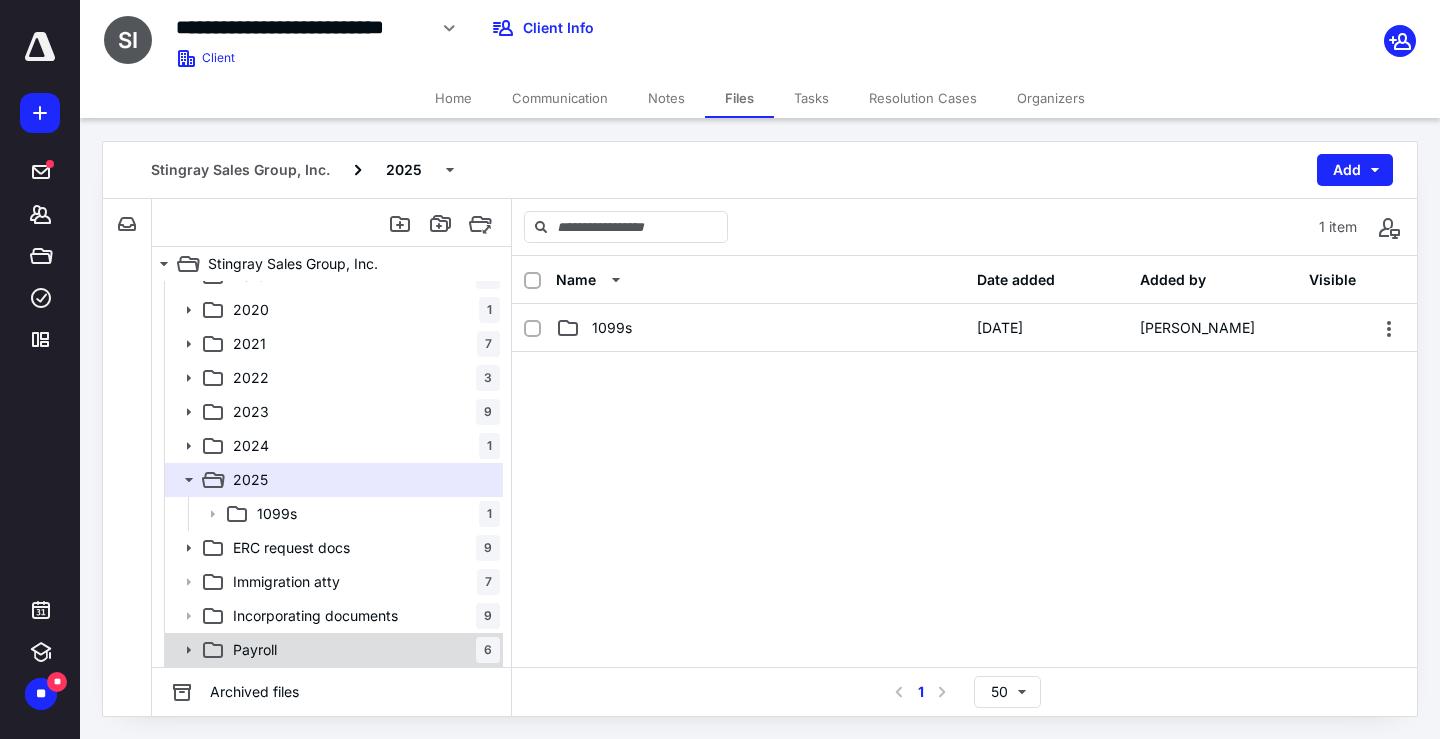 click on "Payroll 6" at bounding box center [332, 650] 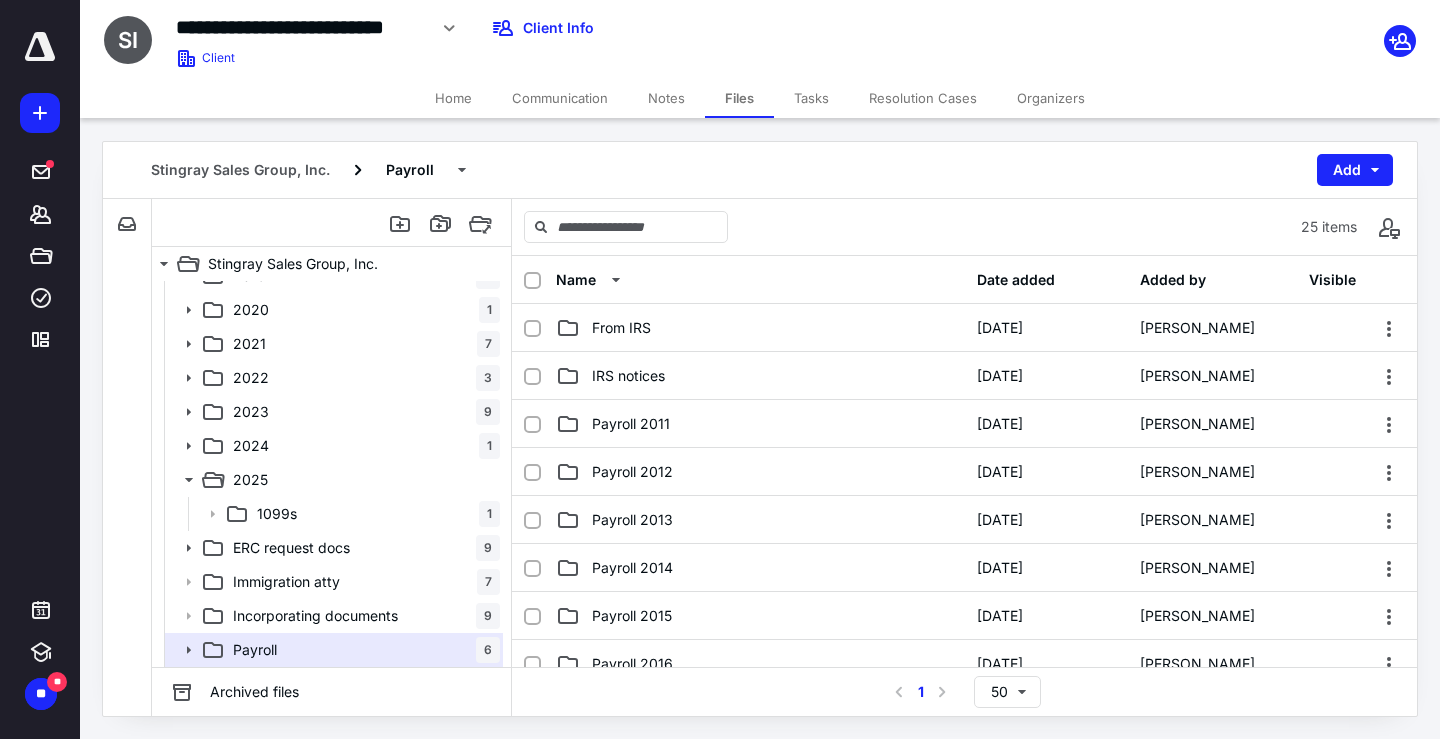 scroll, scrollTop: 124, scrollLeft: 0, axis: vertical 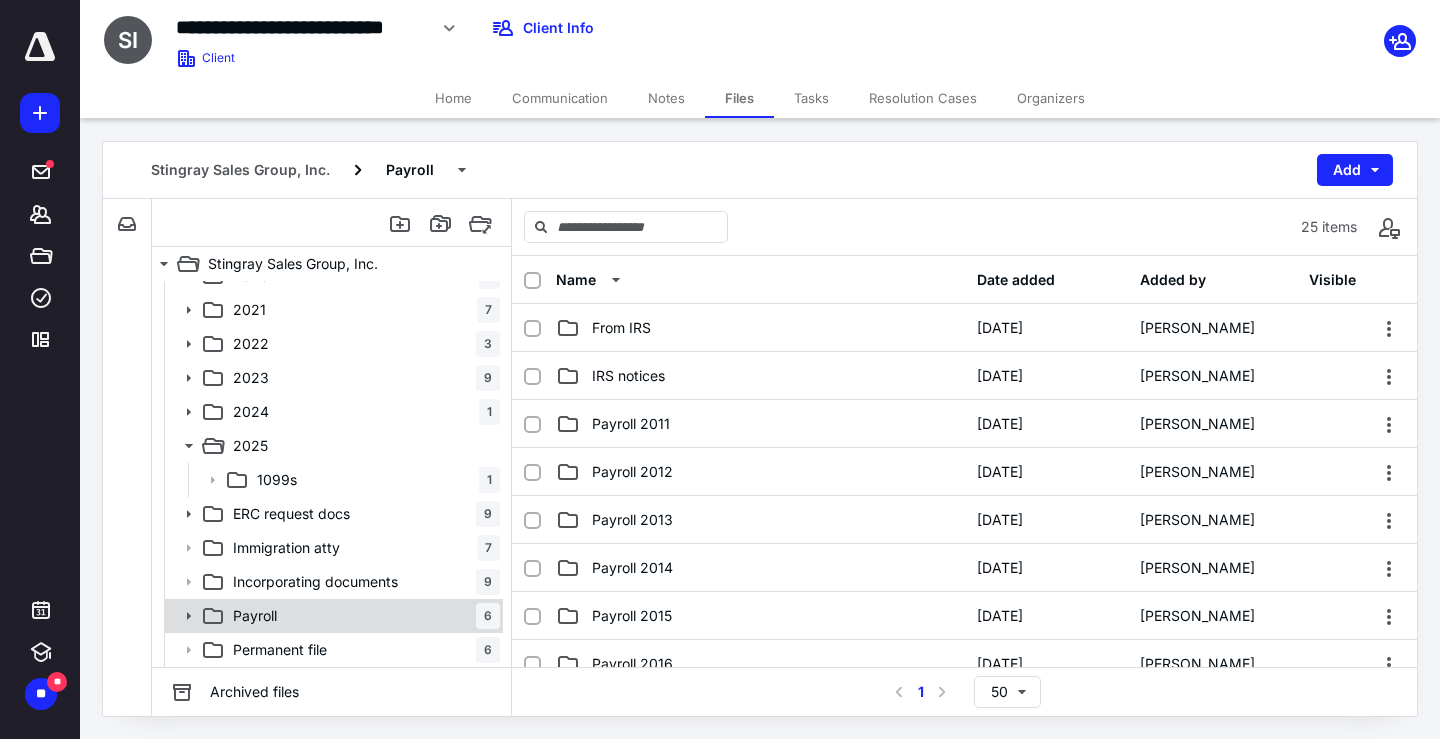 click 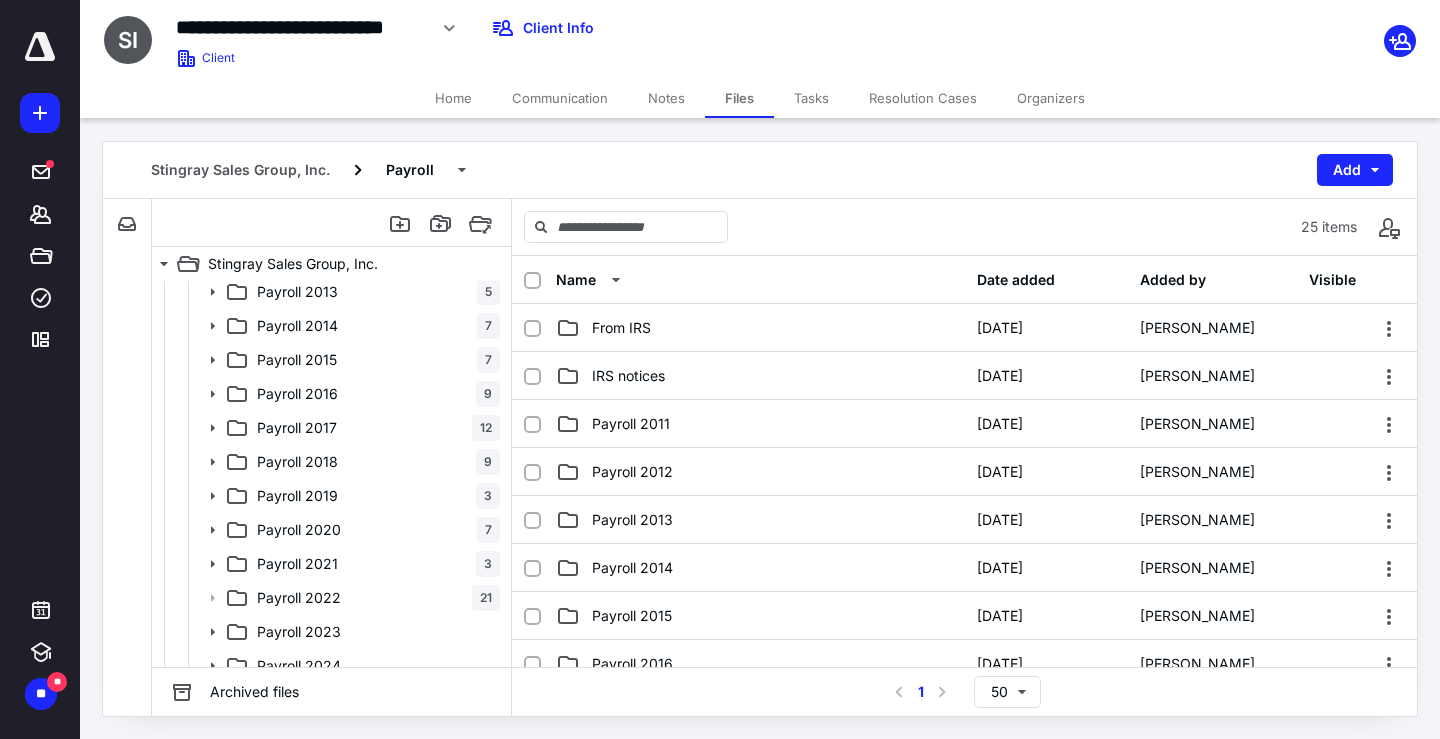 scroll, scrollTop: 700, scrollLeft: 0, axis: vertical 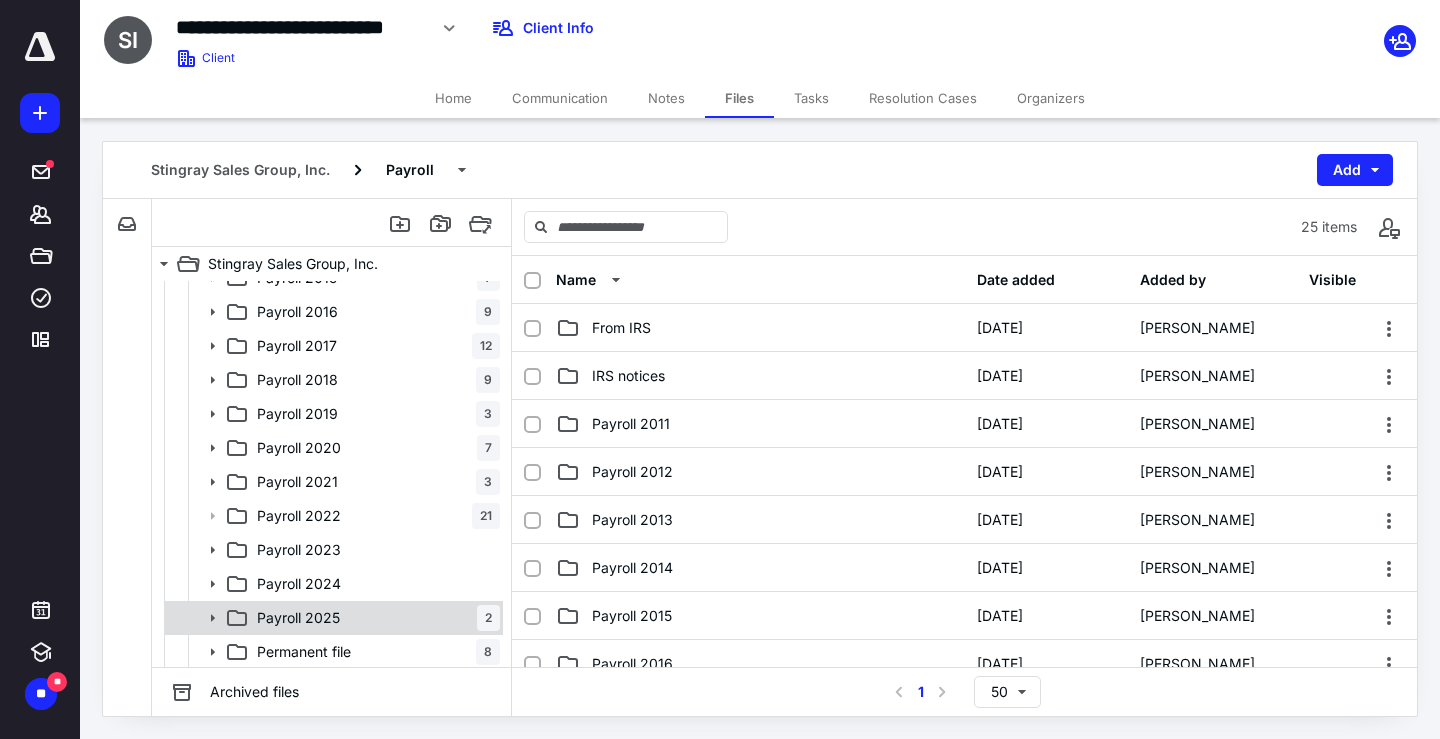 click 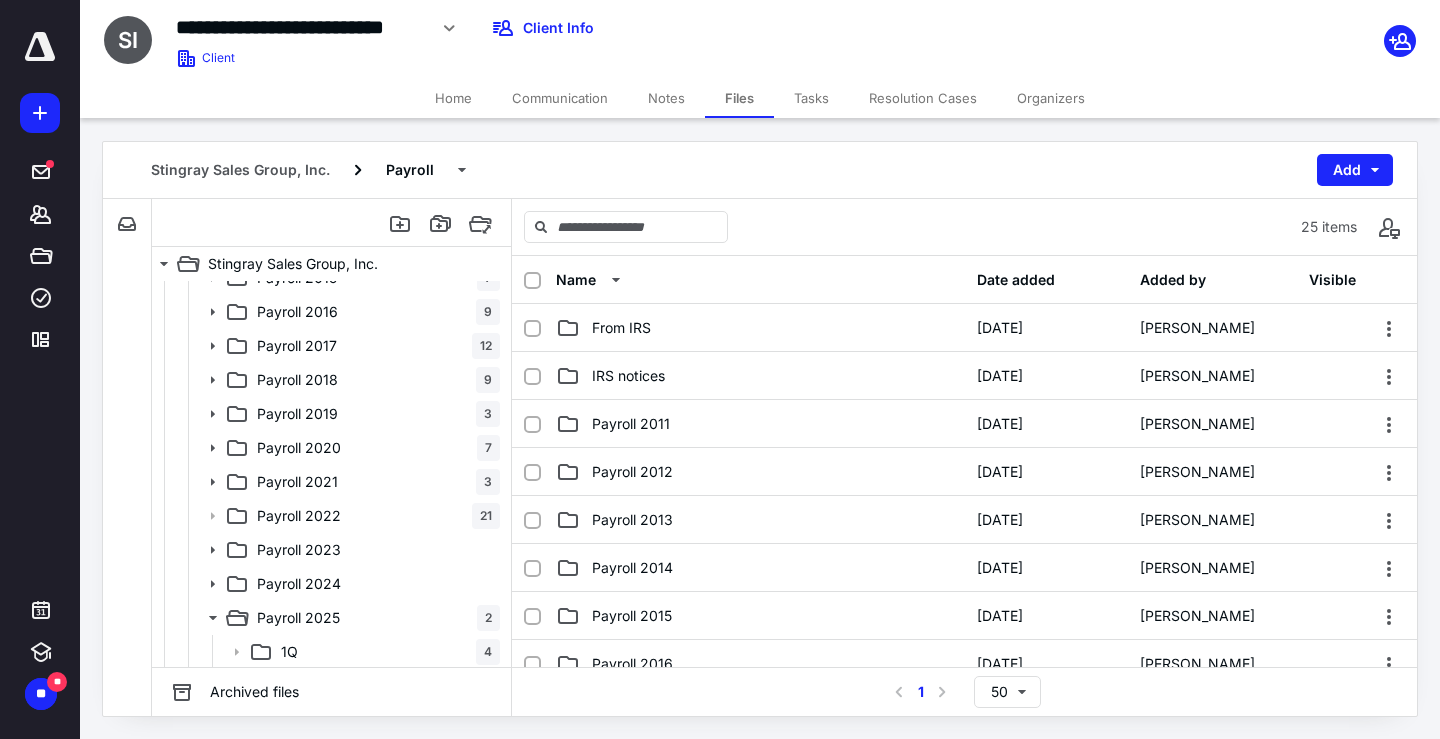 scroll, scrollTop: 804, scrollLeft: 0, axis: vertical 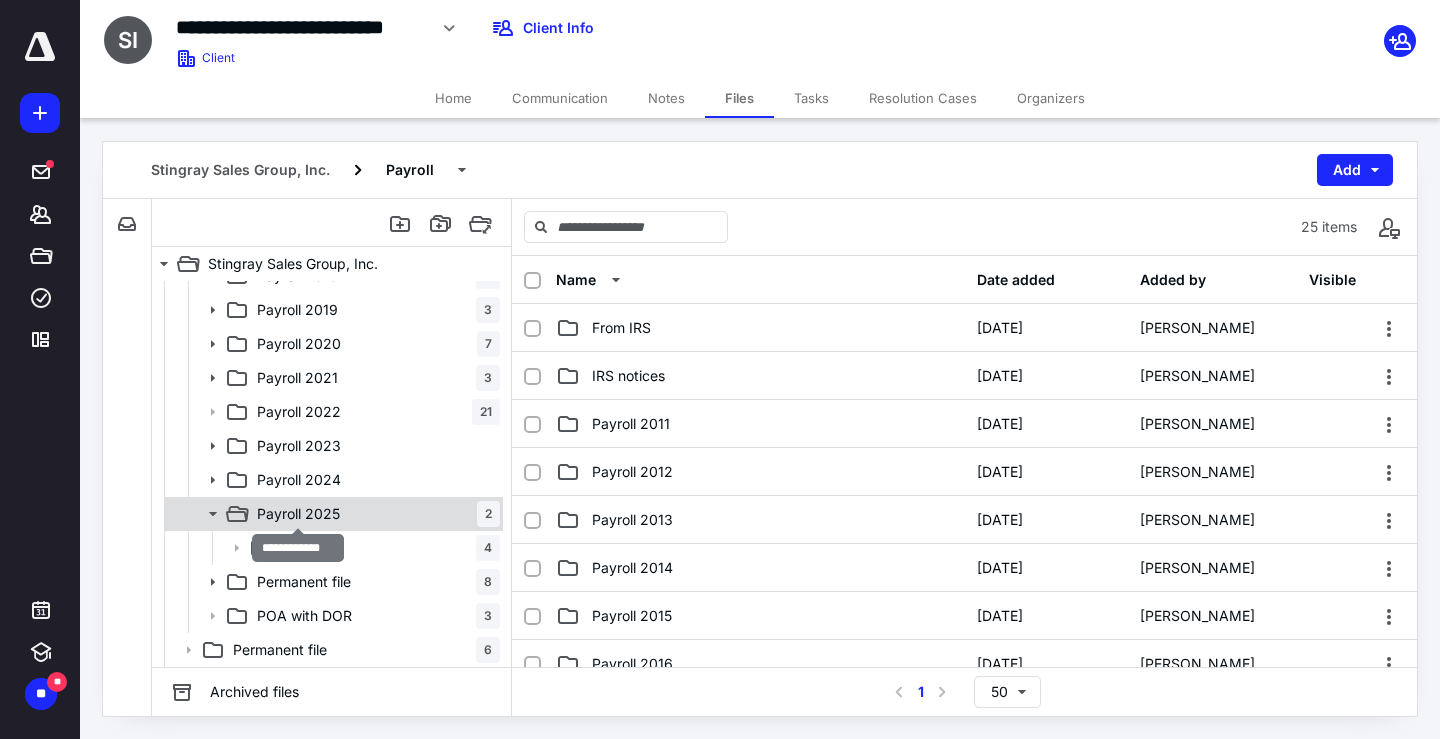 click on "Payroll 2025" at bounding box center (298, 514) 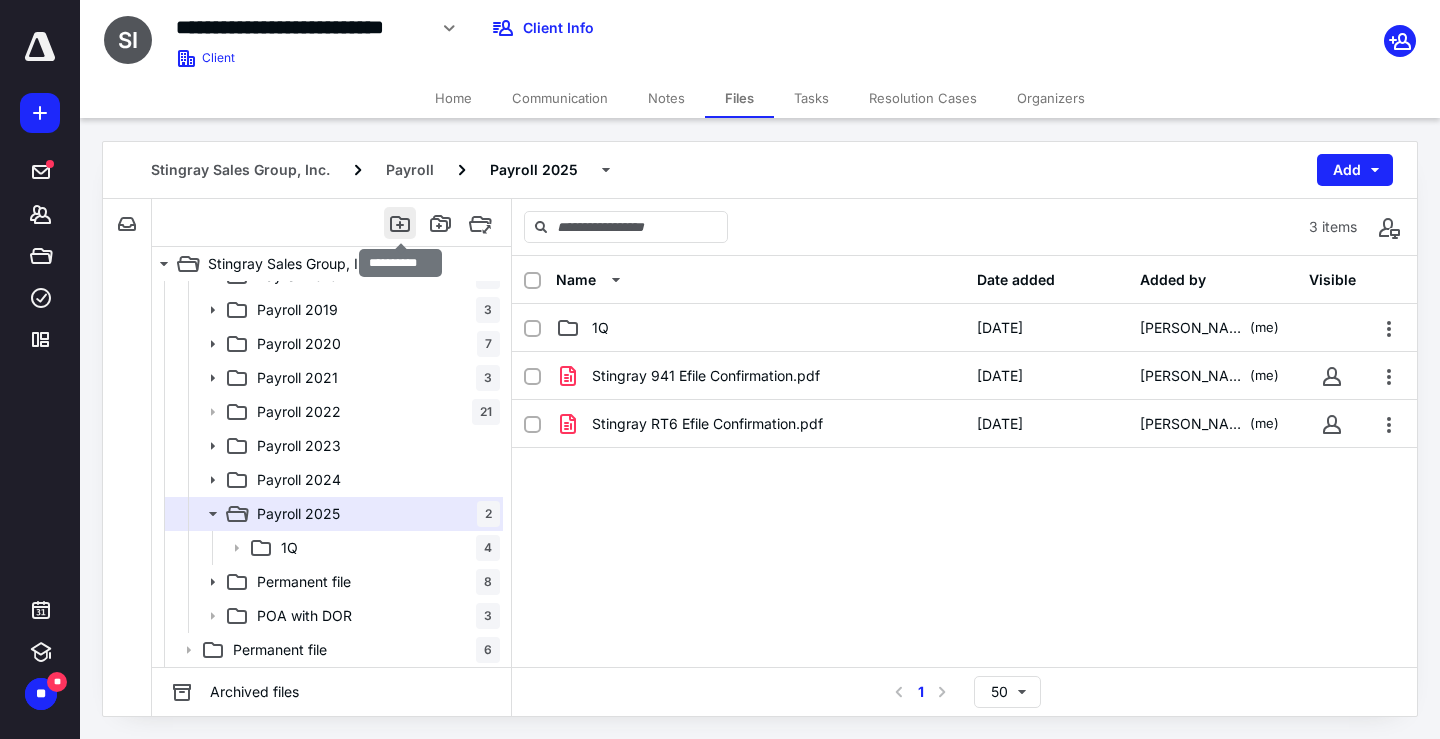 click at bounding box center (400, 223) 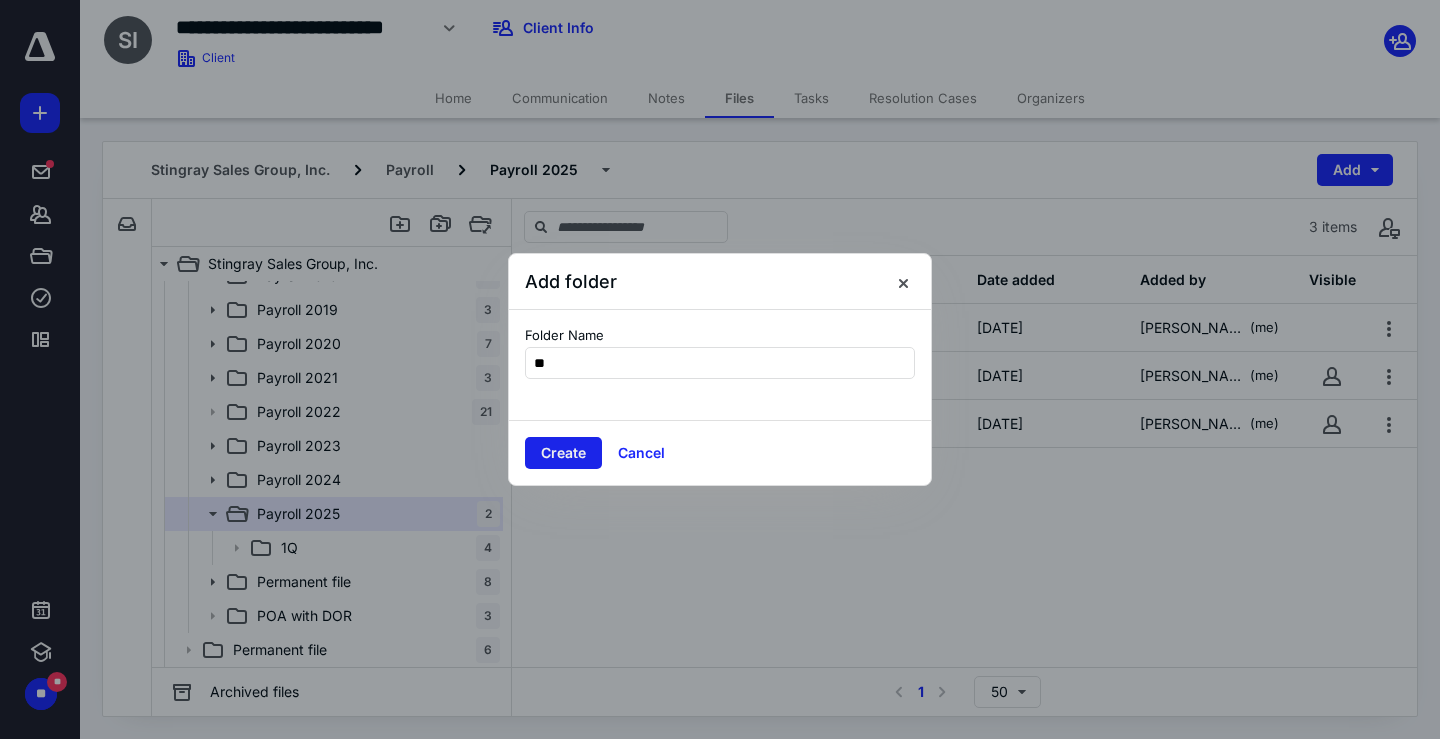 type on "**" 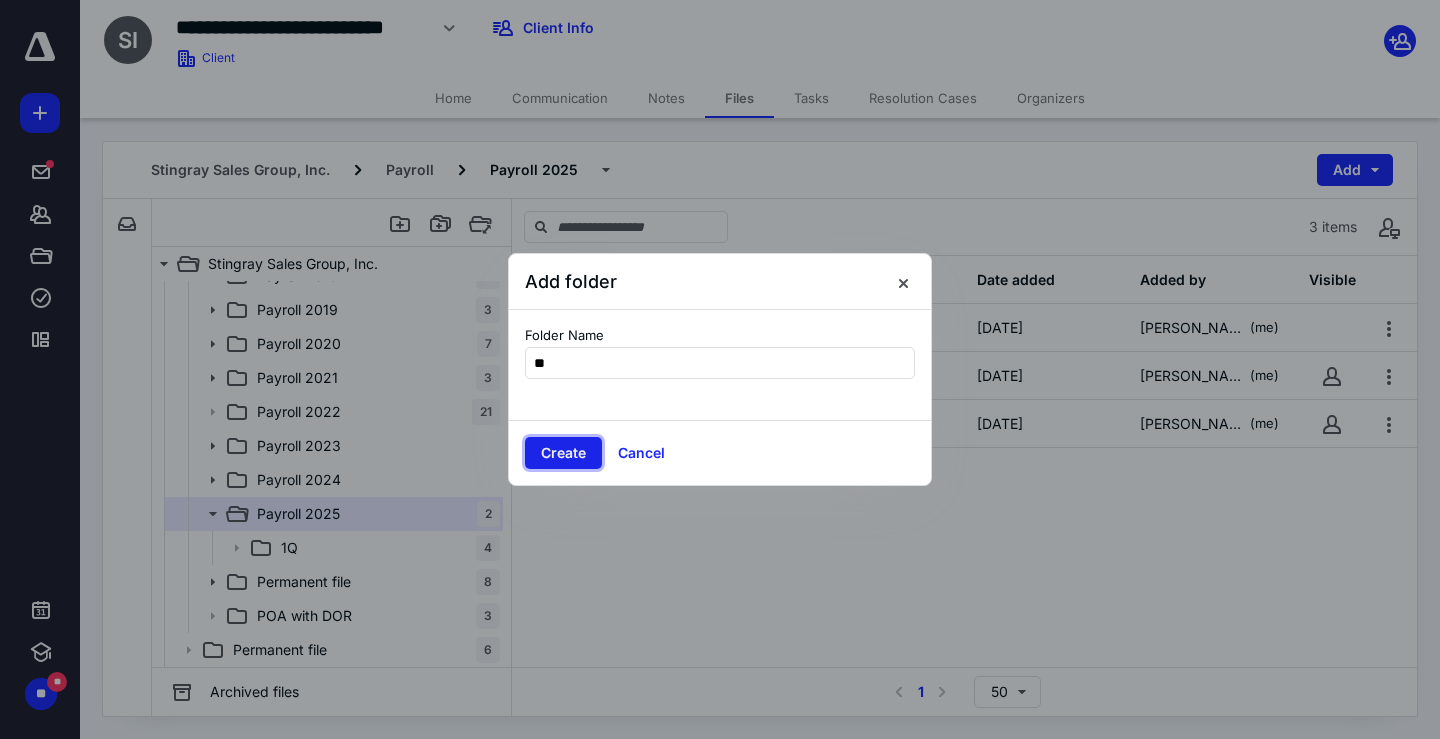 click on "Create" at bounding box center (563, 453) 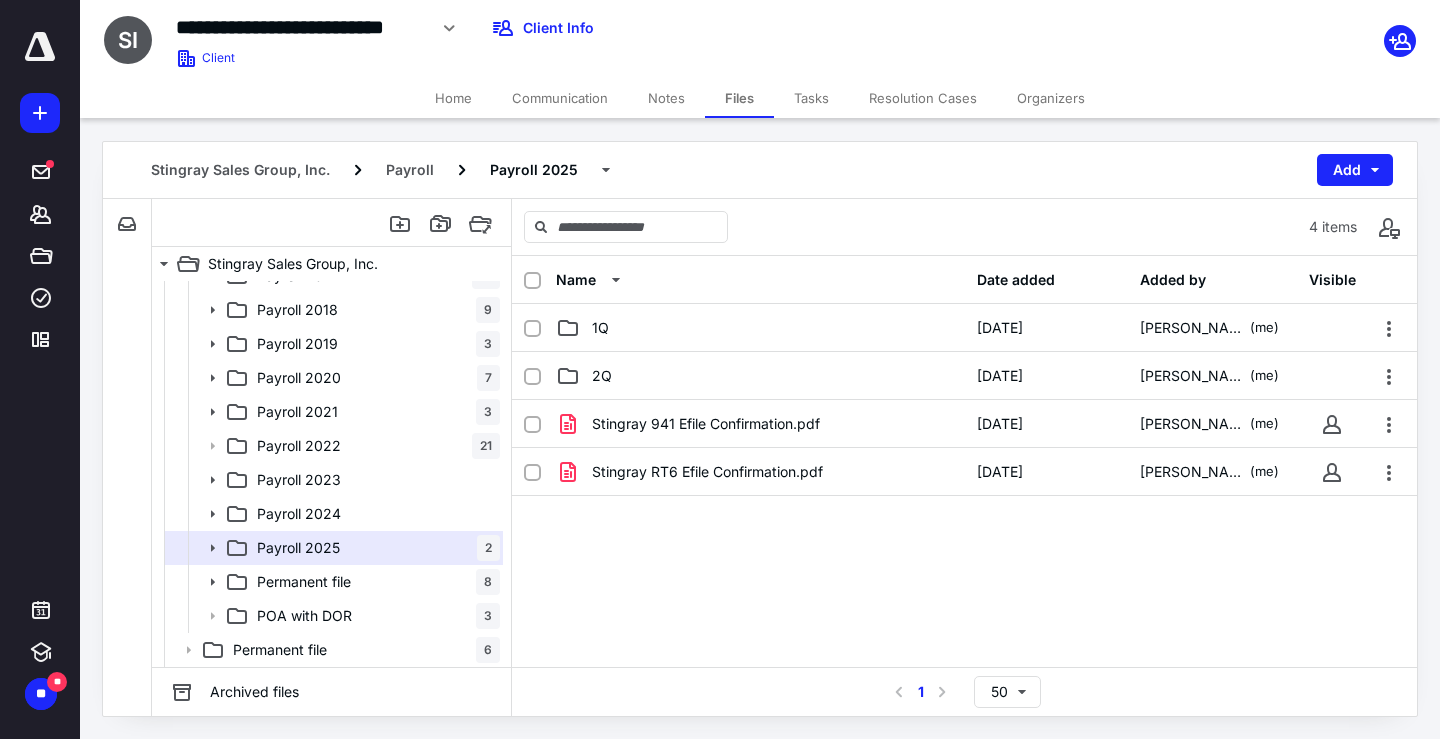 scroll, scrollTop: 770, scrollLeft: 0, axis: vertical 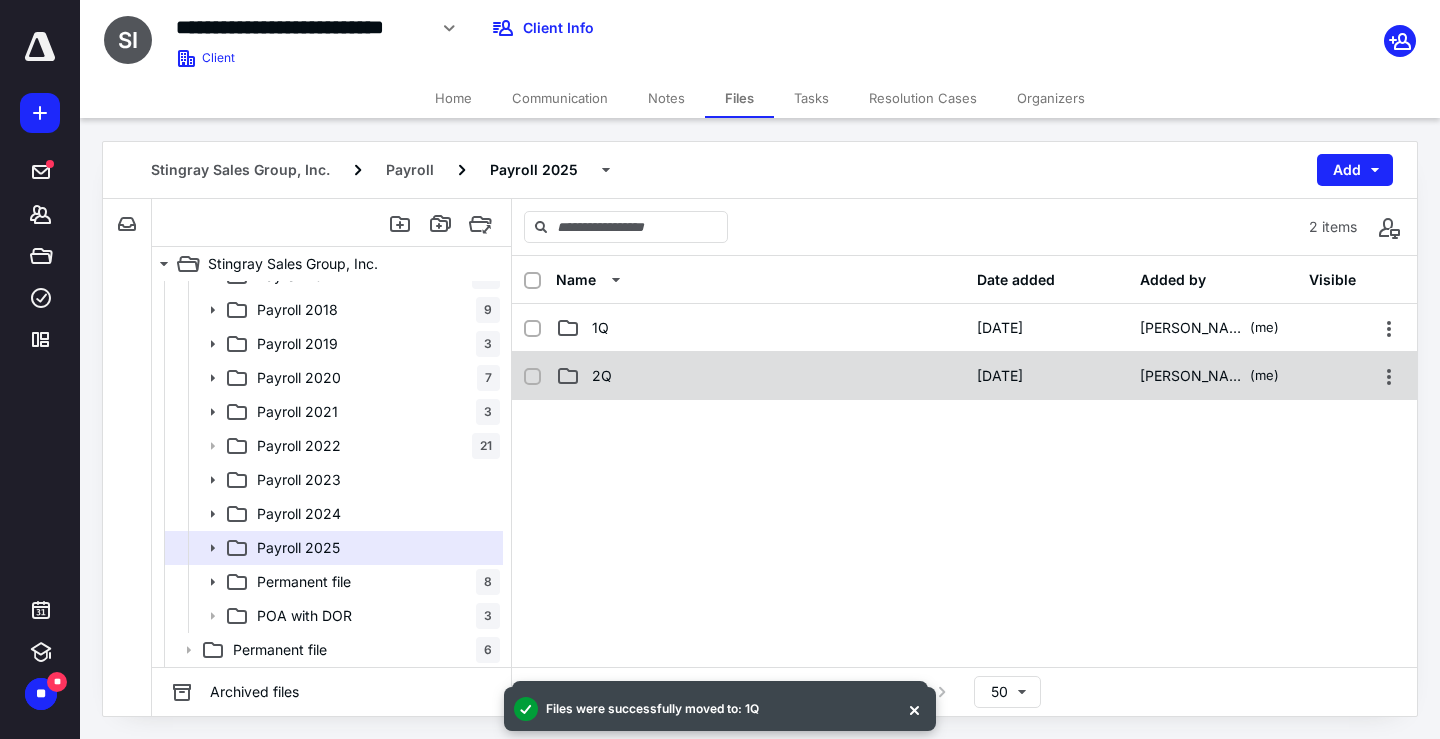 click on "2Q" at bounding box center [760, 376] 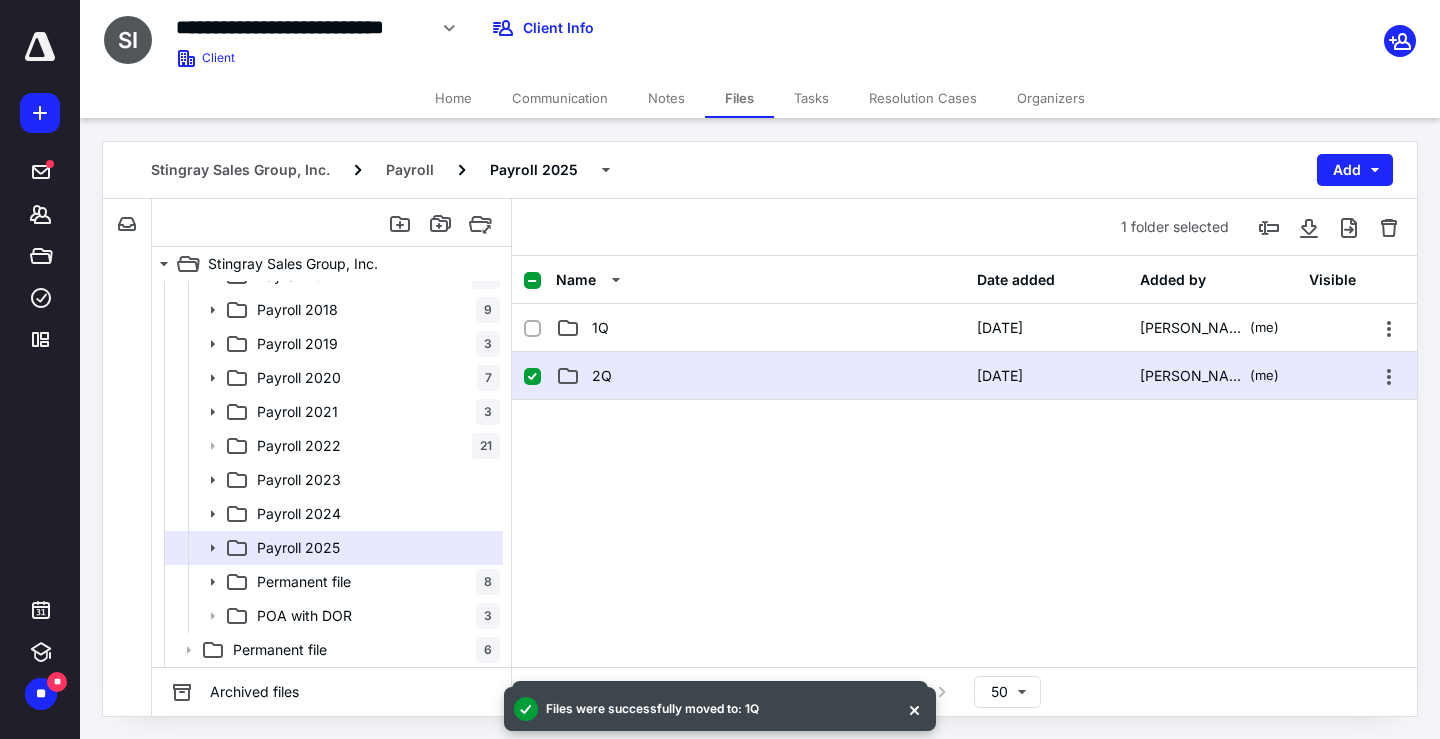 click on "2Q" at bounding box center [760, 376] 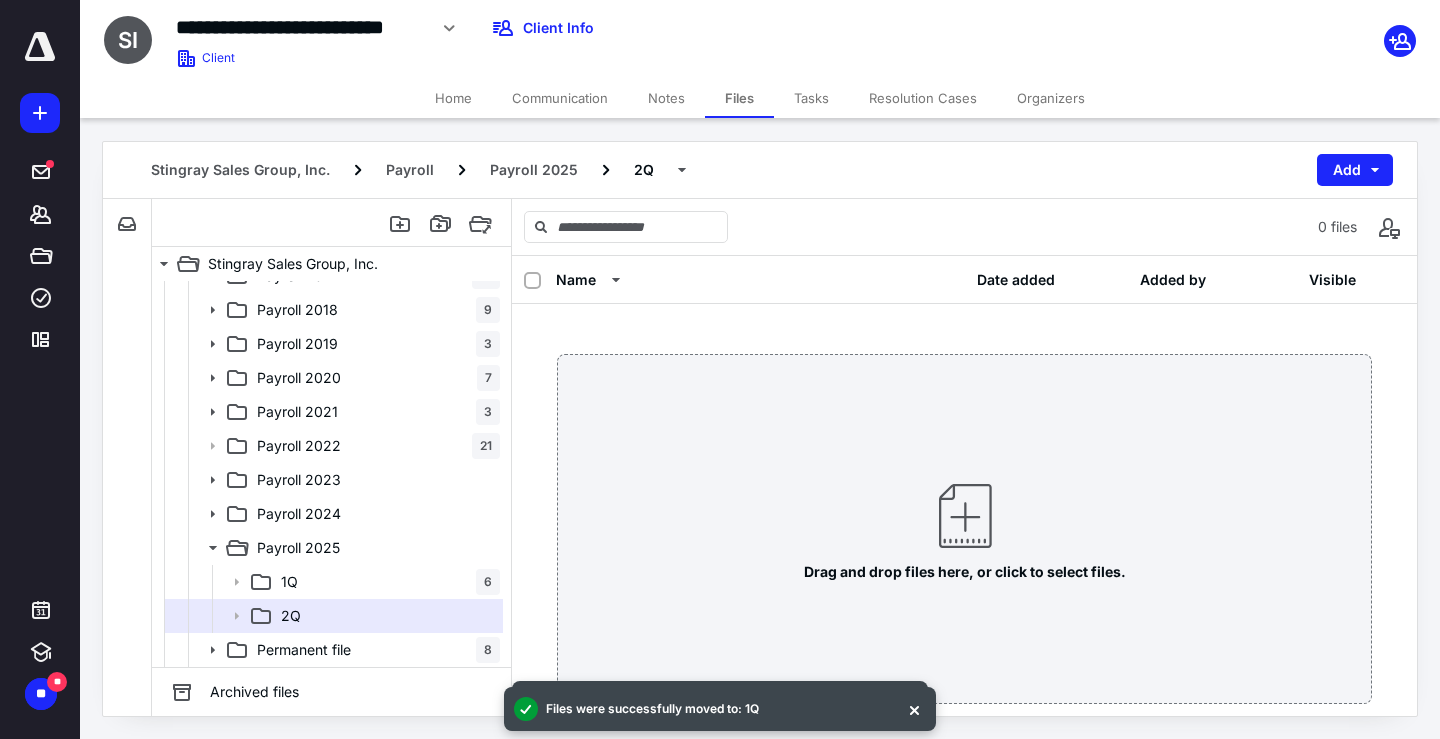 scroll, scrollTop: 804, scrollLeft: 0, axis: vertical 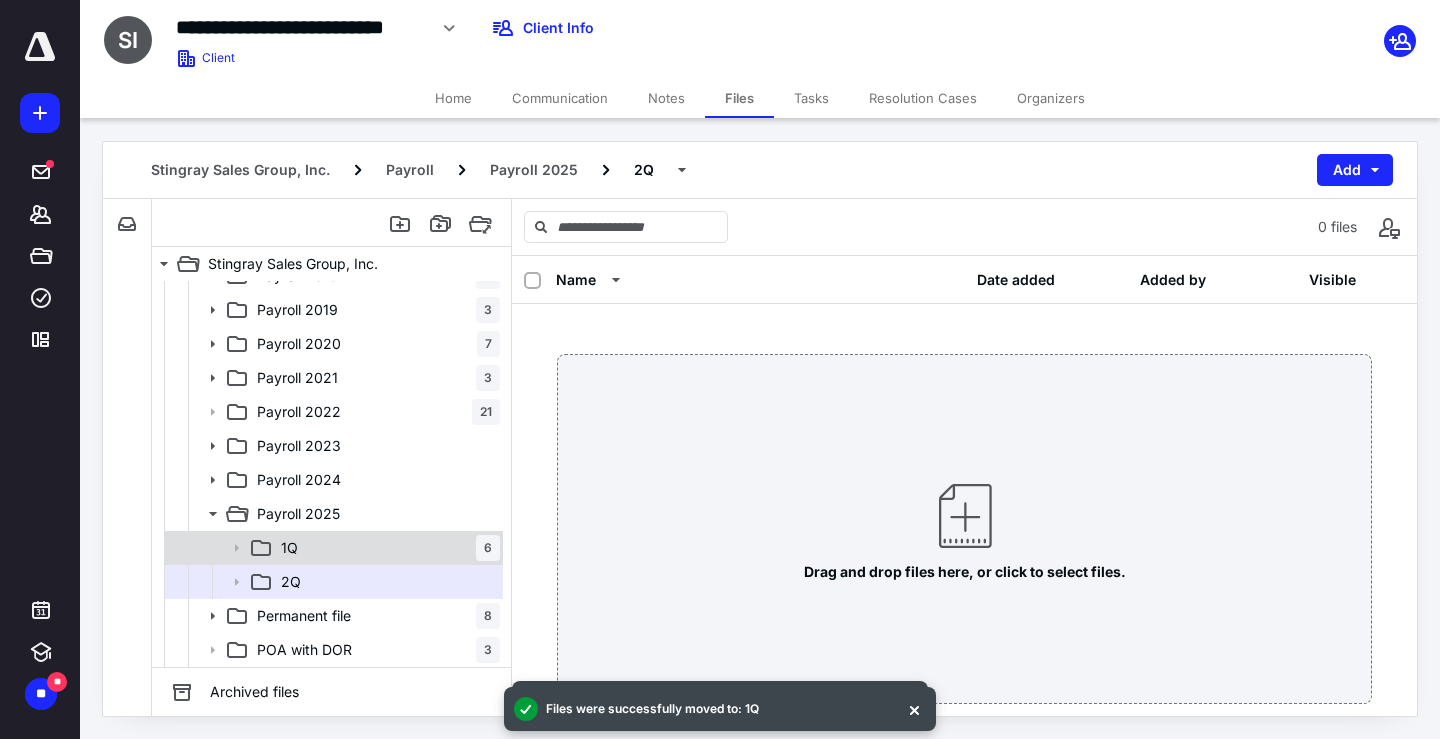 click on "1Q" at bounding box center [289, 548] 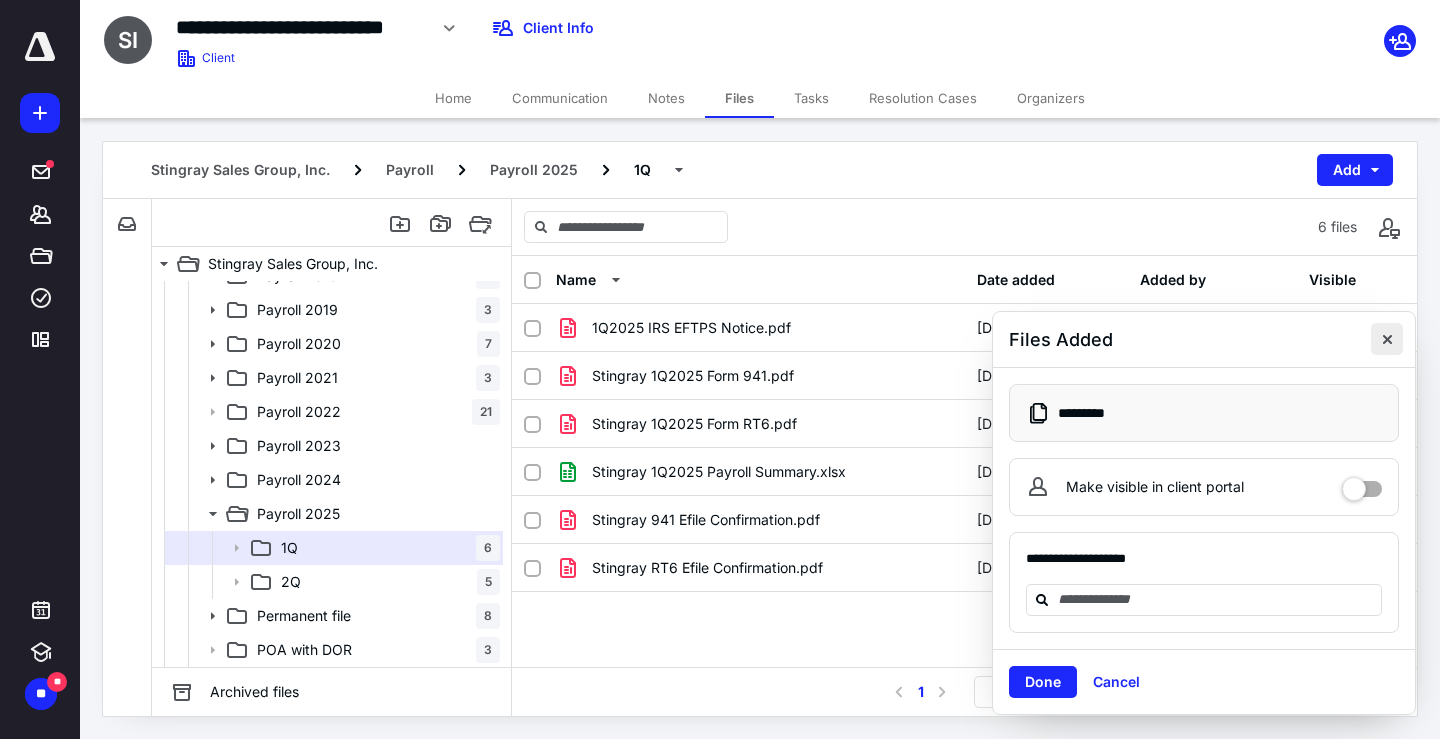 click at bounding box center [1387, 339] 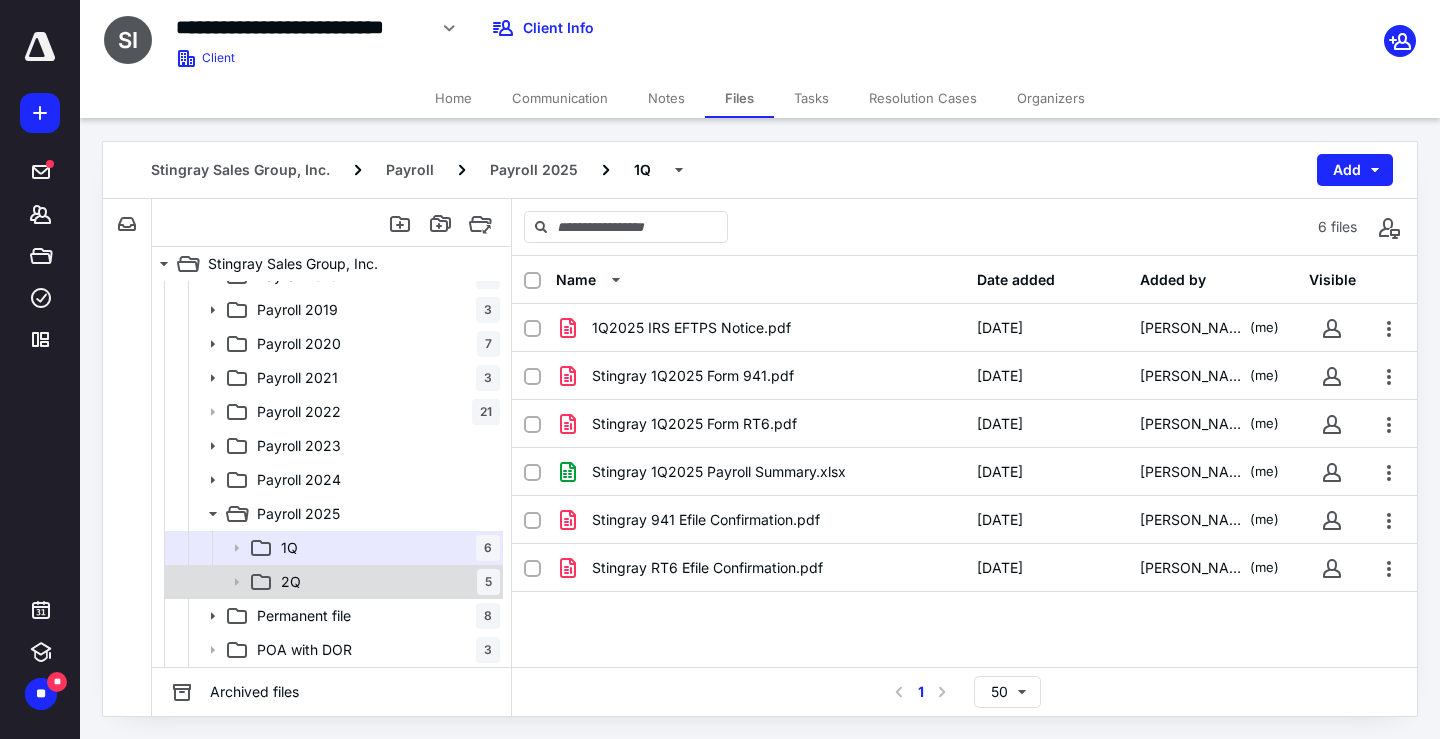 click on "2Q 5" at bounding box center [332, 582] 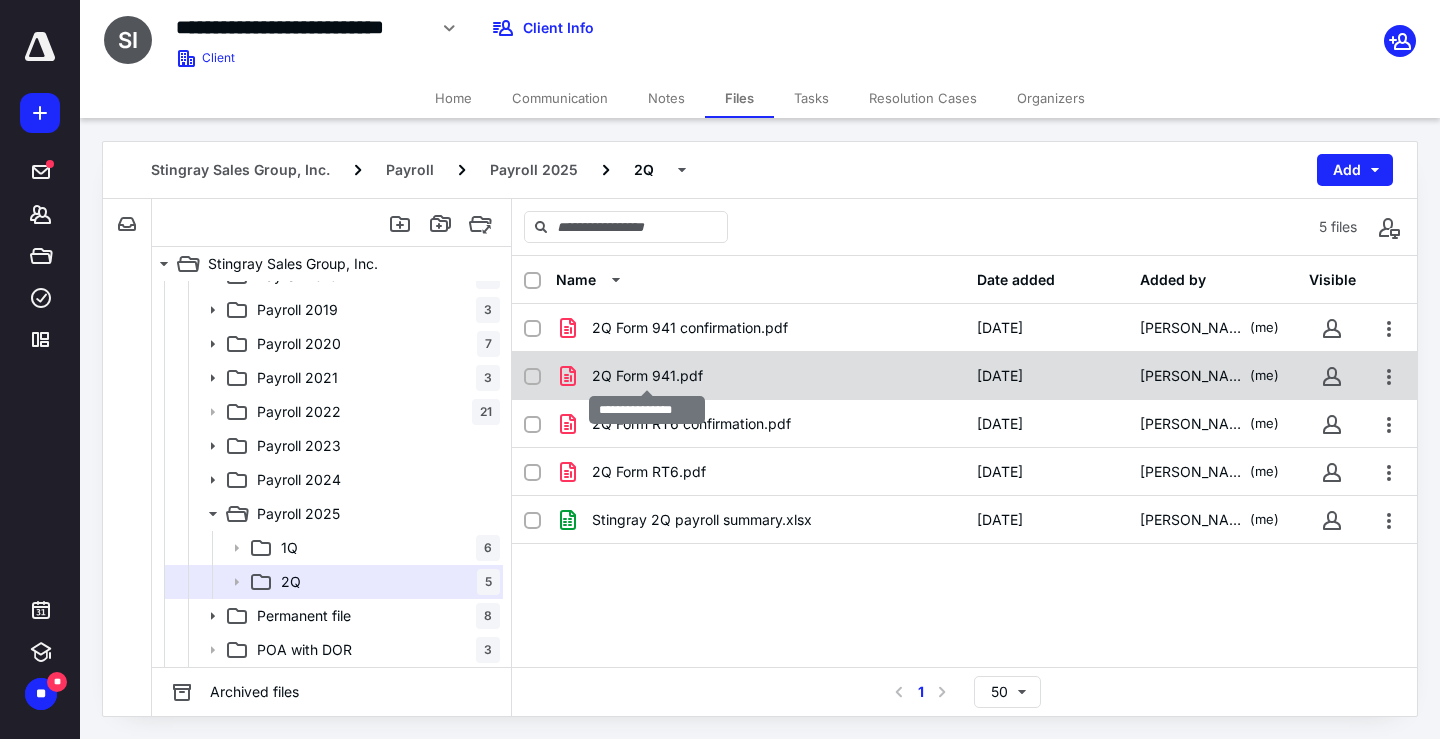 click on "2Q Form 941.pdf" at bounding box center (647, 376) 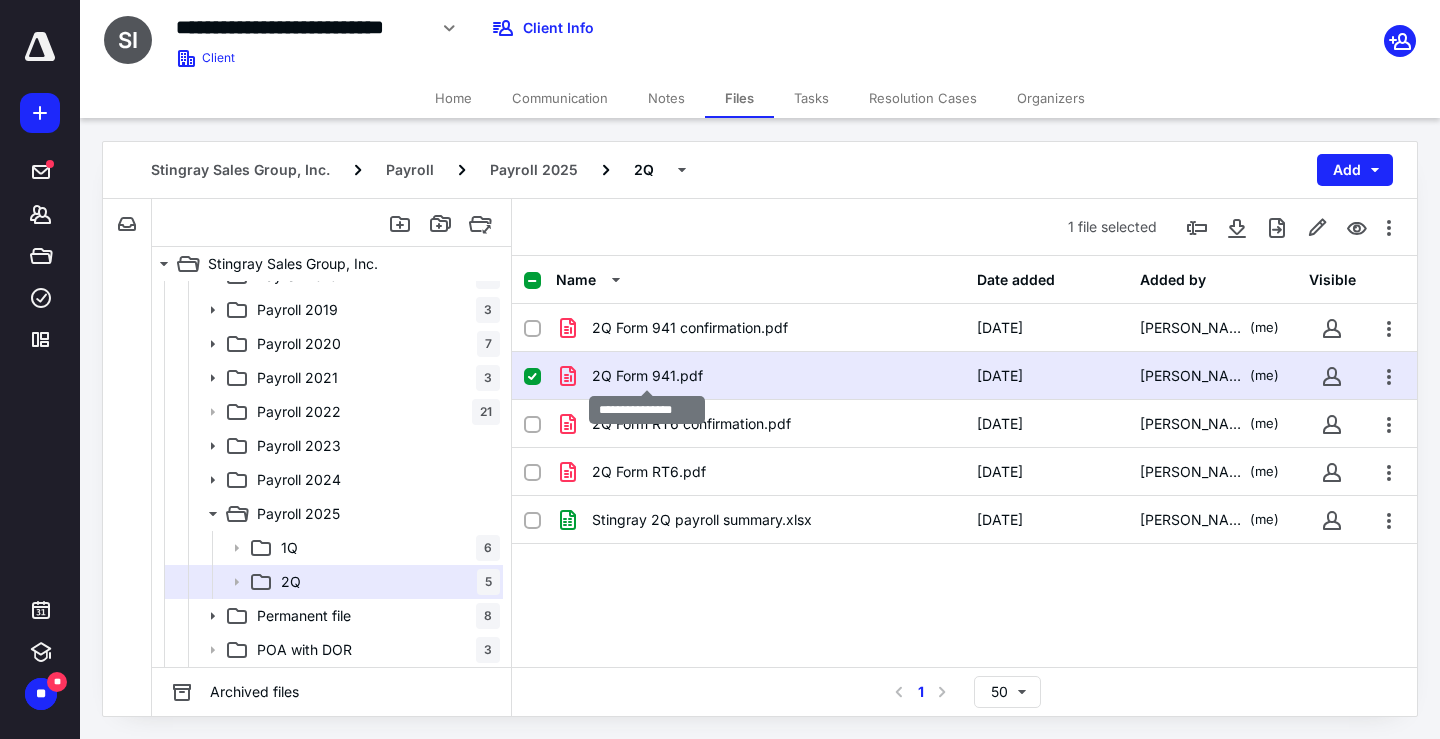 click on "2Q Form 941.pdf" at bounding box center [647, 376] 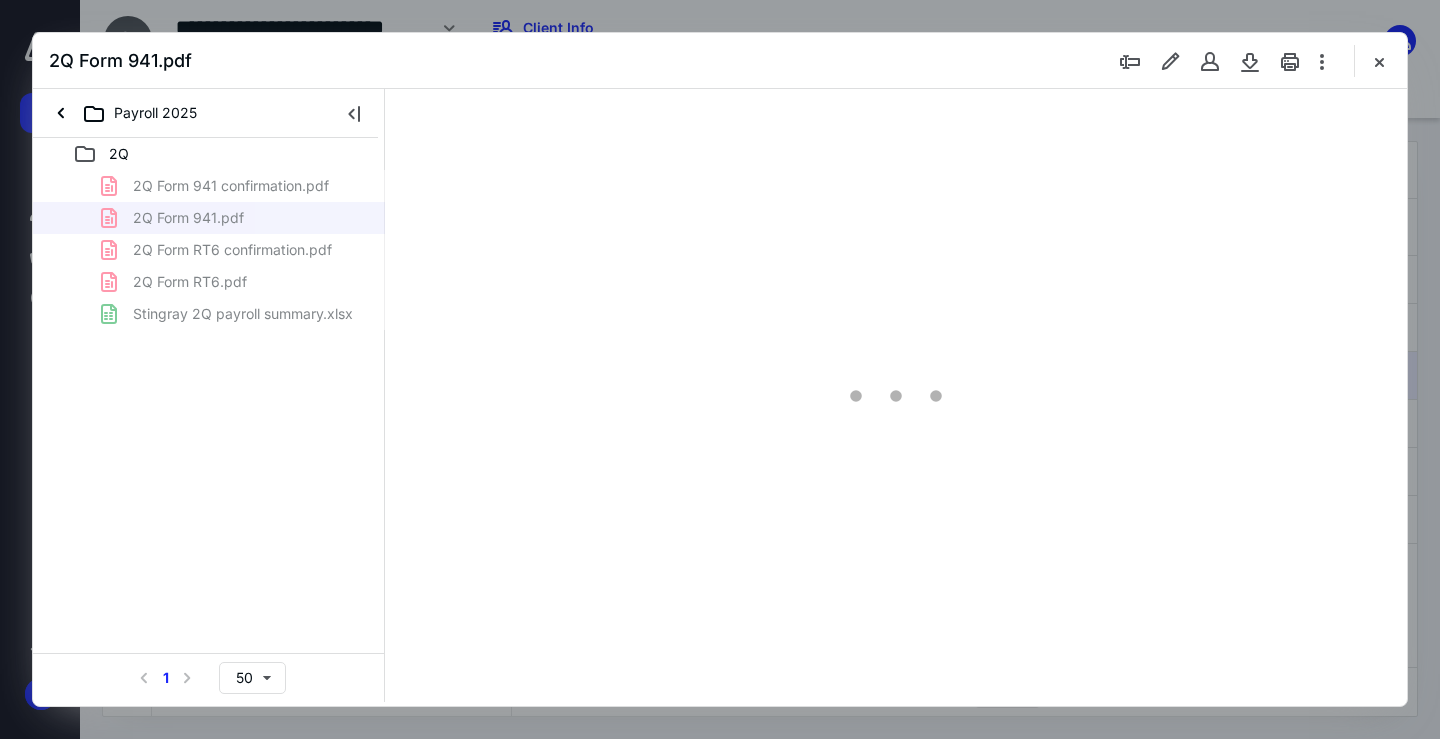 scroll, scrollTop: 0, scrollLeft: 0, axis: both 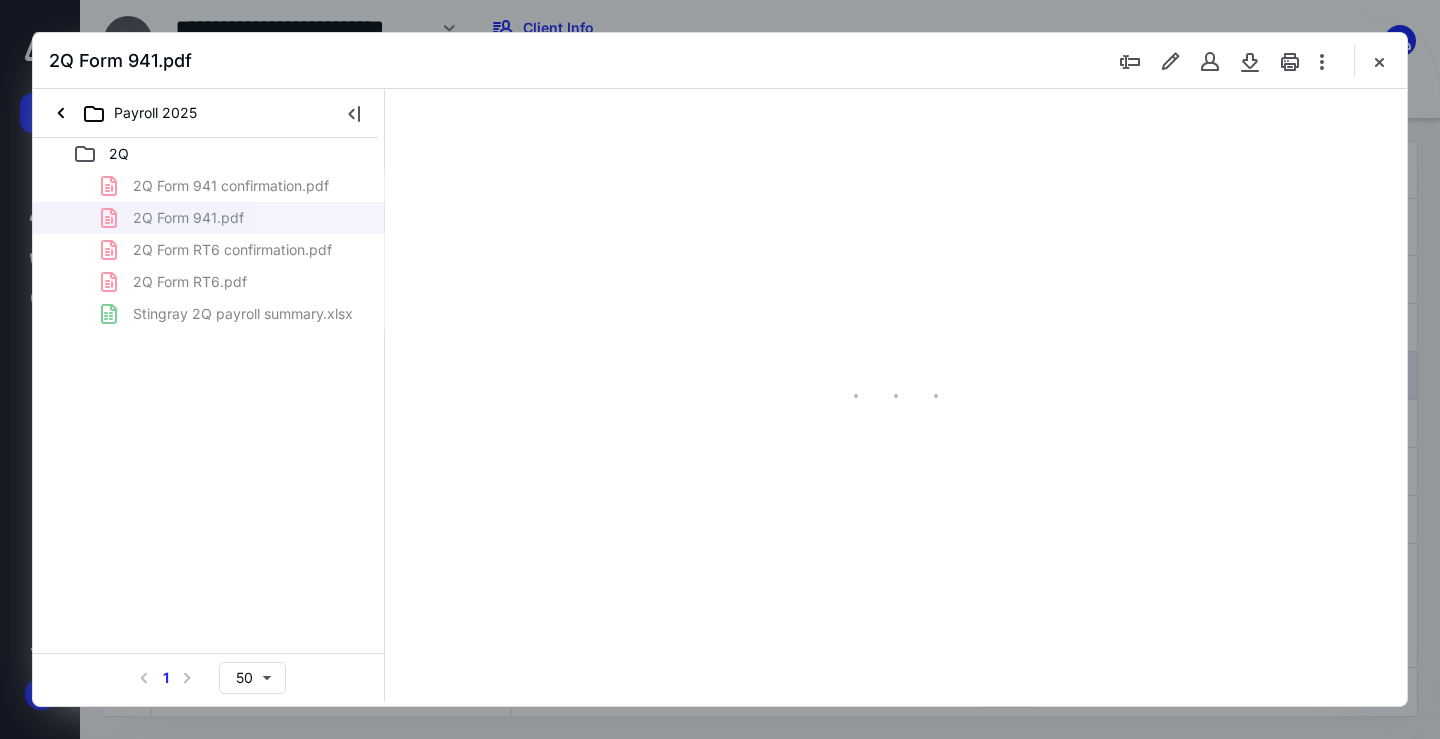 type on "68" 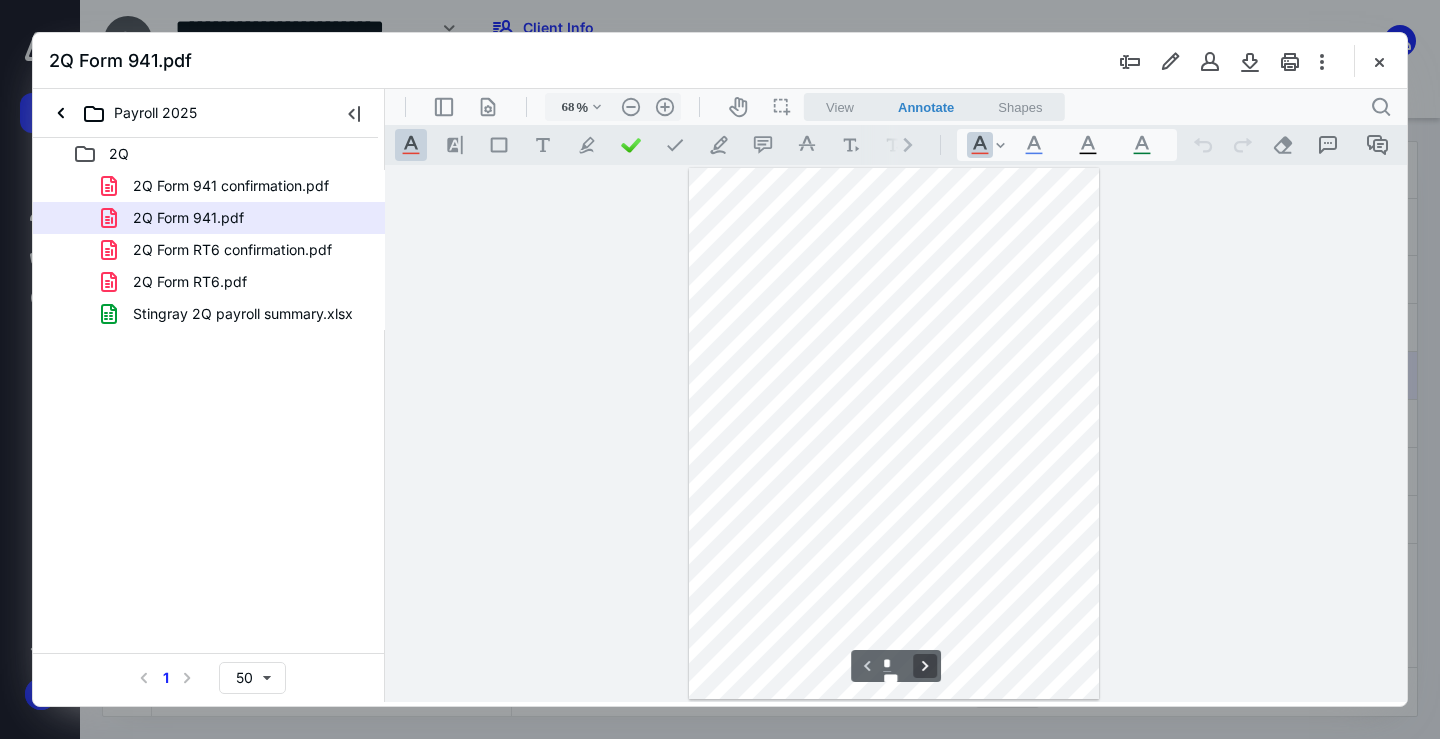 click on "**********" at bounding box center [925, 666] 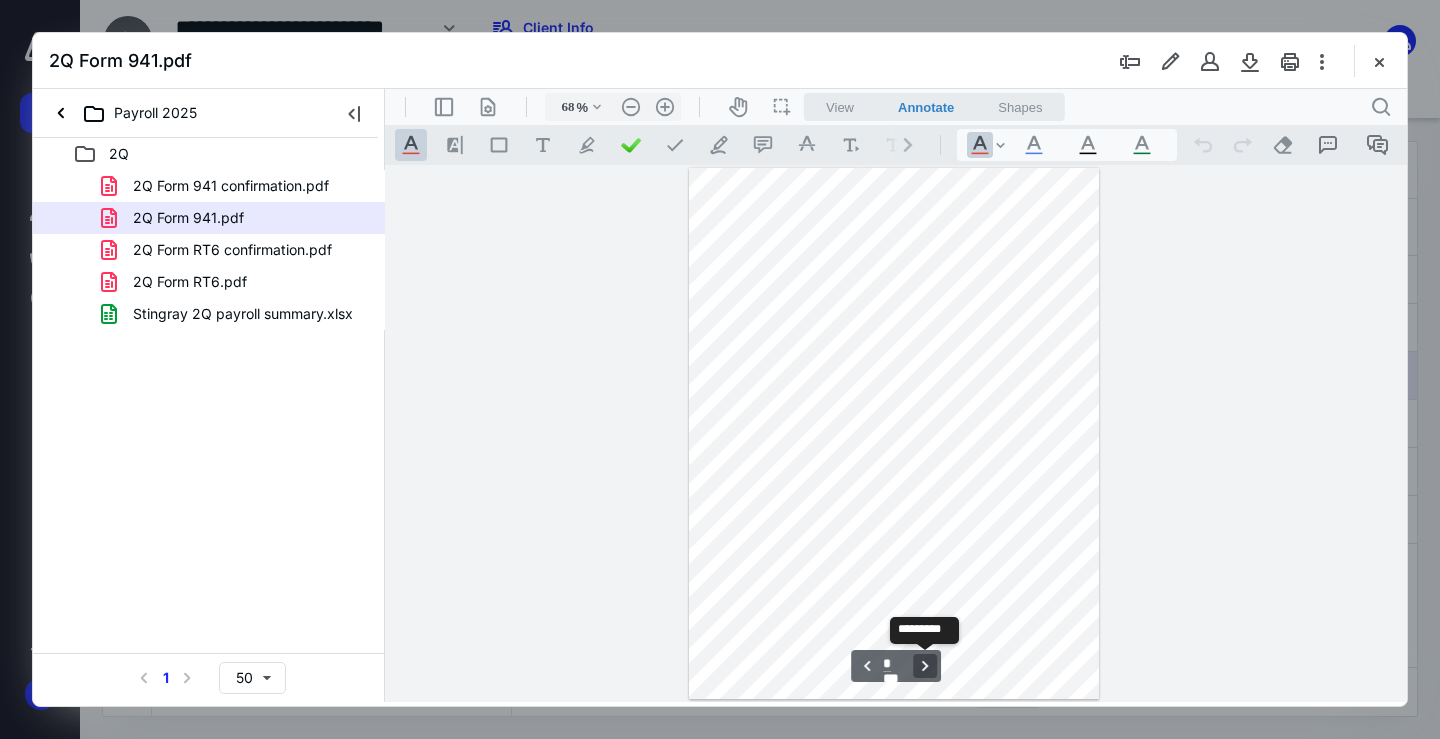 click on "**********" at bounding box center [925, 666] 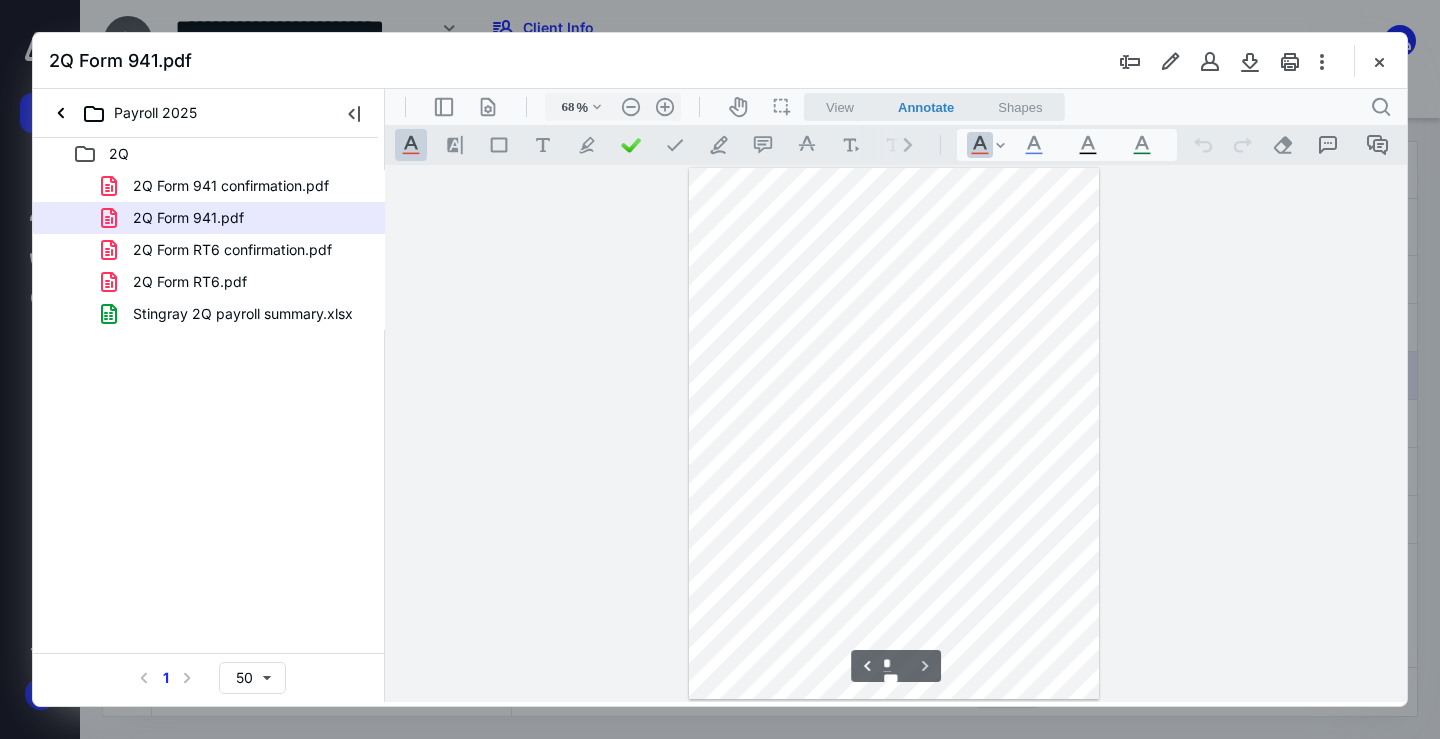 scroll, scrollTop: 1074, scrollLeft: 0, axis: vertical 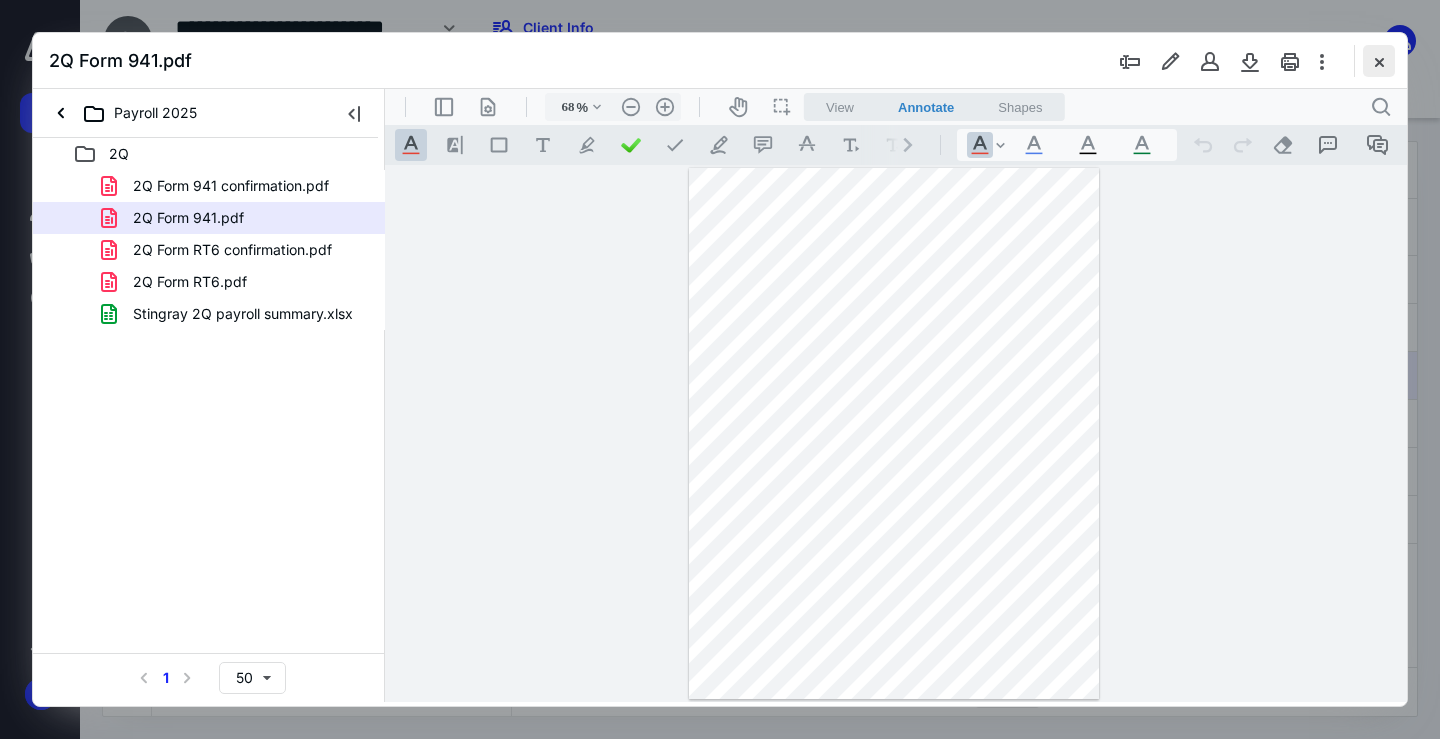 click at bounding box center (1379, 61) 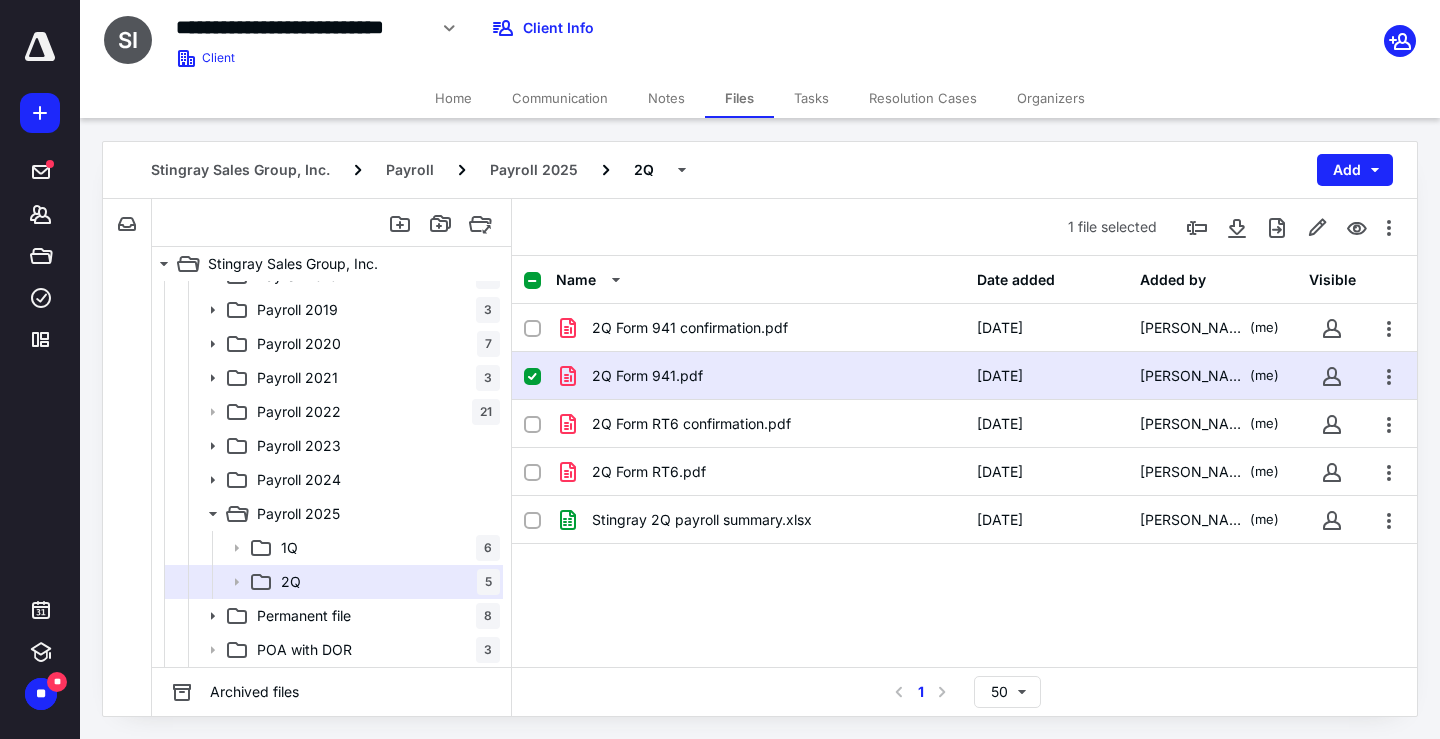 click 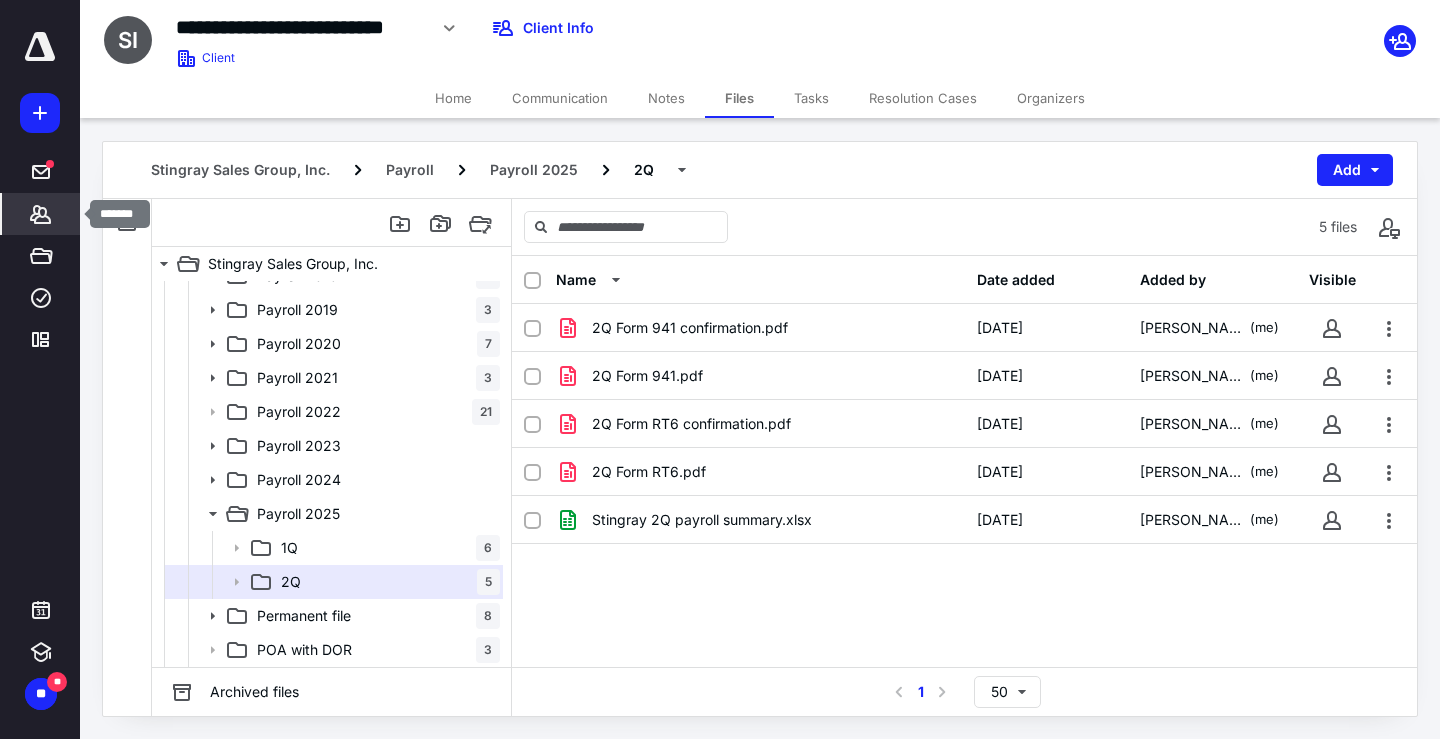 click 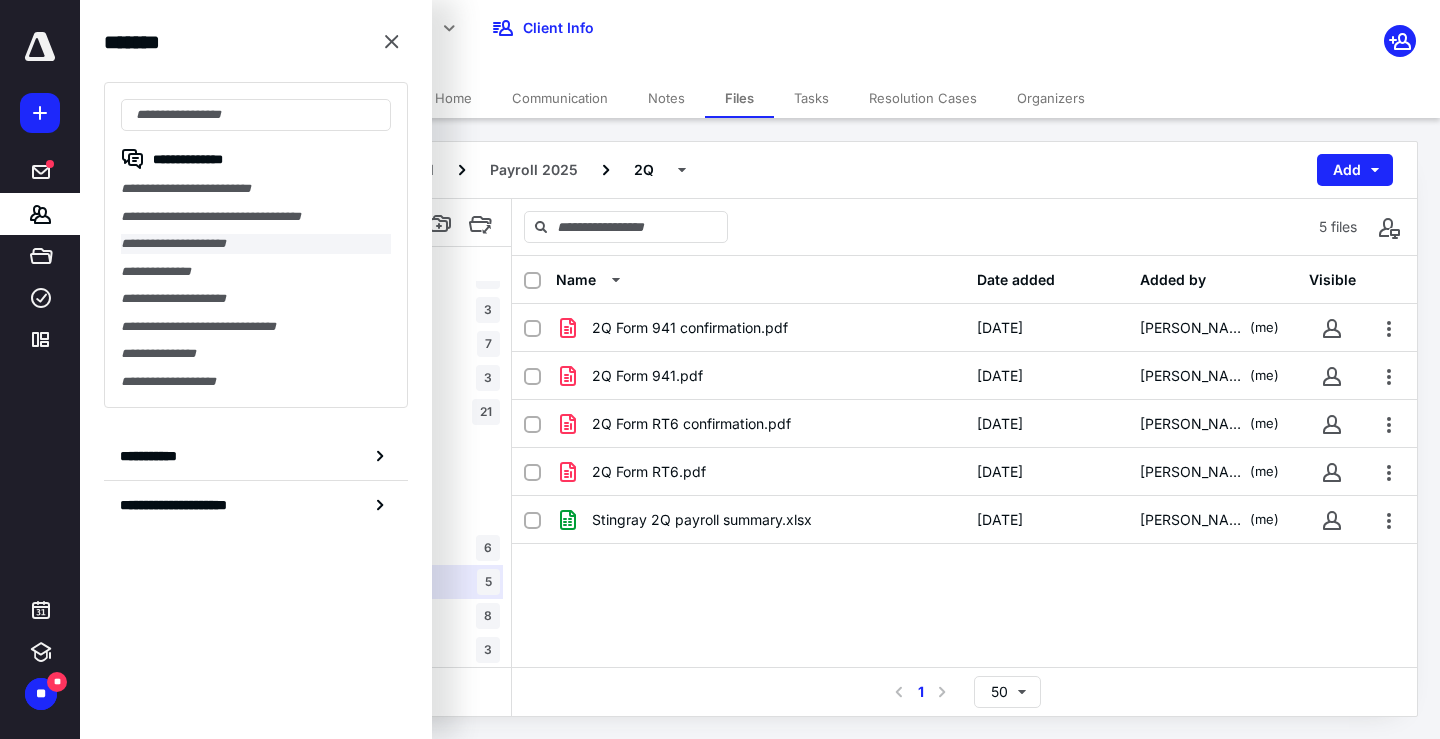 click on "**********" at bounding box center (256, 244) 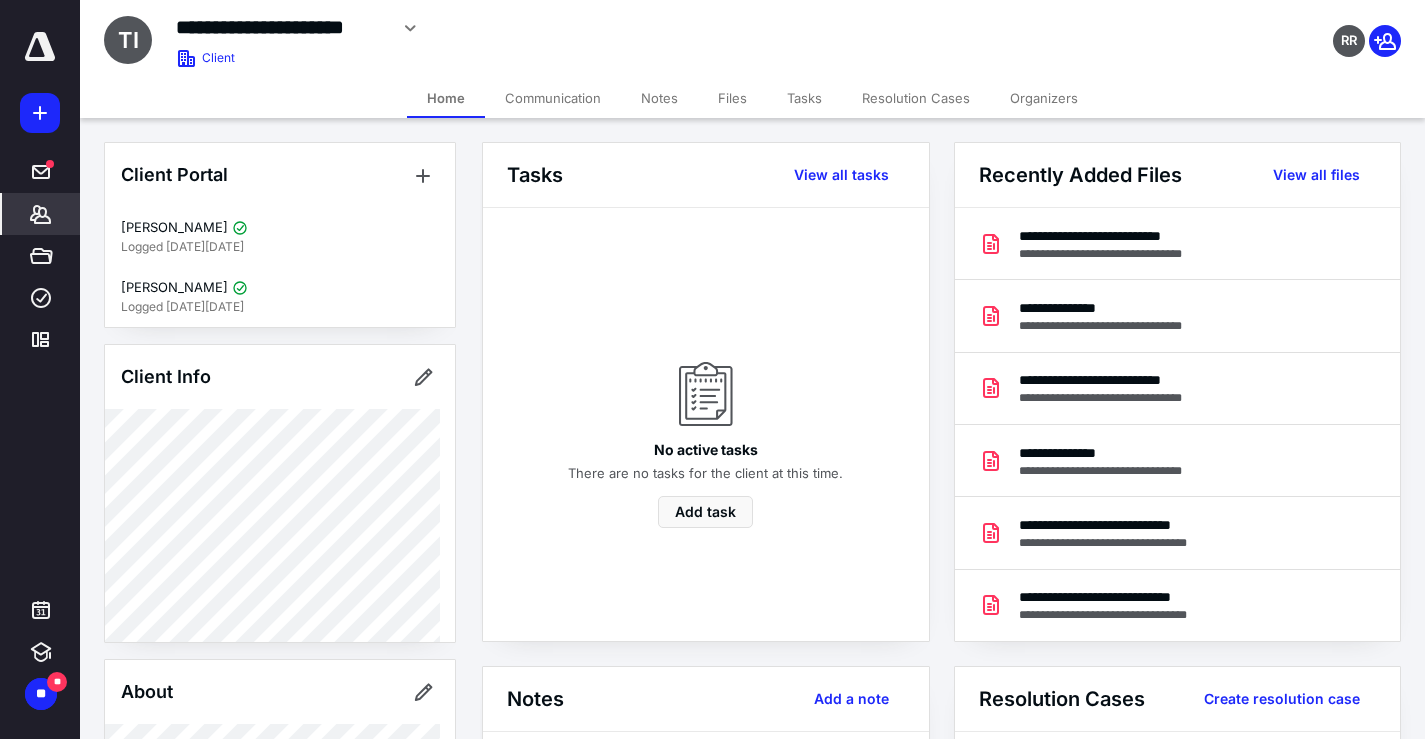 click on "Files" at bounding box center (732, 98) 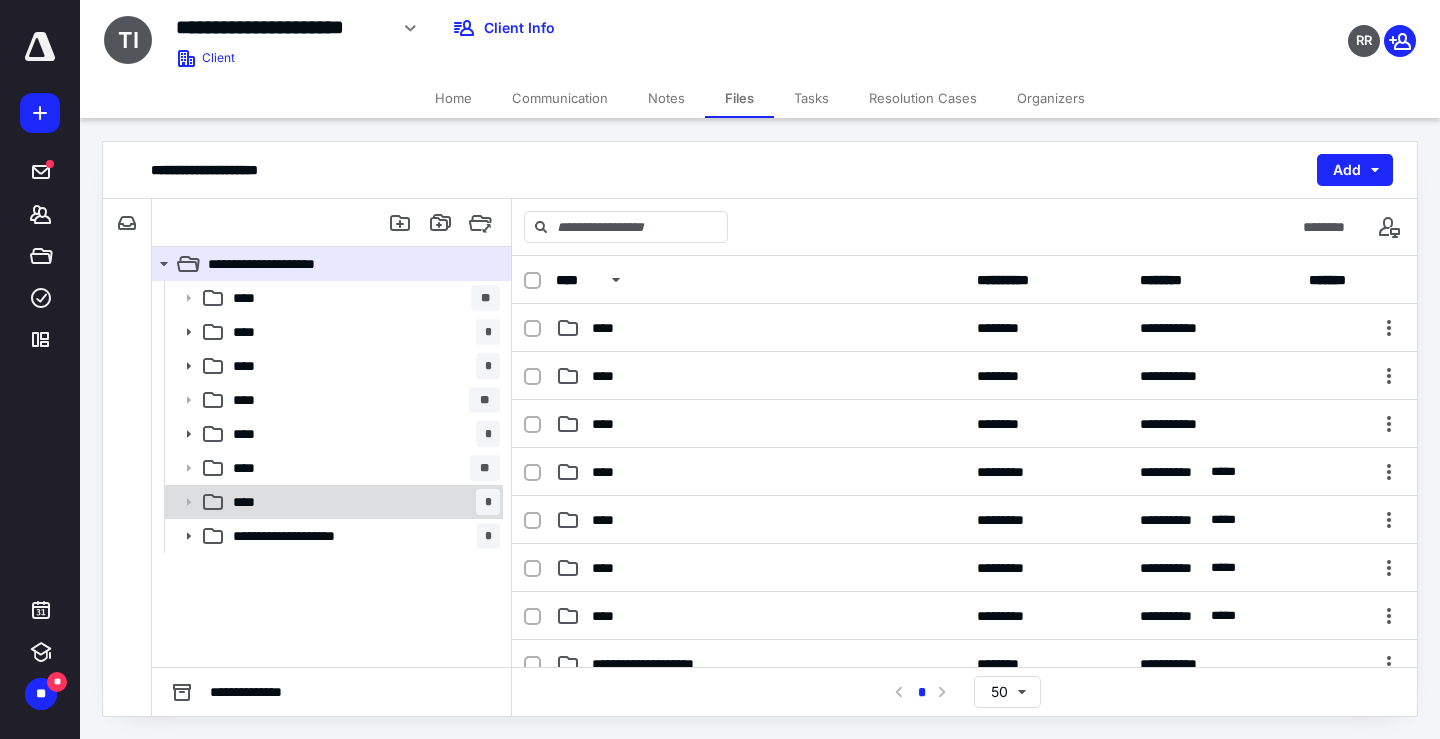 click 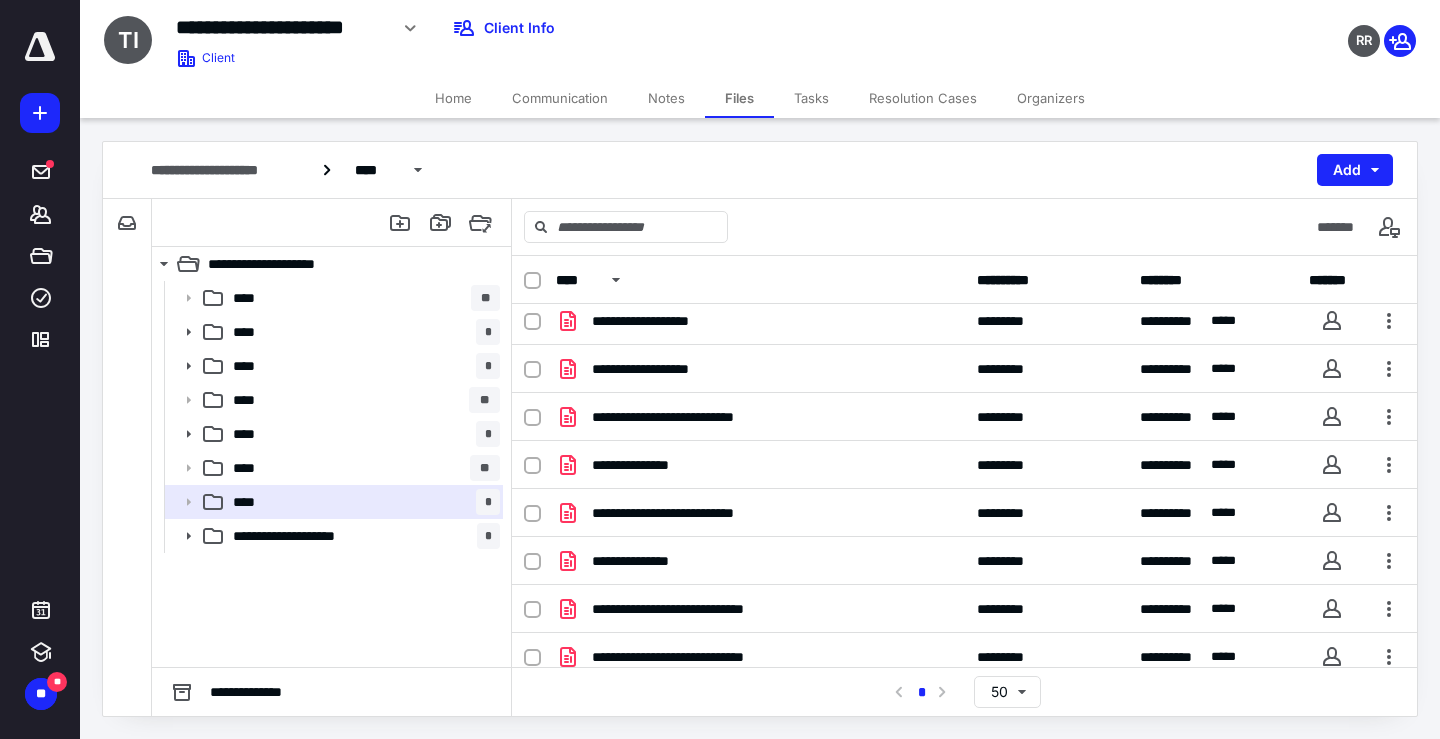 scroll, scrollTop: 21, scrollLeft: 0, axis: vertical 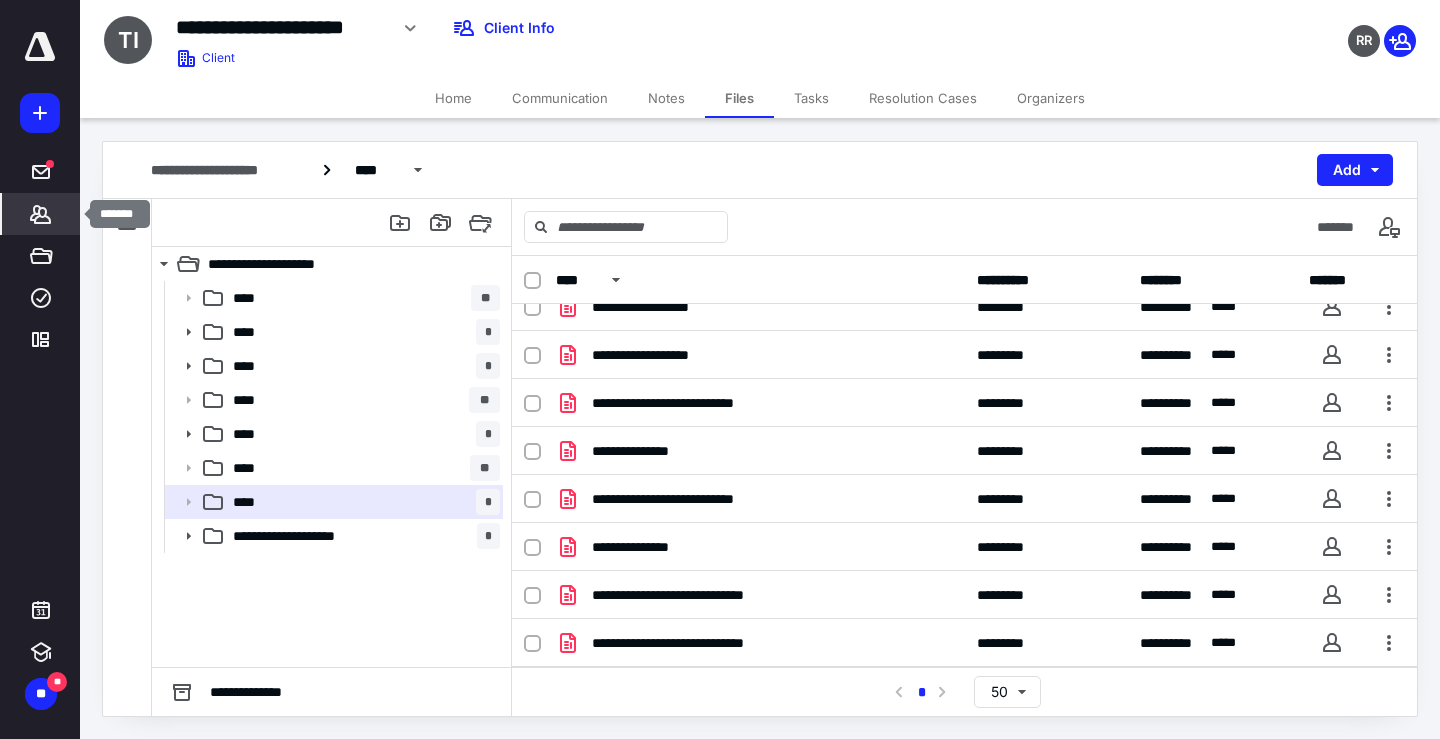 click 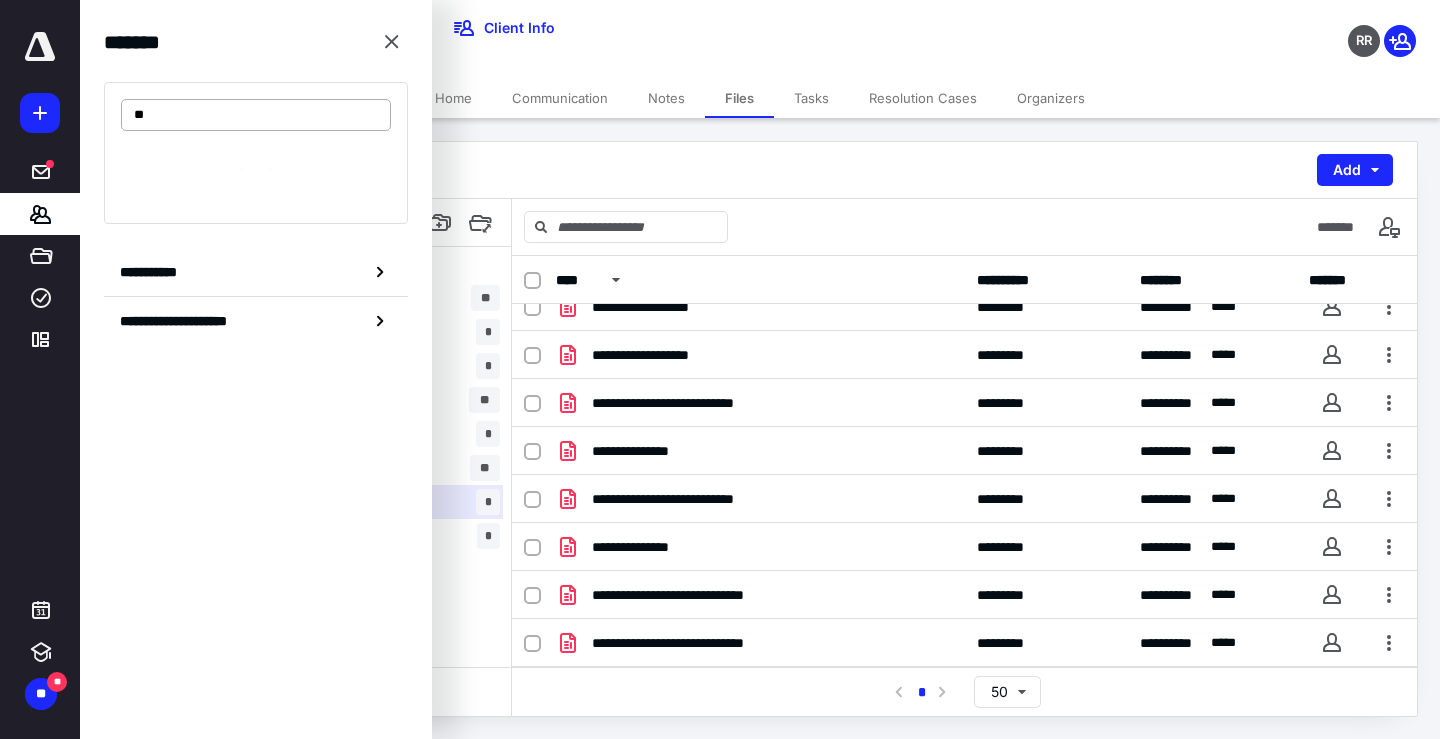 type on "*" 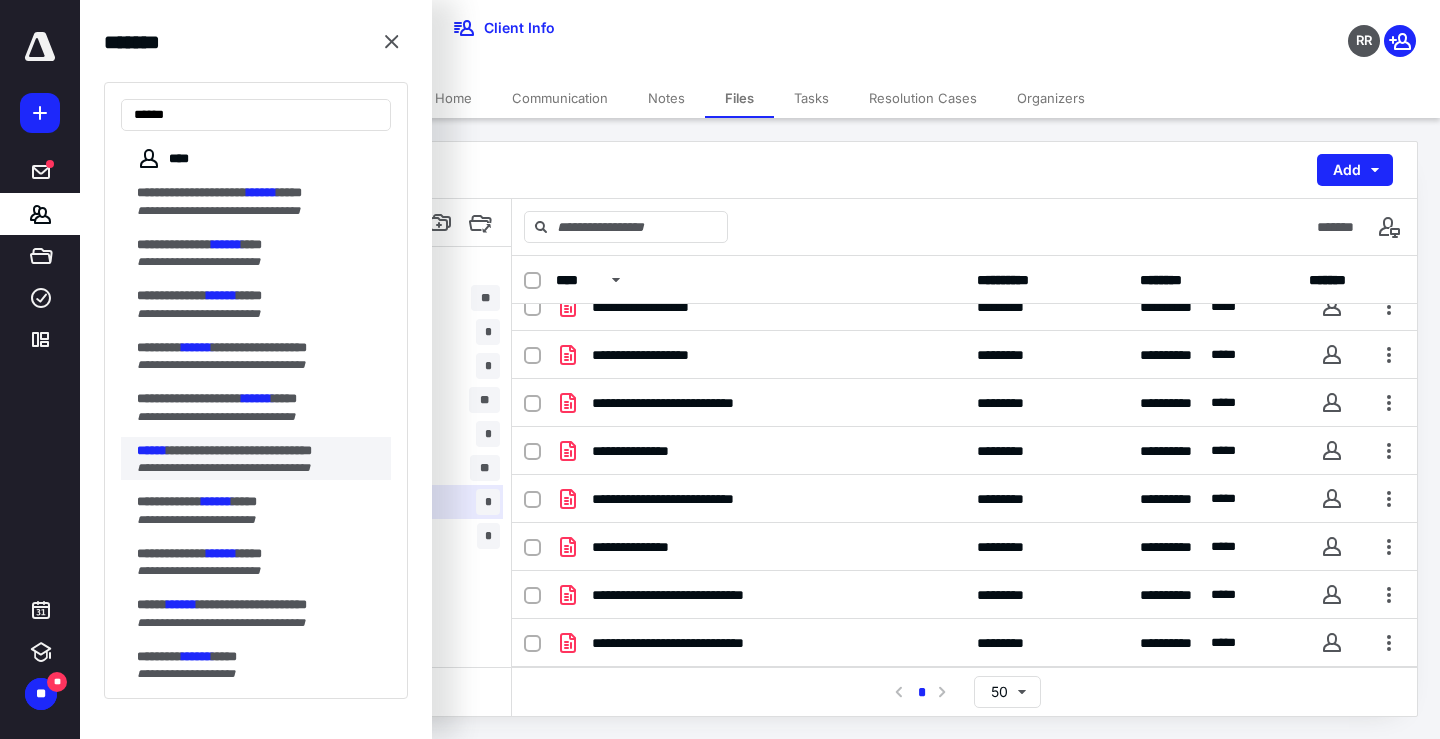 type on "******" 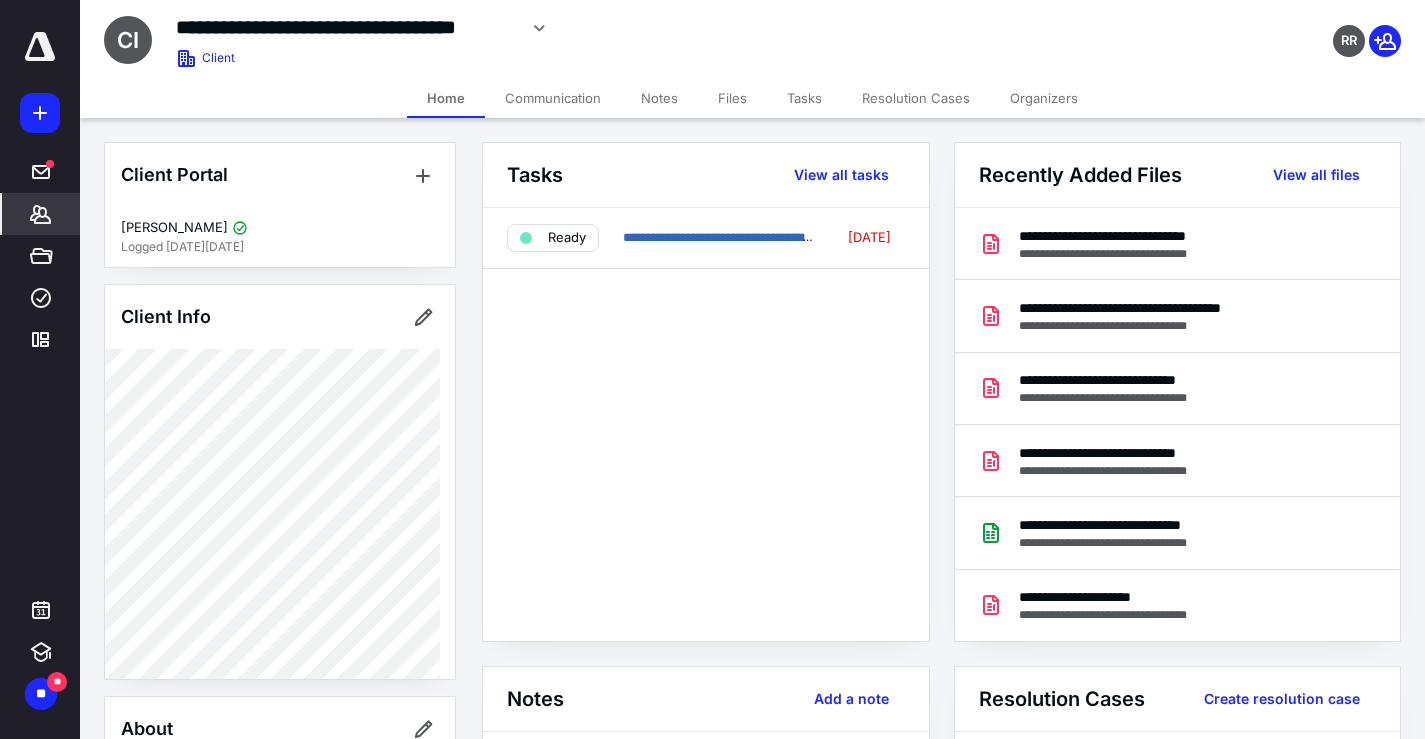 click on "Files" at bounding box center (732, 98) 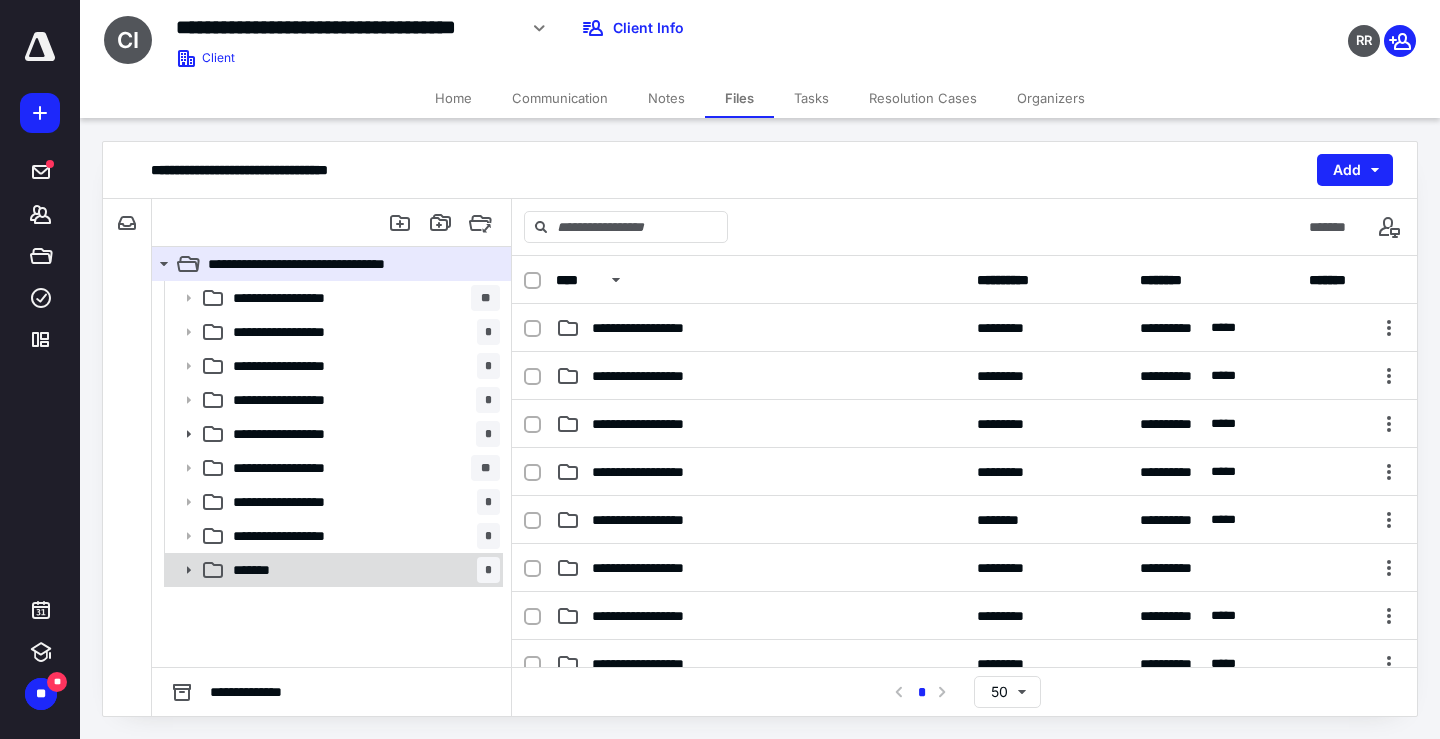 click 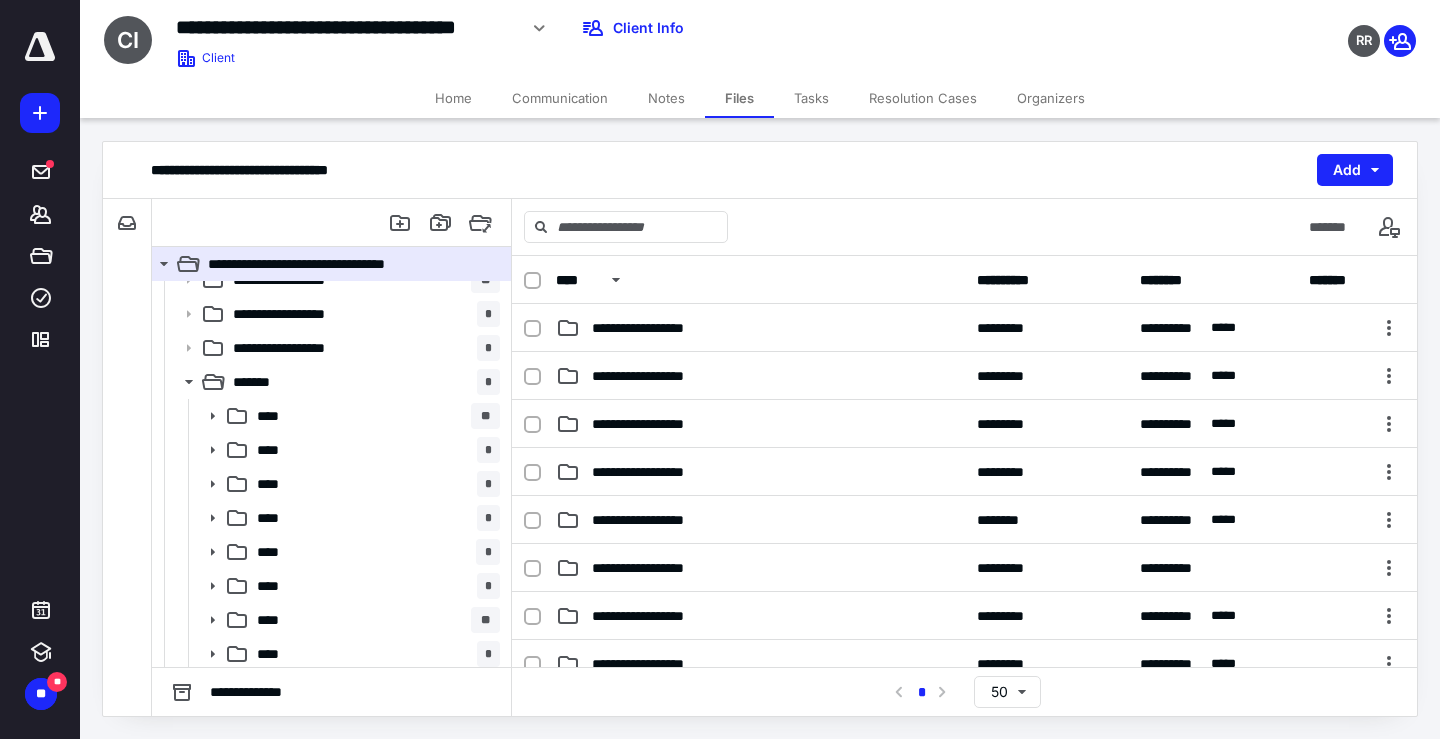 scroll, scrollTop: 251, scrollLeft: 0, axis: vertical 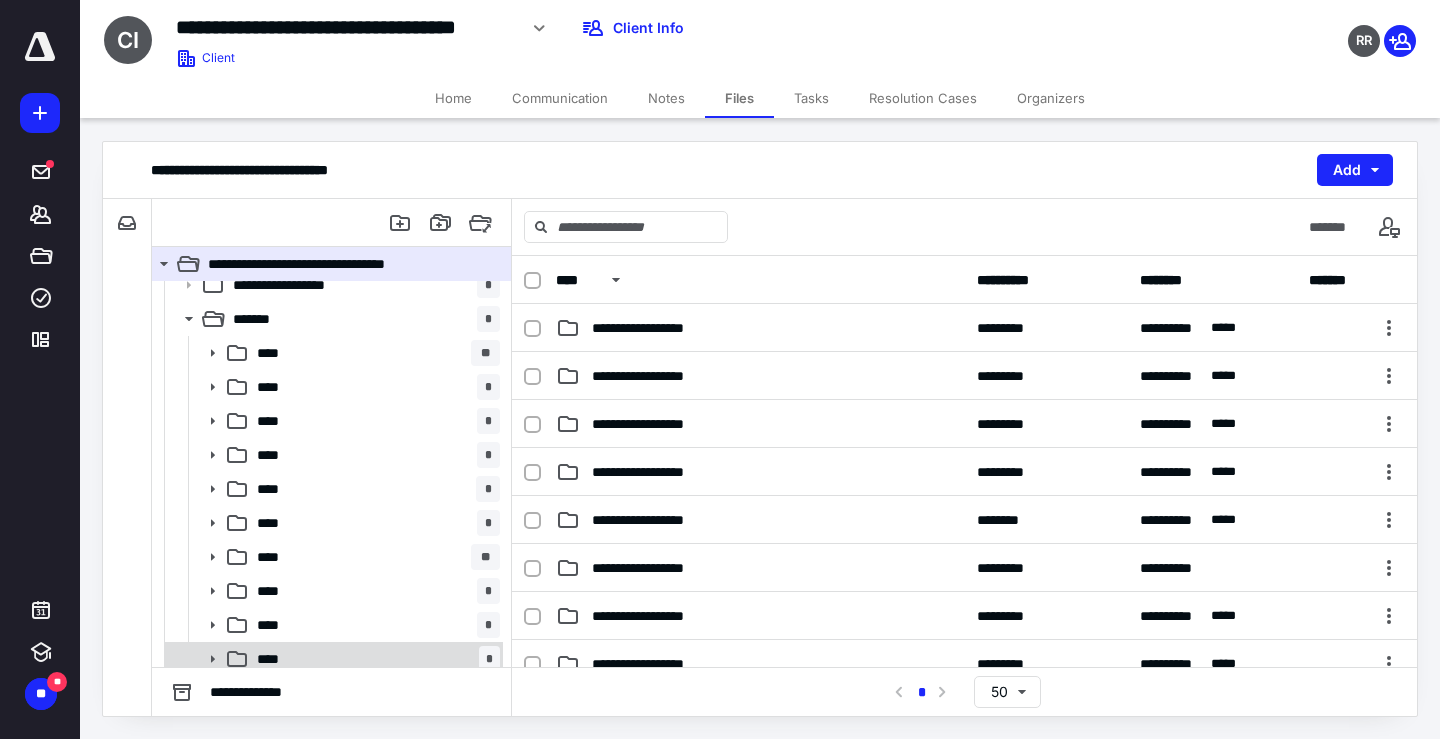click on "**** *" at bounding box center (374, 659) 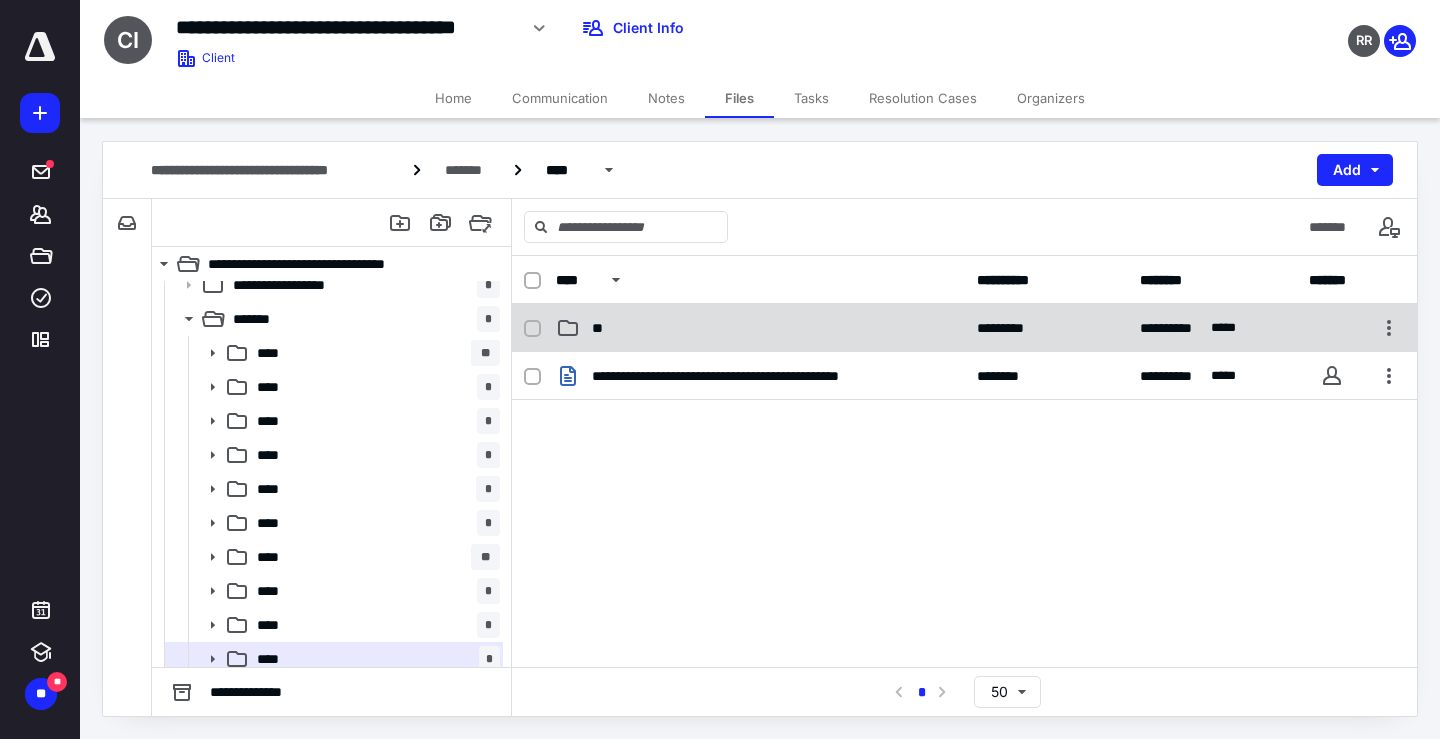 click on "**" at bounding box center [600, 328] 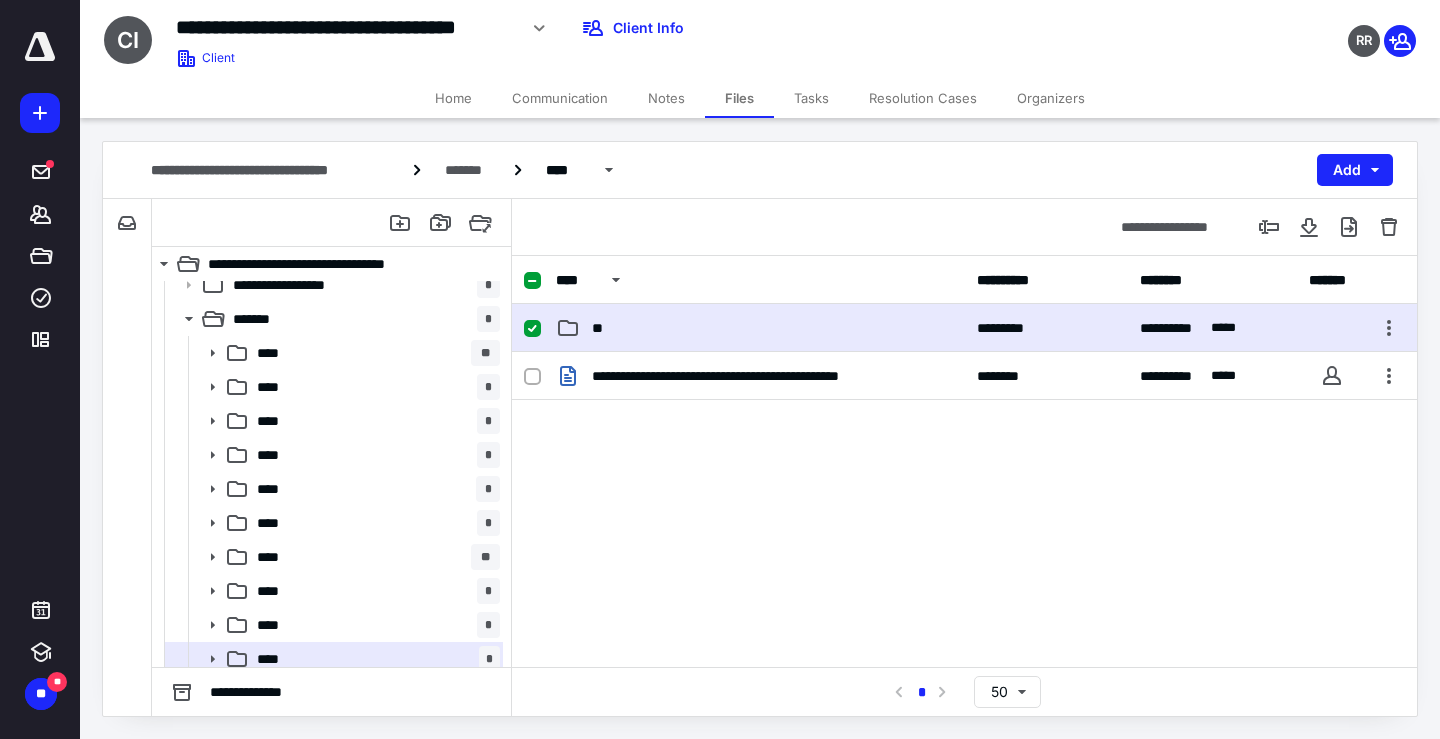 click on "**" at bounding box center (600, 328) 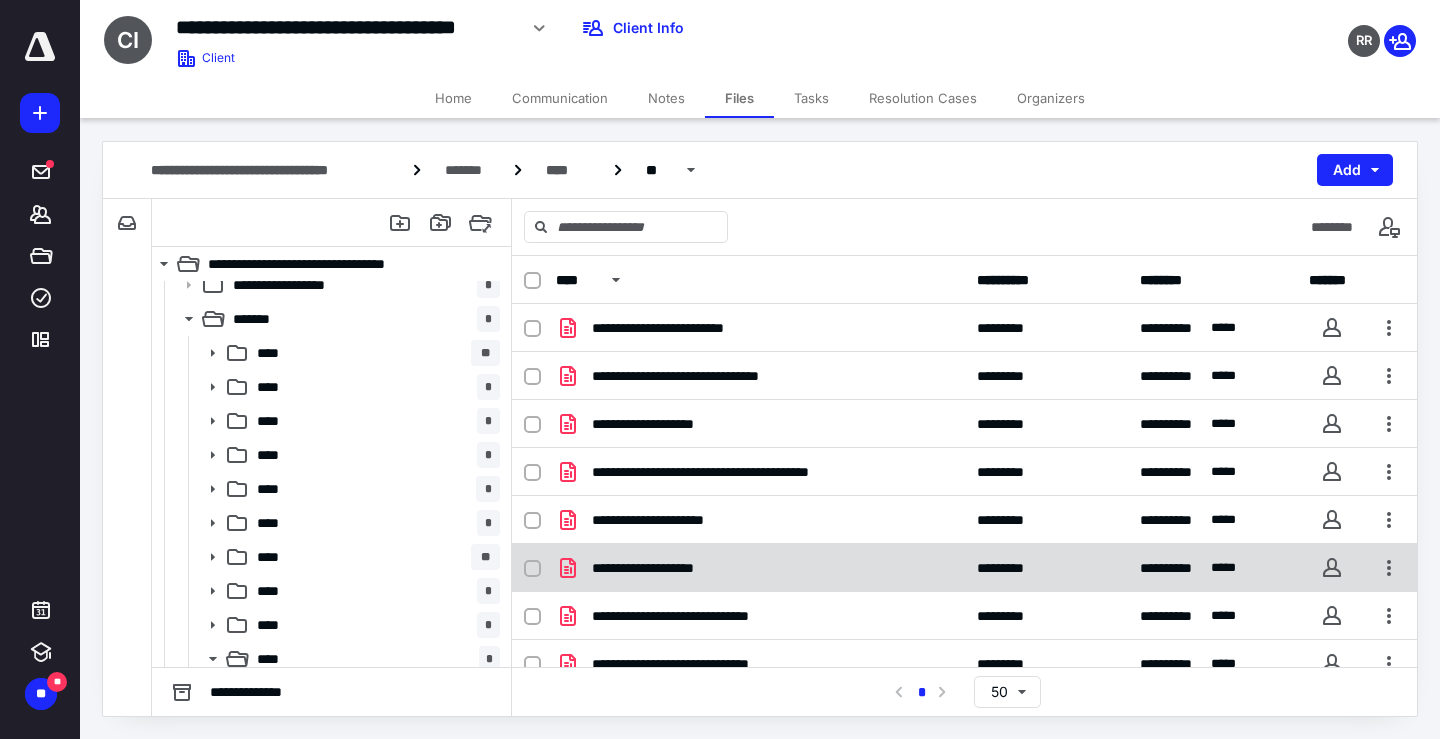 click on "**********" at bounding box center (964, 568) 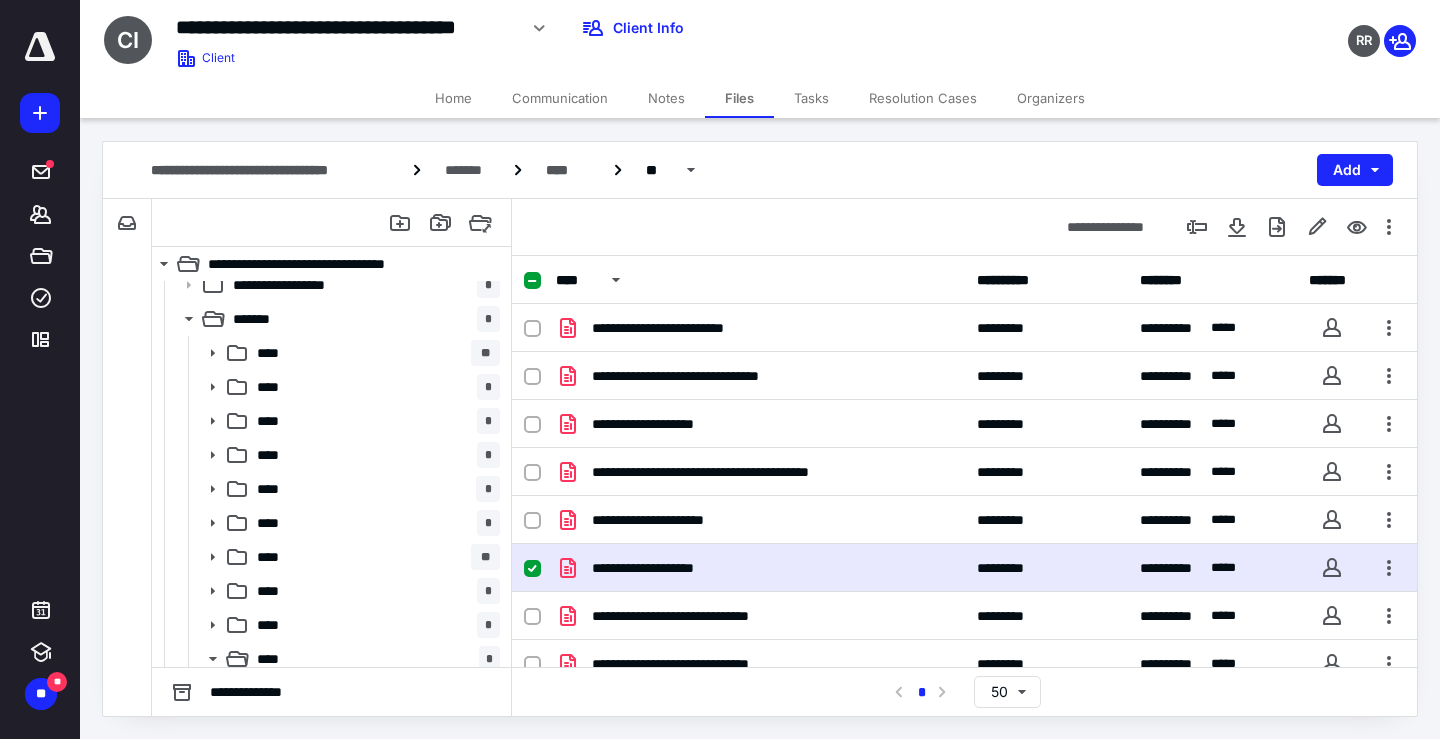 click on "**********" at bounding box center (964, 568) 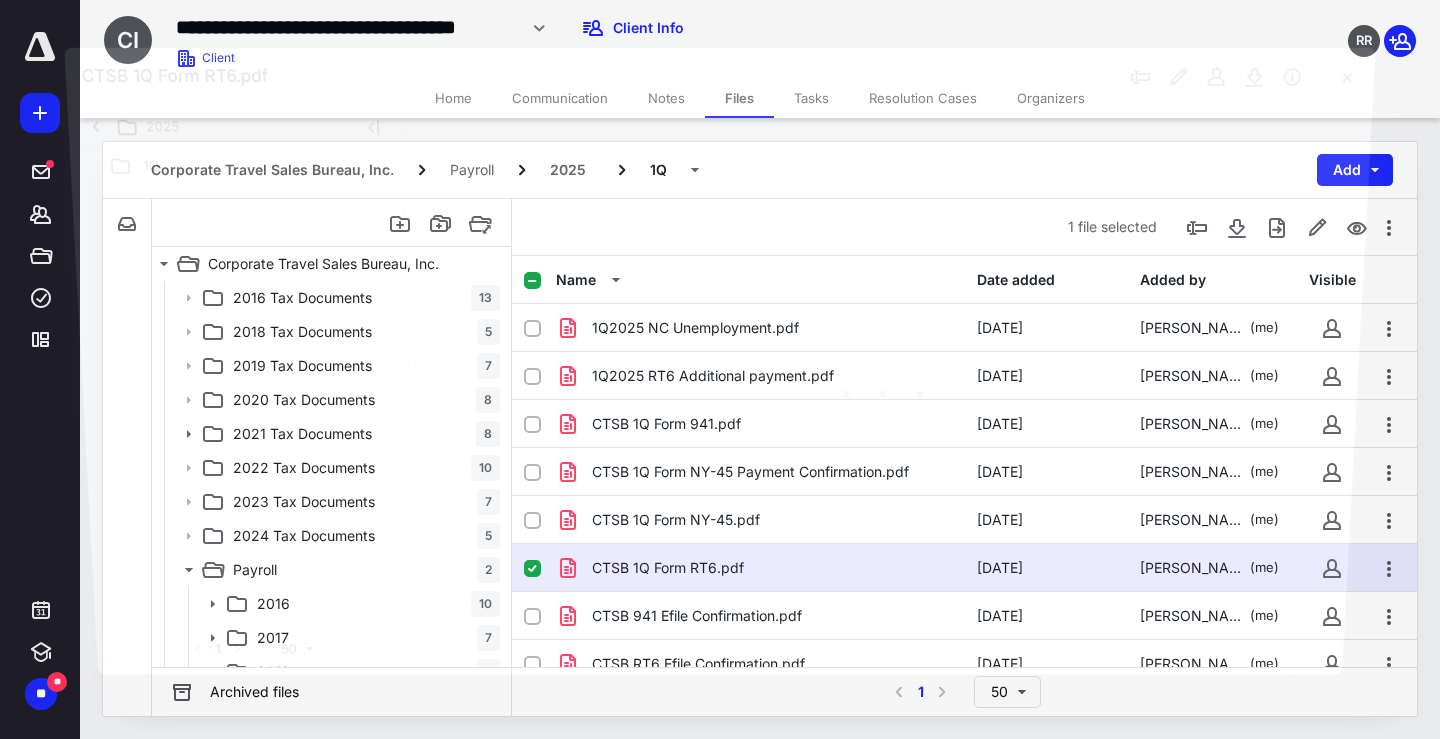 scroll, scrollTop: 251, scrollLeft: 0, axis: vertical 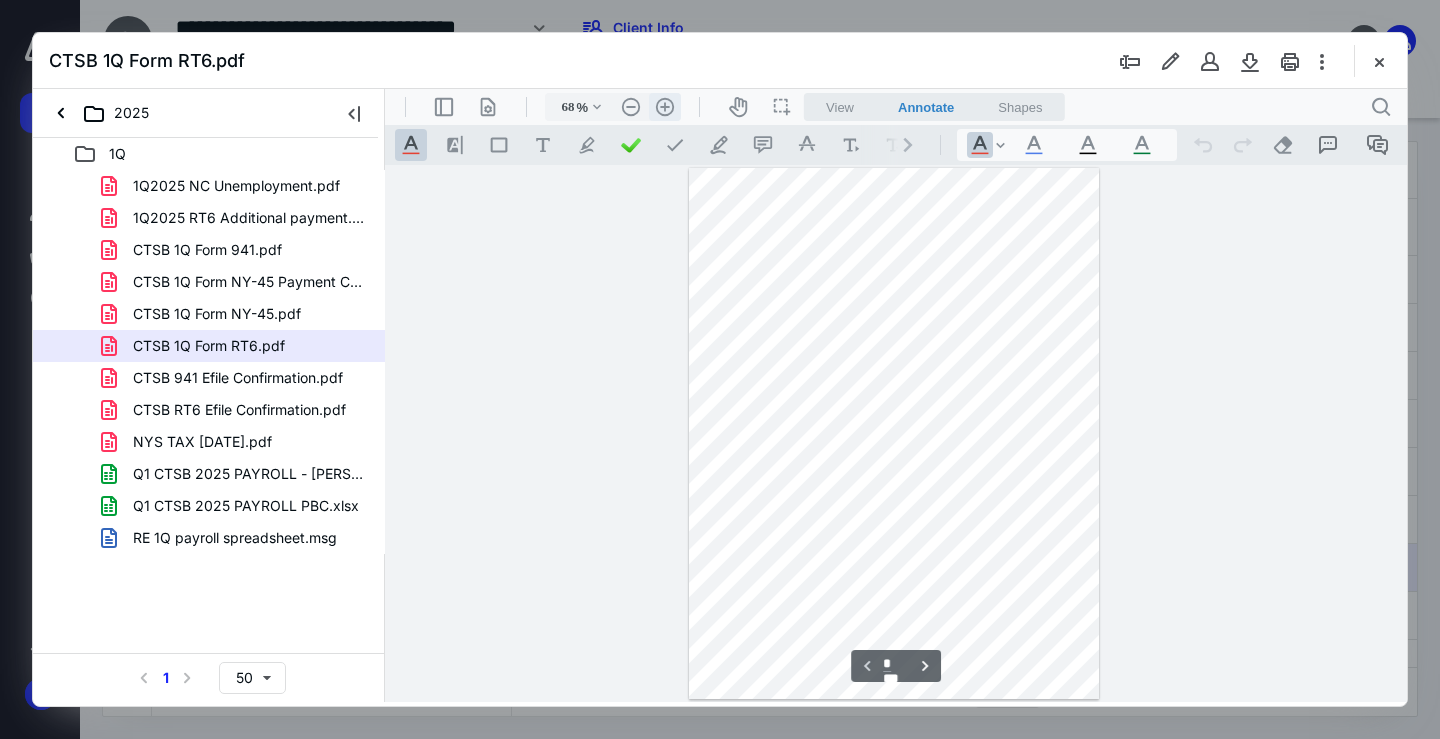 click on ".cls-1{fill:#abb0c4;} icon - header - zoom - in - line" at bounding box center [665, 107] 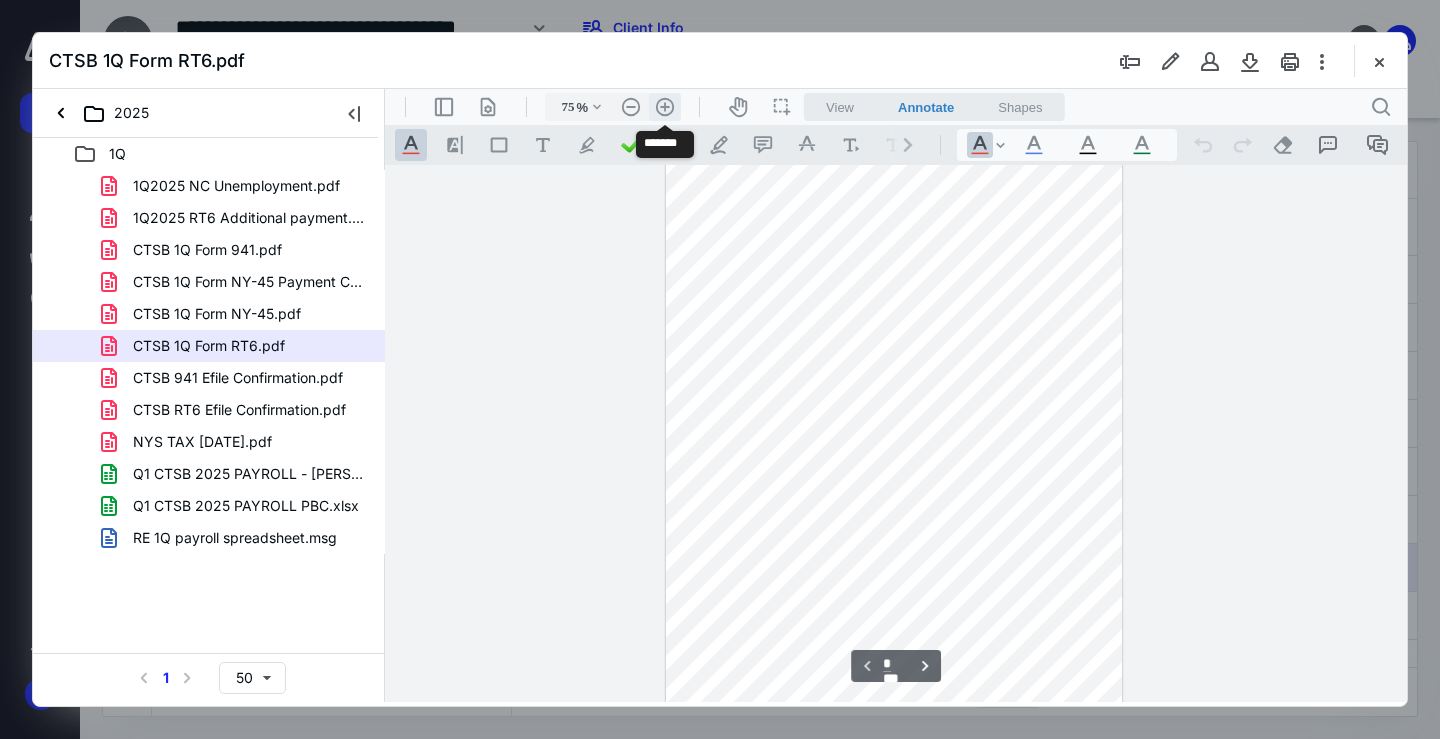 click on ".cls-1{fill:#abb0c4;} icon - header - zoom - in - line" at bounding box center [665, 107] 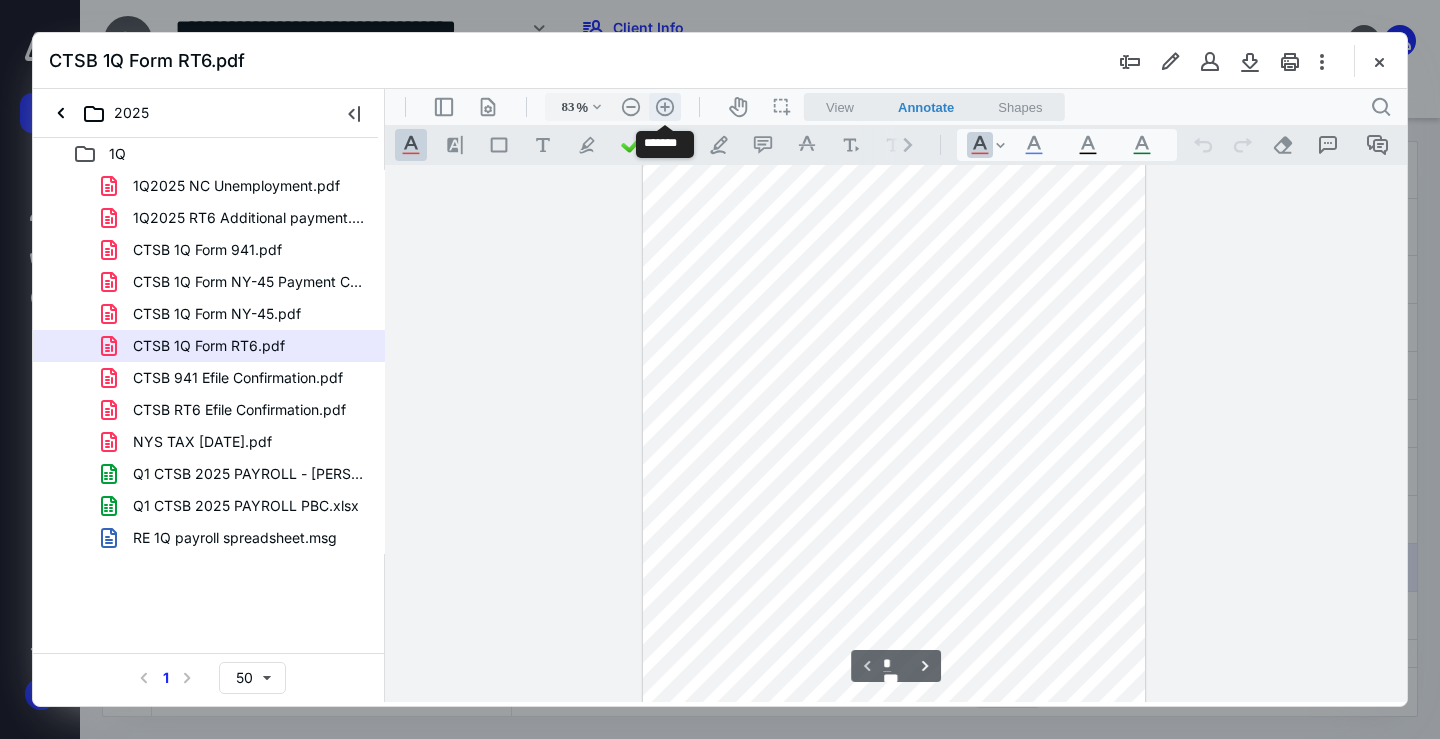 click on ".cls-1{fill:#abb0c4;} icon - header - zoom - in - line" at bounding box center (665, 107) 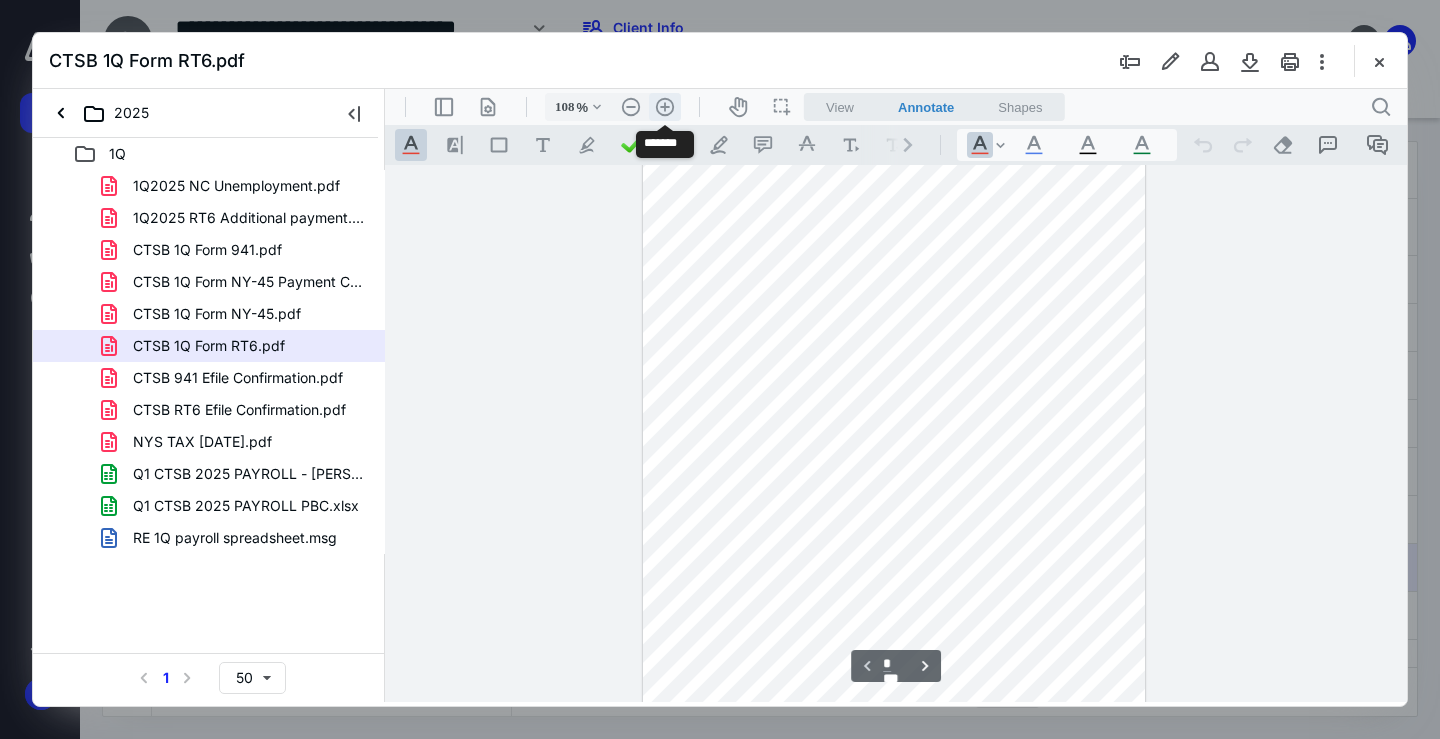scroll, scrollTop: 138, scrollLeft: 0, axis: vertical 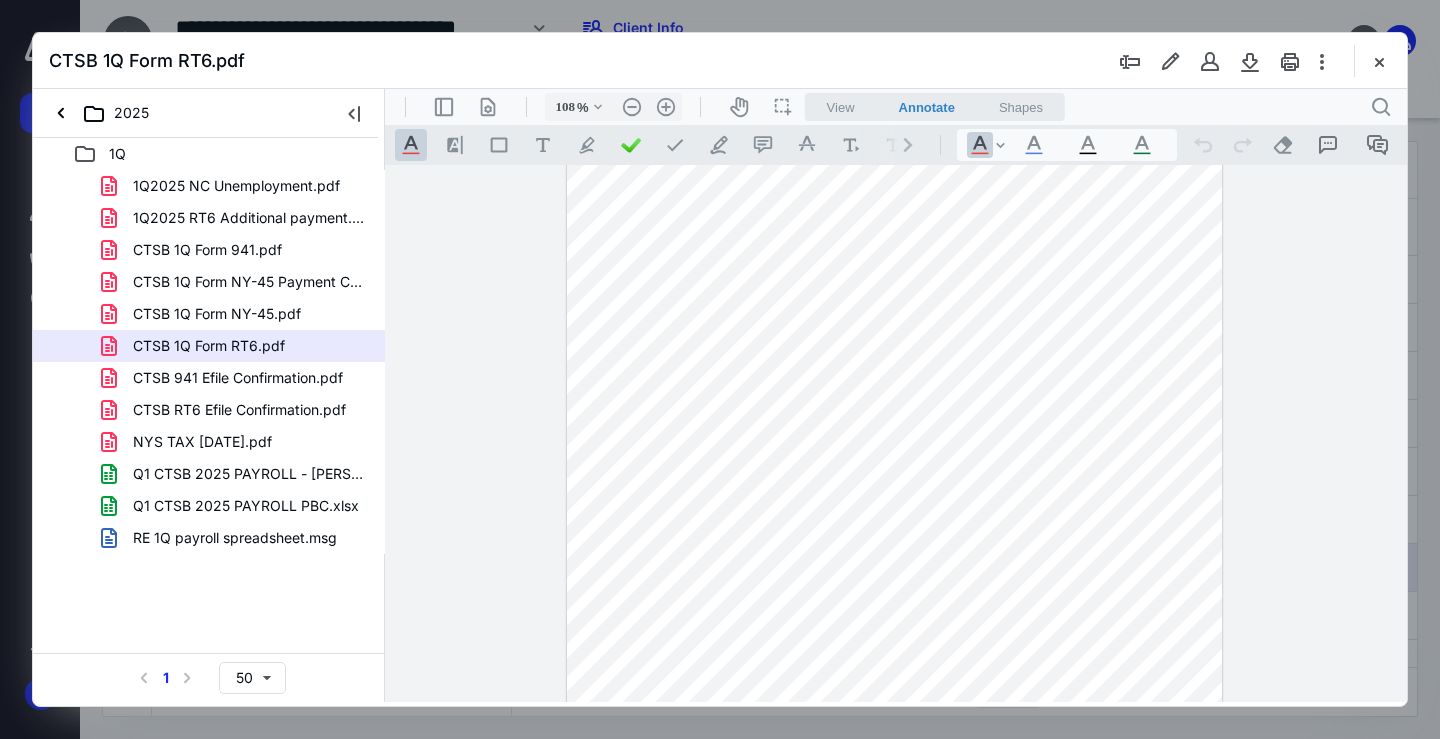 drag, startPoint x: 1404, startPoint y: 248, endPoint x: 1394, endPoint y: 326, distance: 78.63841 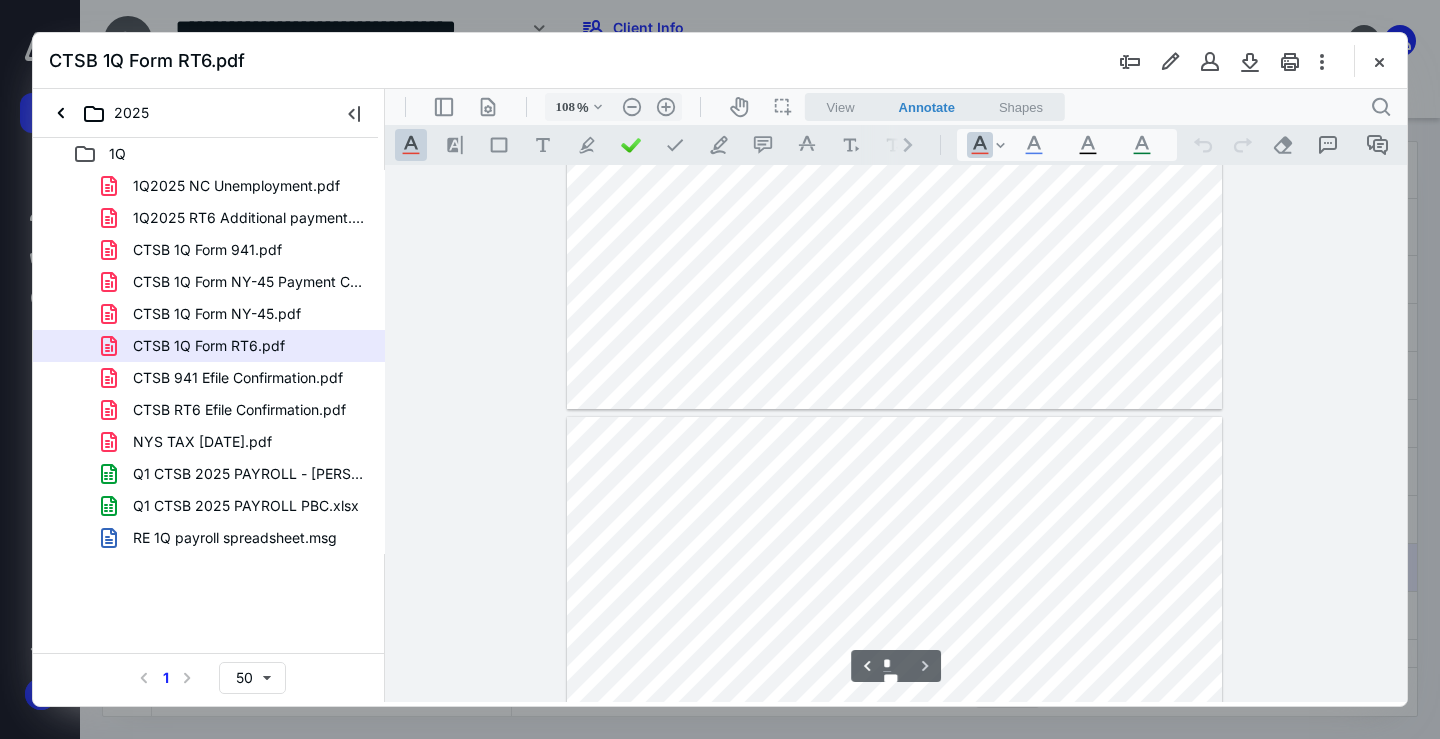 scroll, scrollTop: 1078, scrollLeft: 0, axis: vertical 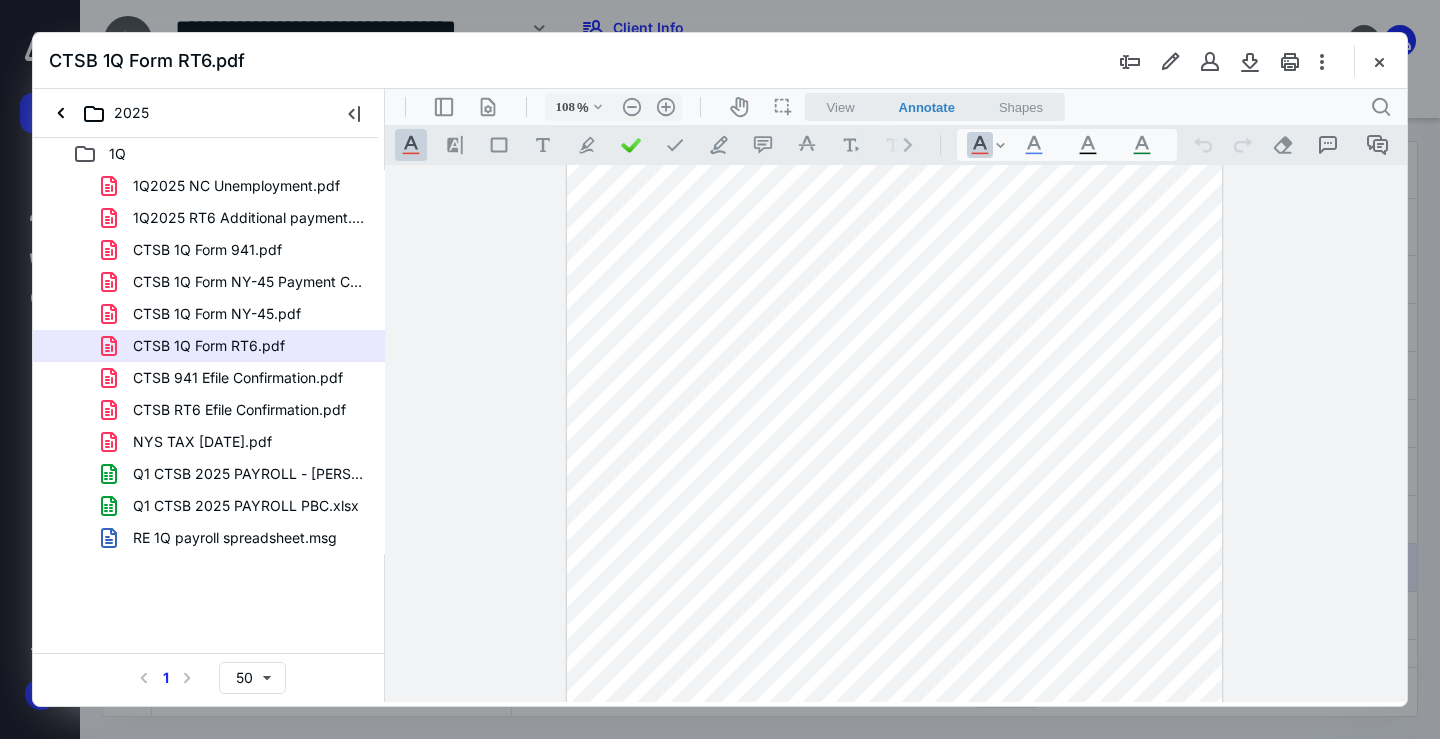 drag, startPoint x: 1396, startPoint y: 584, endPoint x: 1411, endPoint y: 650, distance: 67.68308 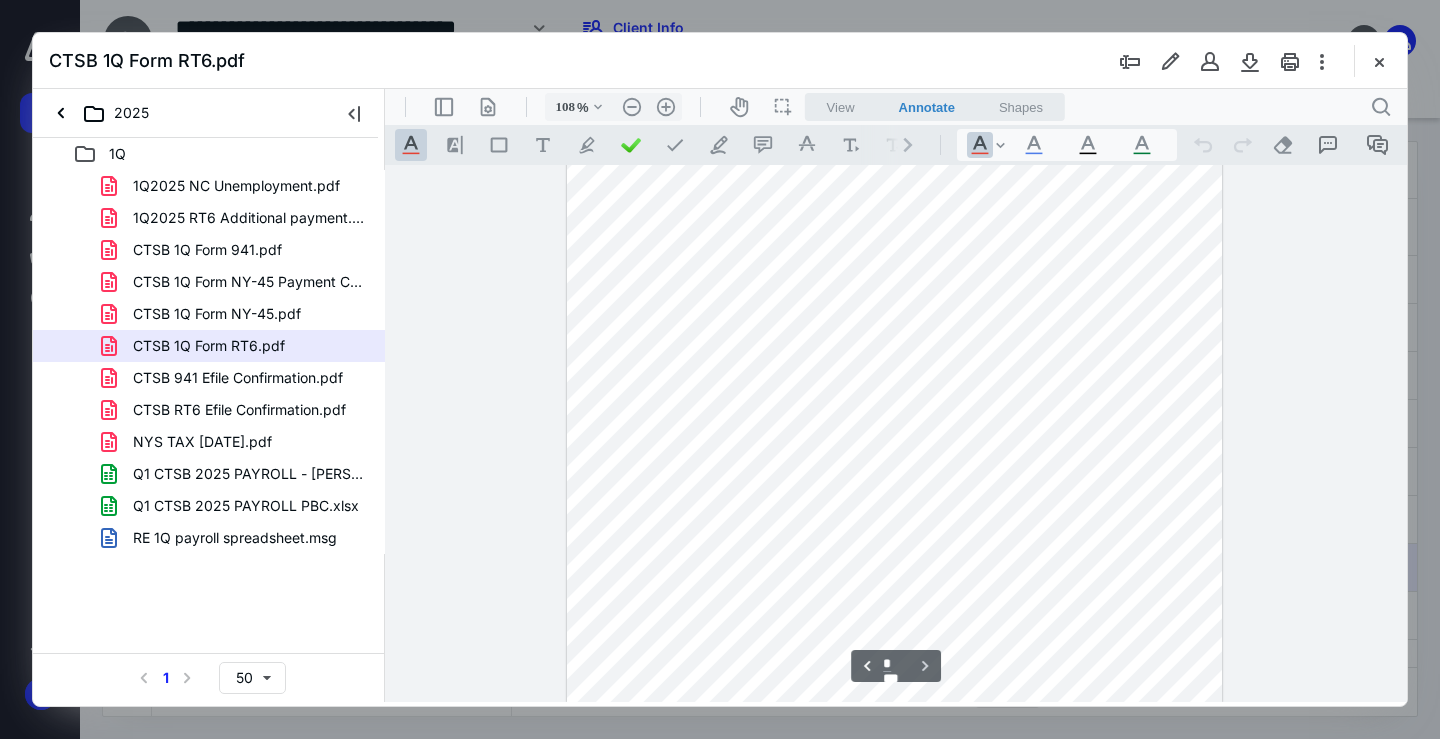 scroll, scrollTop: 1175, scrollLeft: 0, axis: vertical 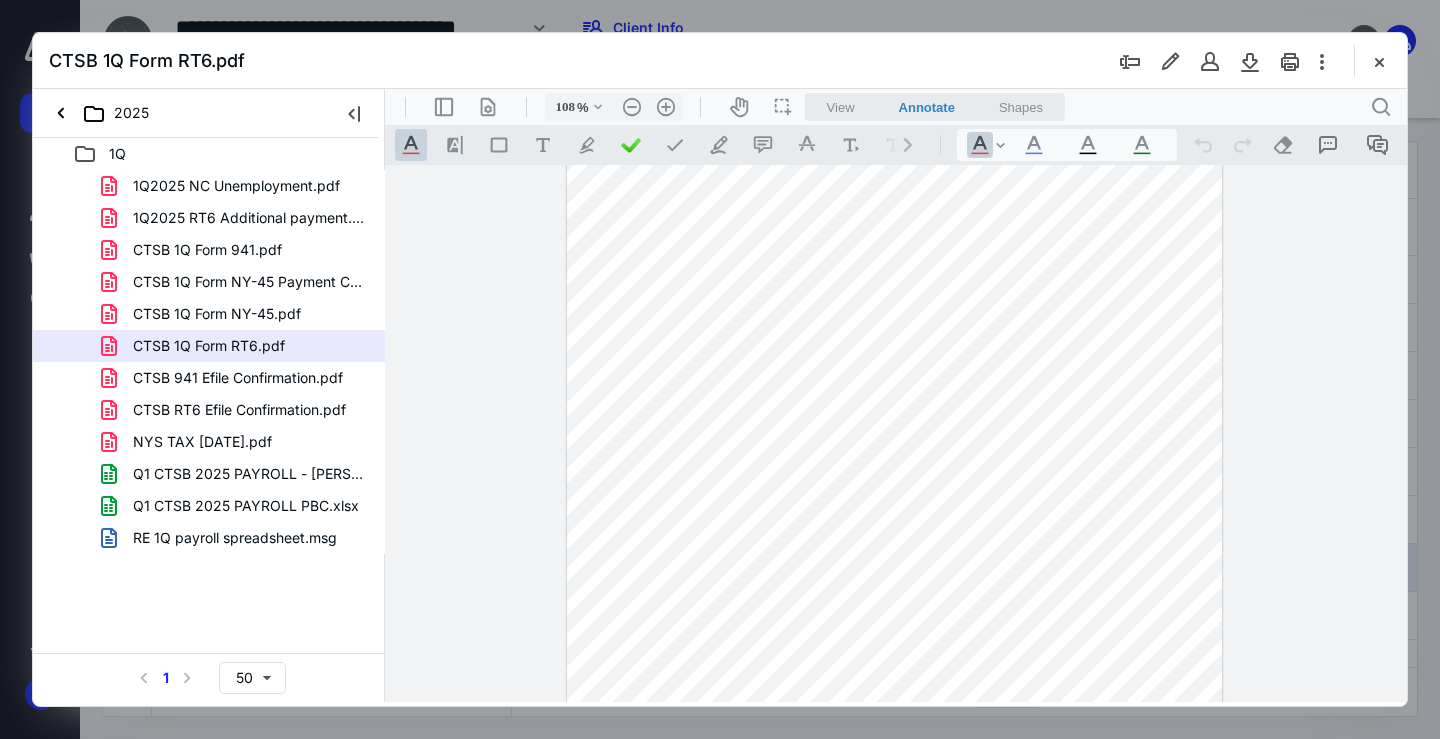 type on "*" 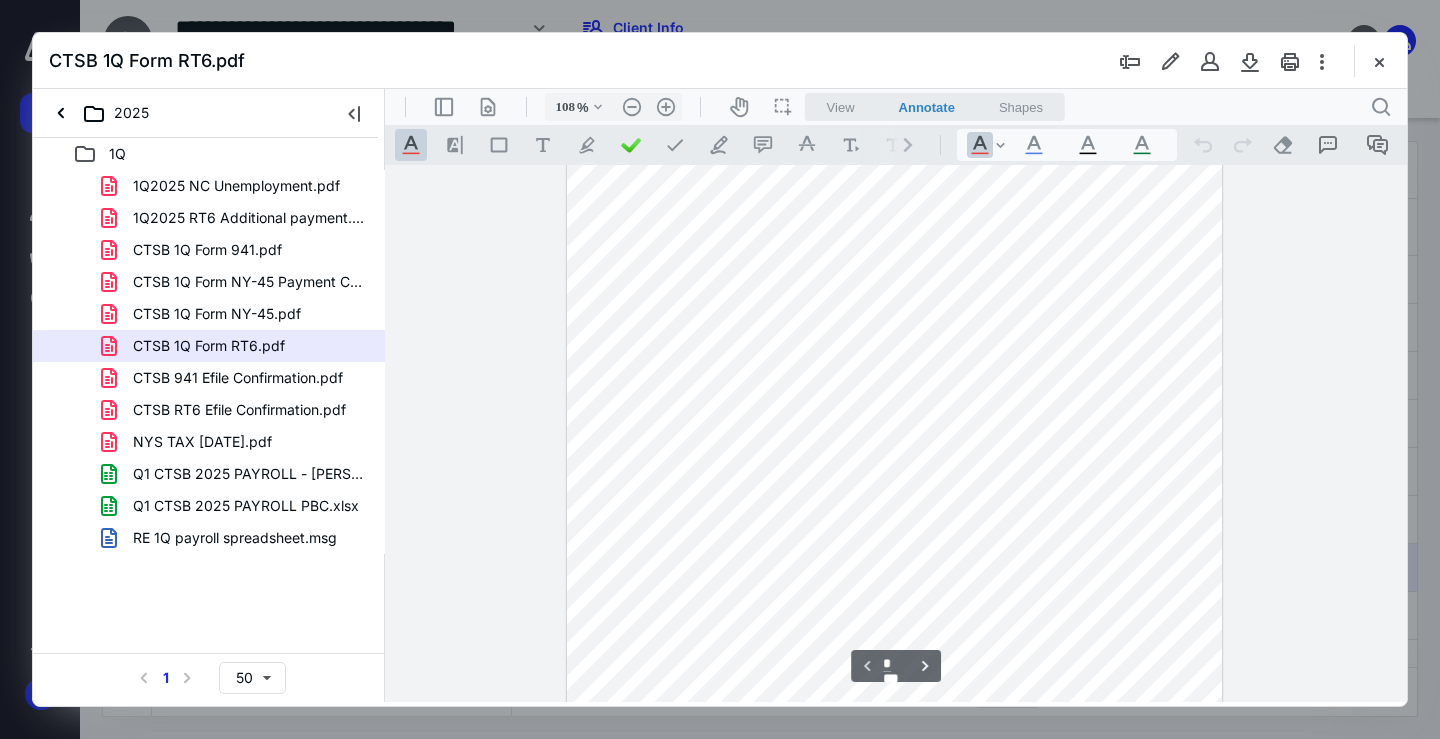 scroll, scrollTop: 67, scrollLeft: 0, axis: vertical 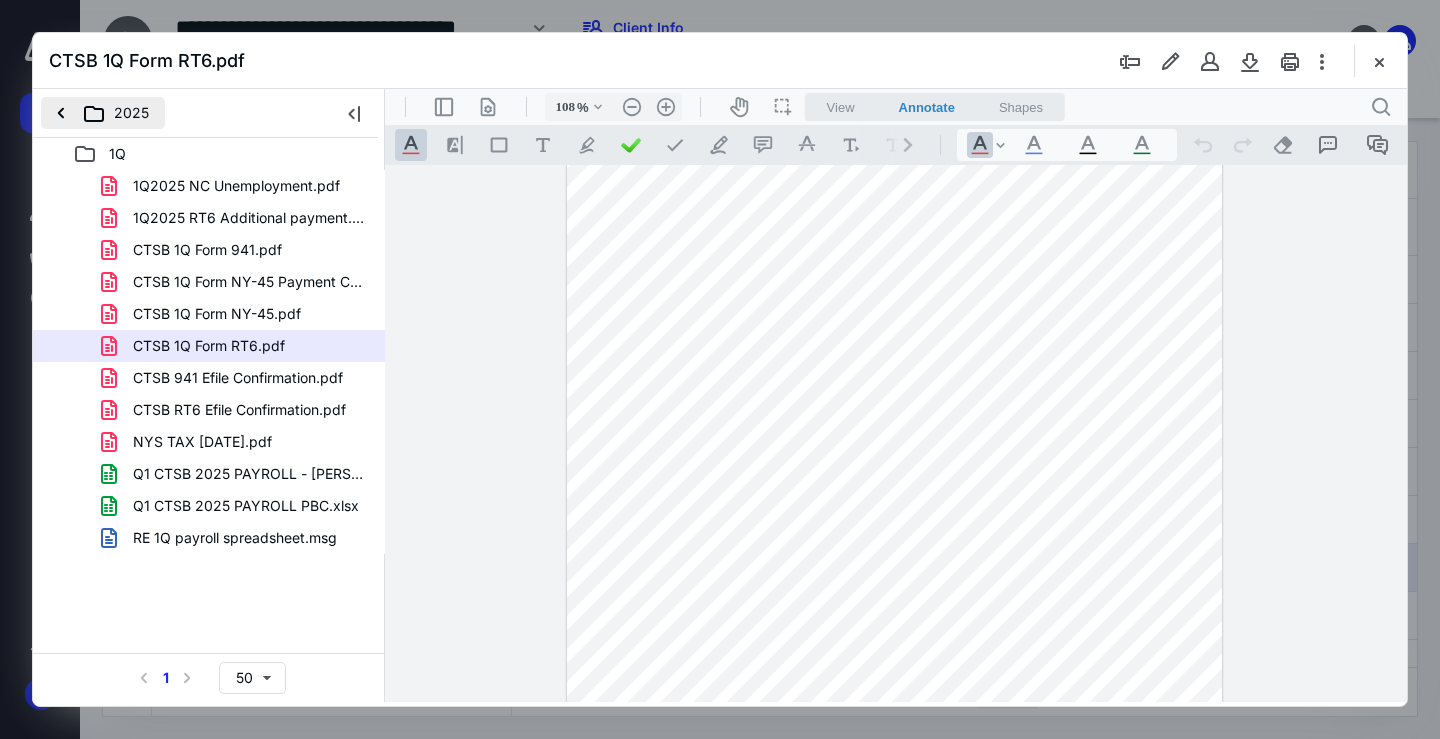 click on "2025" at bounding box center (103, 113) 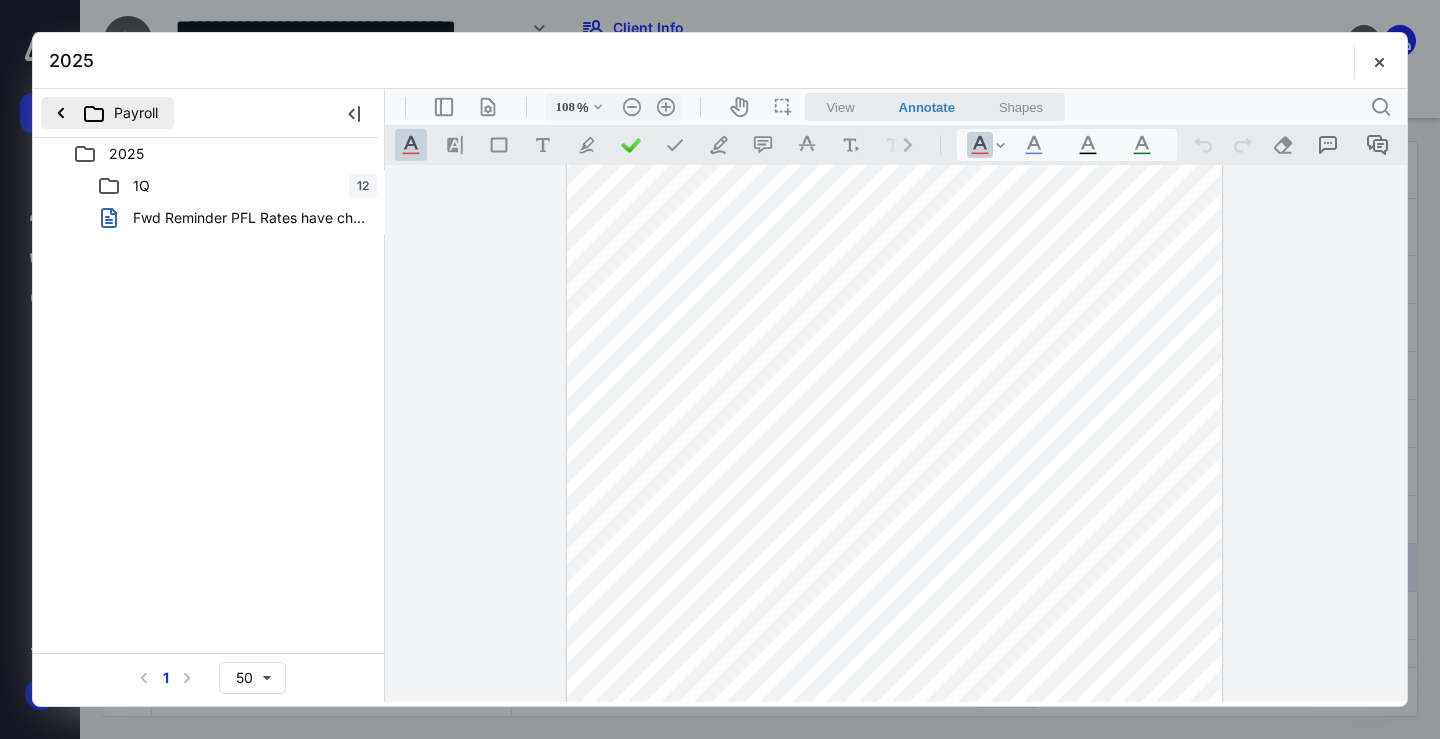 click on "Payroll" at bounding box center [107, 113] 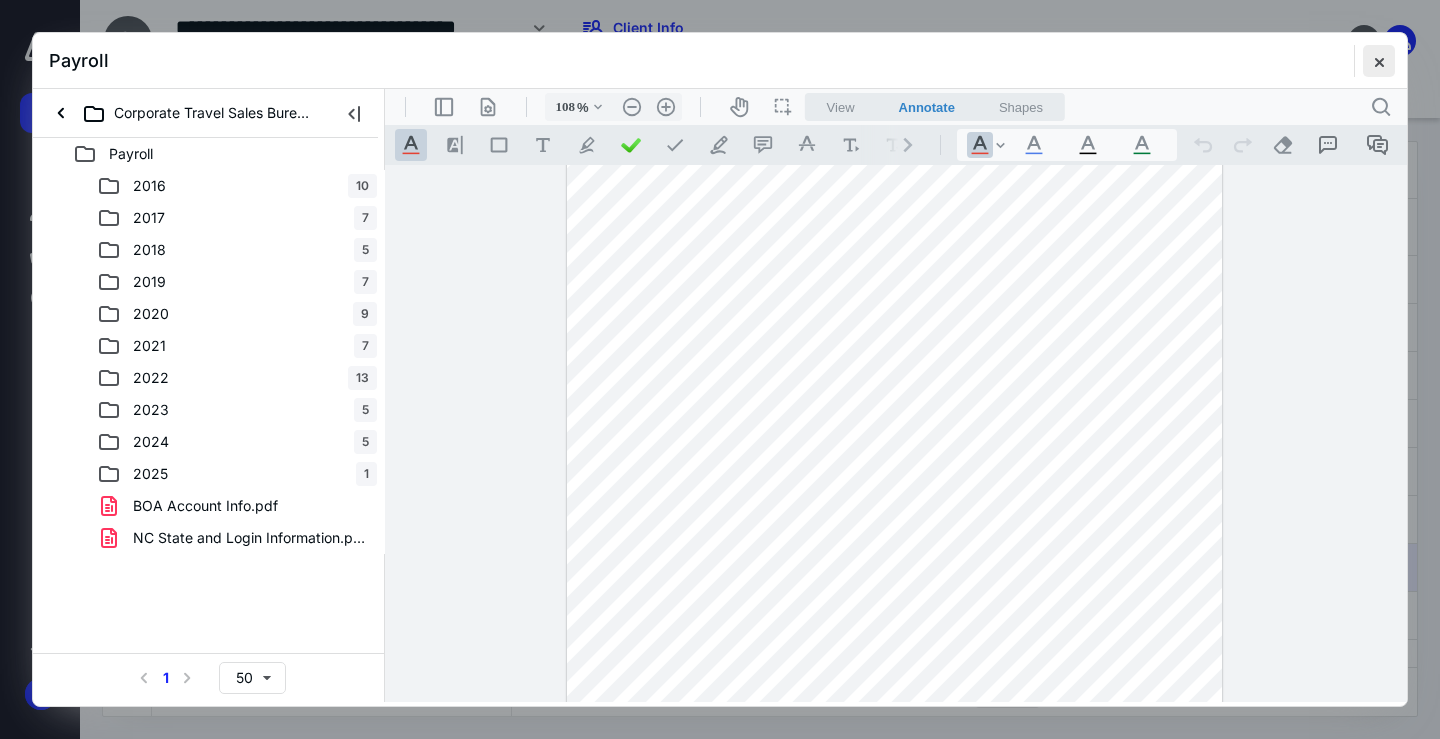 click at bounding box center [1379, 61] 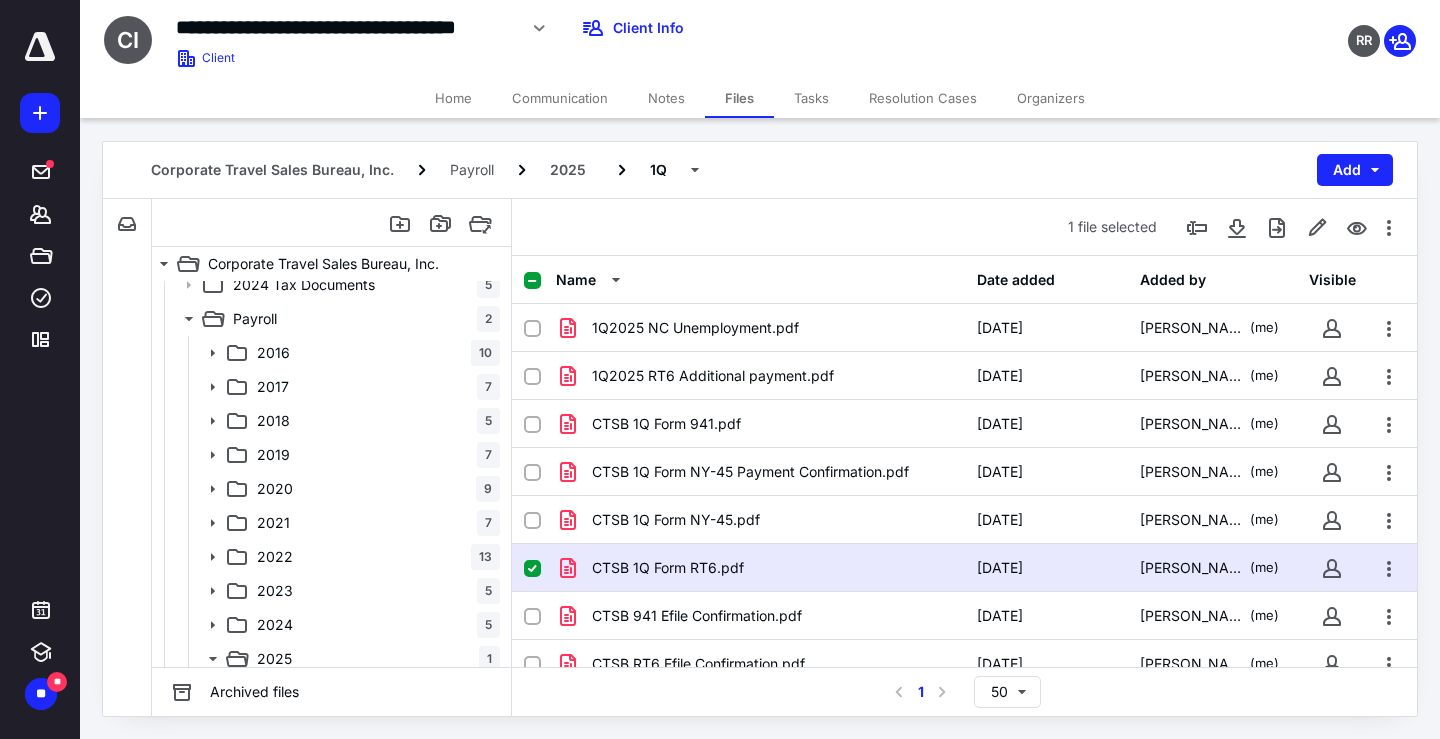 scroll, scrollTop: 294, scrollLeft: 0, axis: vertical 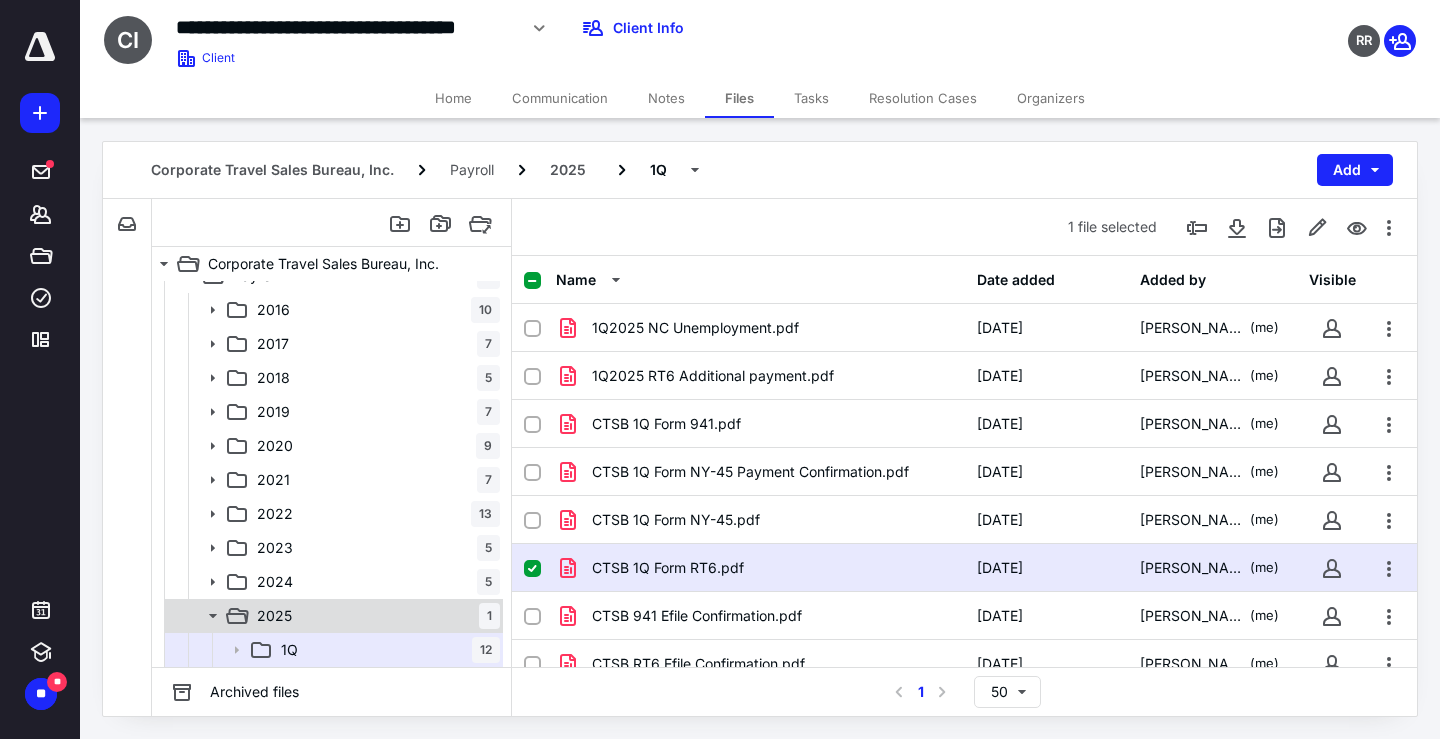 click on "2025 1" at bounding box center (374, 616) 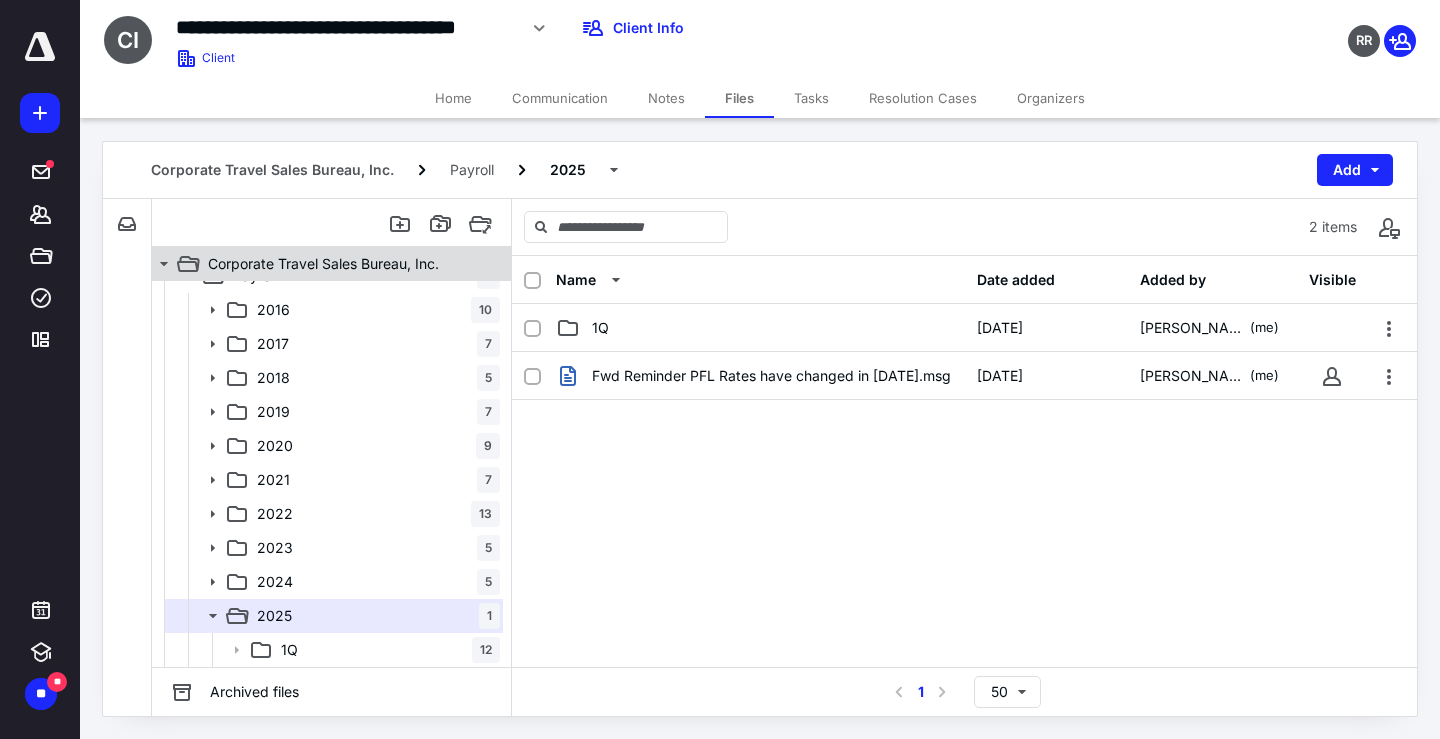 click 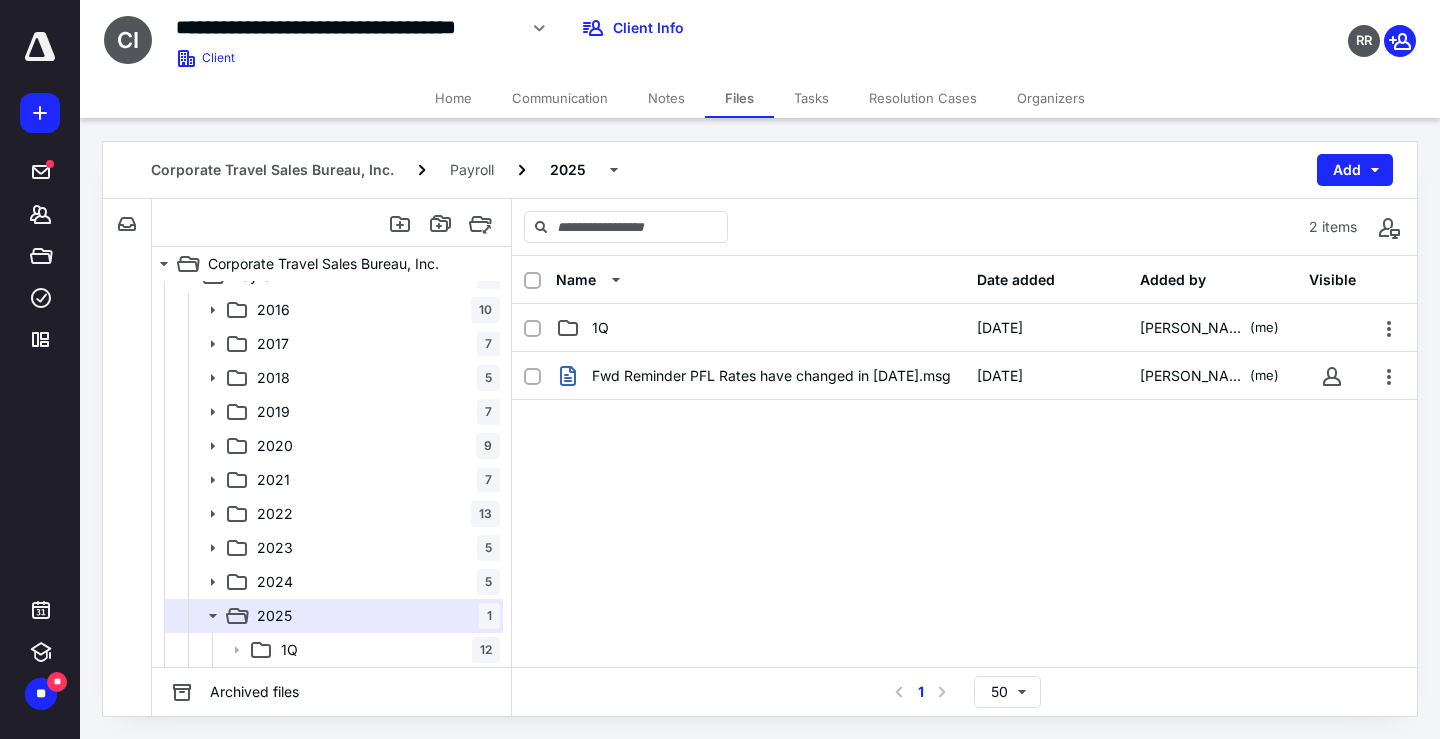 click on "Files" at bounding box center (739, 98) 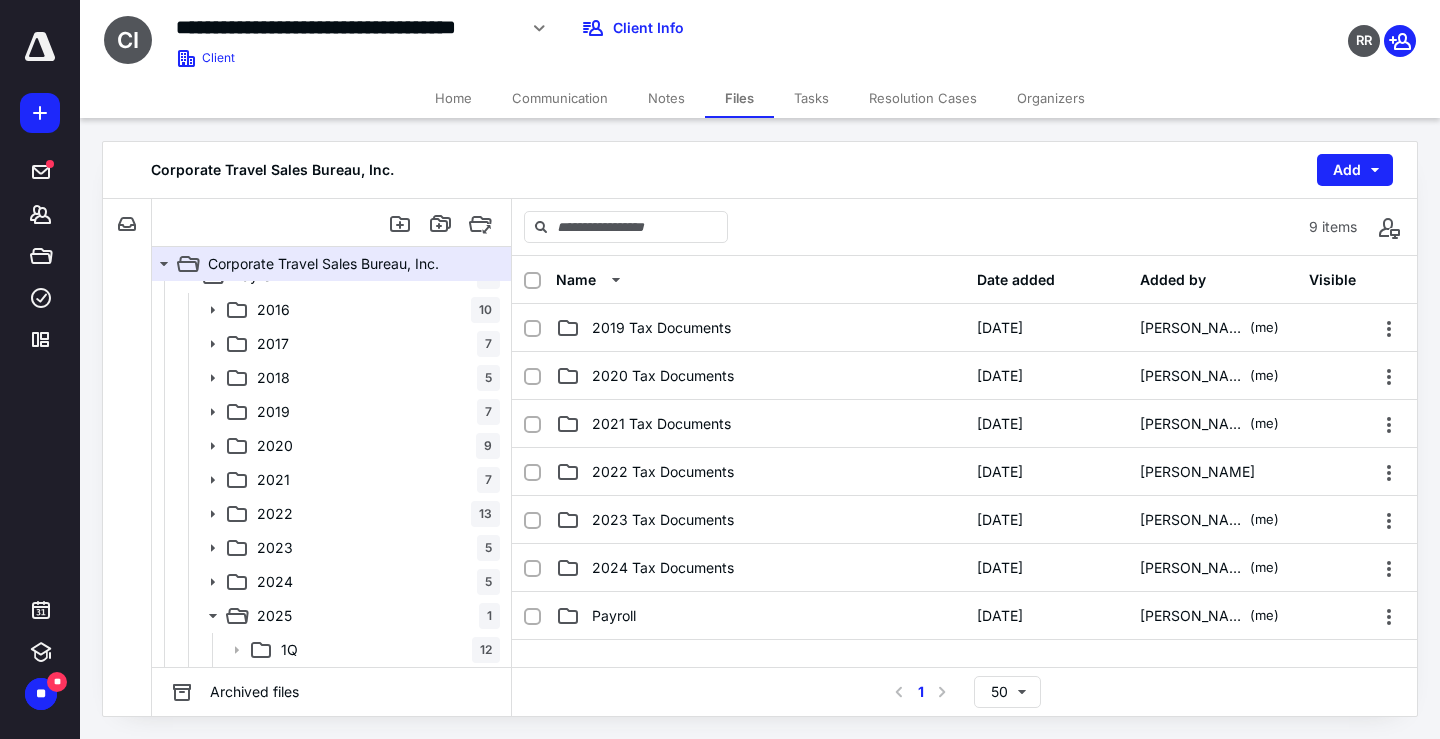 scroll, scrollTop: 81, scrollLeft: 0, axis: vertical 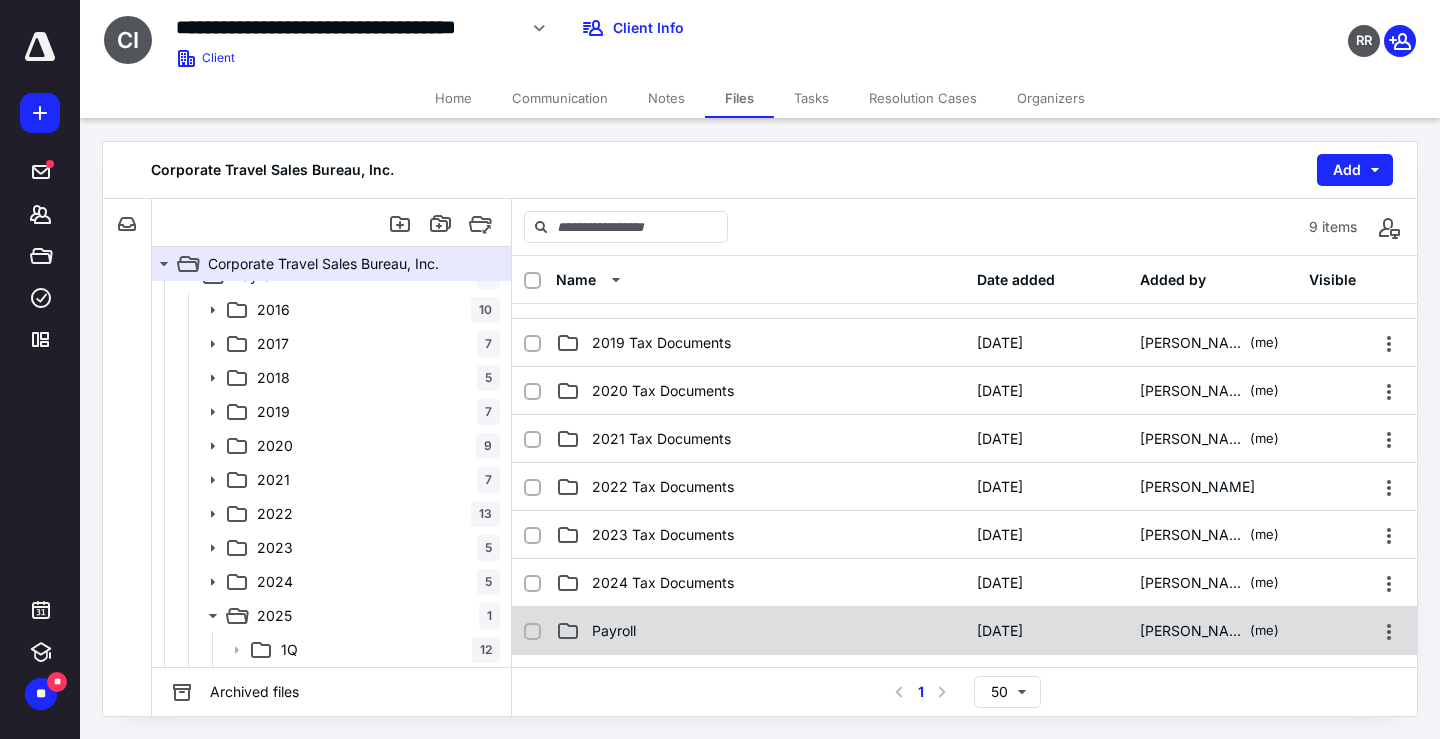 click on "Payroll" at bounding box center [614, 631] 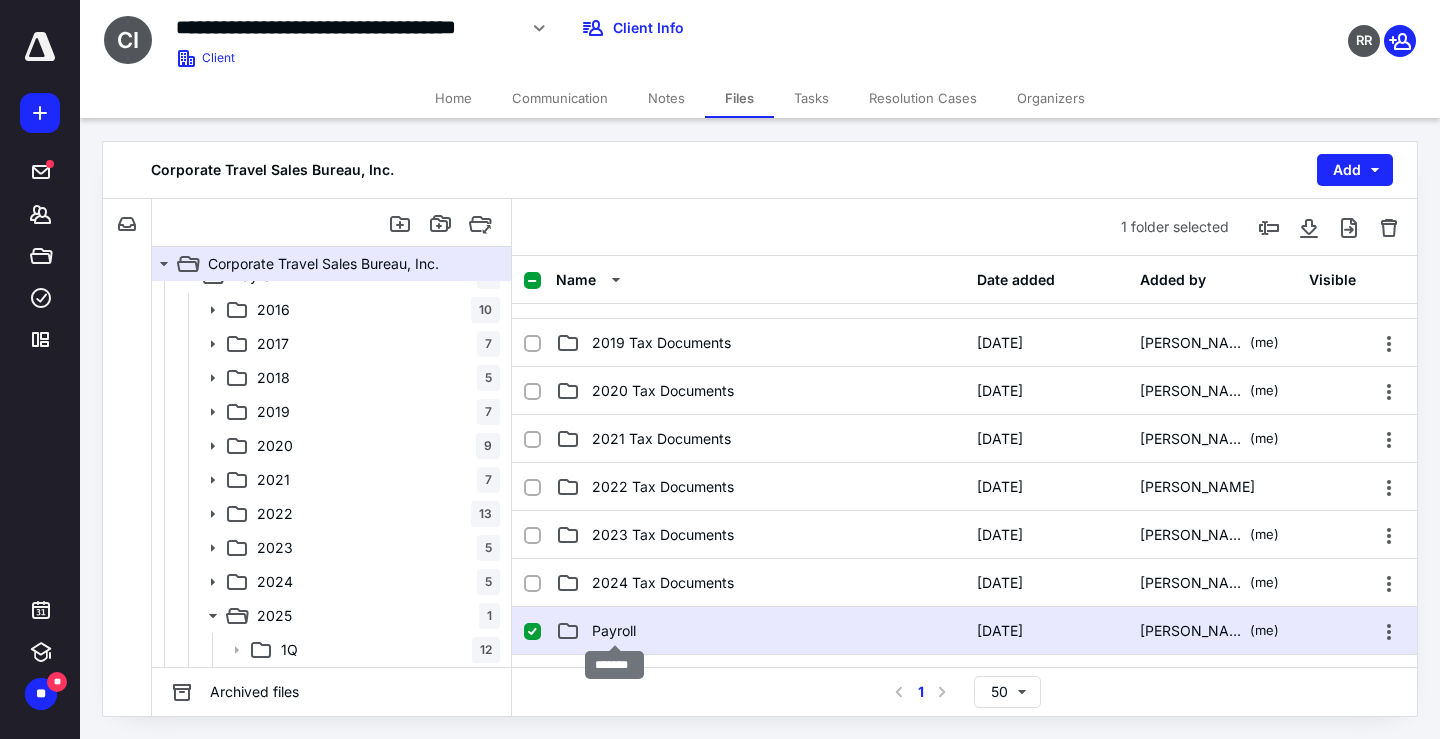 click on "Payroll" at bounding box center (614, 631) 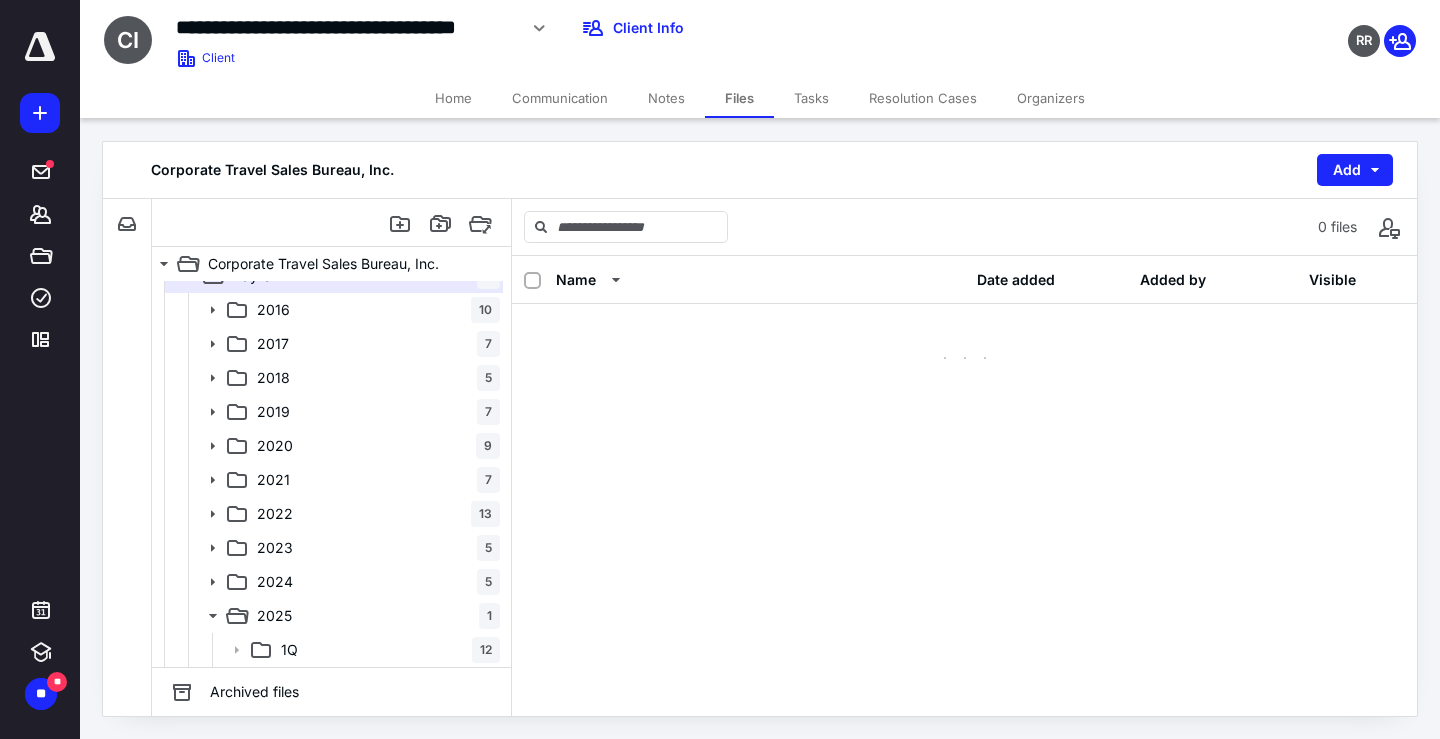 scroll, scrollTop: 0, scrollLeft: 0, axis: both 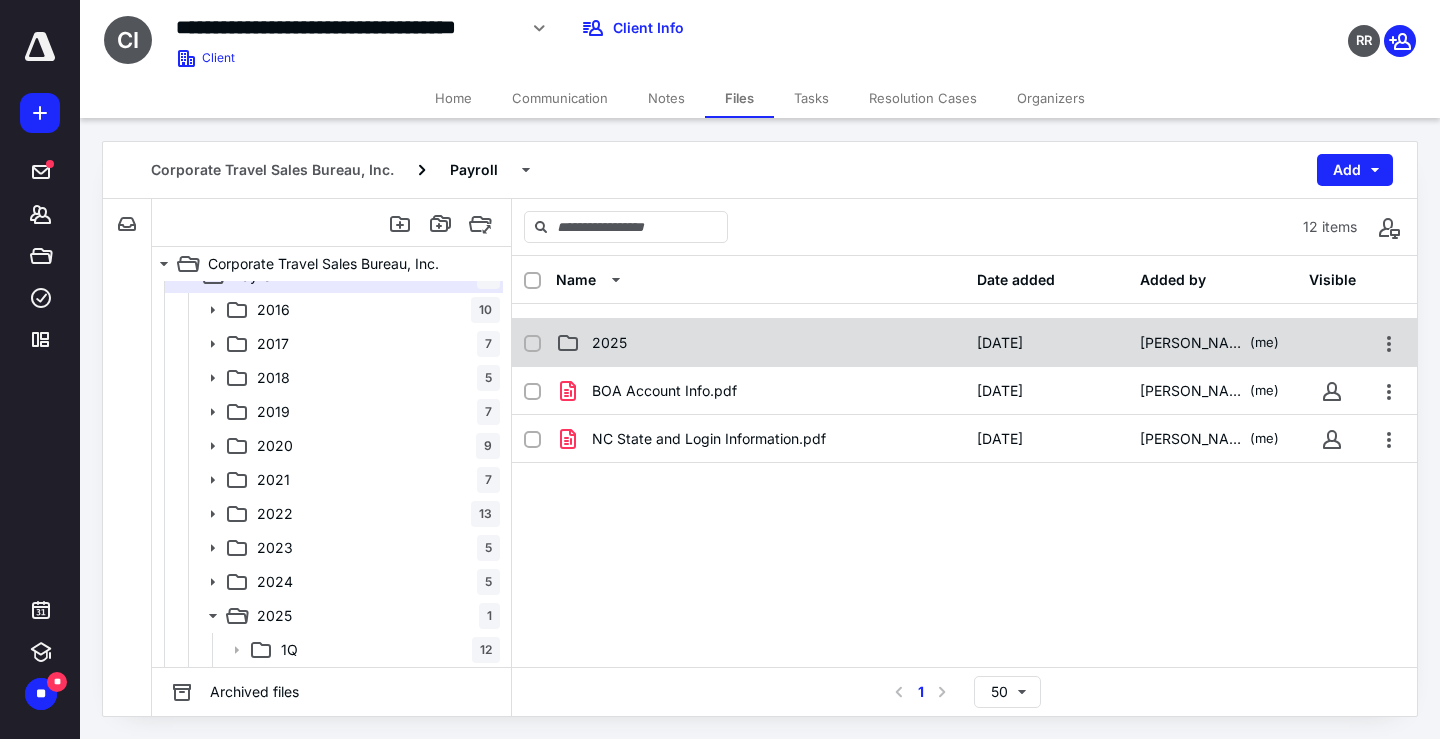 click on "2025" at bounding box center [760, 343] 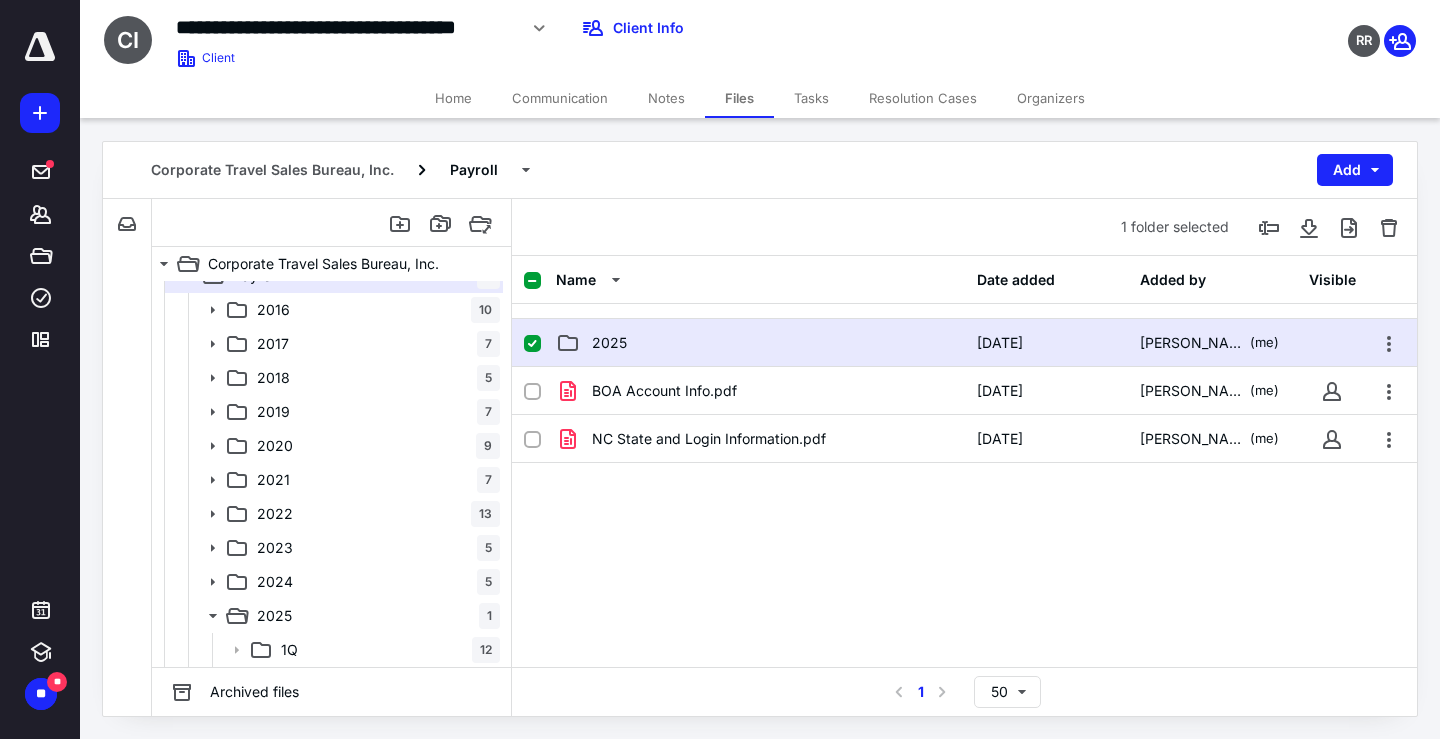 click on "2025" at bounding box center [760, 343] 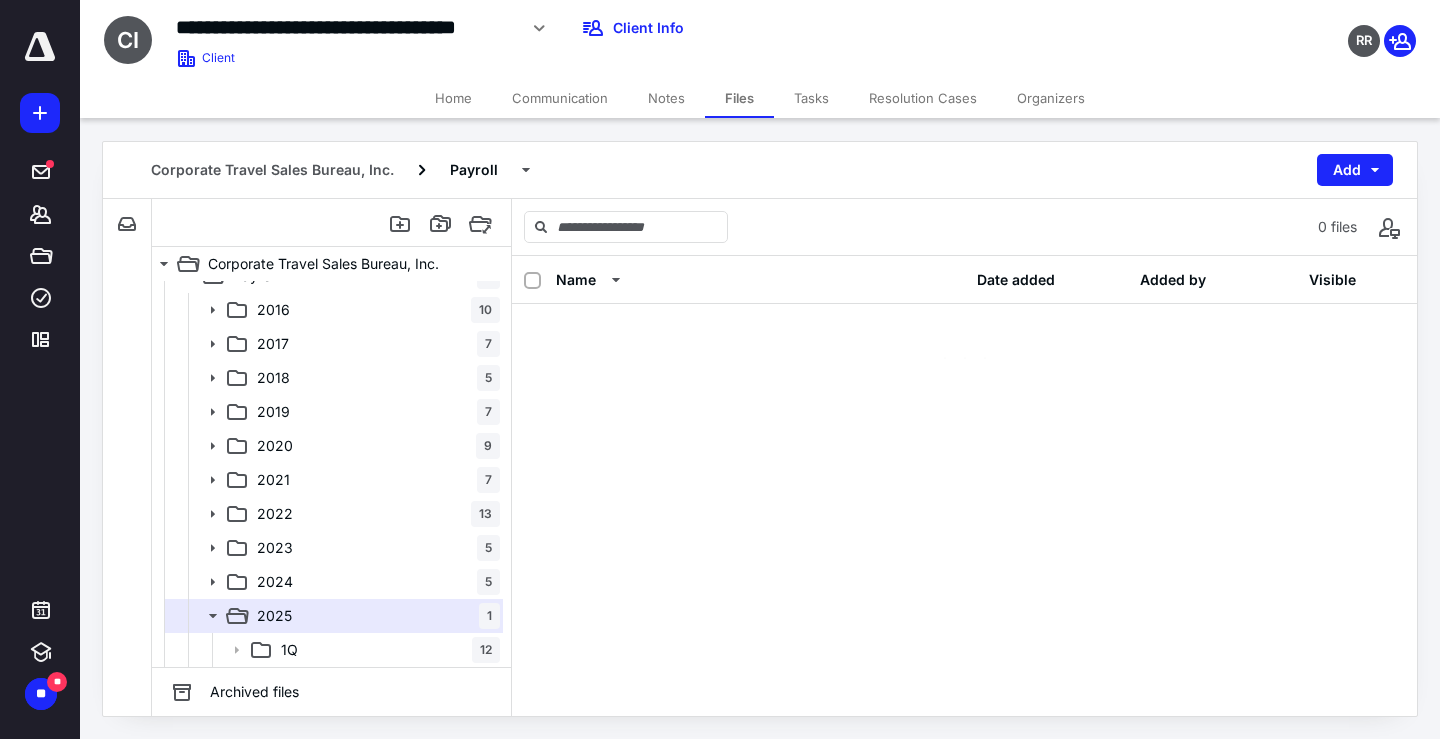 scroll, scrollTop: 0, scrollLeft: 0, axis: both 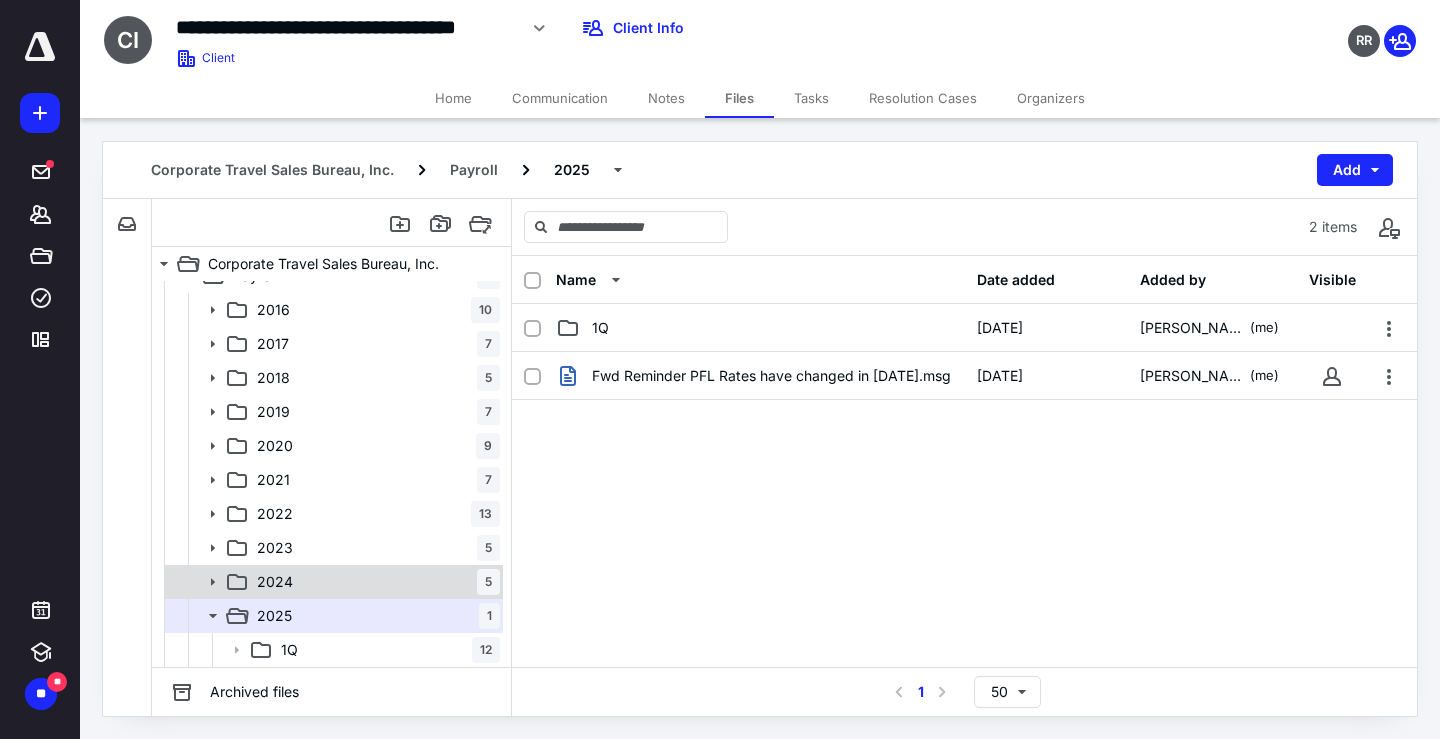 click on "2024 5" at bounding box center (332, 582) 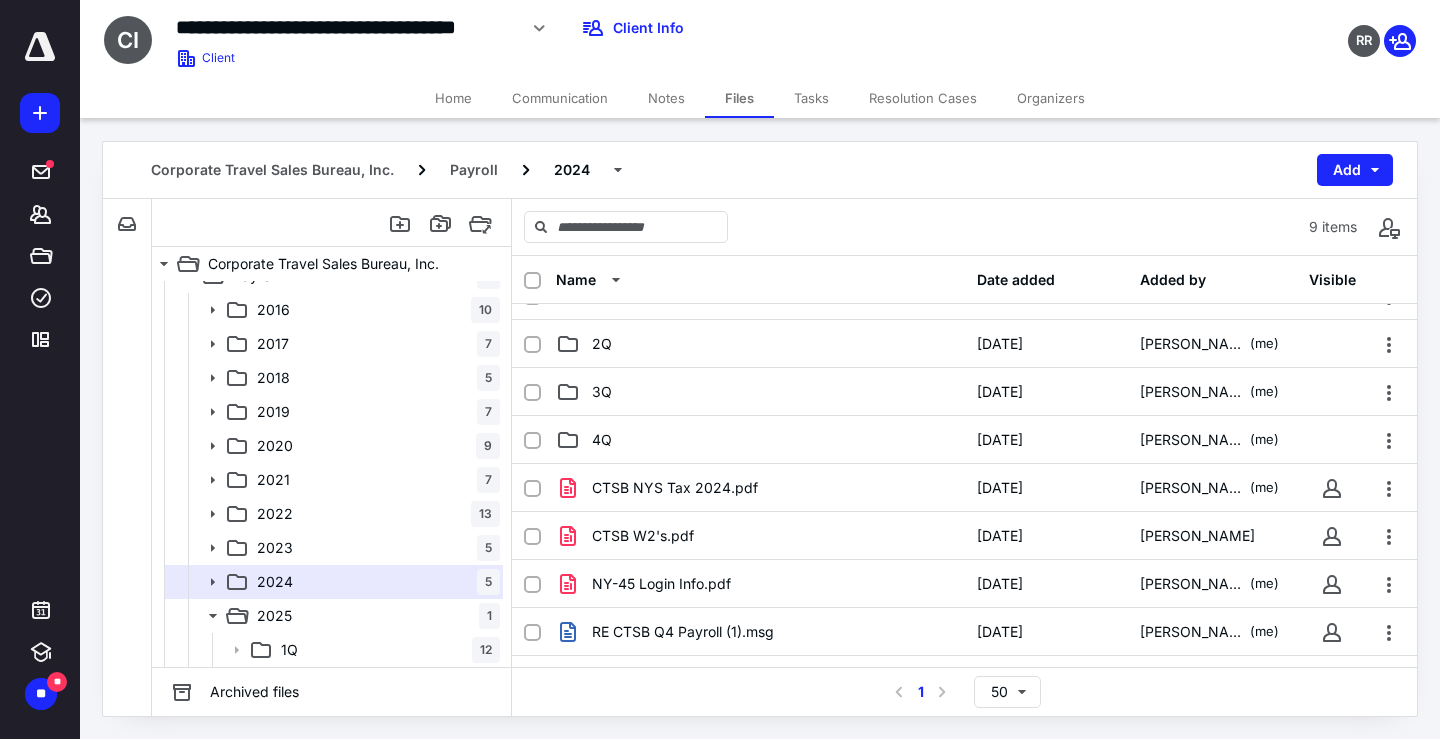 scroll, scrollTop: 0, scrollLeft: 0, axis: both 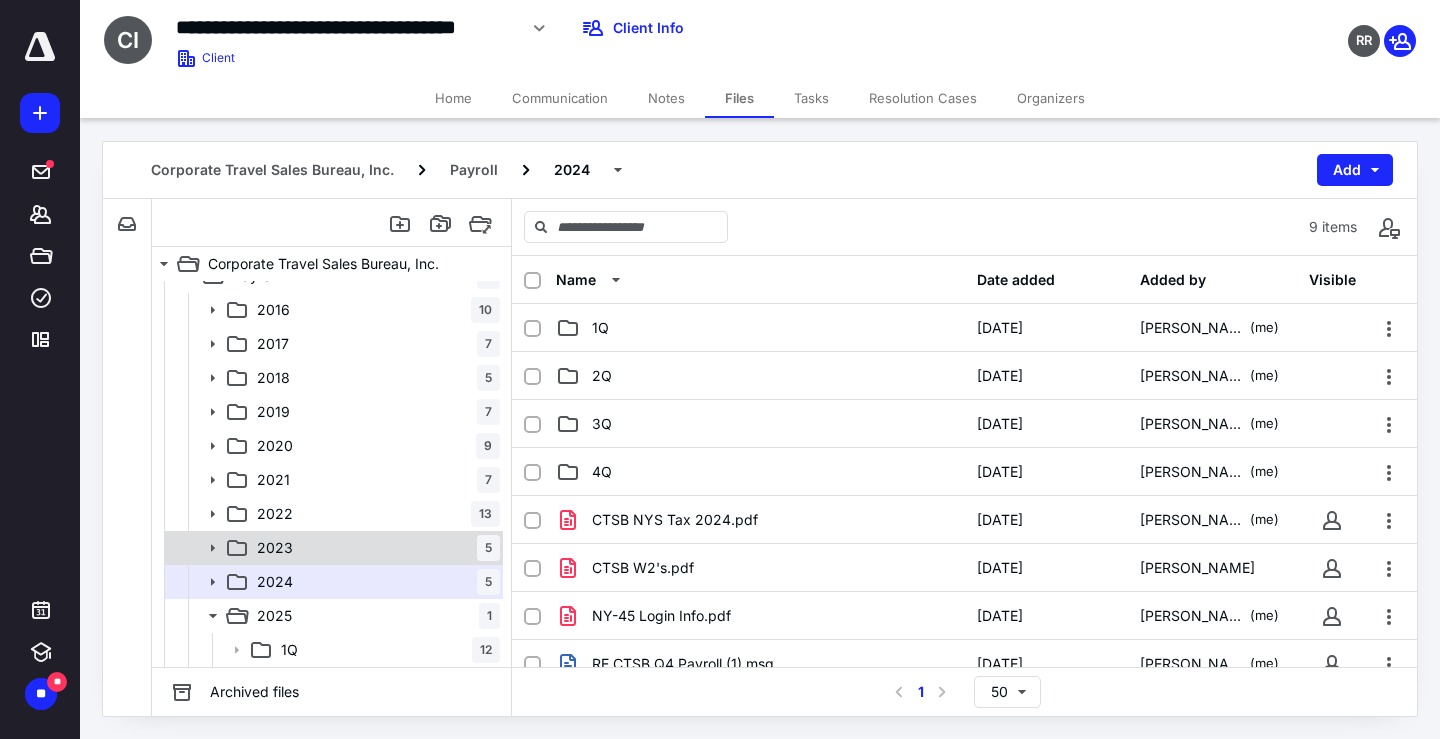 click on "2023 5" at bounding box center (374, 548) 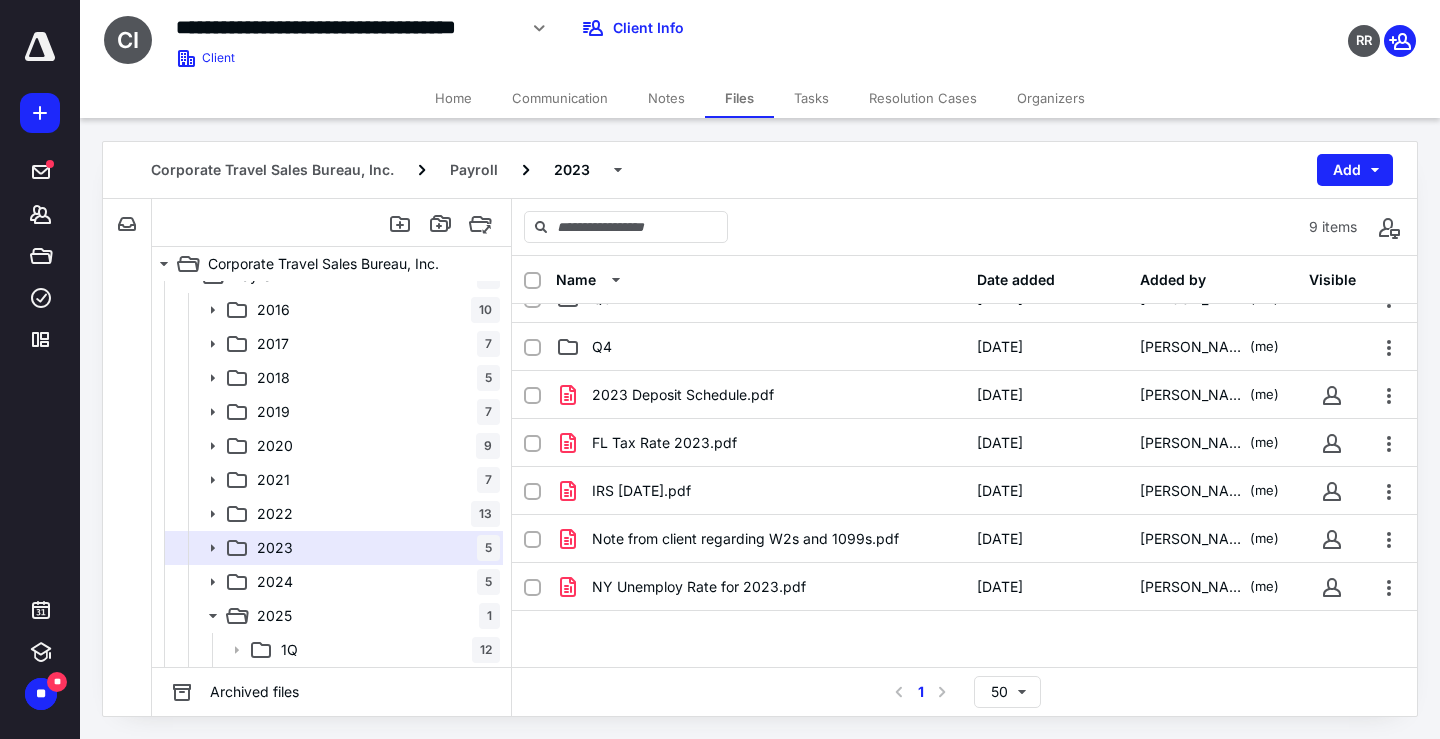 scroll, scrollTop: 129, scrollLeft: 0, axis: vertical 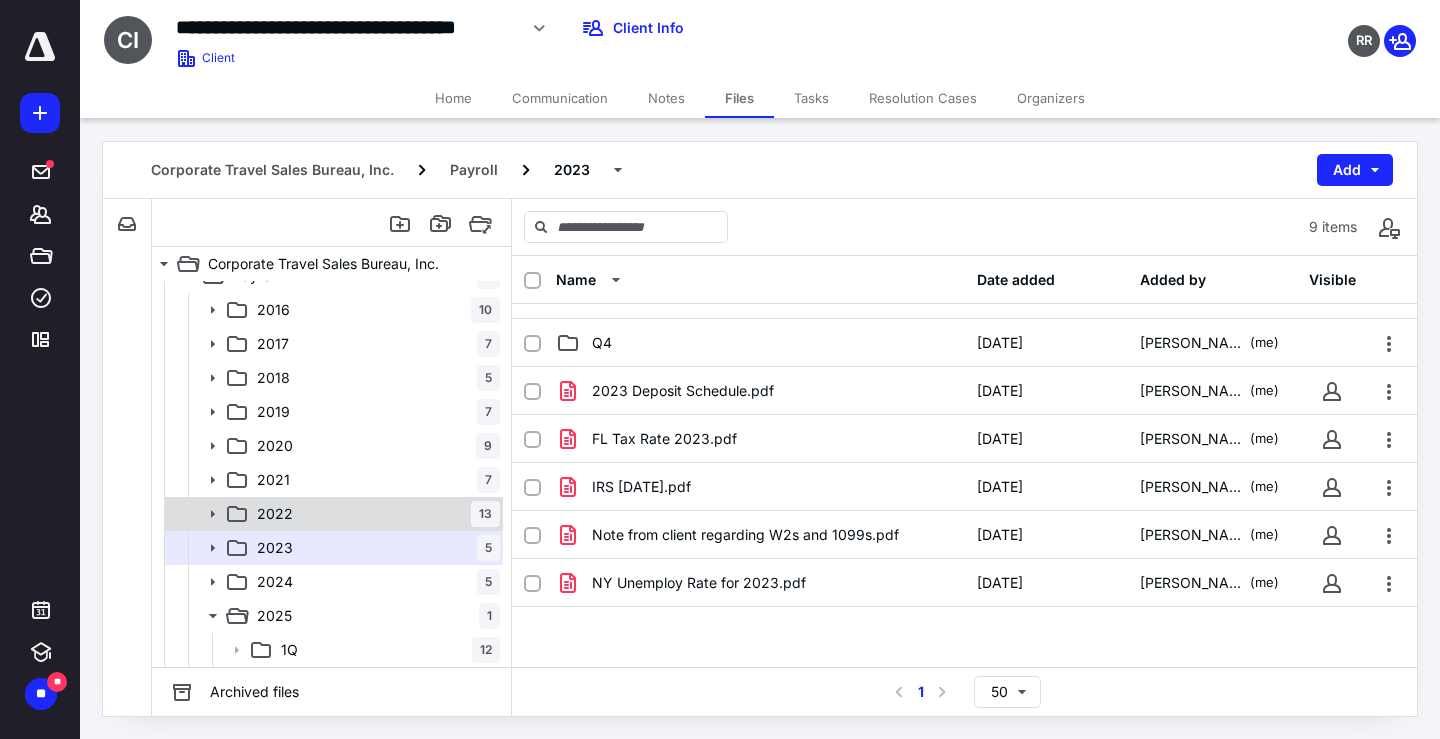 click on "2022 13" at bounding box center (374, 514) 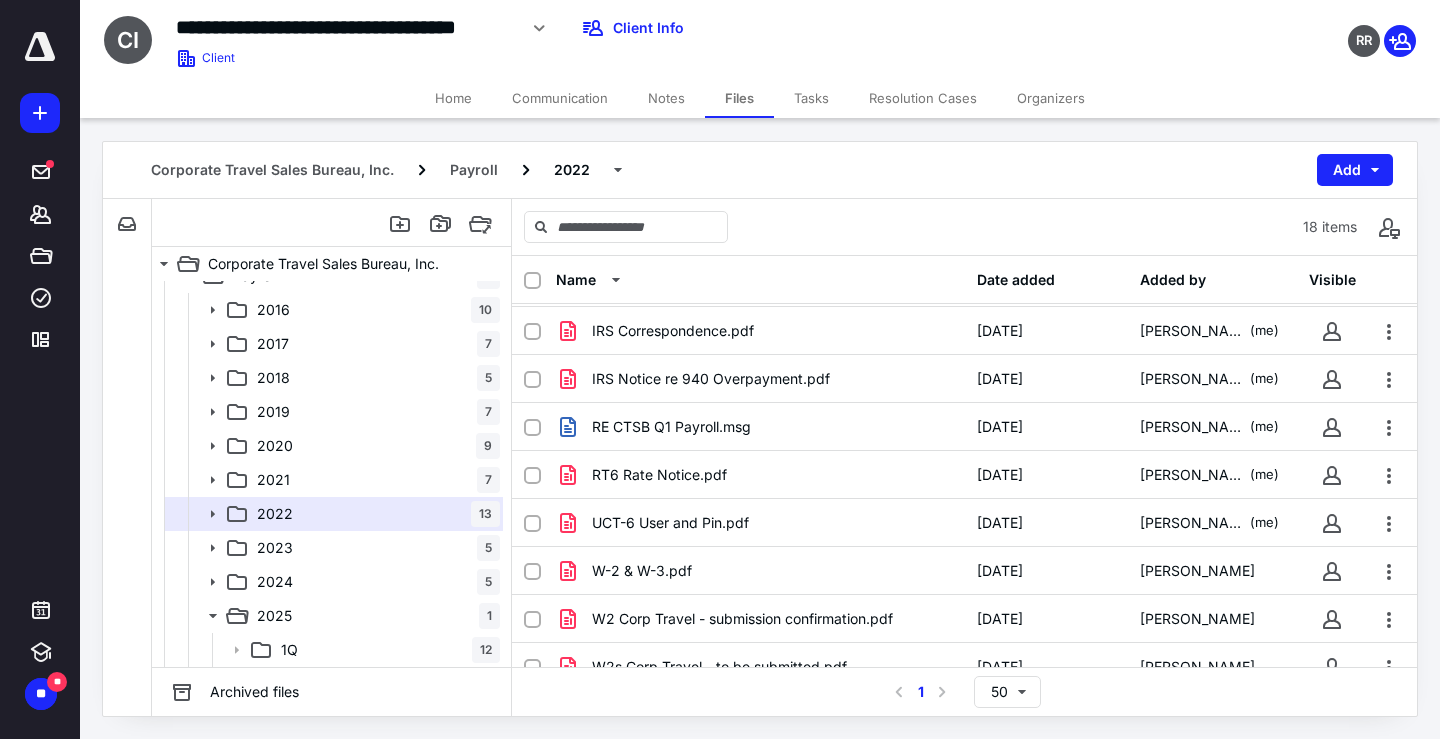 scroll, scrollTop: 488, scrollLeft: 0, axis: vertical 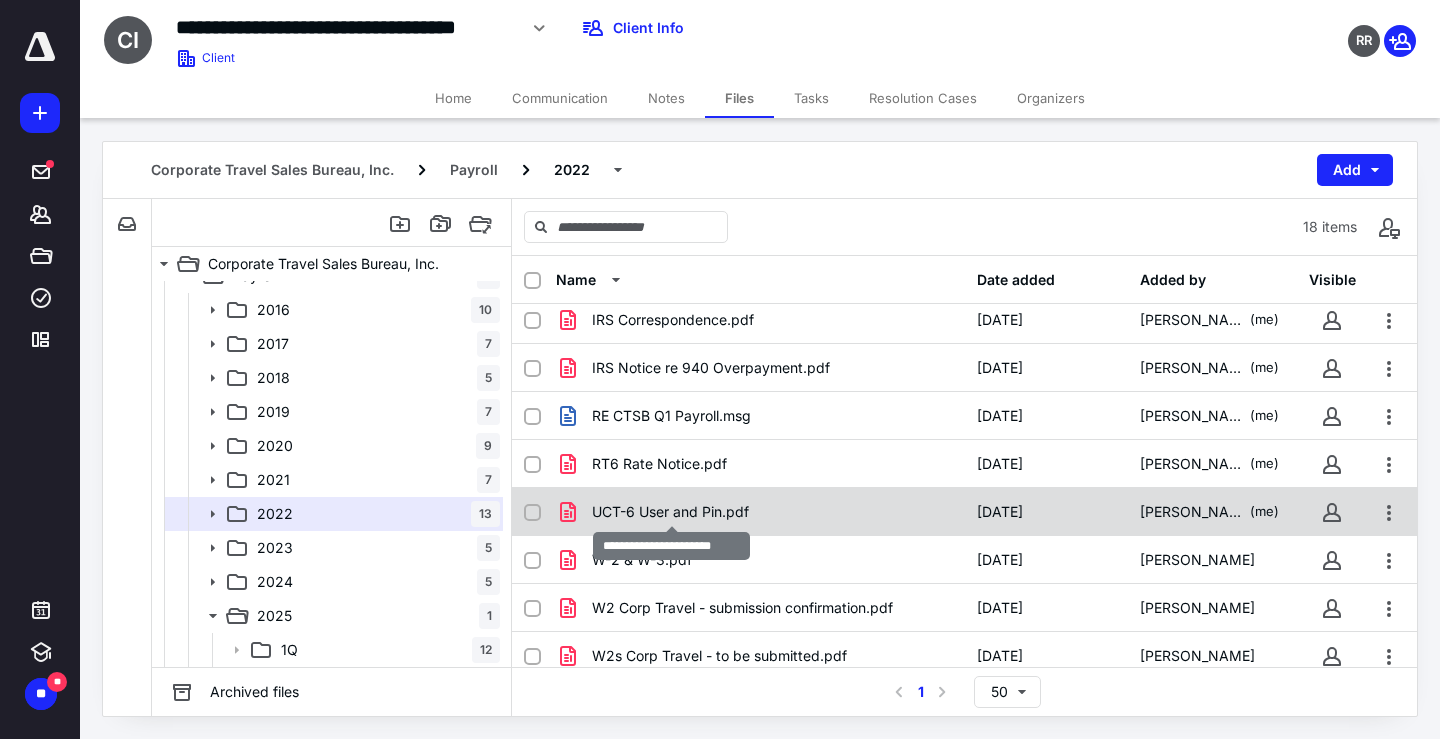 click on "UCT-6 User and Pin.pdf" at bounding box center [670, 512] 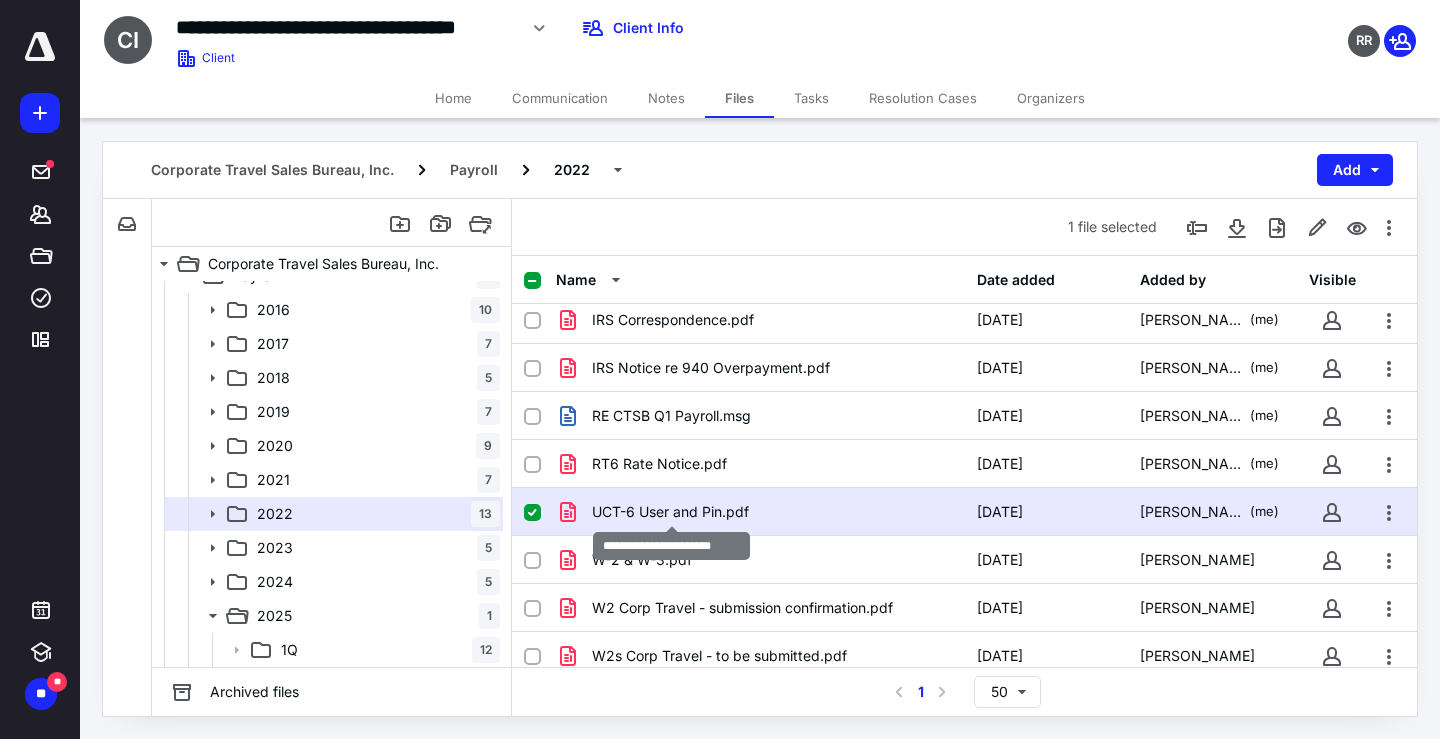 click on "UCT-6 User and Pin.pdf" at bounding box center (670, 512) 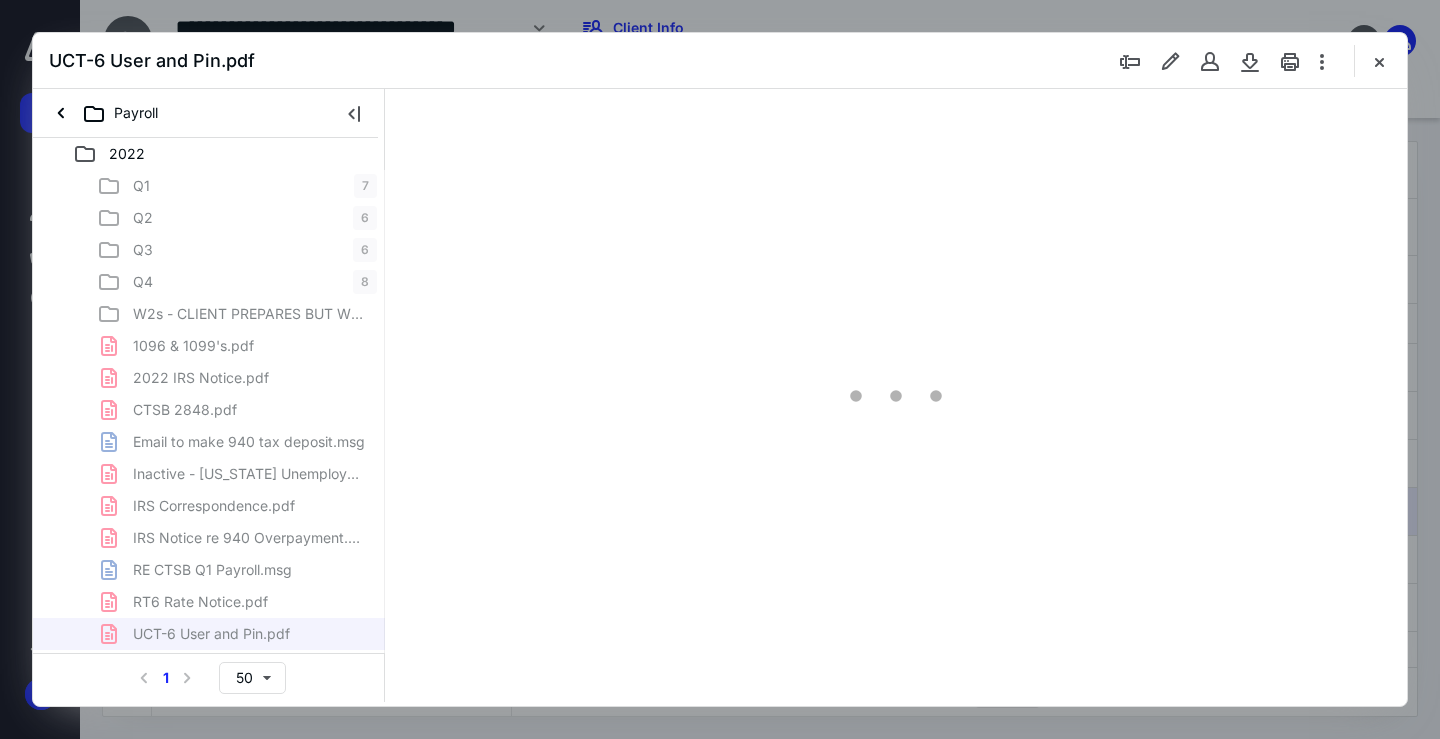 scroll, scrollTop: 0, scrollLeft: 0, axis: both 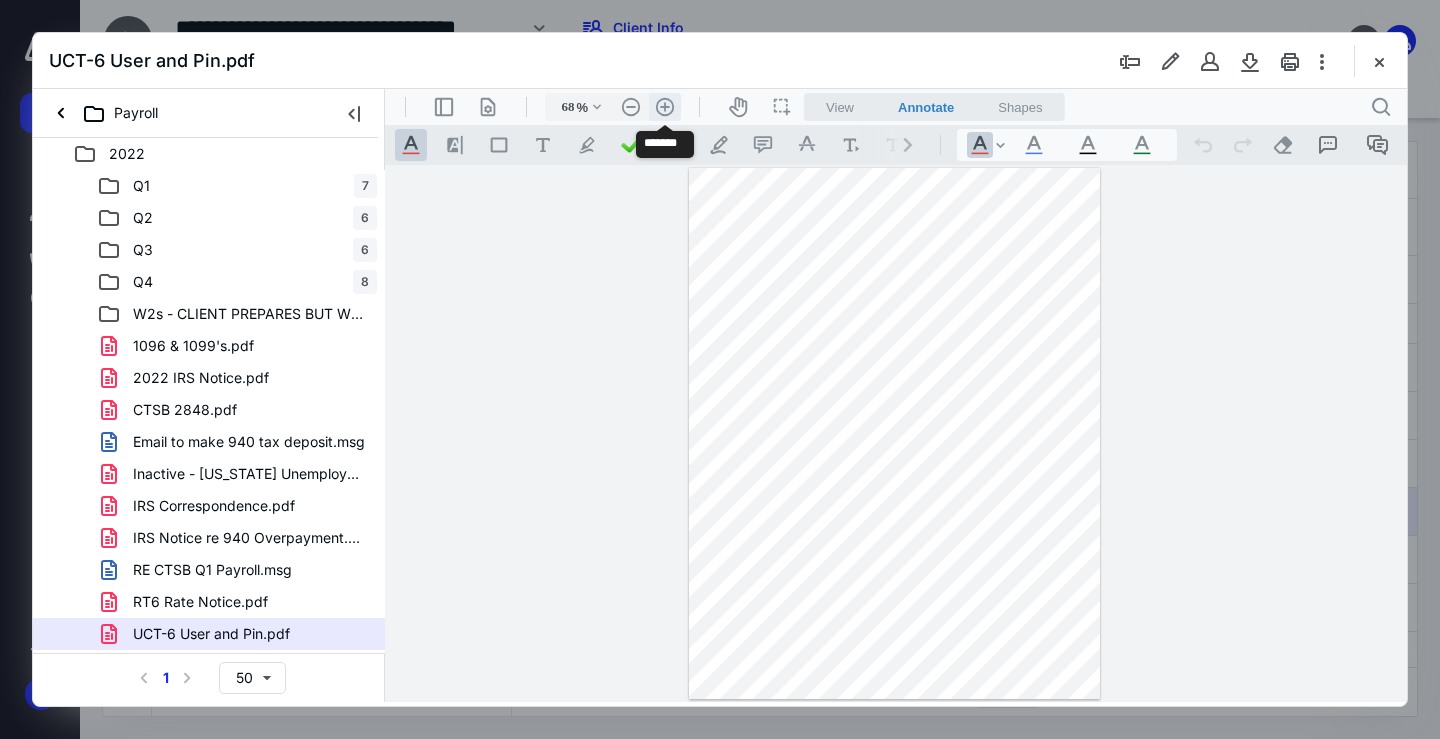click on ".cls-1{fill:#abb0c4;} icon - header - zoom - in - line" at bounding box center [665, 107] 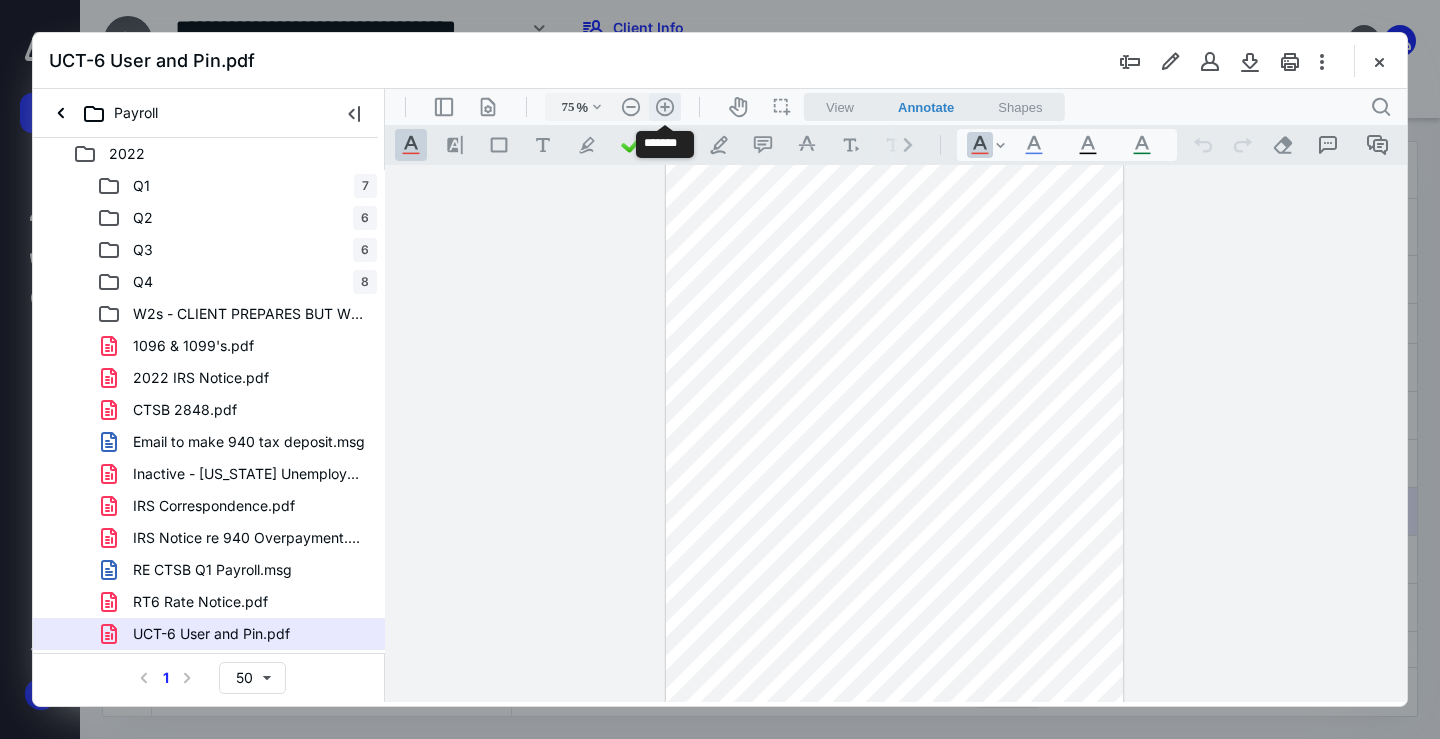 click on ".cls-1{fill:#abb0c4;} icon - header - zoom - in - line" at bounding box center (665, 107) 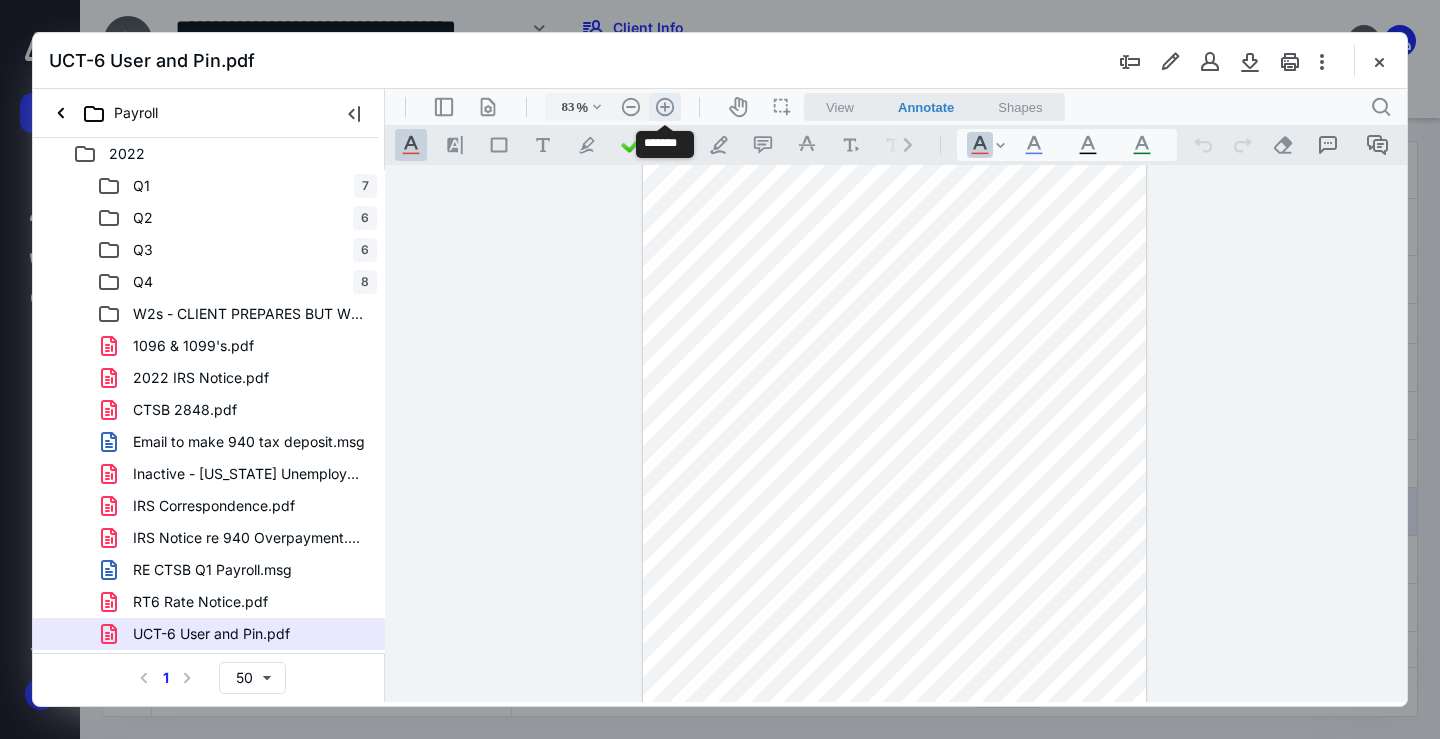 click on ".cls-1{fill:#abb0c4;} icon - header - zoom - in - line" at bounding box center (665, 107) 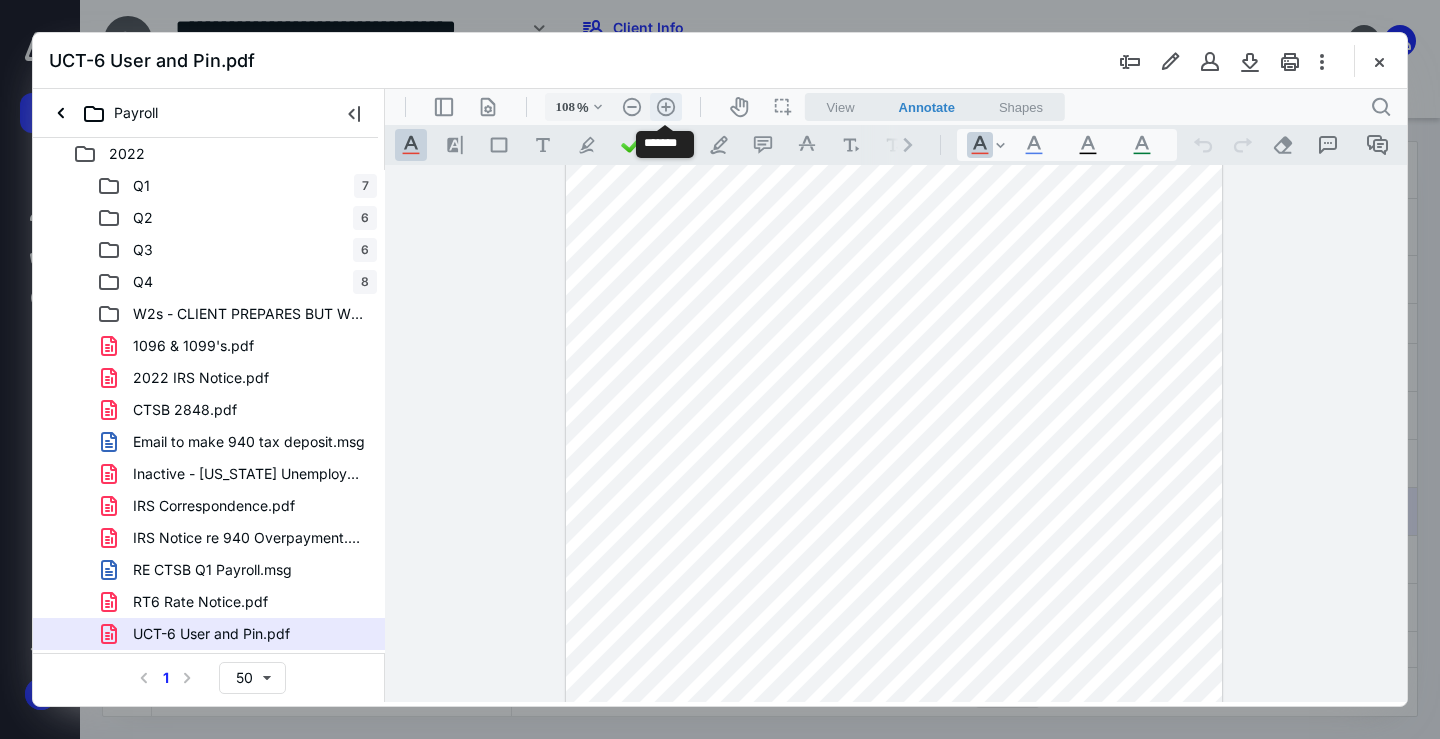 click on ".cls-1{fill:#abb0c4;} icon - header - zoom - in - line" at bounding box center [666, 107] 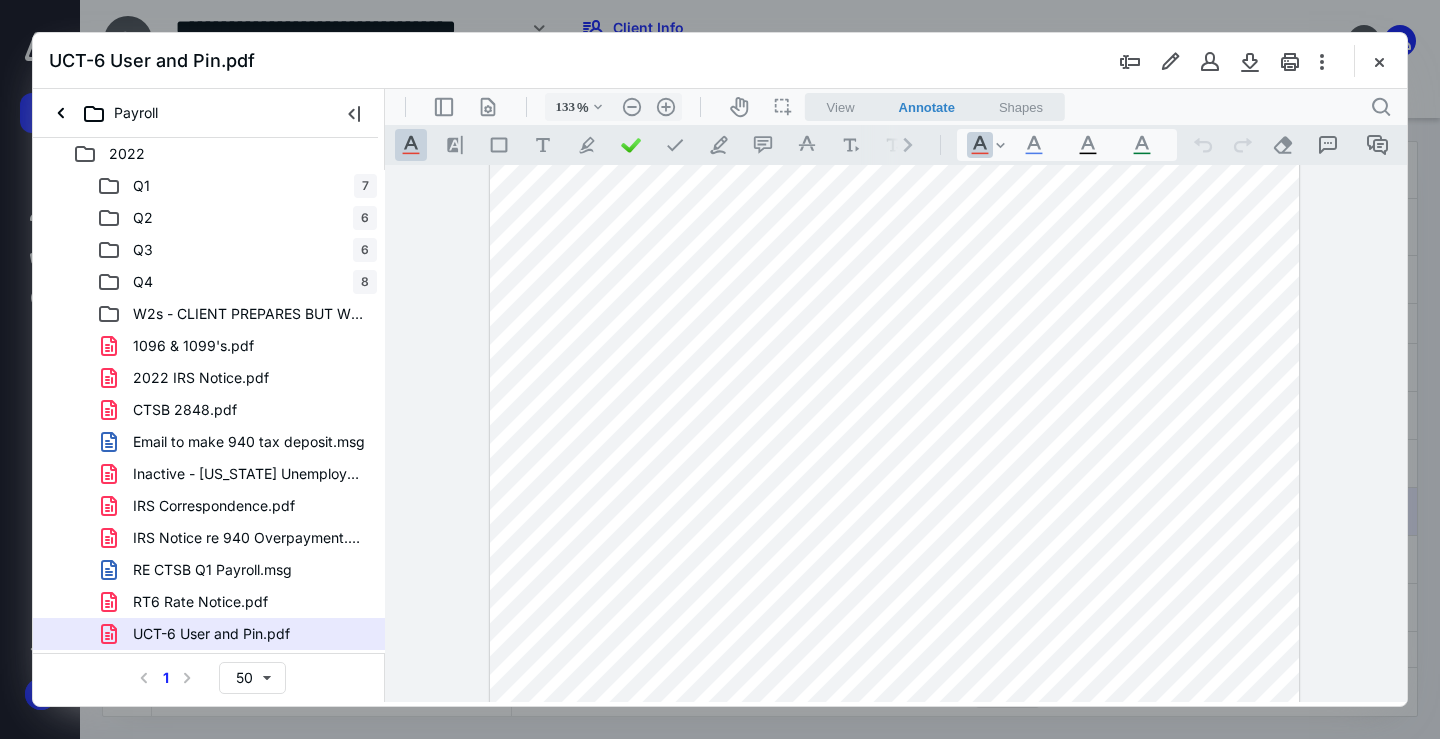 scroll, scrollTop: 518, scrollLeft: 0, axis: vertical 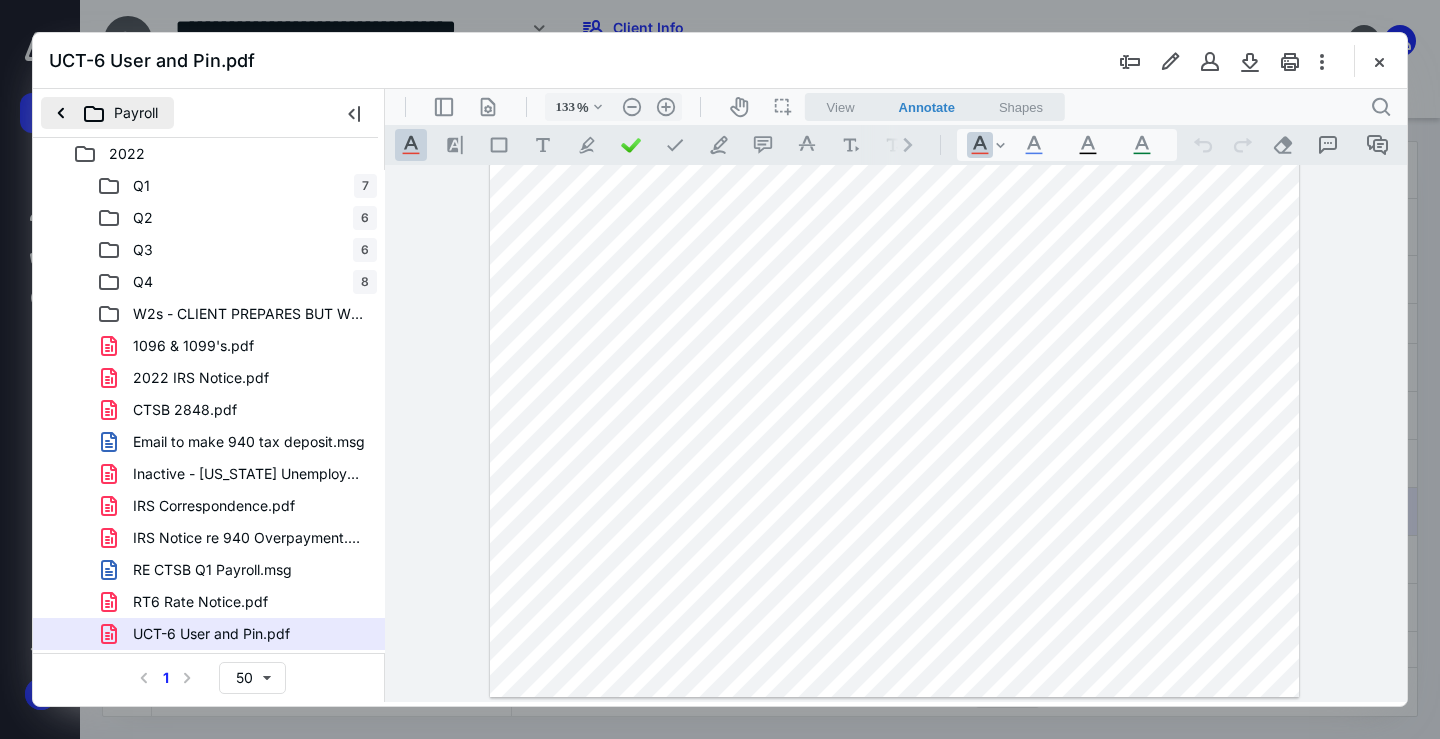 click on "Payroll" at bounding box center [107, 113] 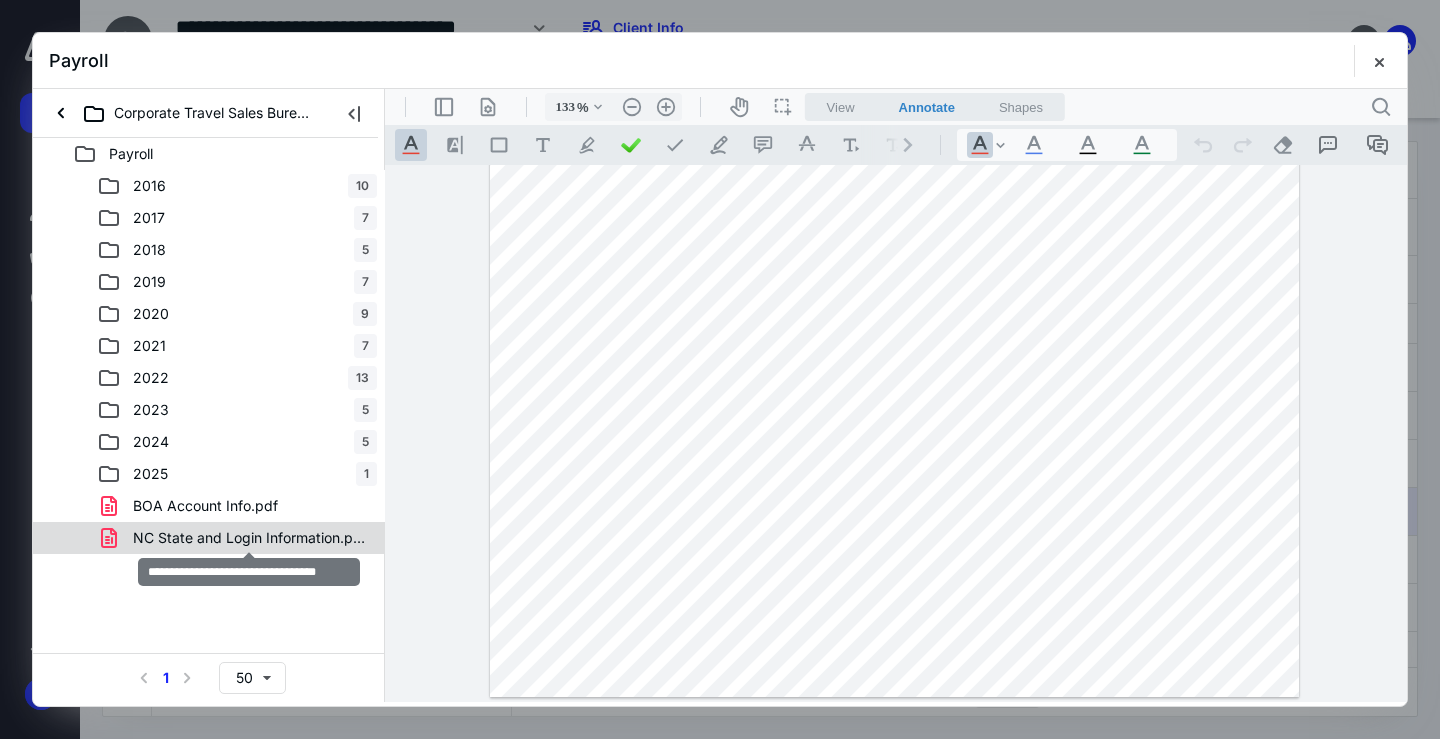 click on "NC State and Login Information.pdf" at bounding box center (249, 538) 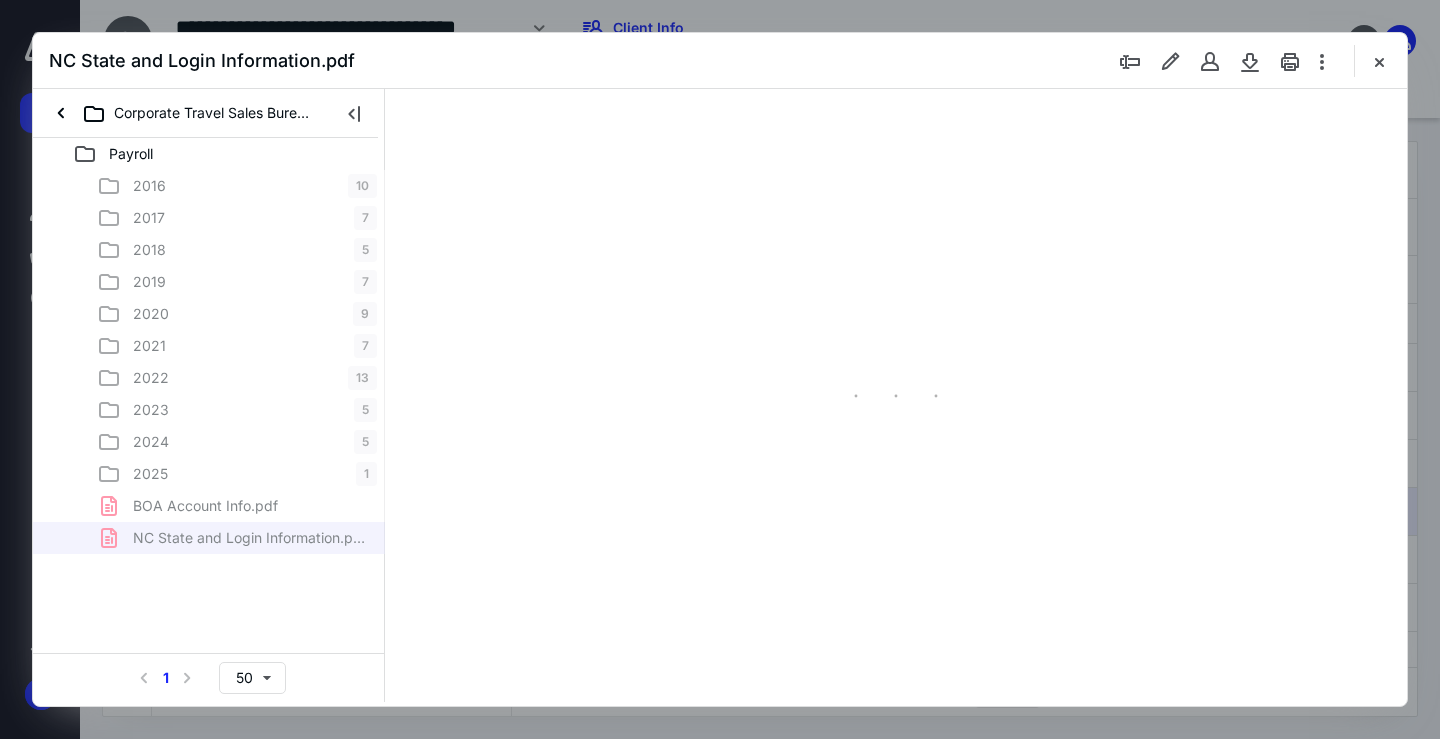 scroll, scrollTop: 79, scrollLeft: 0, axis: vertical 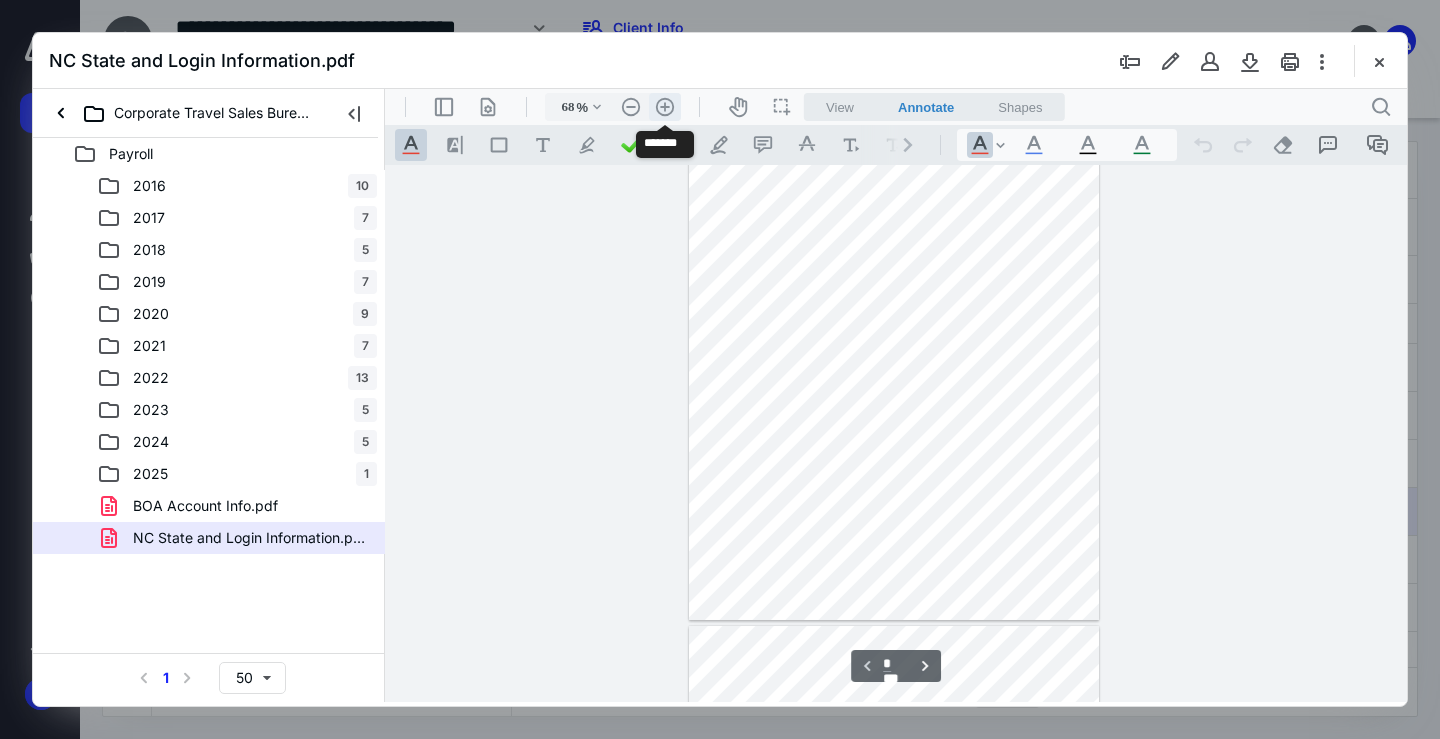 click on ".cls-1{fill:#abb0c4;} icon - header - zoom - in - line" at bounding box center (665, 107) 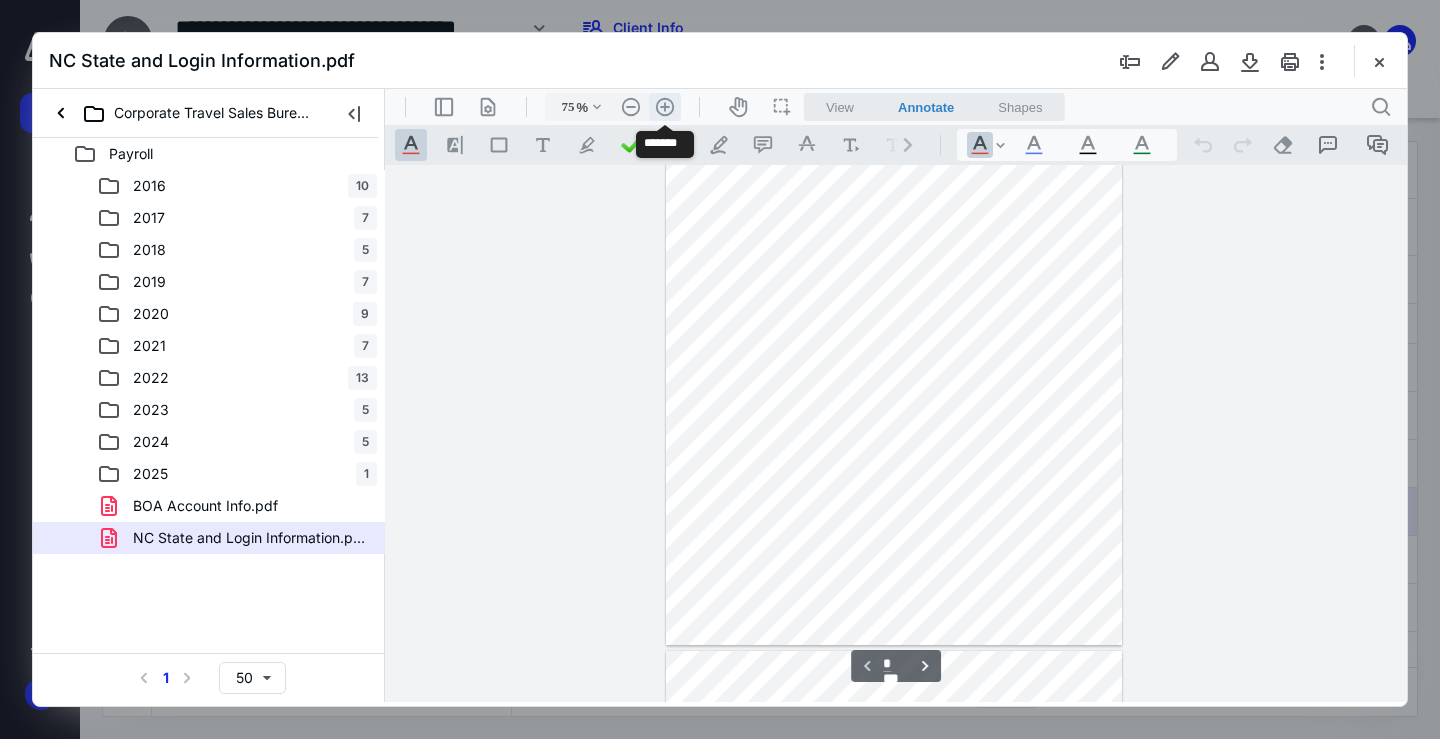 click on ".cls-1{fill:#abb0c4;} icon - header - zoom - in - line" at bounding box center (665, 107) 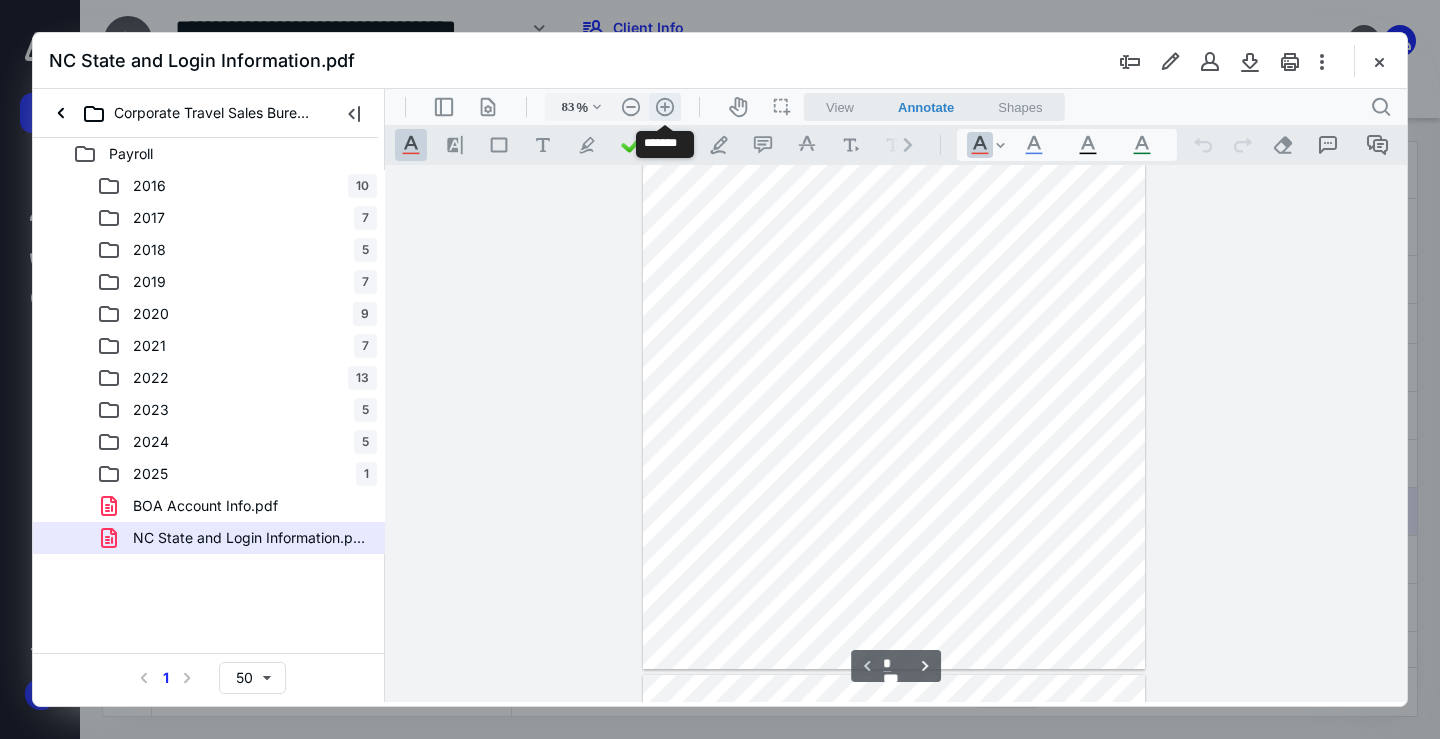 click on ".cls-1{fill:#abb0c4;} icon - header - zoom - in - line" at bounding box center (665, 107) 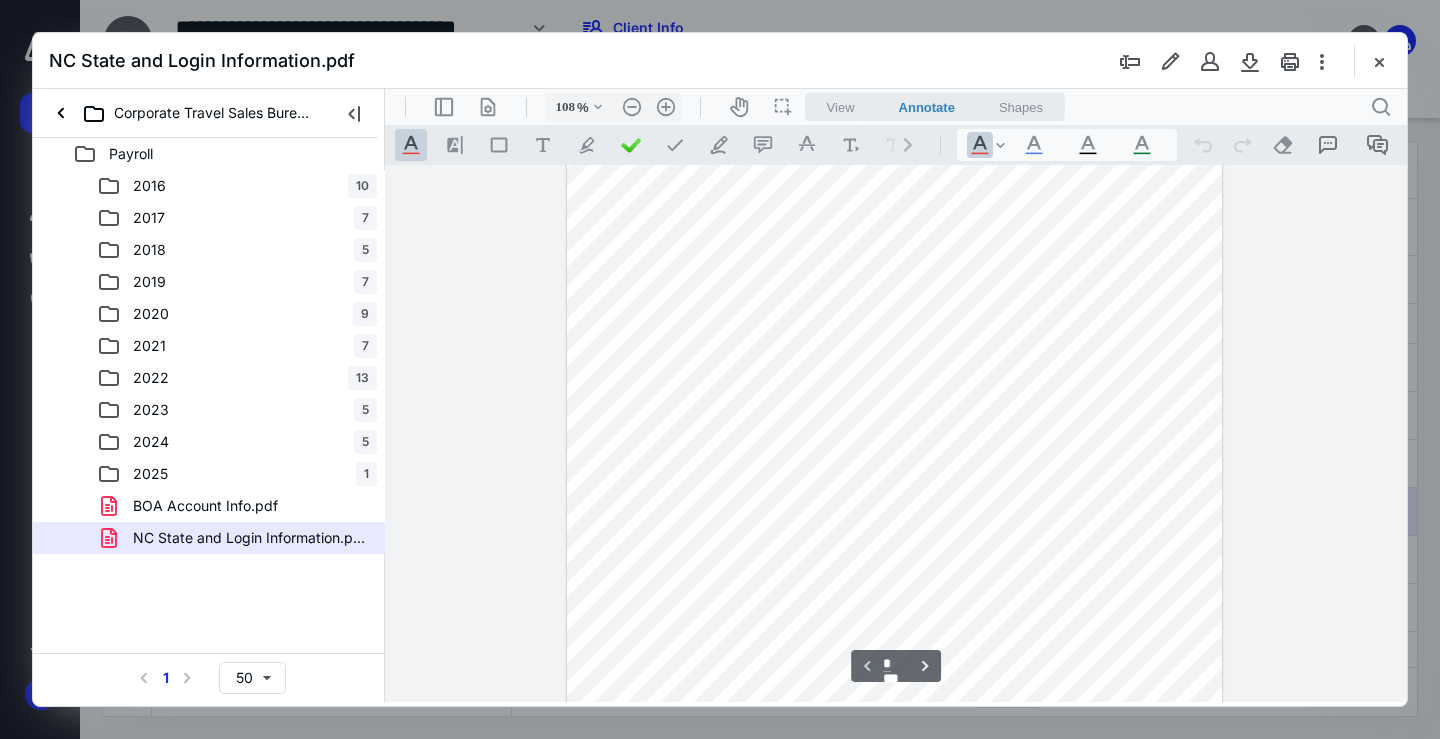 scroll, scrollTop: 0, scrollLeft: 0, axis: both 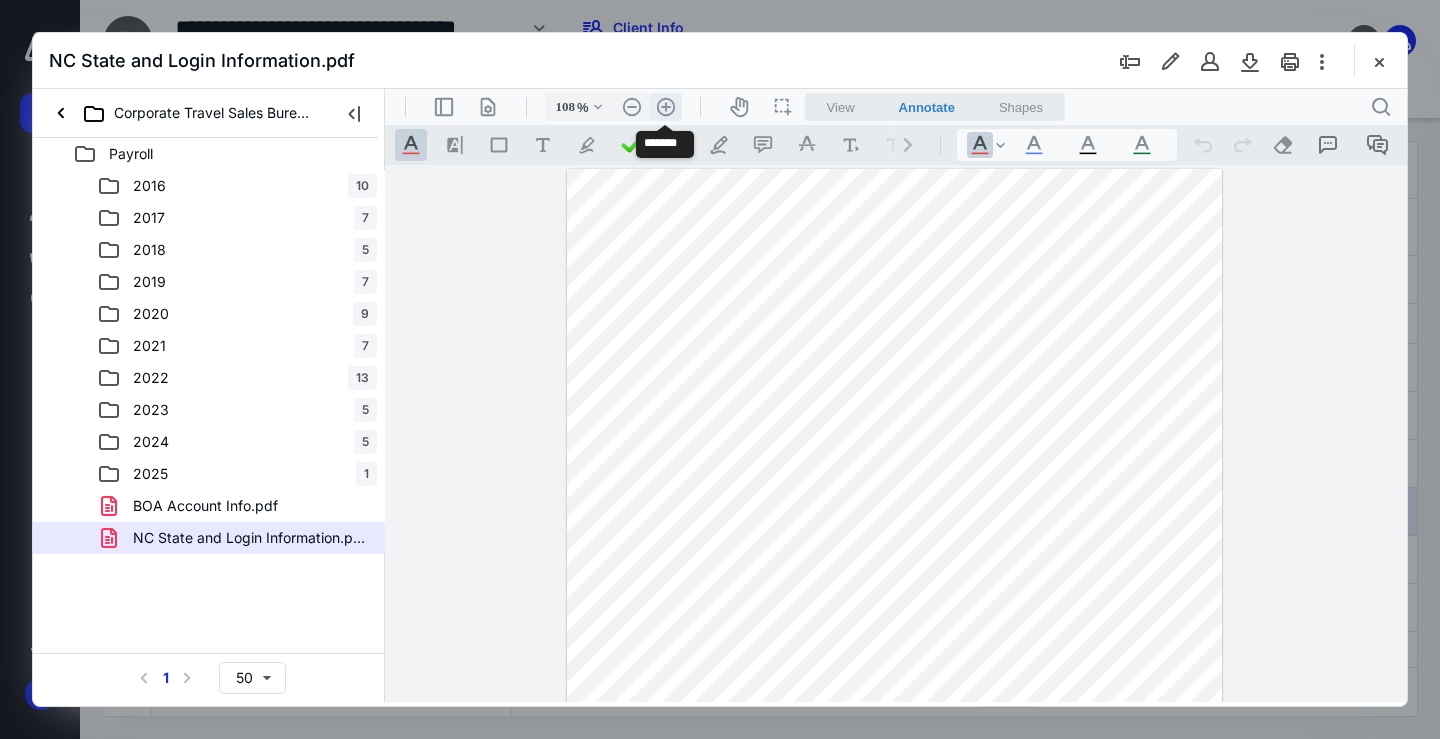 click on ".cls-1{fill:#abb0c4;} icon - header - zoom - in - line" at bounding box center (666, 107) 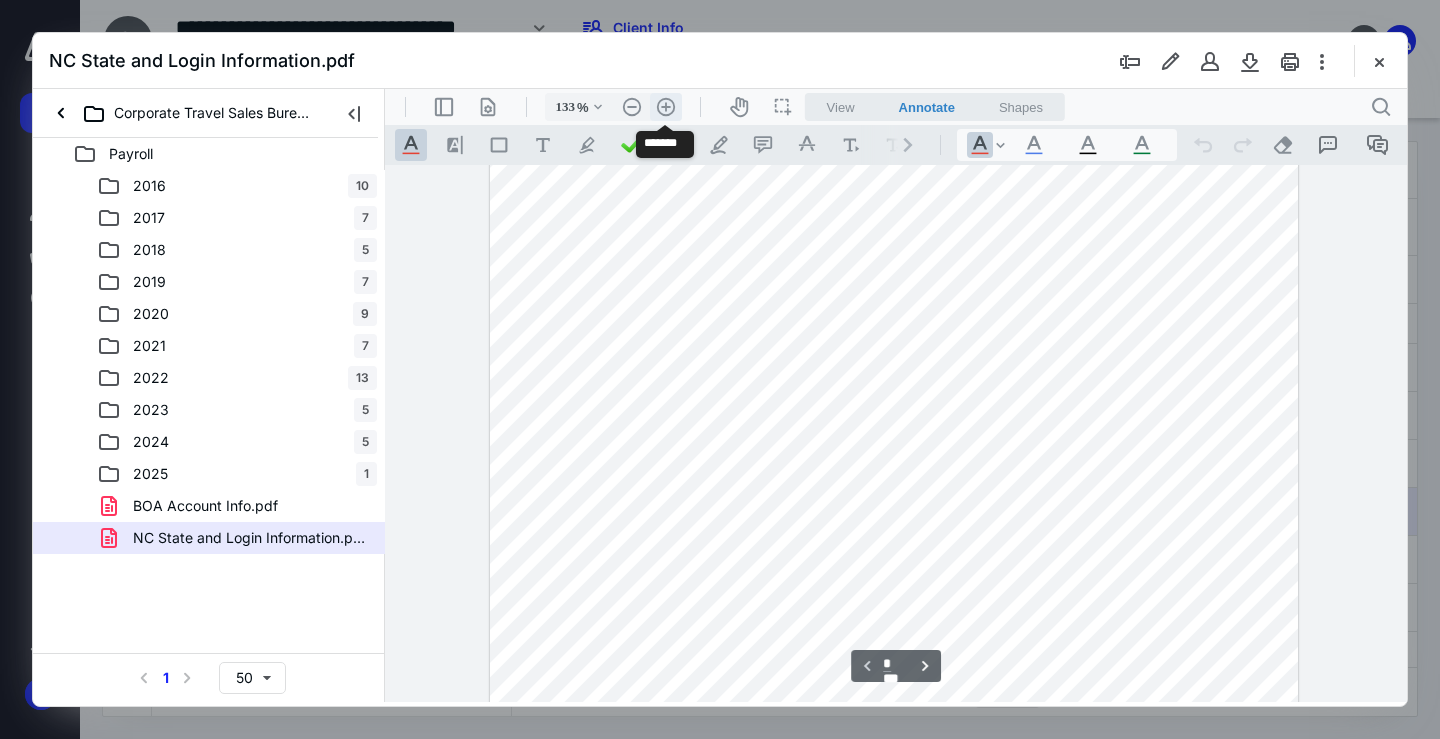 click on ".cls-1{fill:#abb0c4;} icon - header - zoom - in - line" at bounding box center (666, 107) 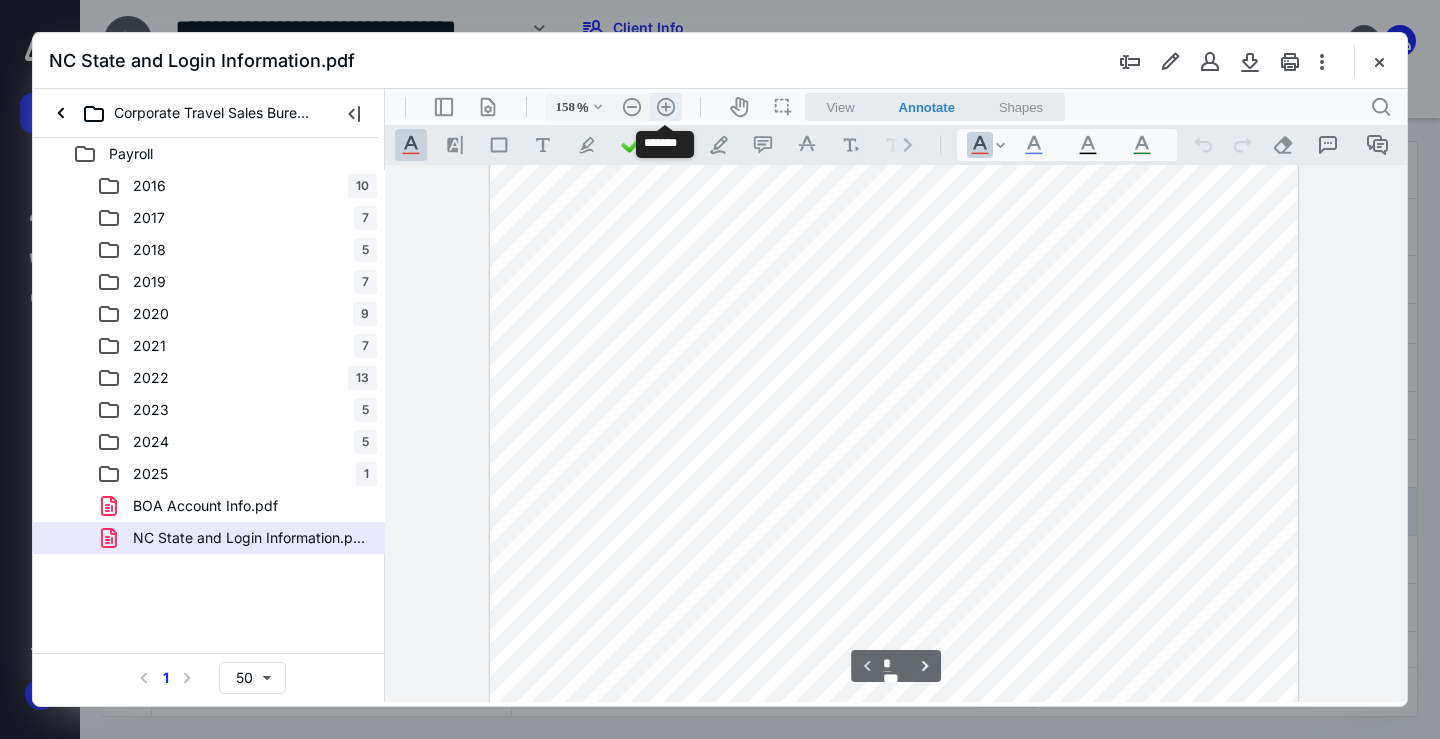 scroll, scrollTop: 108, scrollLeft: 0, axis: vertical 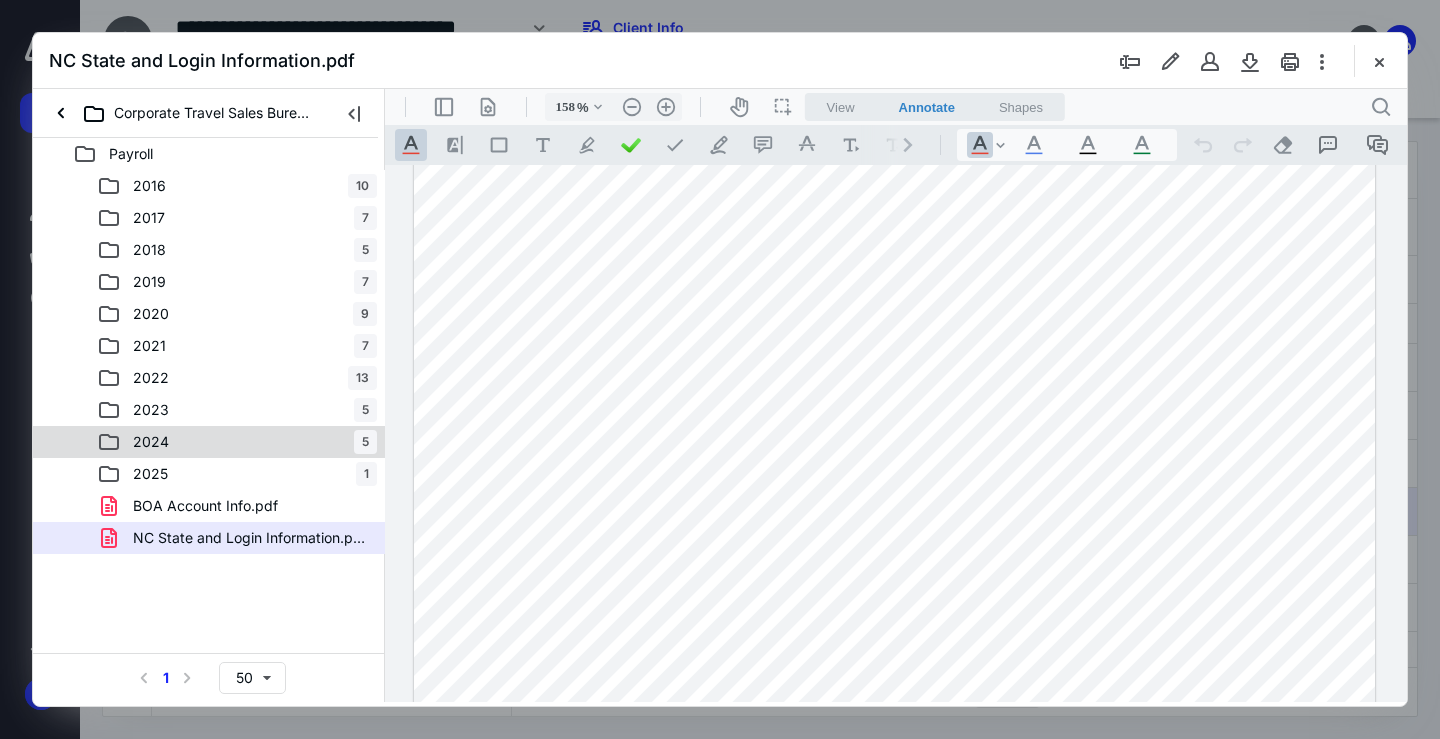 click on "2024" at bounding box center (151, 442) 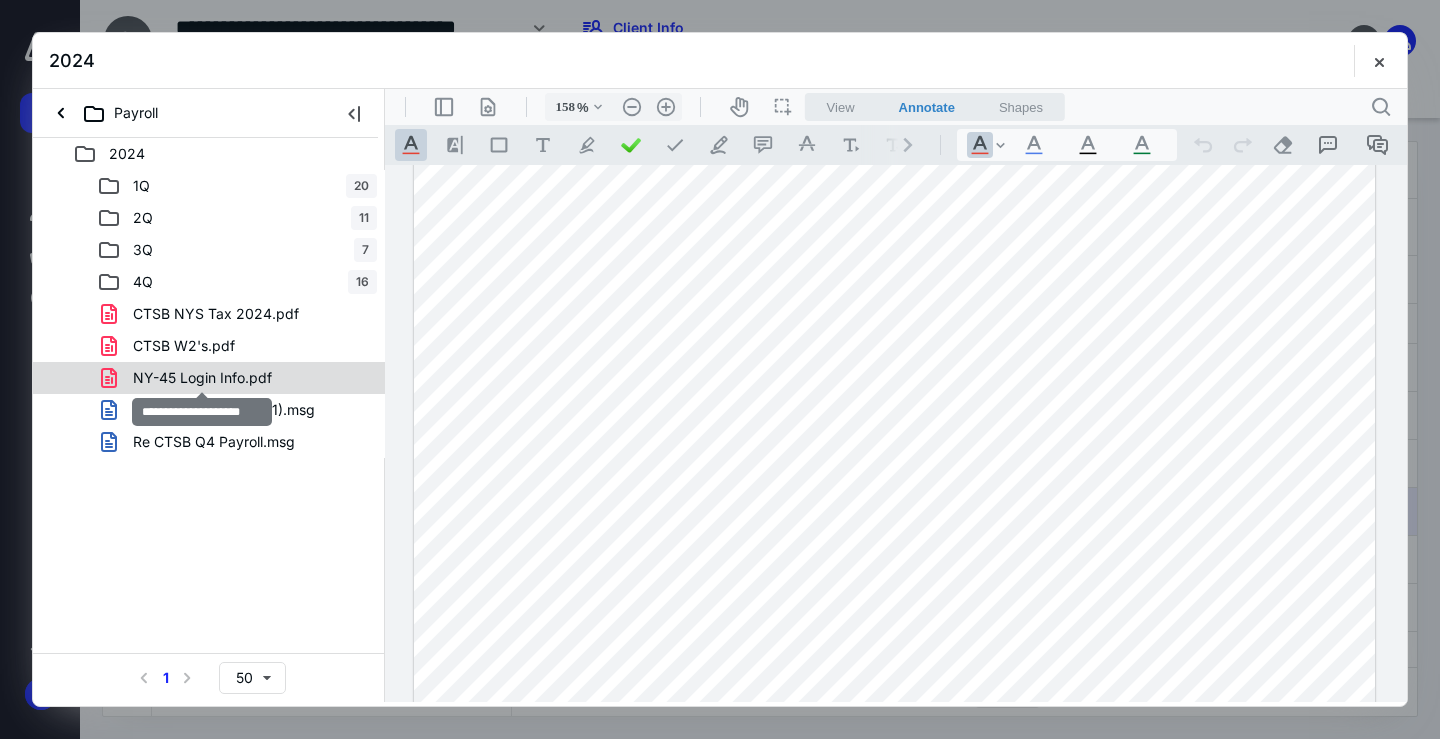 click on "NY-45 Login Info.pdf" at bounding box center [202, 378] 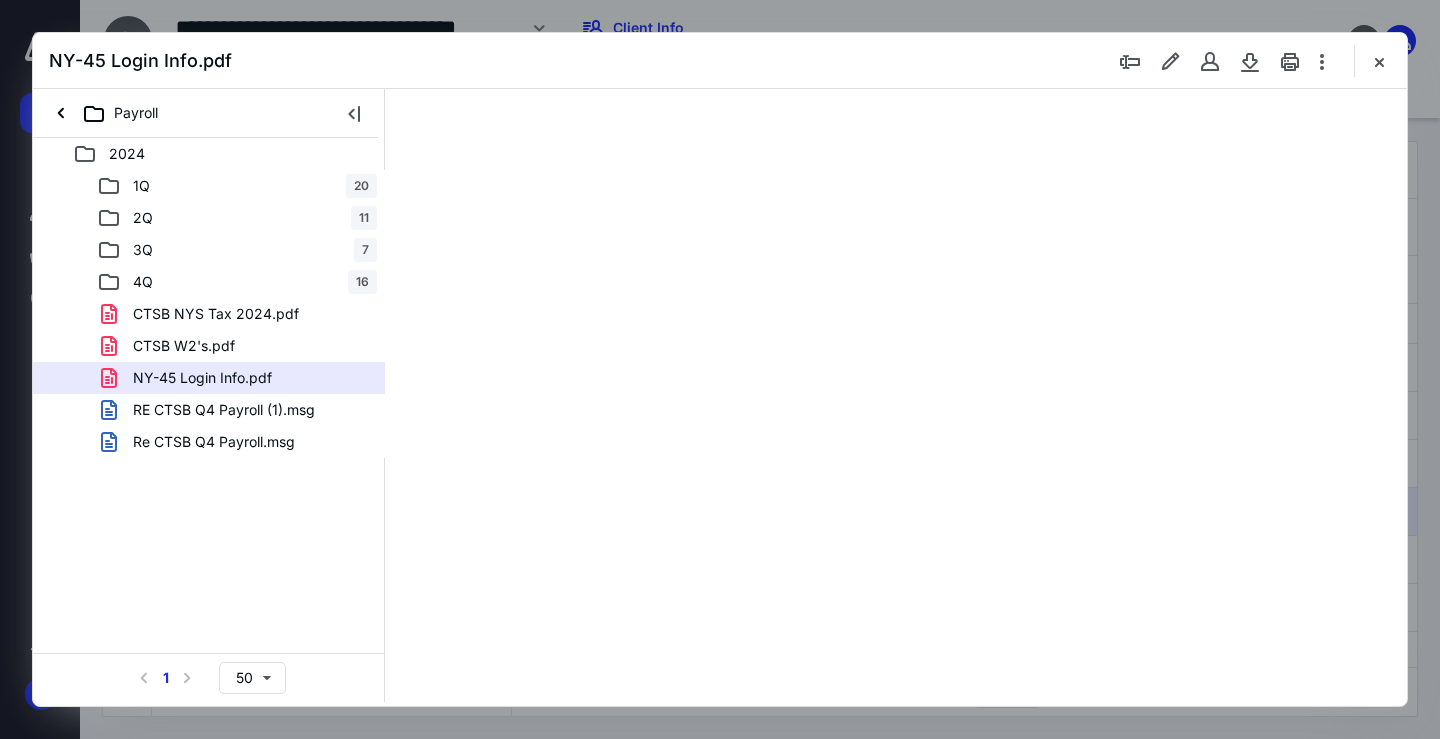 scroll, scrollTop: 0, scrollLeft: 0, axis: both 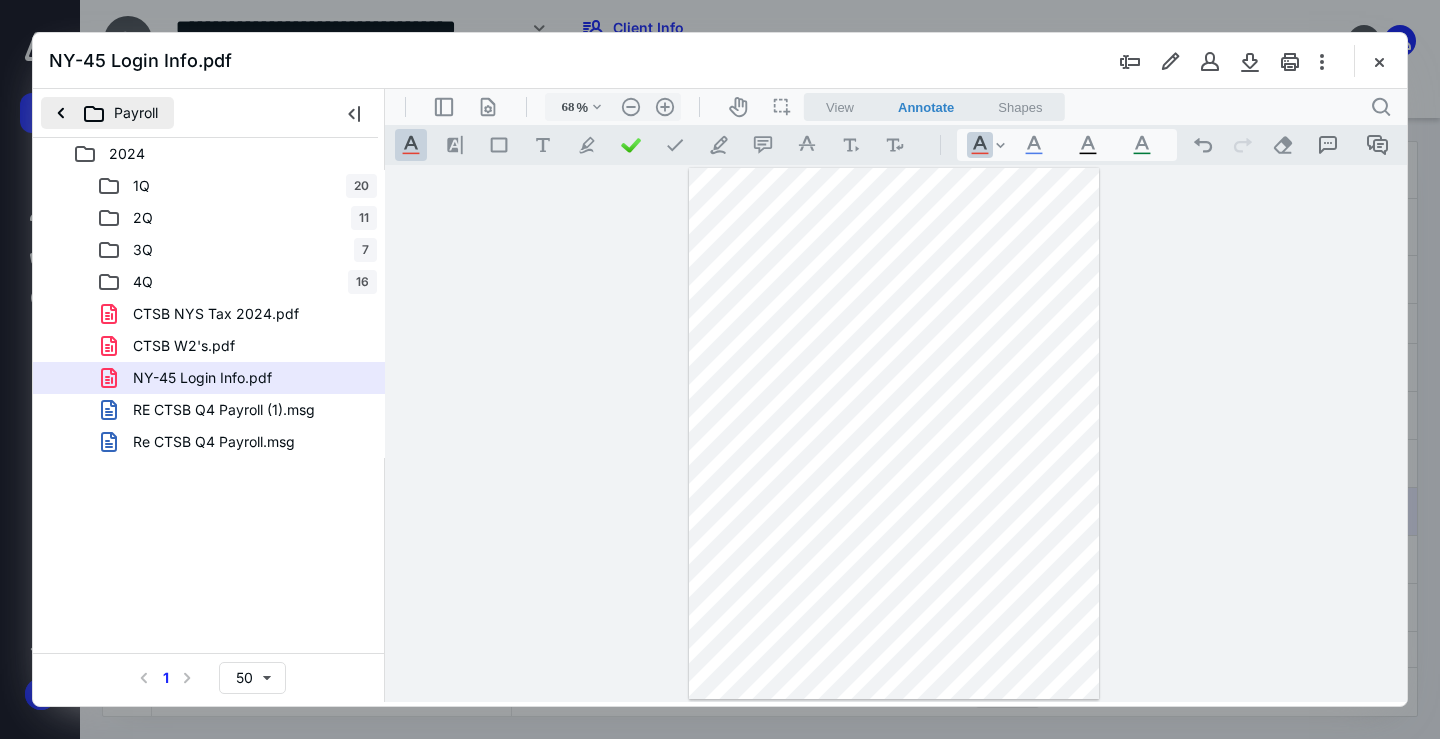 click on "Payroll" at bounding box center (107, 113) 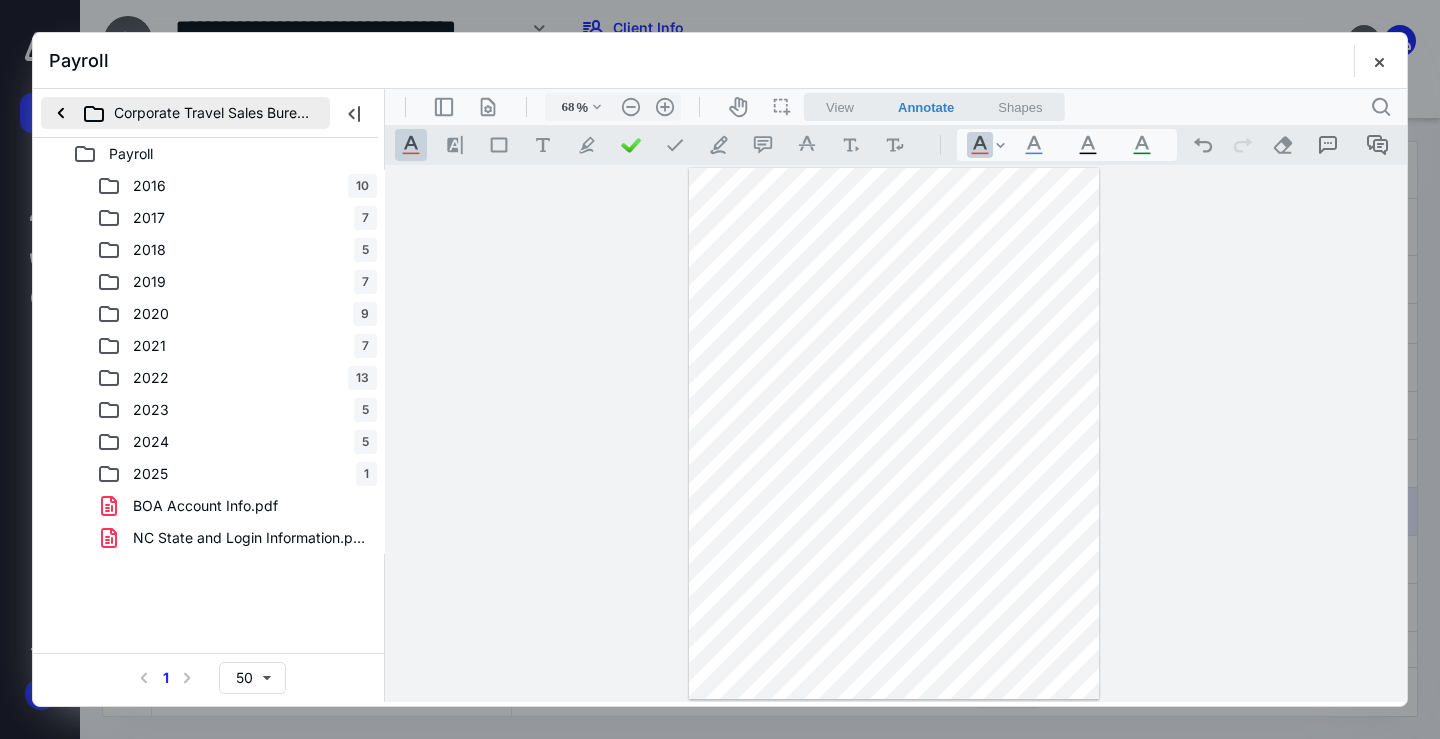 click on "Corporate Travel Sales Bureau, Inc." at bounding box center [185, 113] 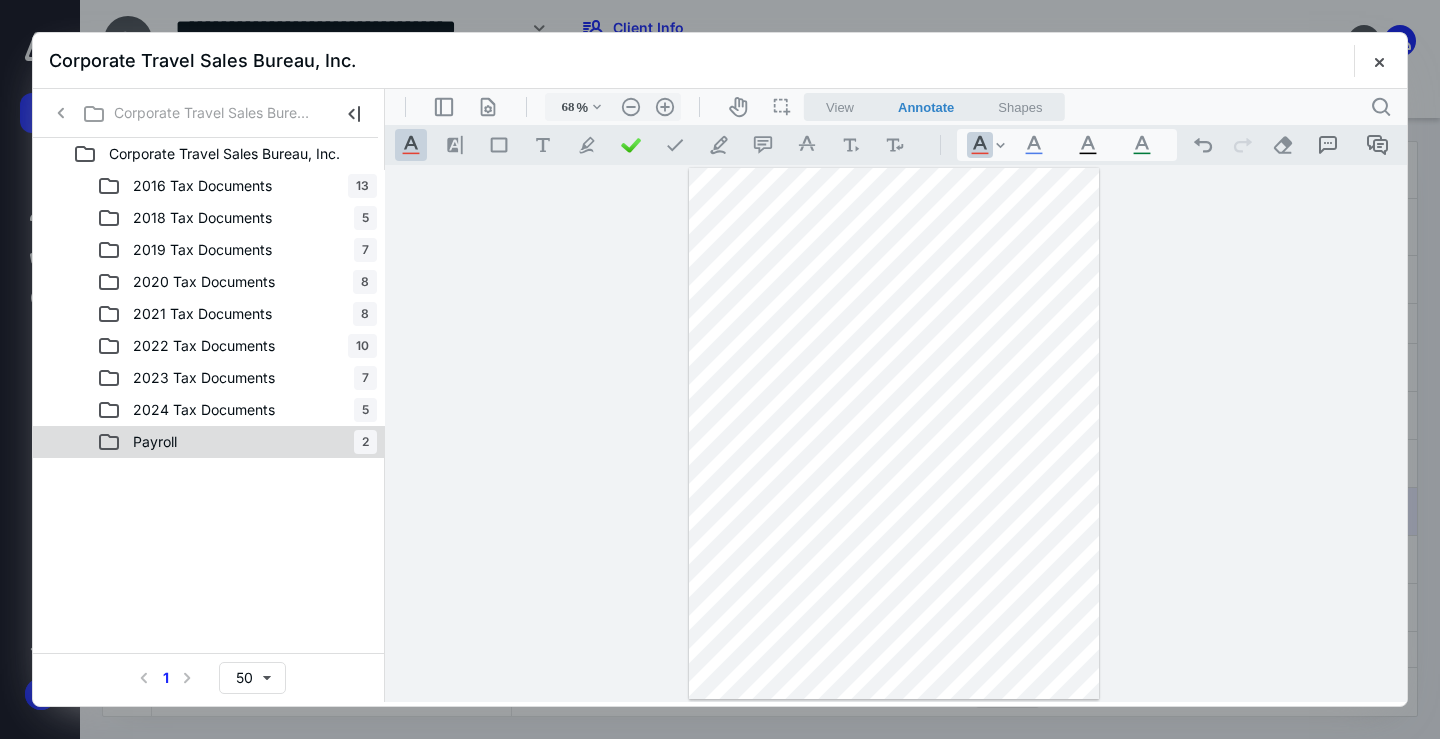 click on "Payroll 2" at bounding box center [209, 442] 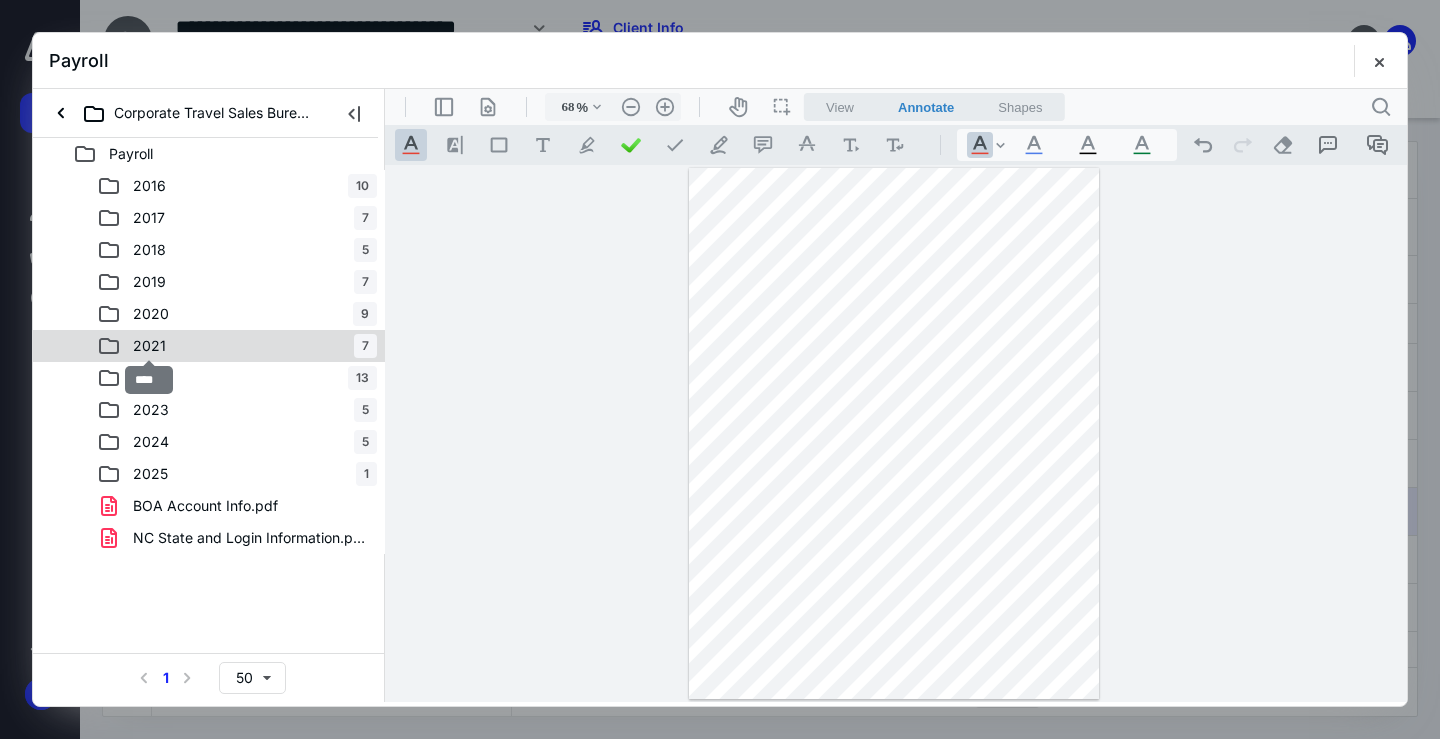 click on "2021" at bounding box center (149, 346) 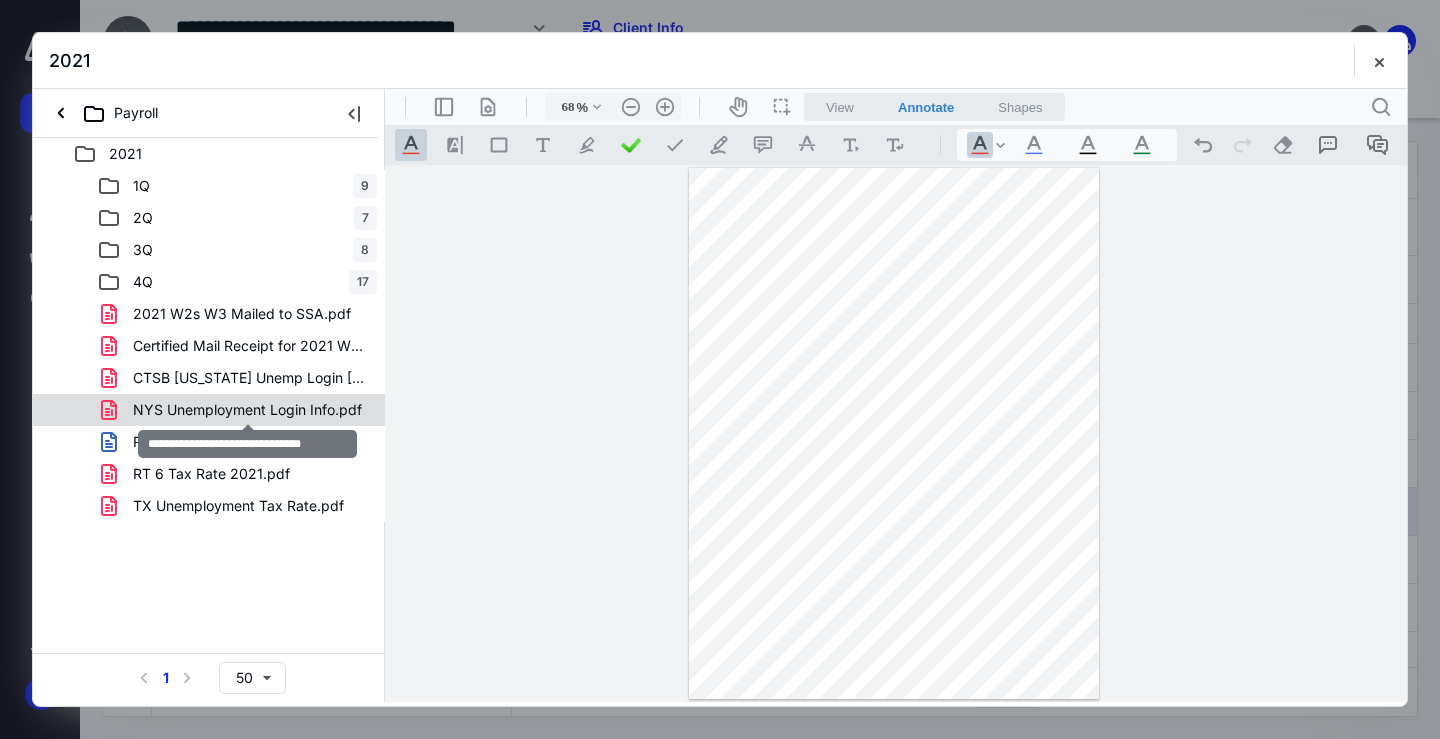 click on "NYS Unemployment Login Info.pdf" at bounding box center (247, 410) 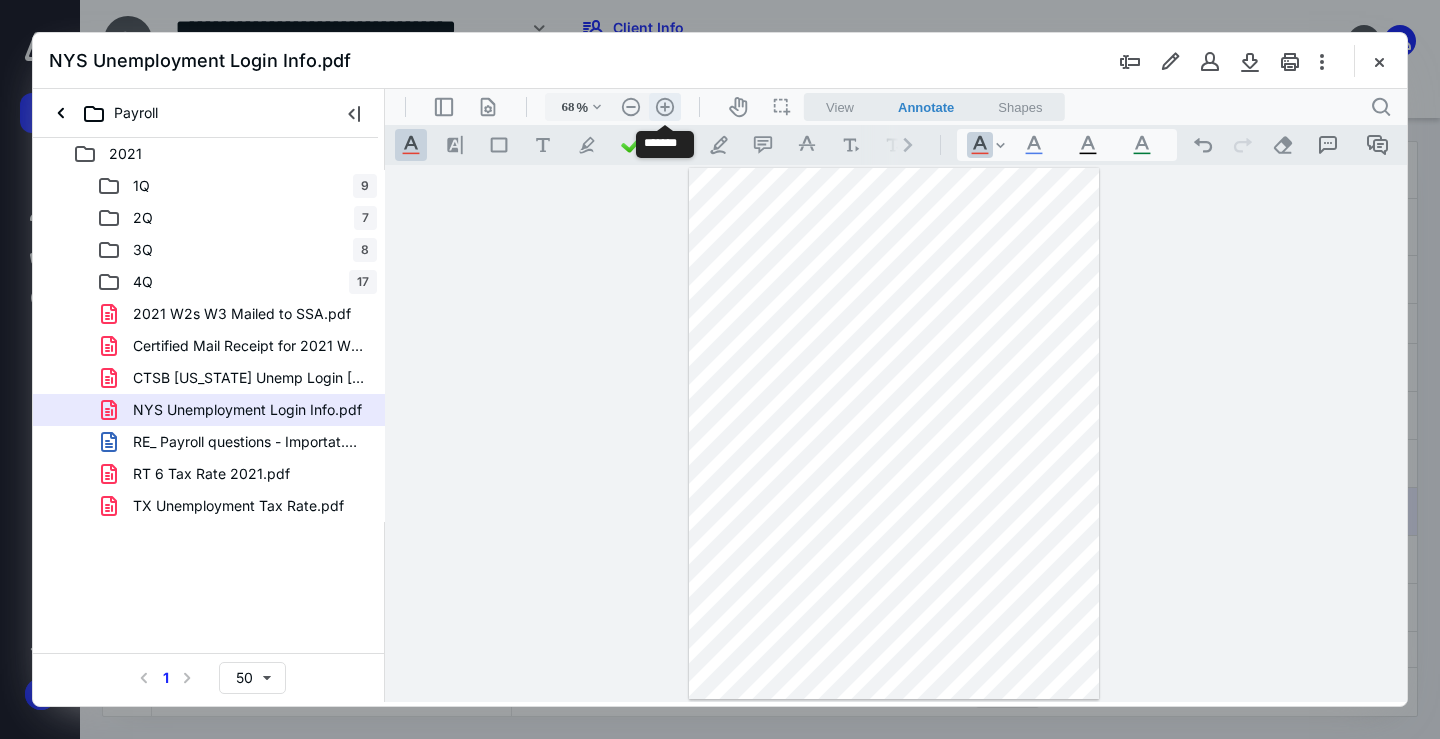 click on ".cls-1{fill:#abb0c4;} icon - header - zoom - in - line" at bounding box center [665, 107] 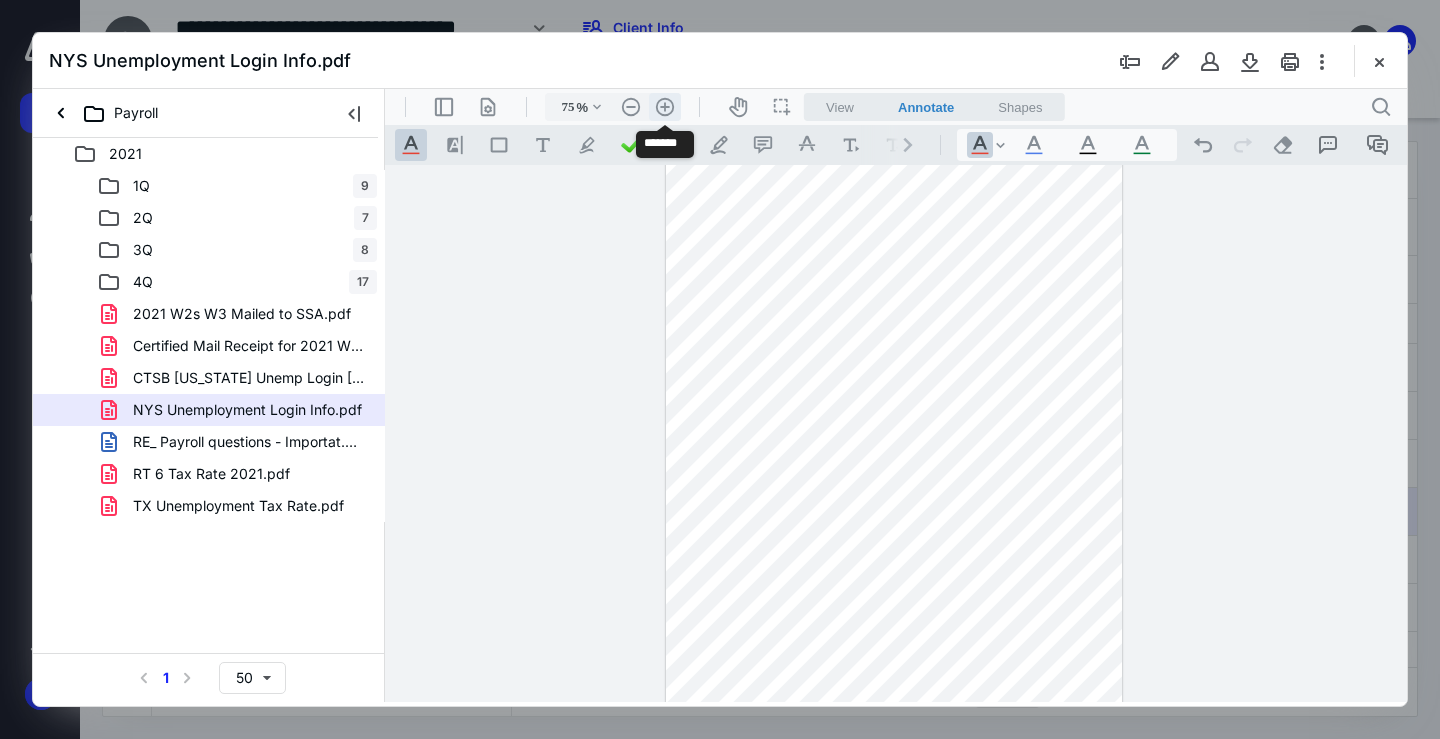 click on ".cls-1{fill:#abb0c4;} icon - header - zoom - in - line" at bounding box center (665, 107) 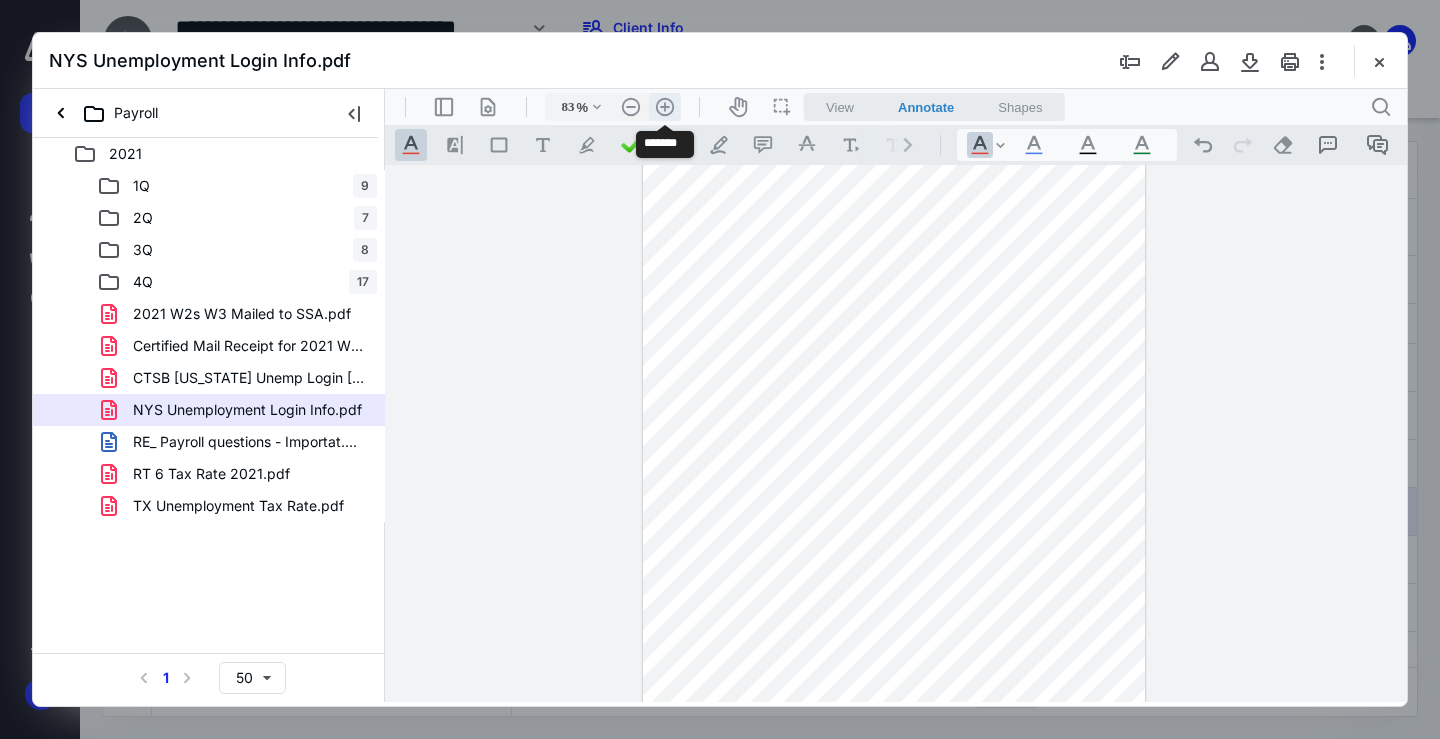 click on ".cls-1{fill:#abb0c4;} icon - header - zoom - in - line" at bounding box center [665, 107] 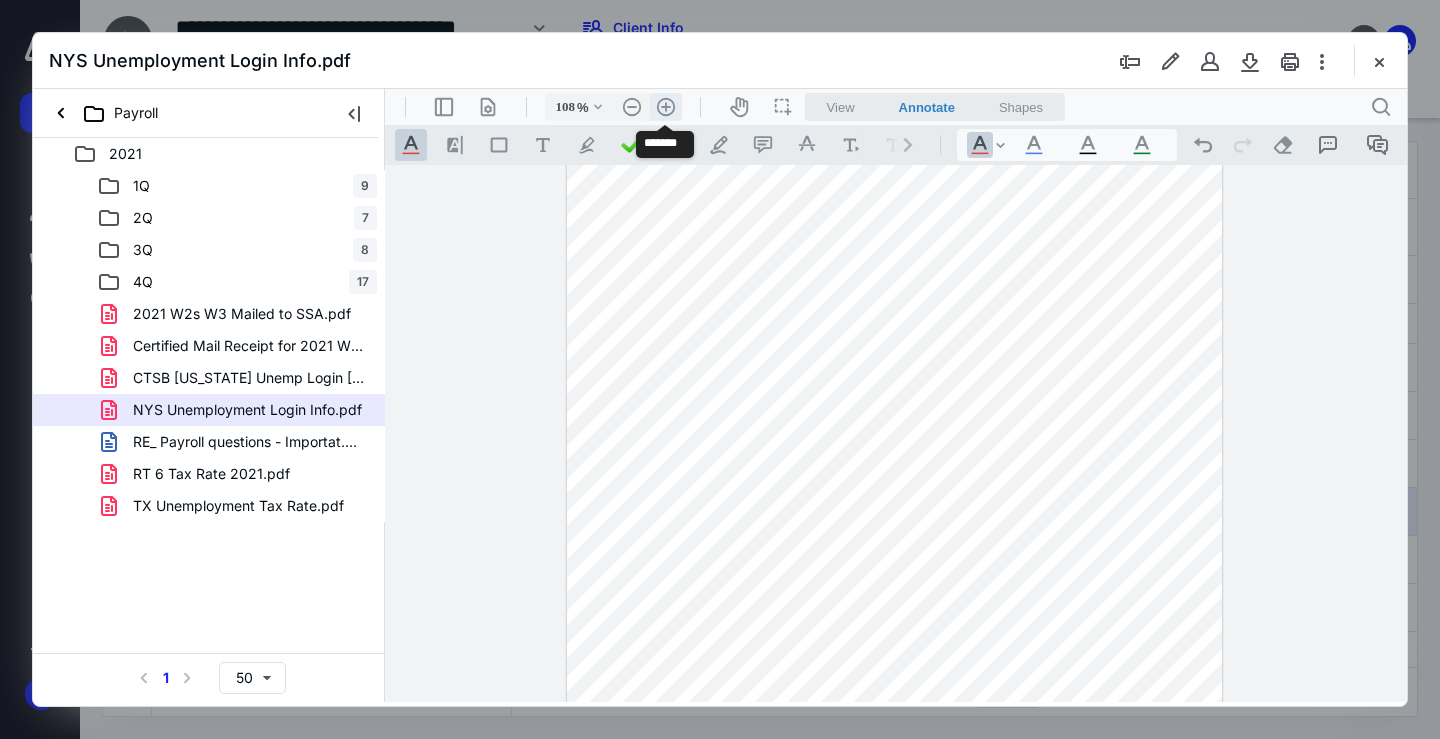 click on ".cls-1{fill:#abb0c4;} icon - header - zoom - in - line" at bounding box center [666, 107] 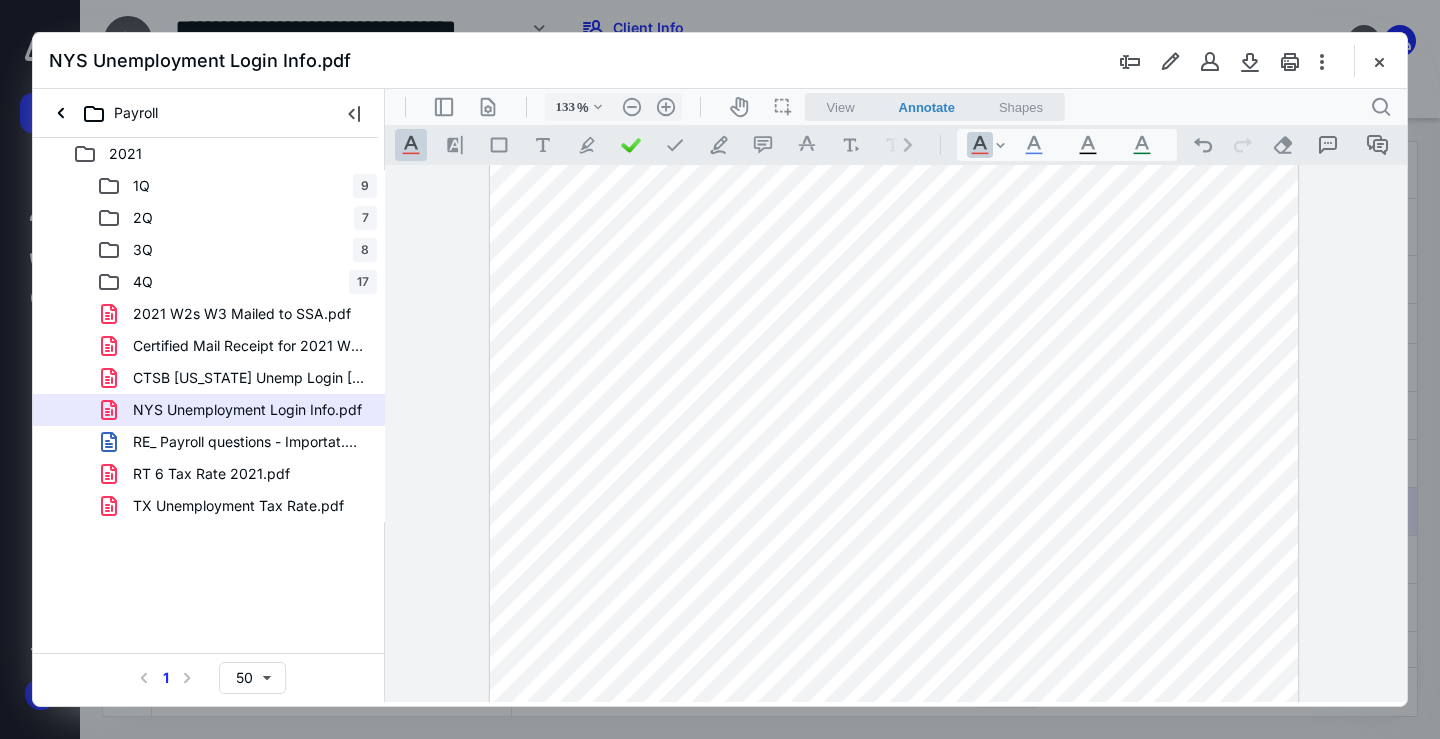 scroll, scrollTop: 0, scrollLeft: 0, axis: both 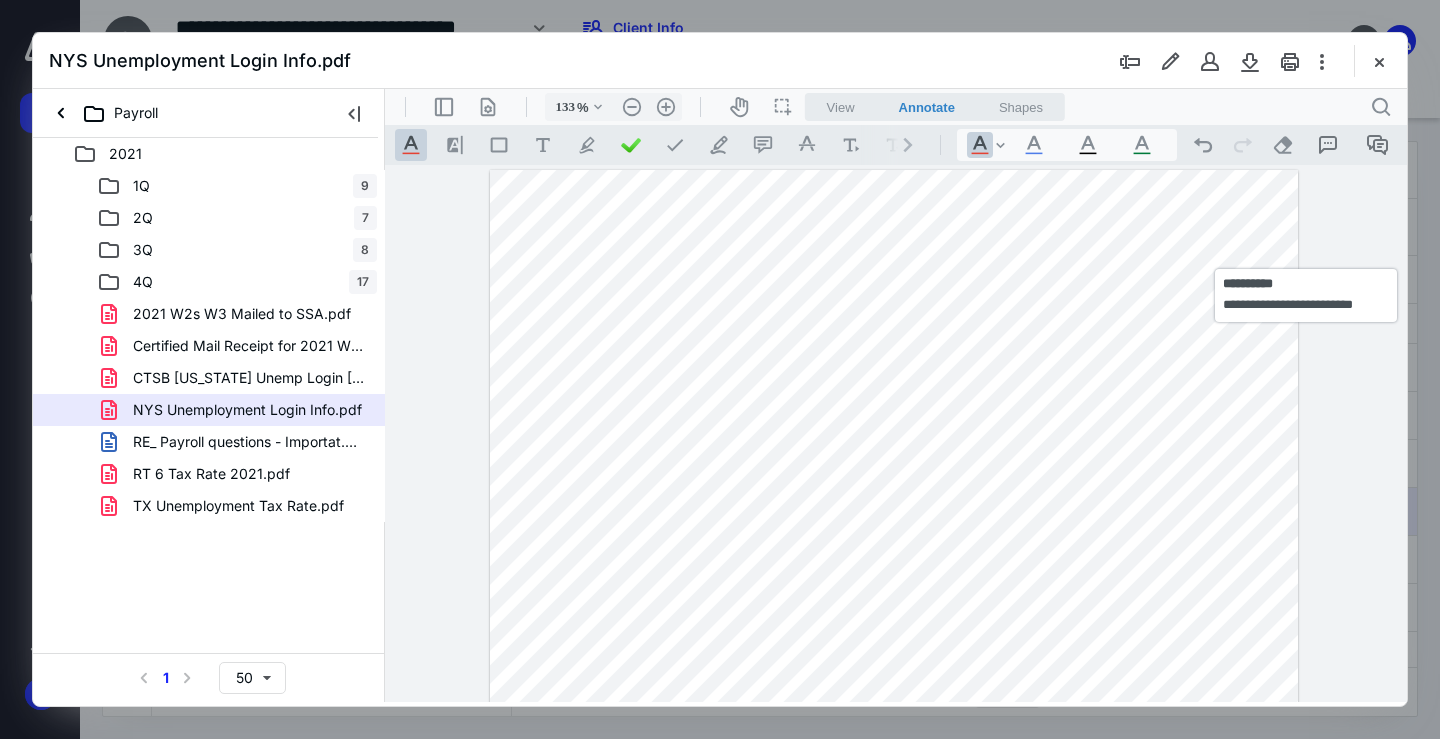 click at bounding box center [894, 693] 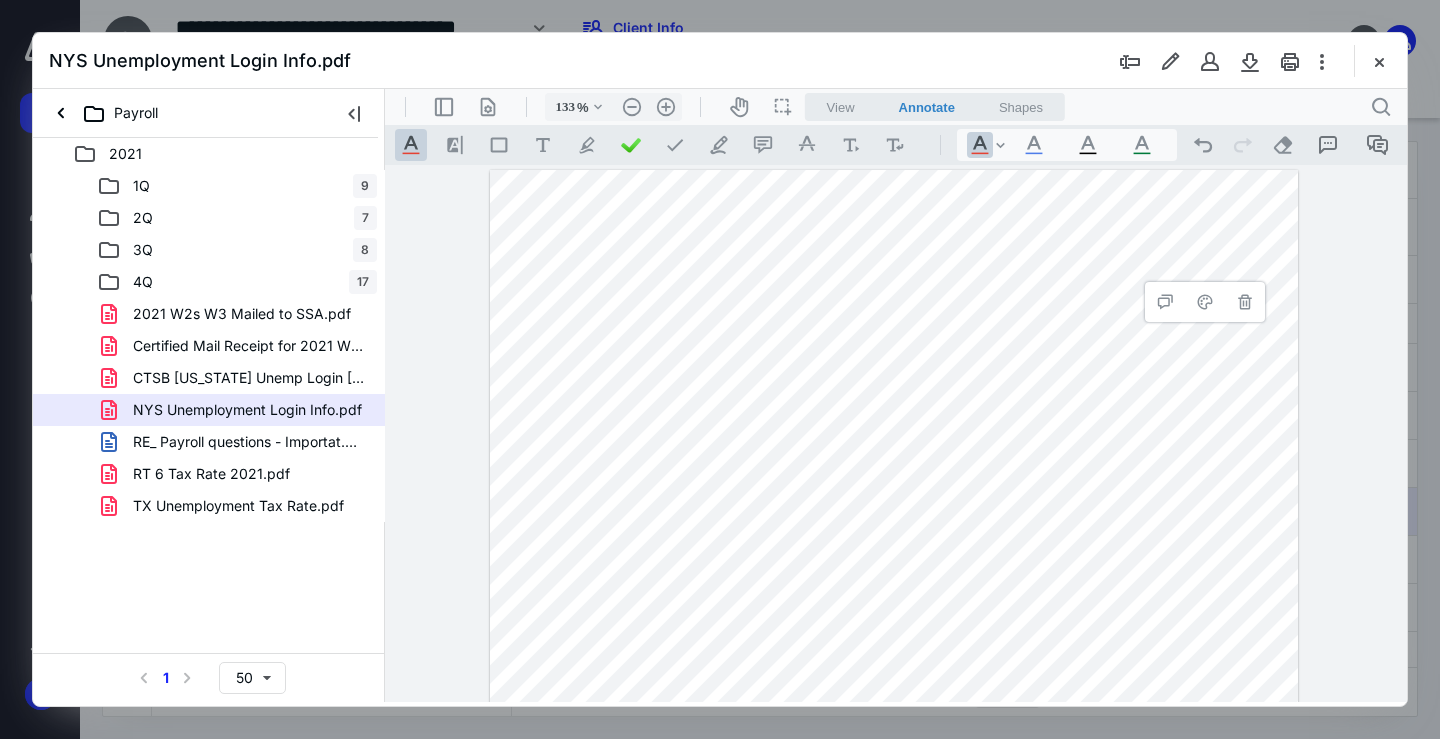 click at bounding box center [894, 693] 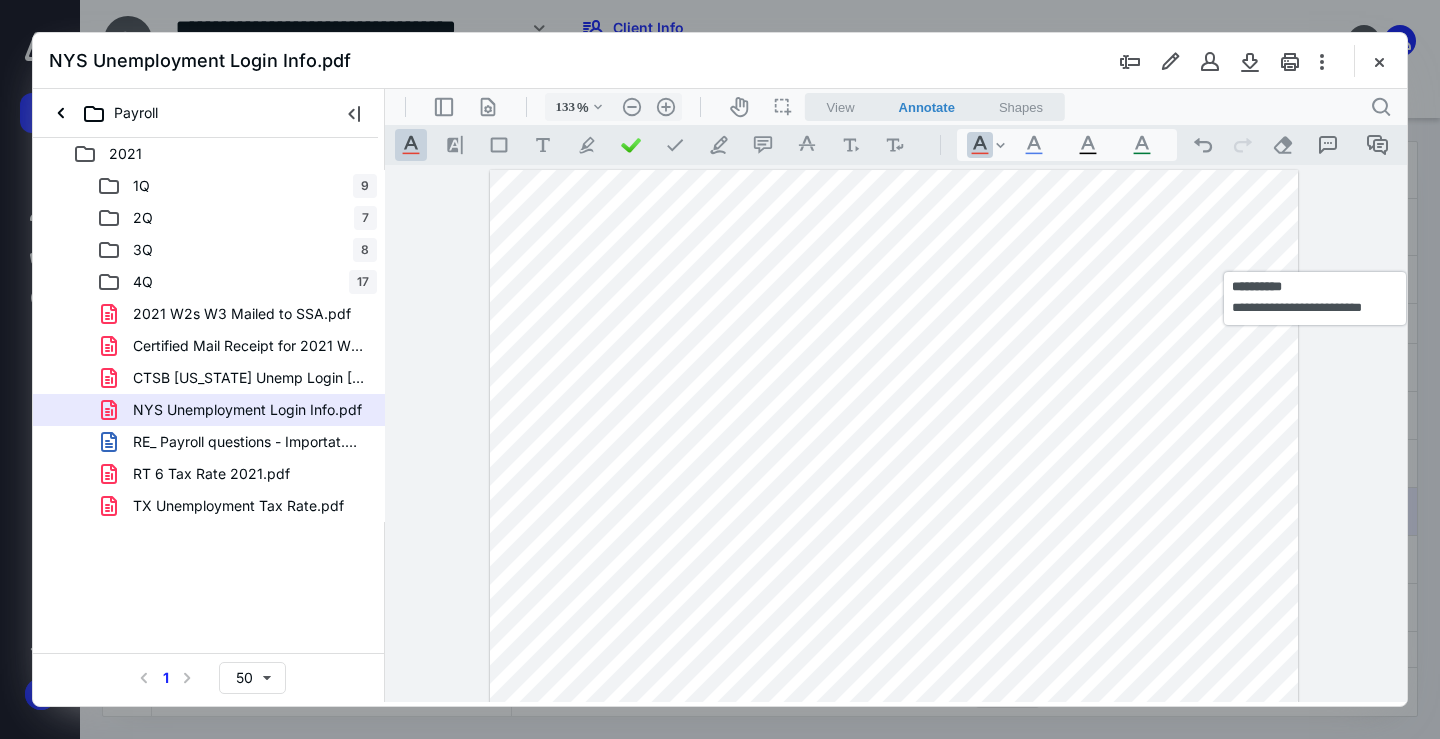 click at bounding box center (894, 693) 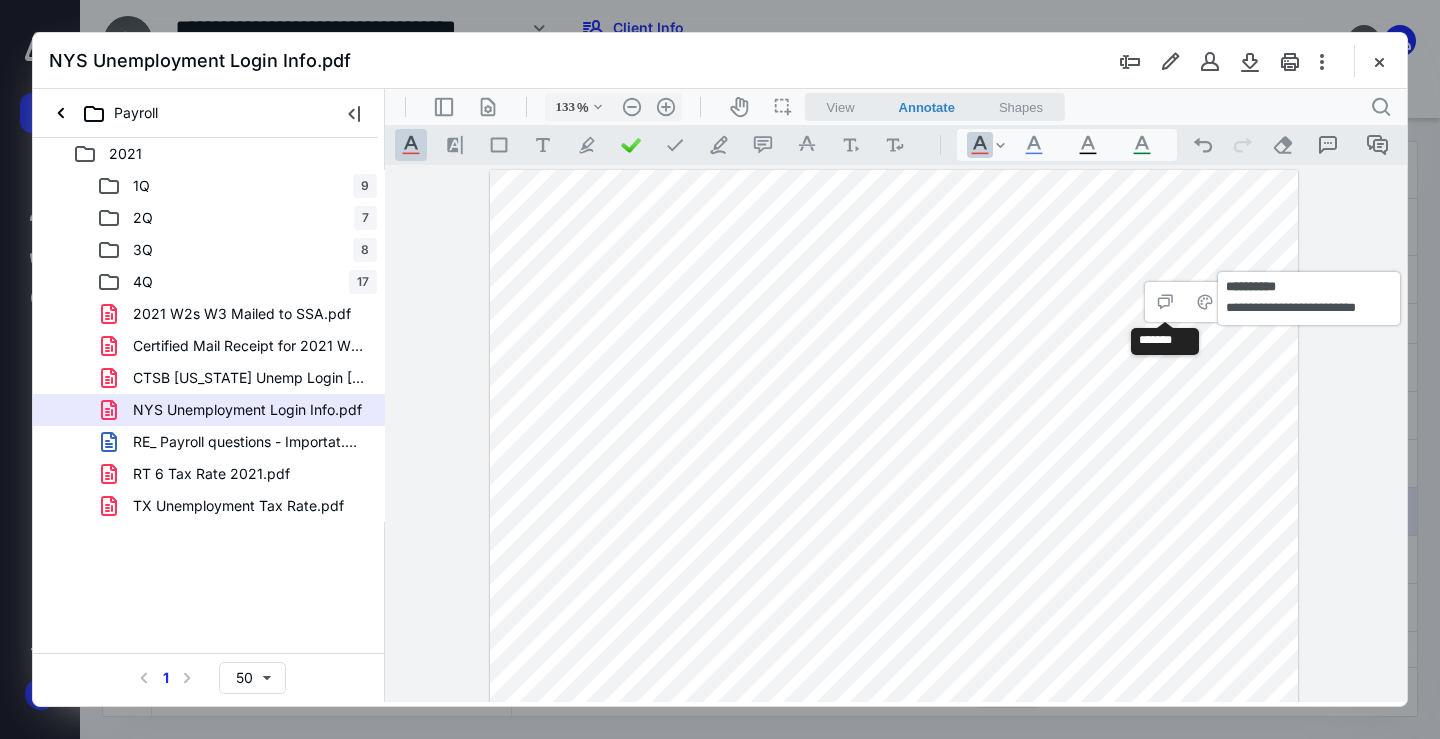 click at bounding box center [894, 693] 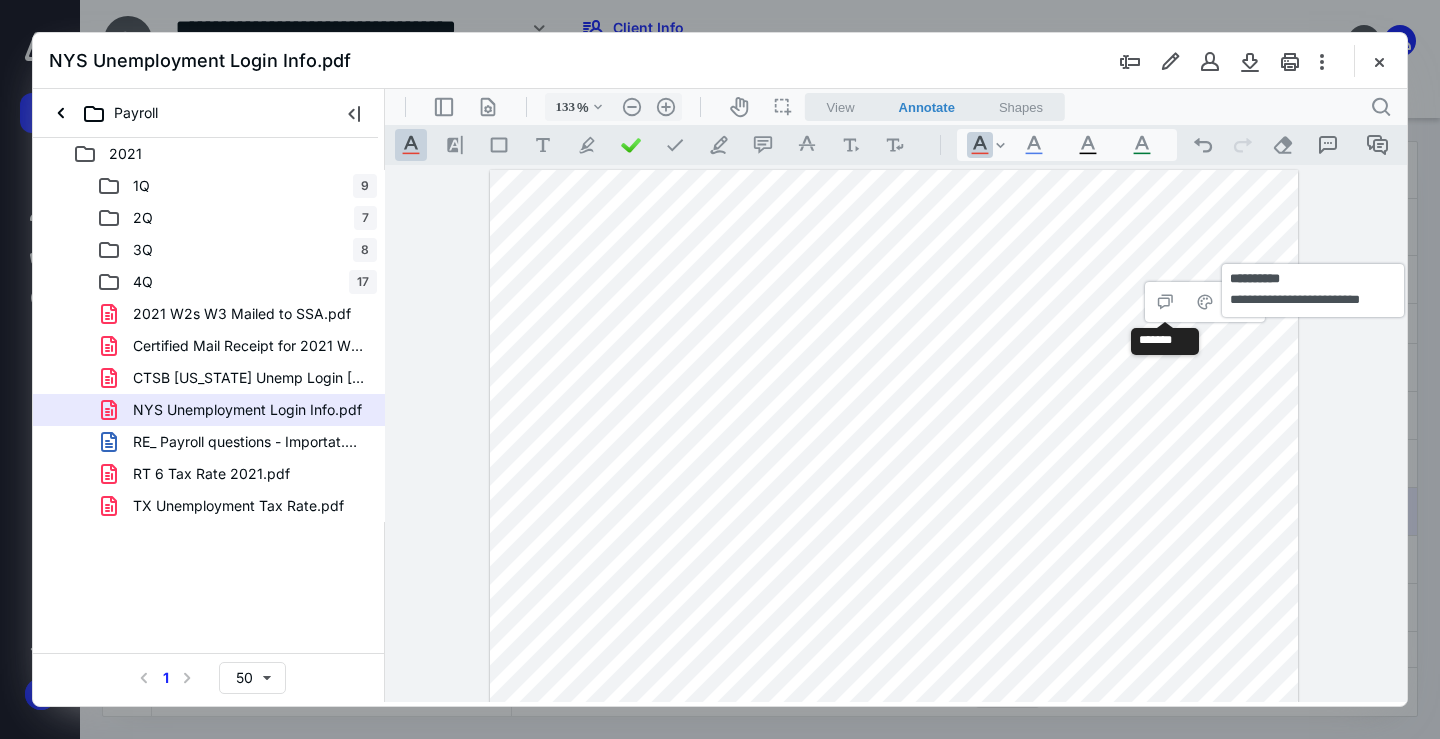 click at bounding box center [894, 693] 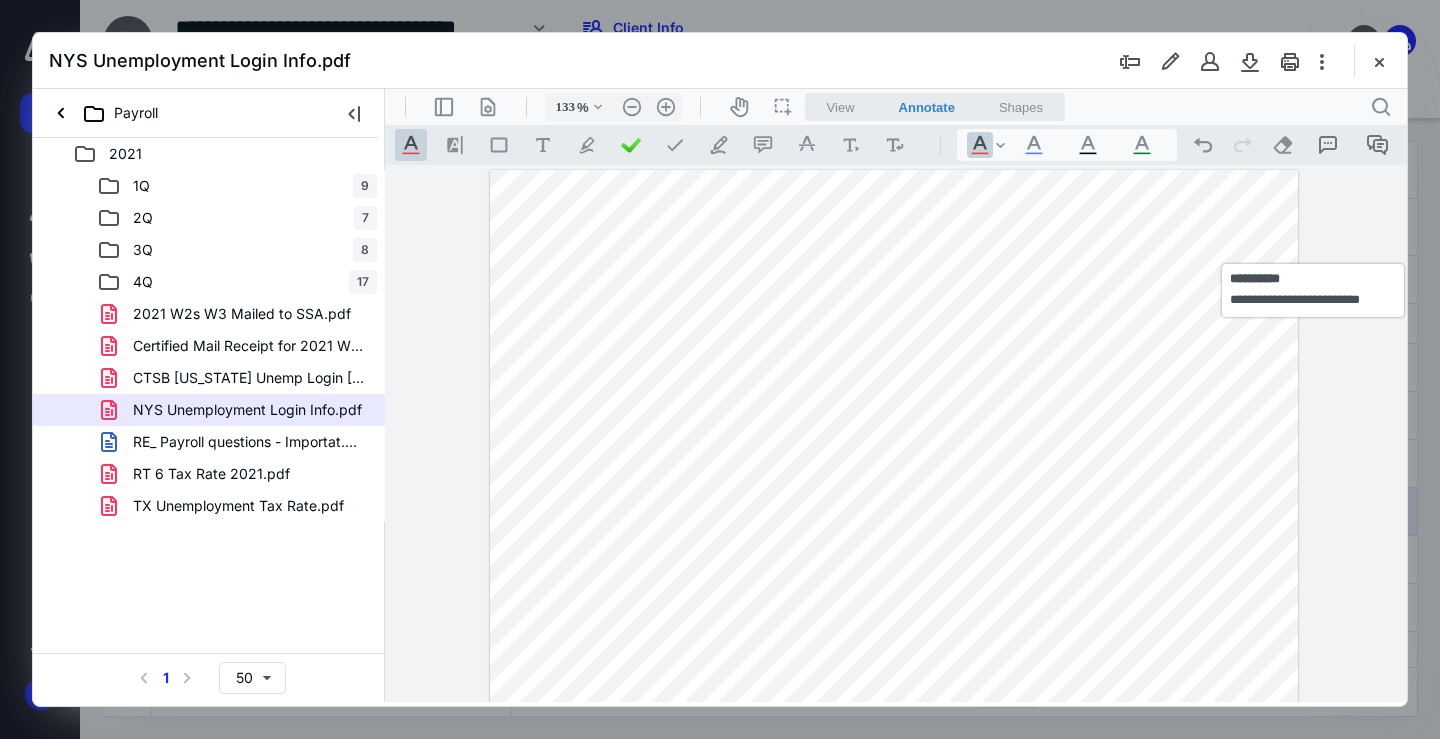 click at bounding box center (894, 693) 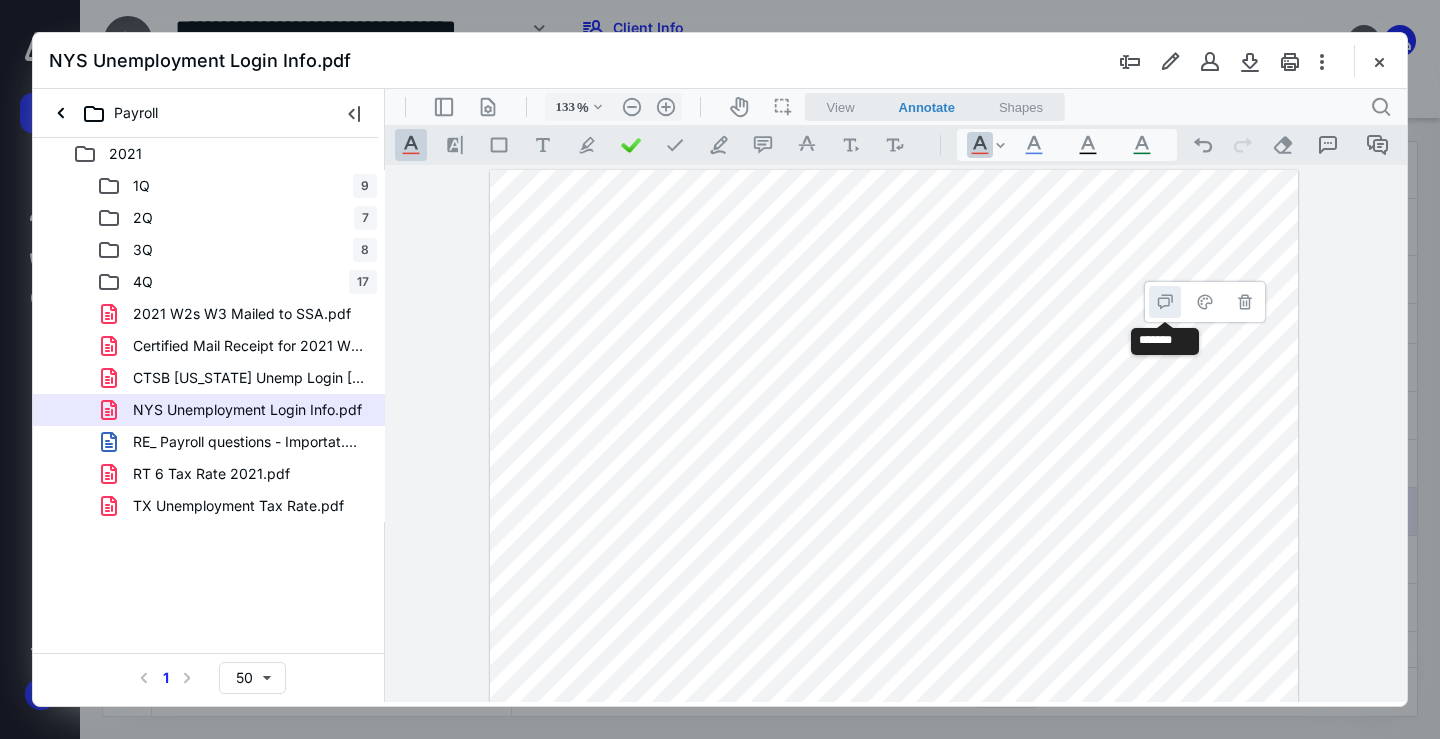 click on "**********" at bounding box center (1165, 302) 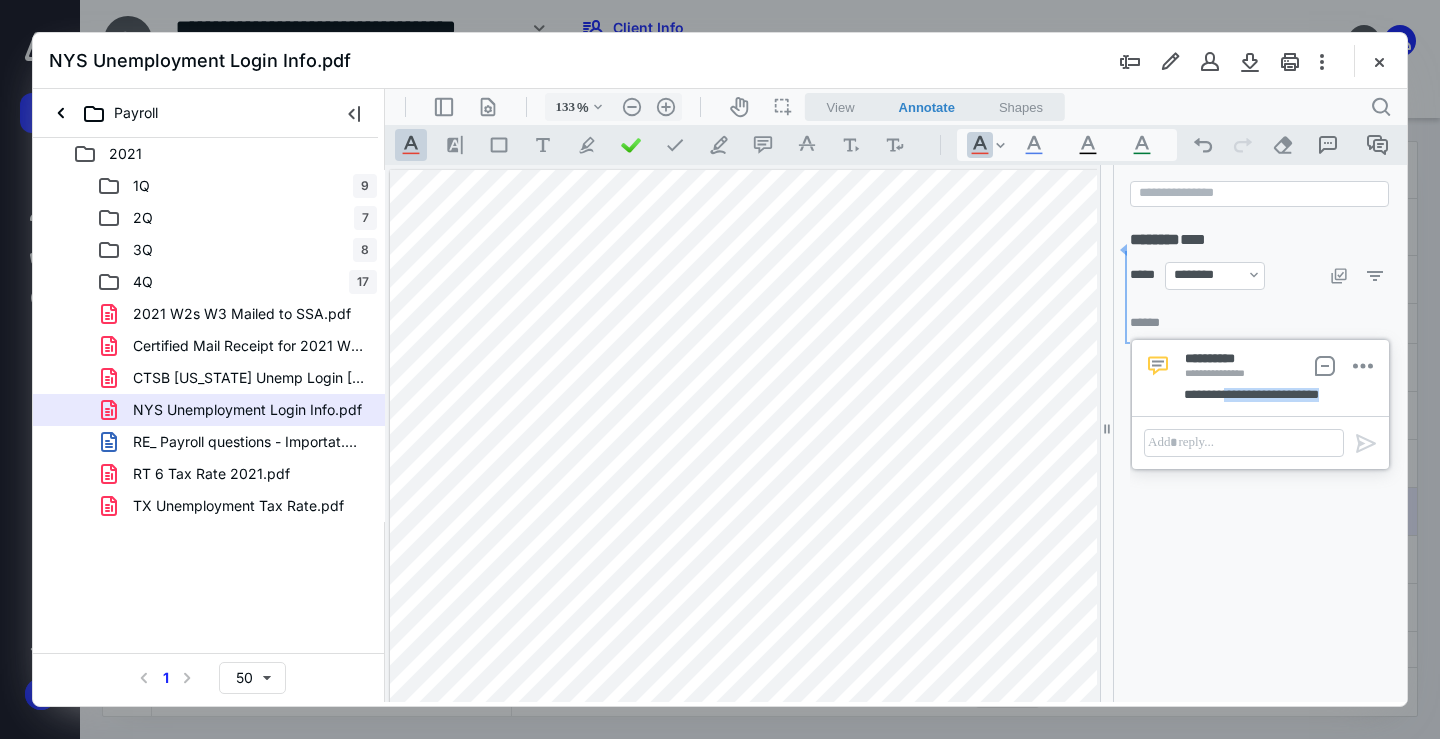 drag, startPoint x: 1242, startPoint y: 396, endPoint x: 1352, endPoint y: 402, distance: 110.16351 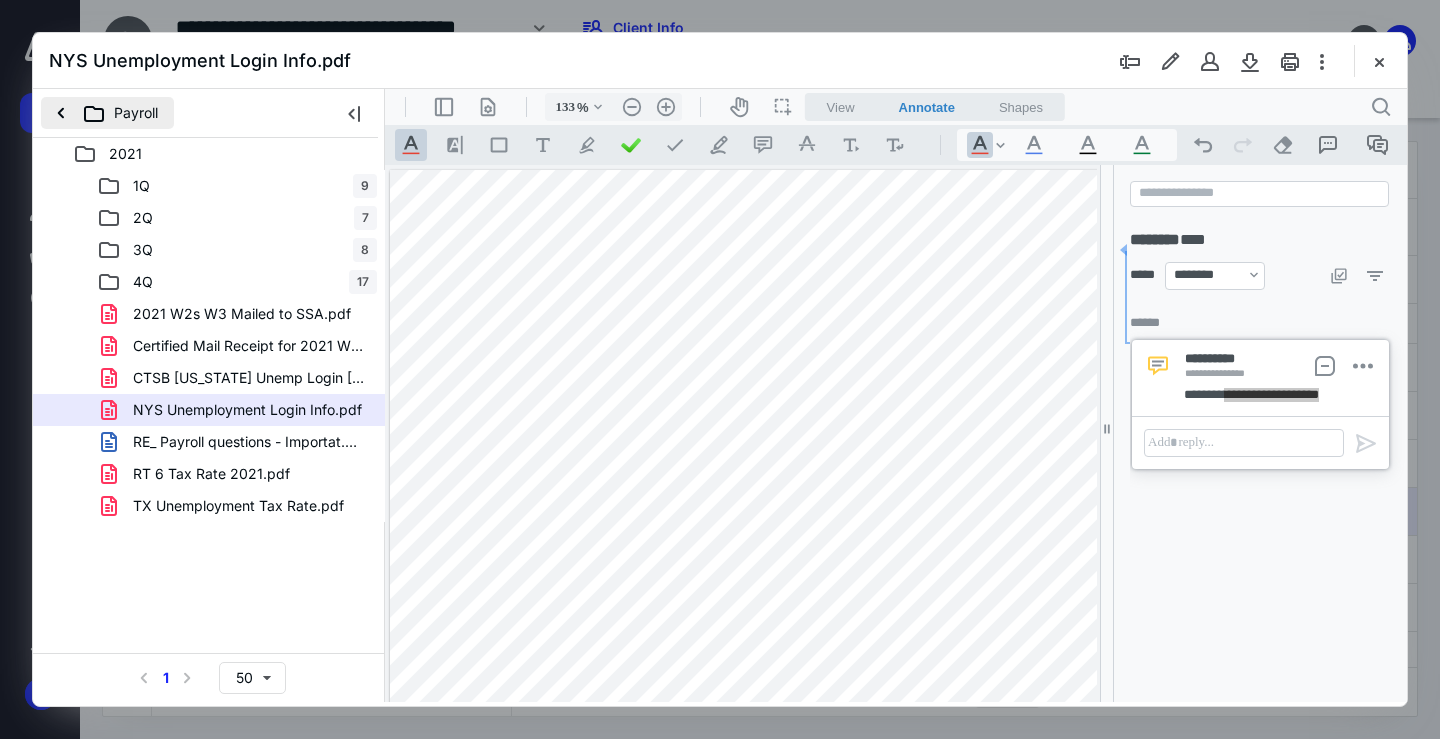 click on "Payroll" at bounding box center [107, 113] 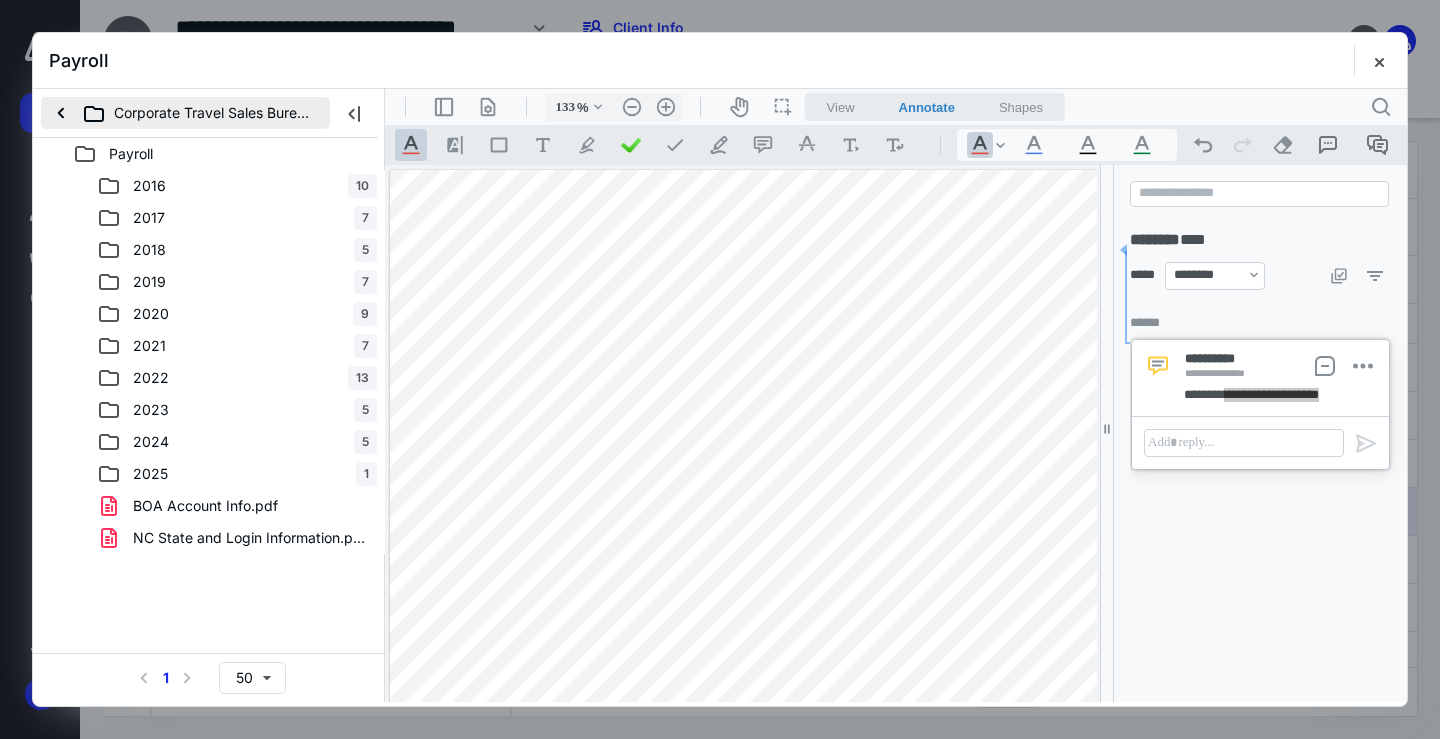 click on "Corporate Travel Sales Bureau, Inc." at bounding box center (185, 113) 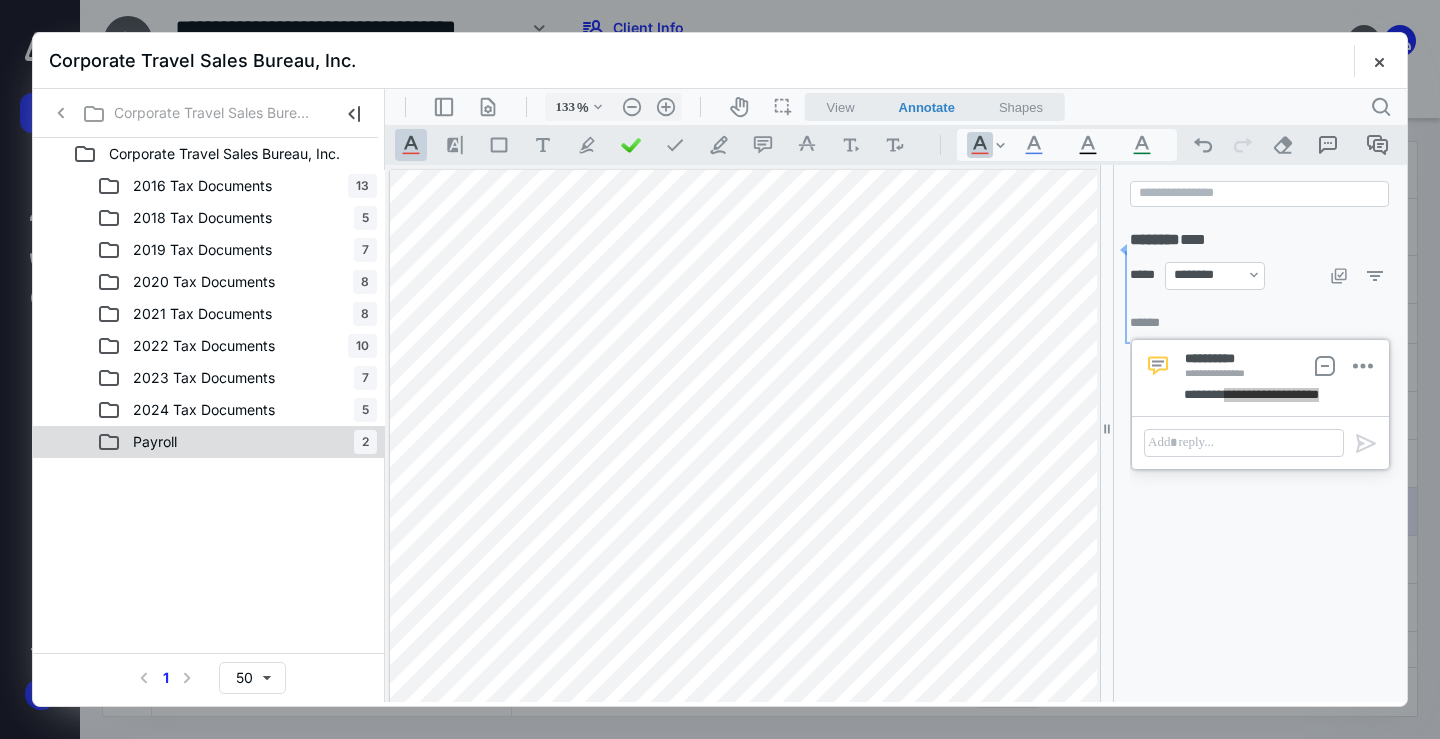 click 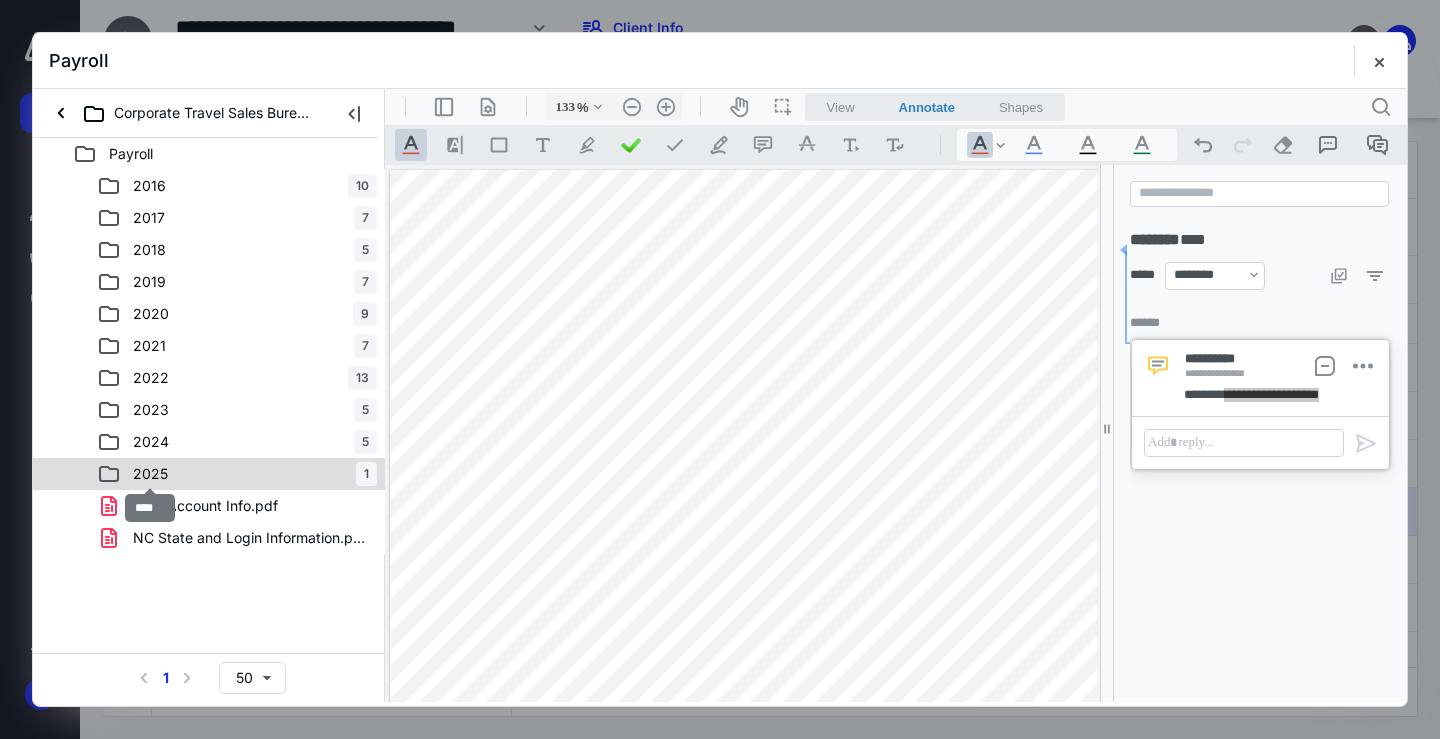 click on "2025" at bounding box center (150, 474) 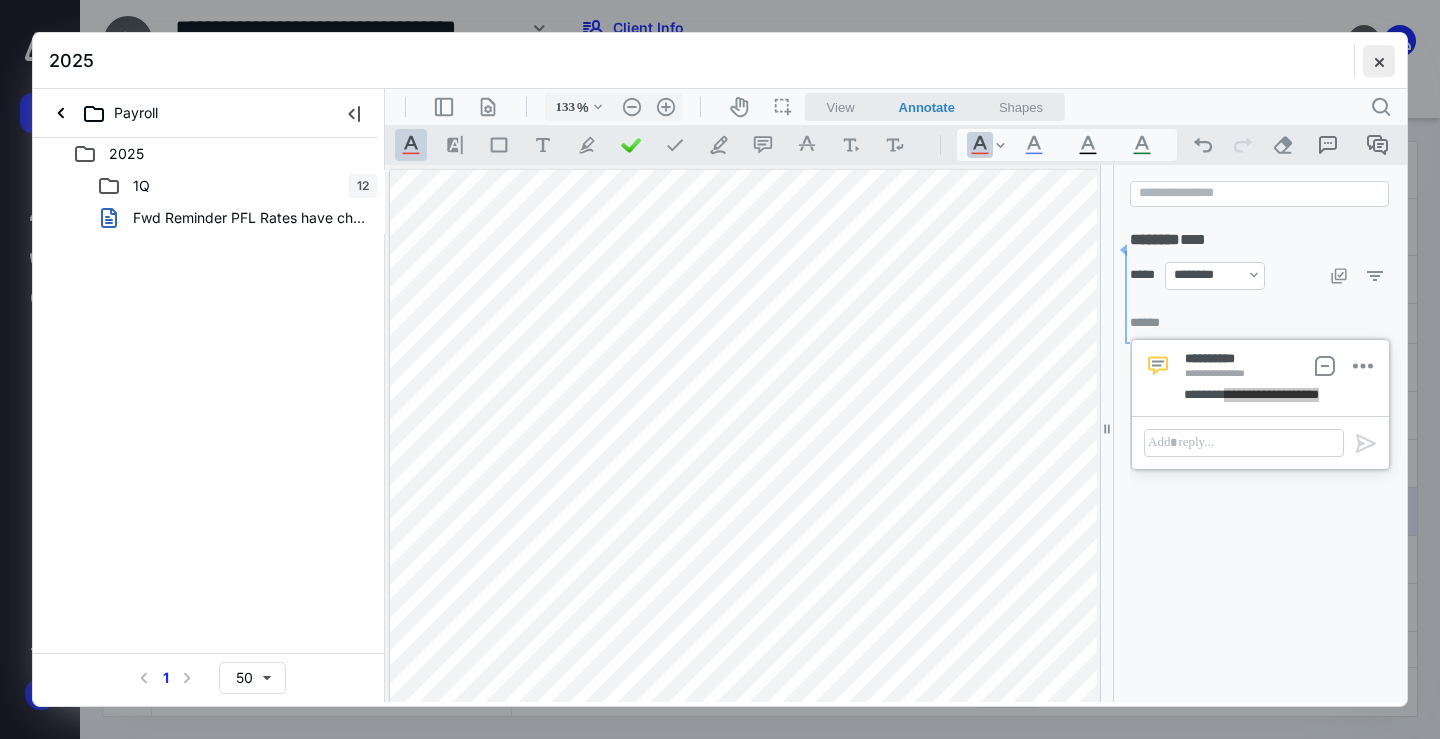 click at bounding box center [1379, 61] 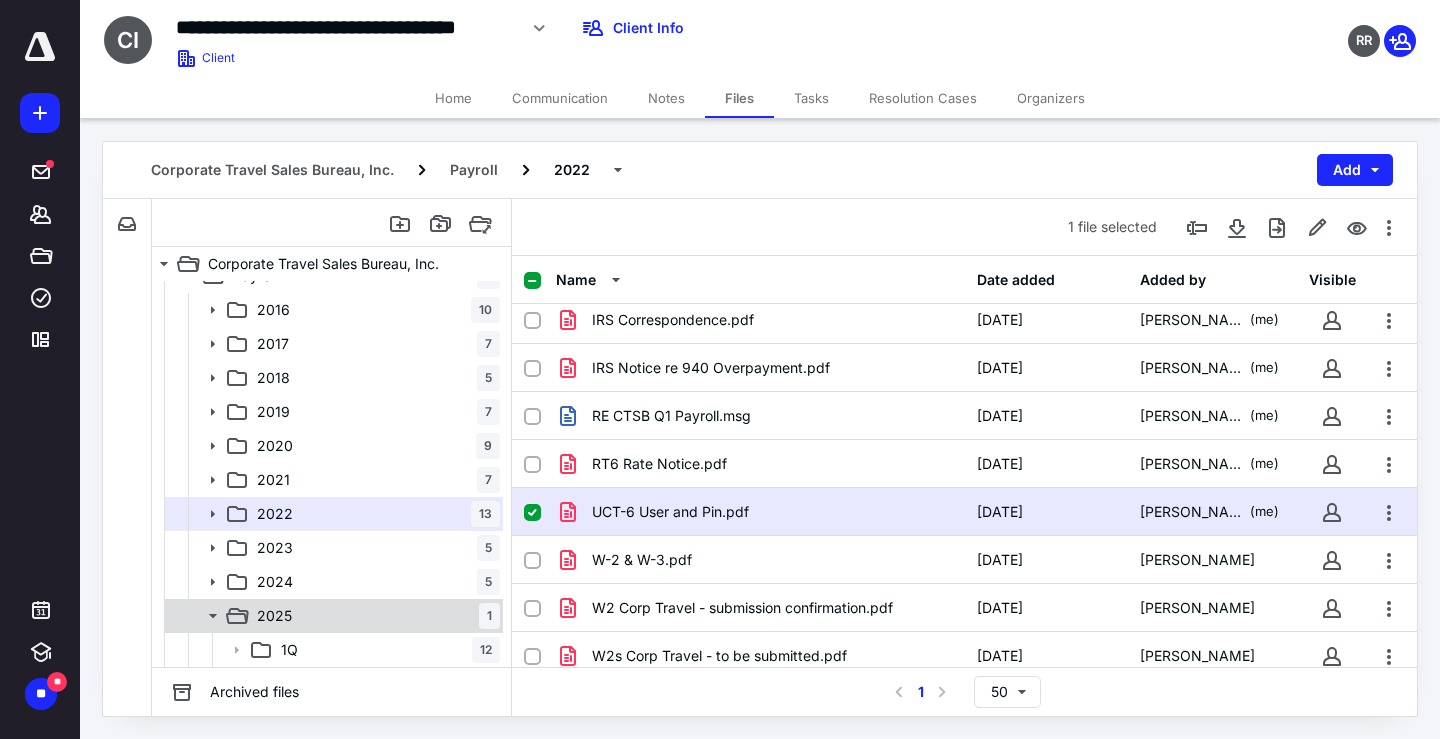 click on "2025 1" at bounding box center [374, 616] 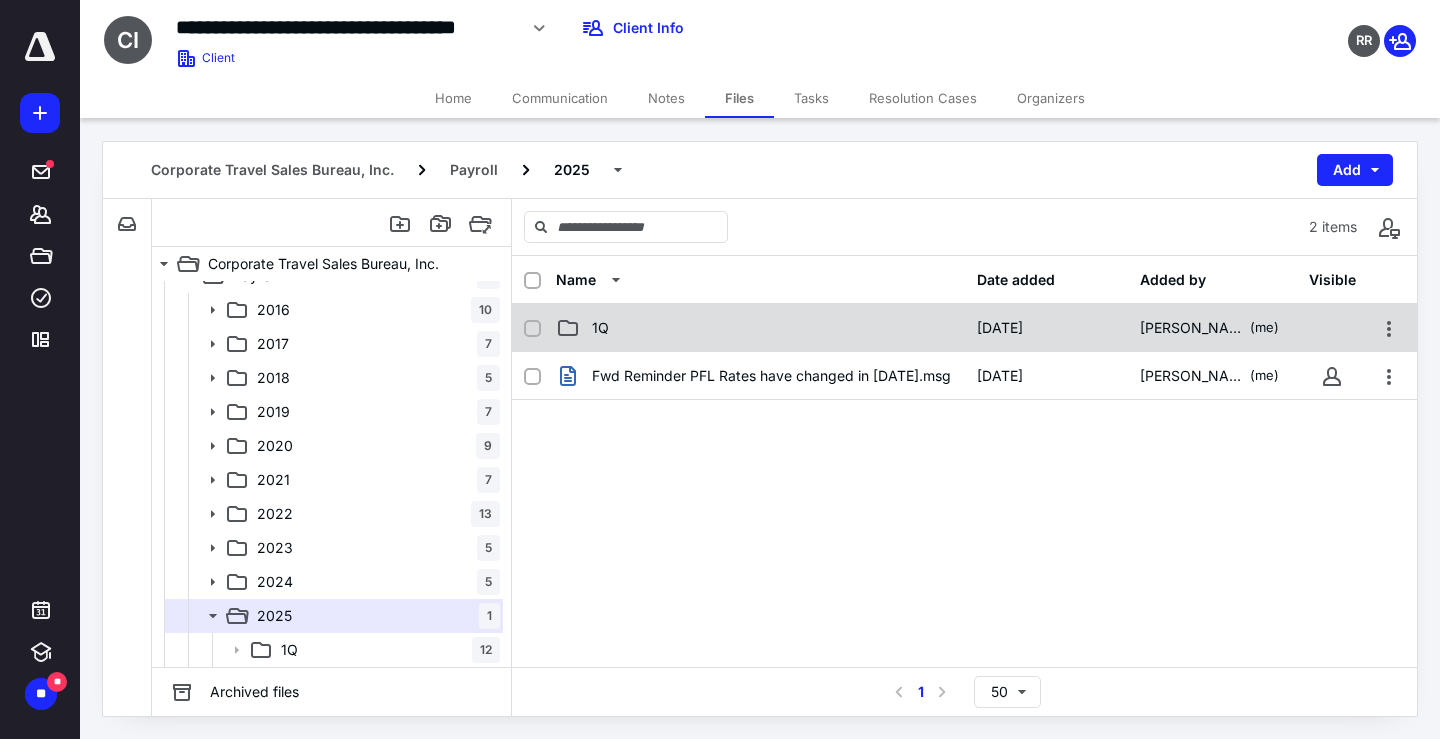 click 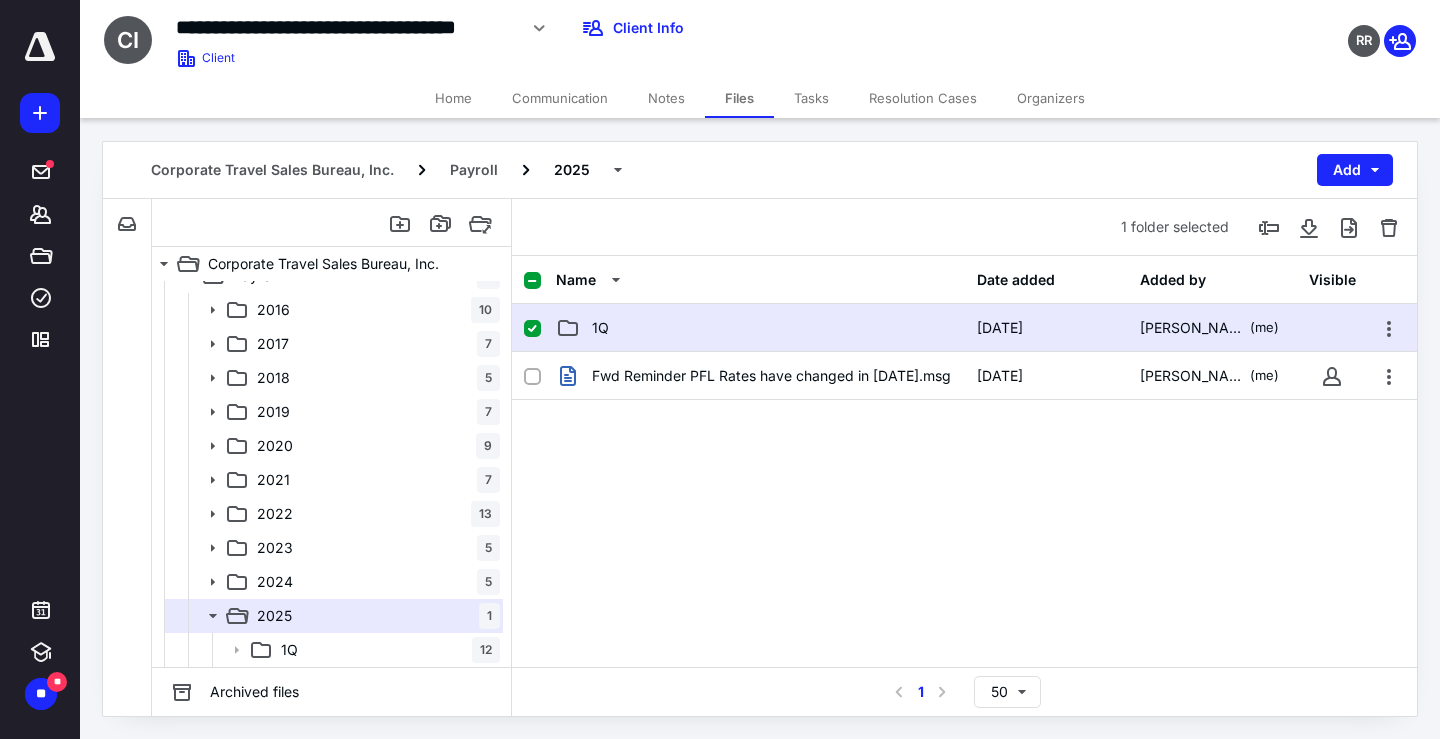 click 